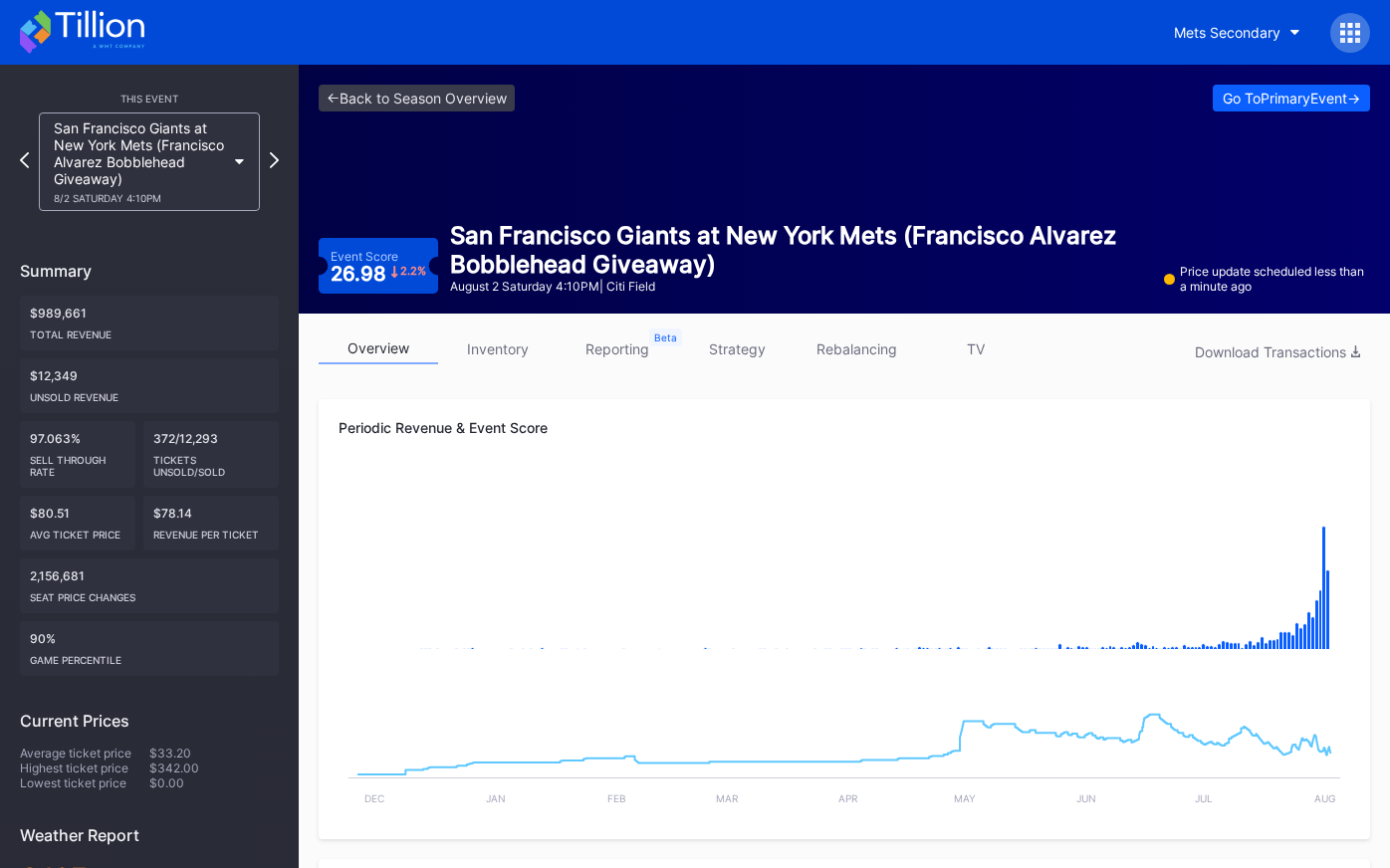scroll, scrollTop: 0, scrollLeft: 0, axis: both 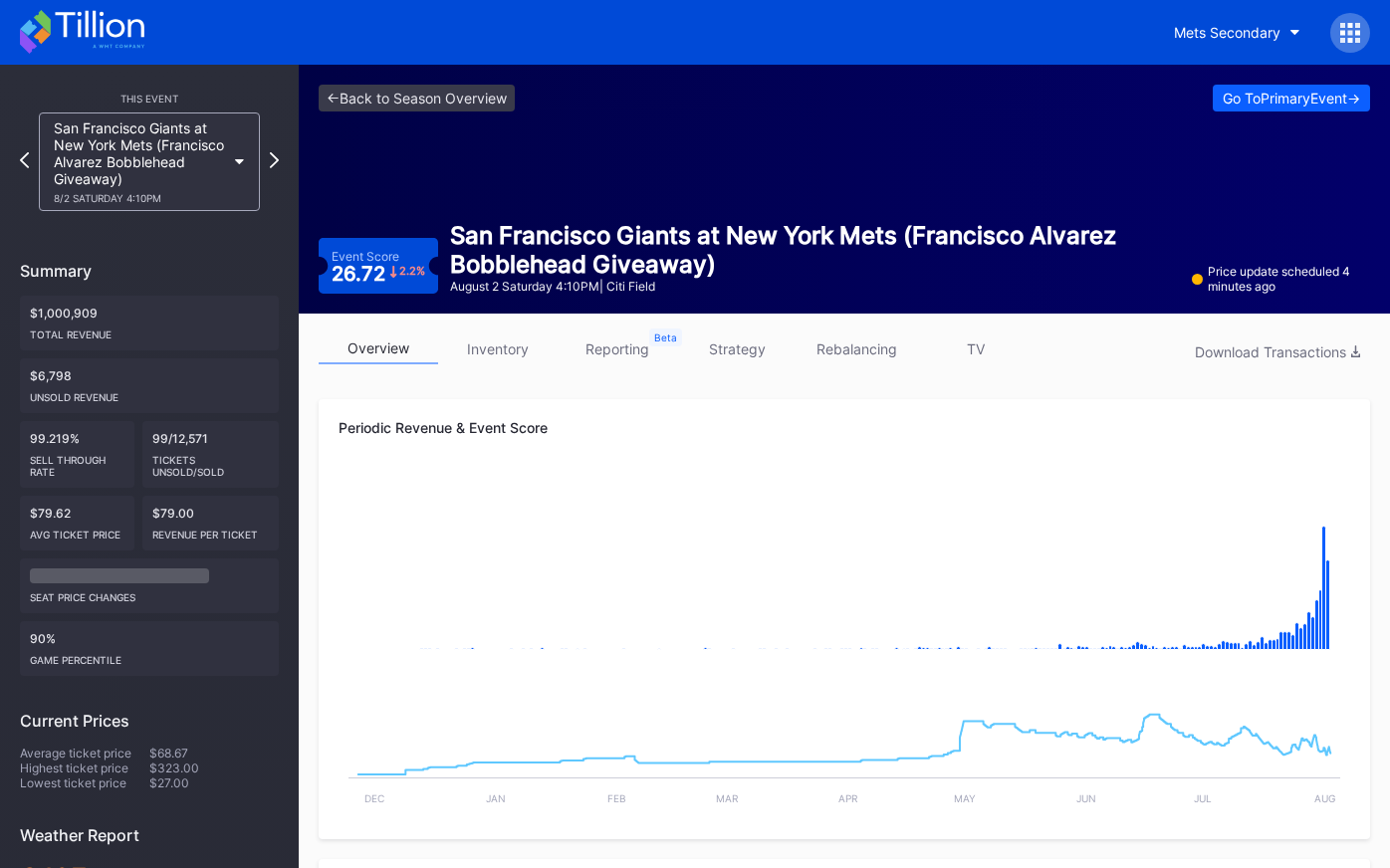 click on "strategy" at bounding box center [737, 348] 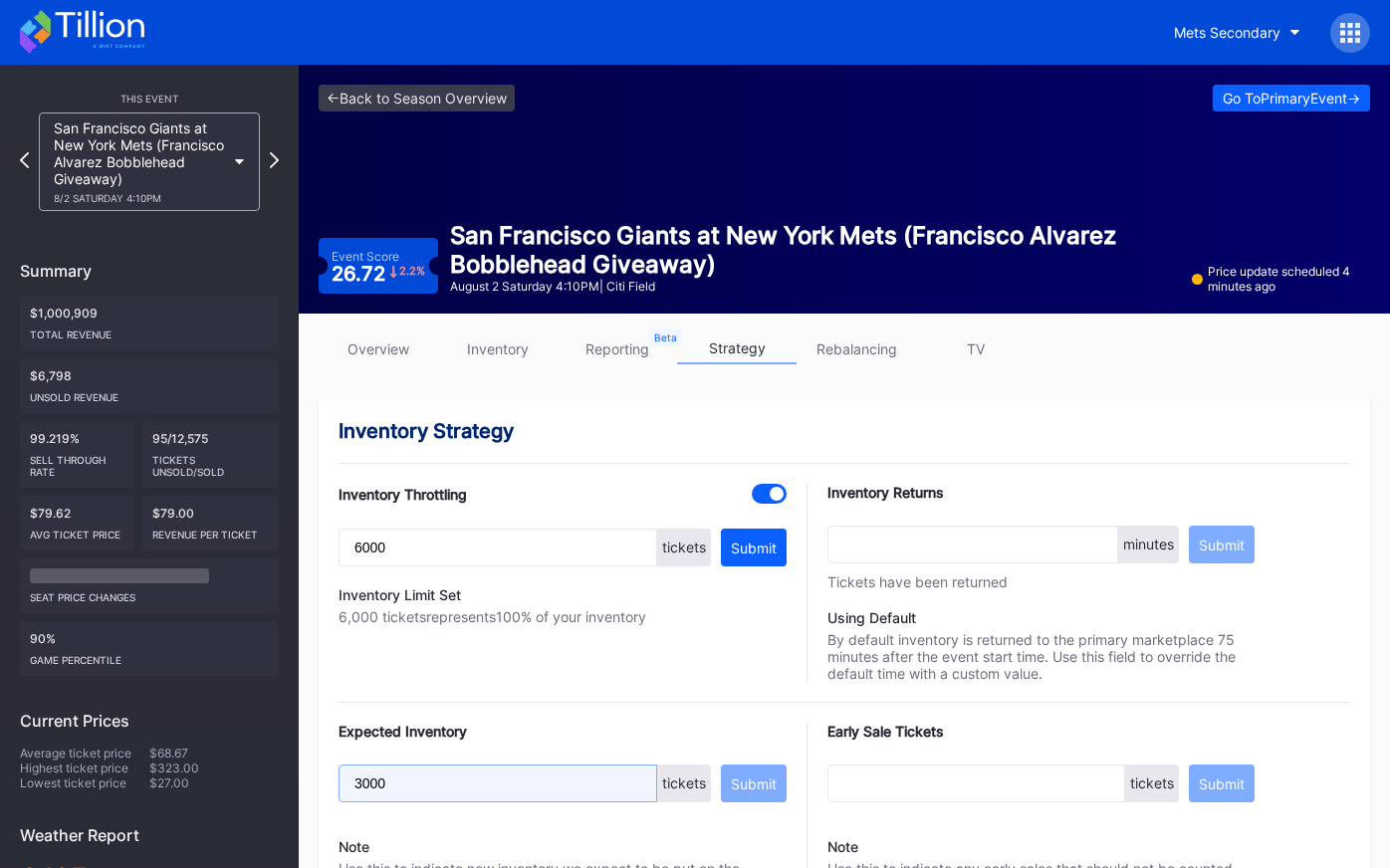 click on "3000" at bounding box center (498, 783) 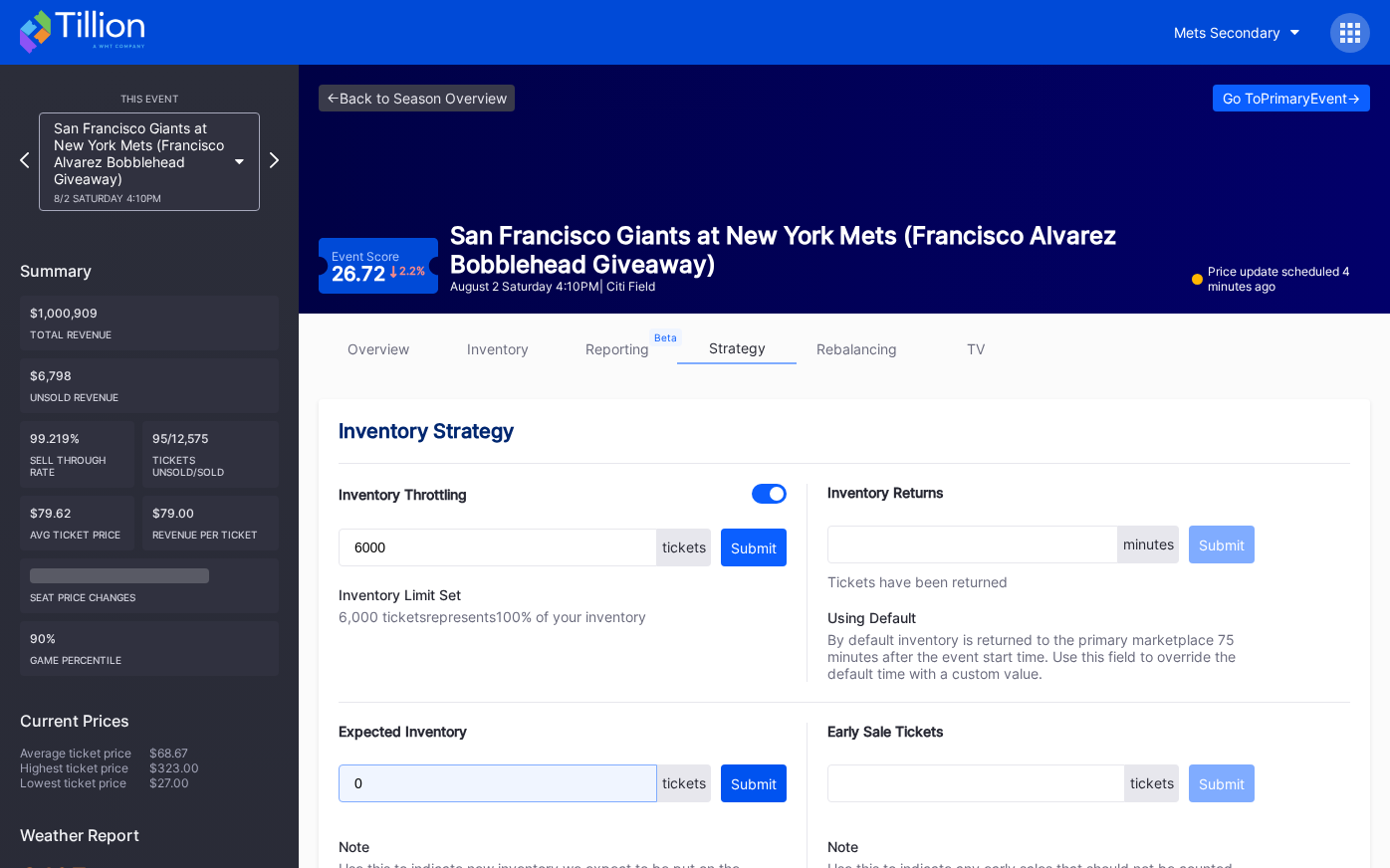 type on "0" 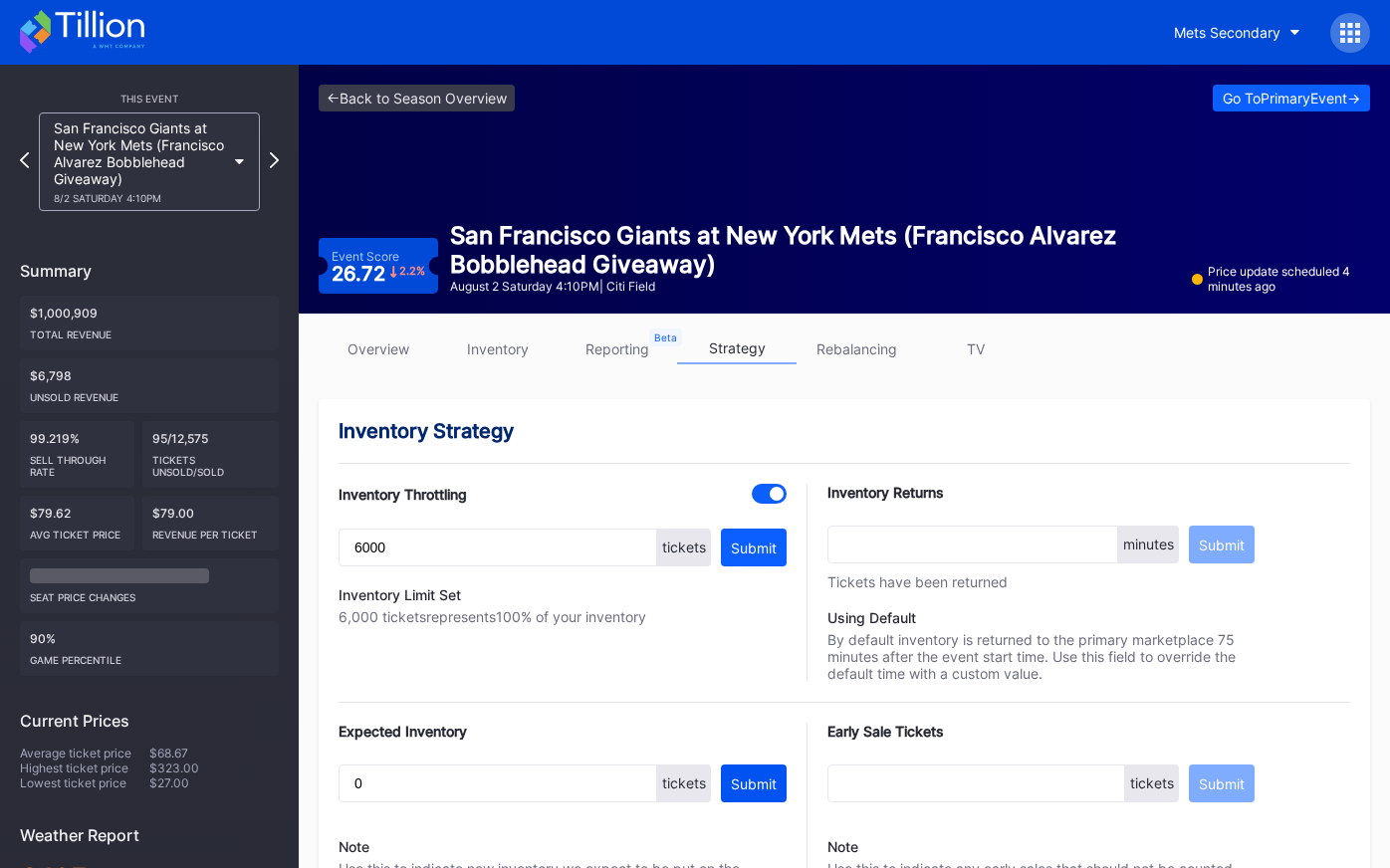 click on "Submit" at bounding box center [754, 783] 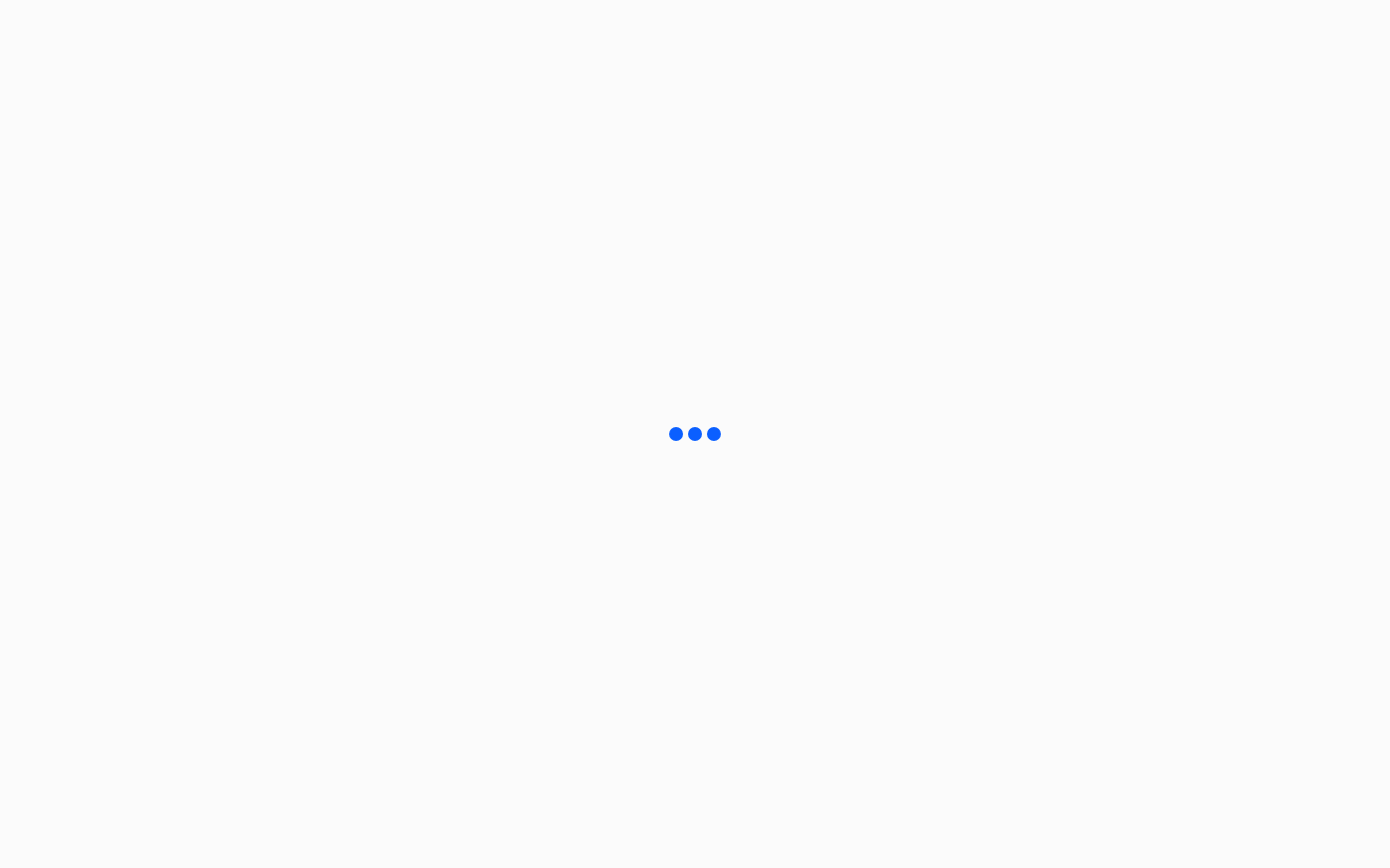 scroll, scrollTop: 0, scrollLeft: 0, axis: both 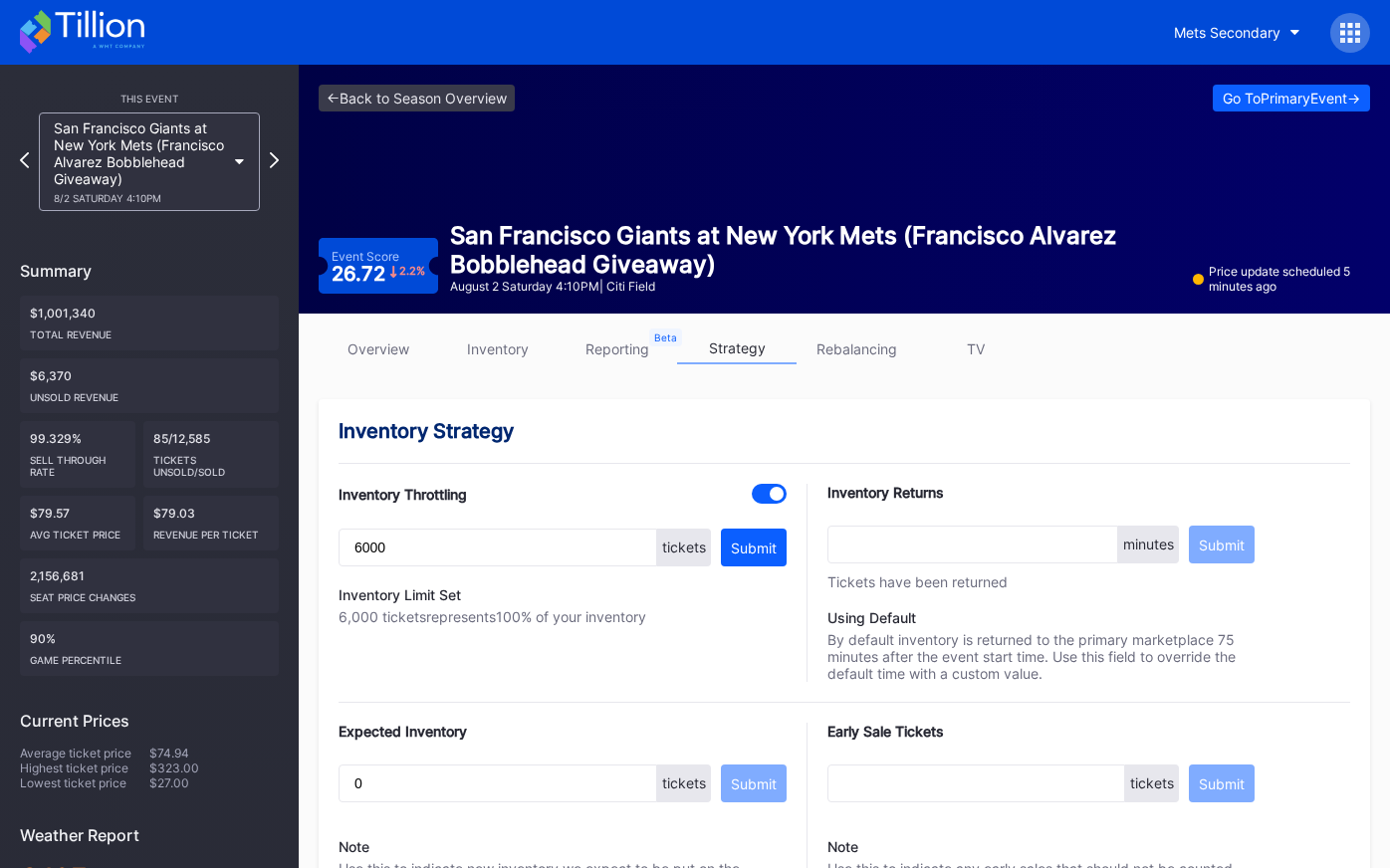 click on "reporting" at bounding box center [617, 348] 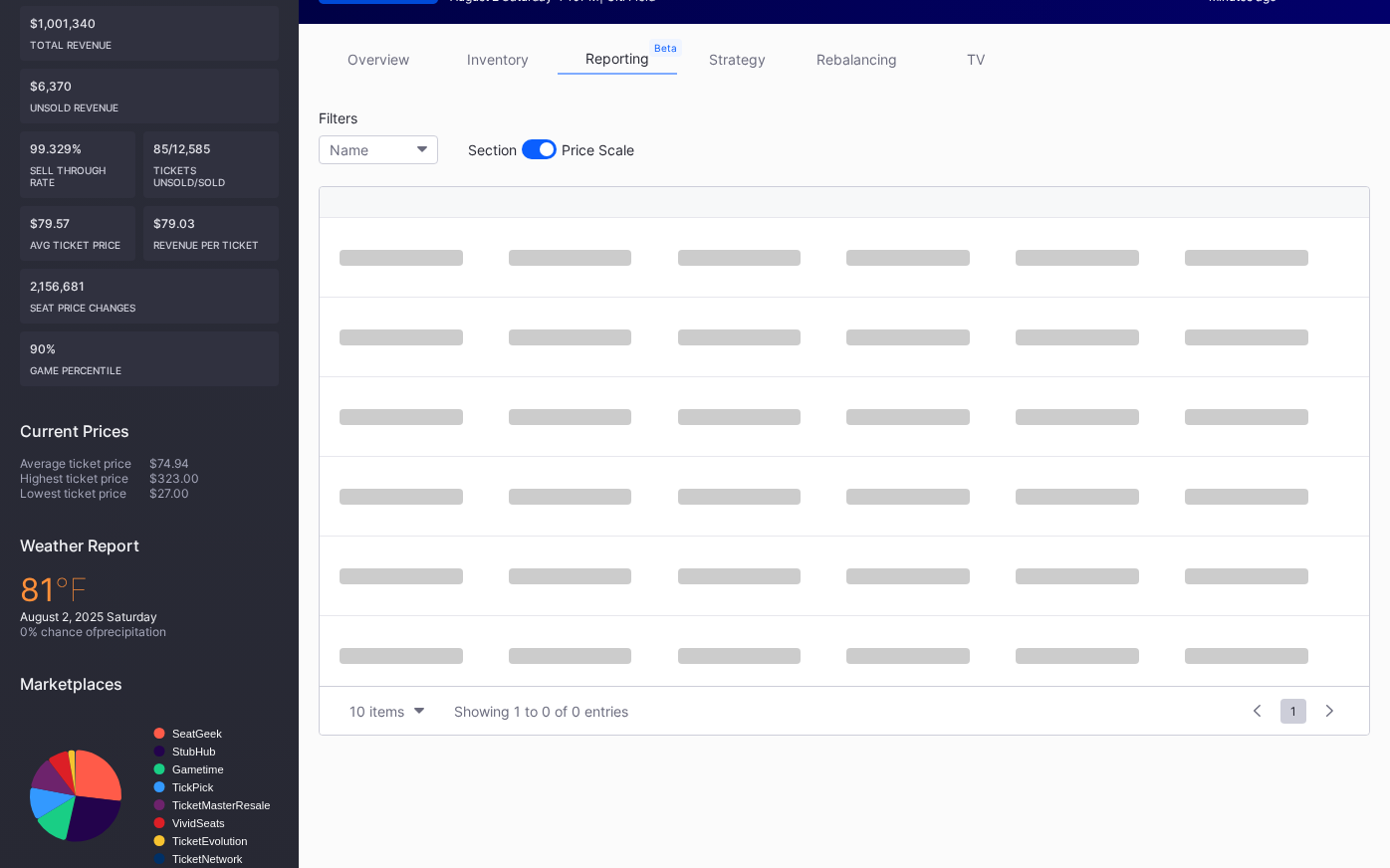 scroll, scrollTop: 317, scrollLeft: 0, axis: vertical 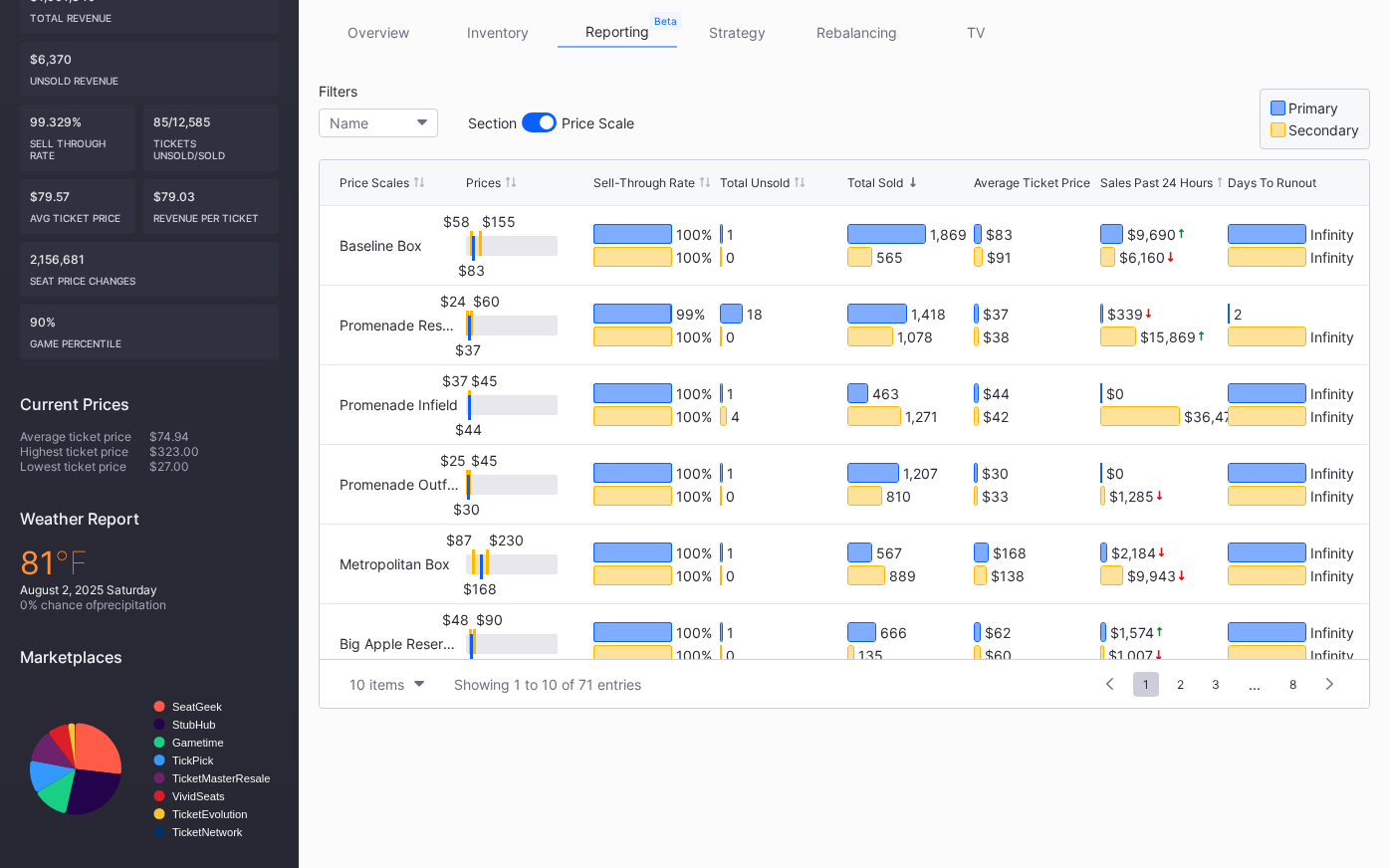 click on "Total Unsold" at bounding box center (755, 182) 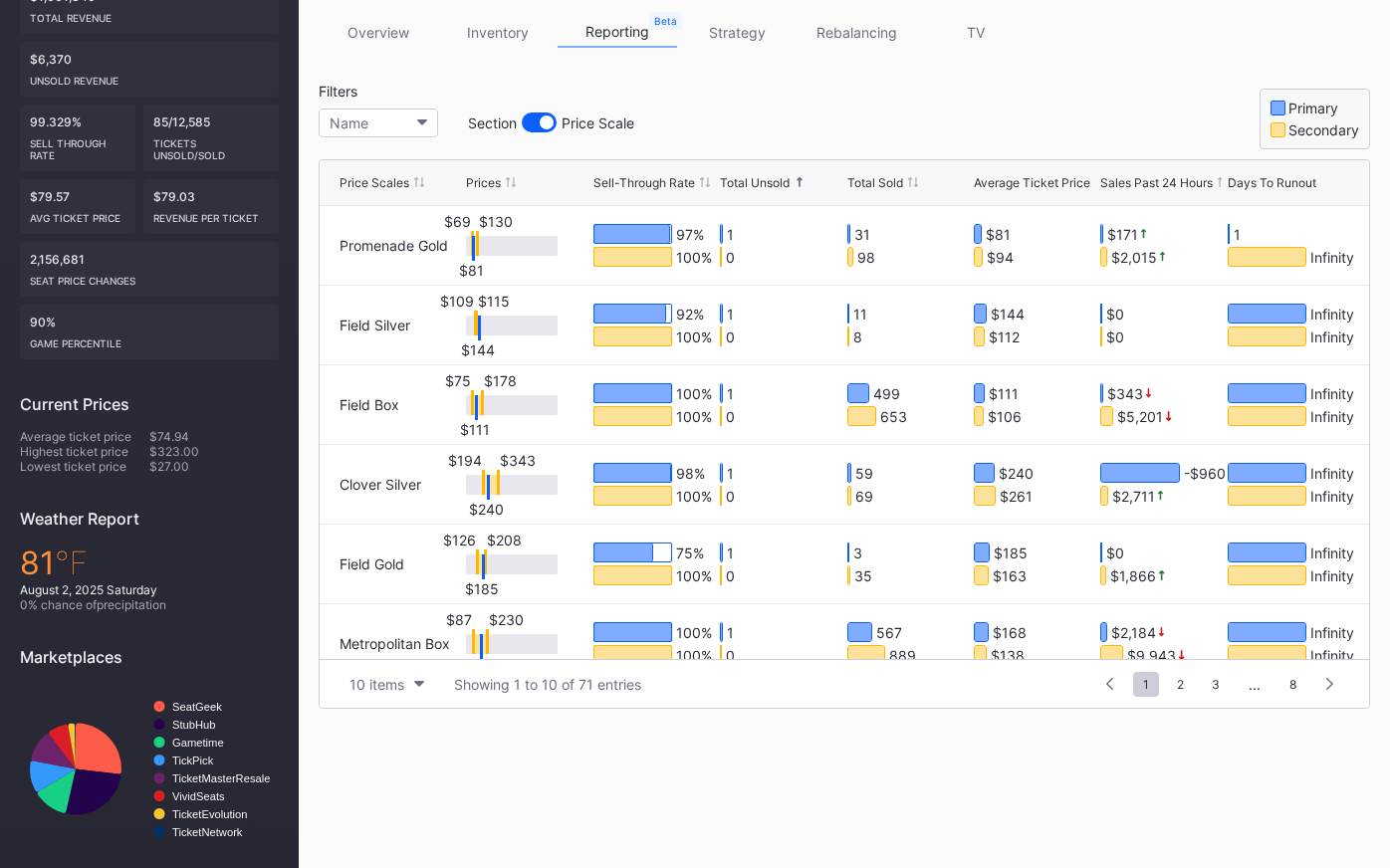 click on "Total Unsold" at bounding box center (755, 182) 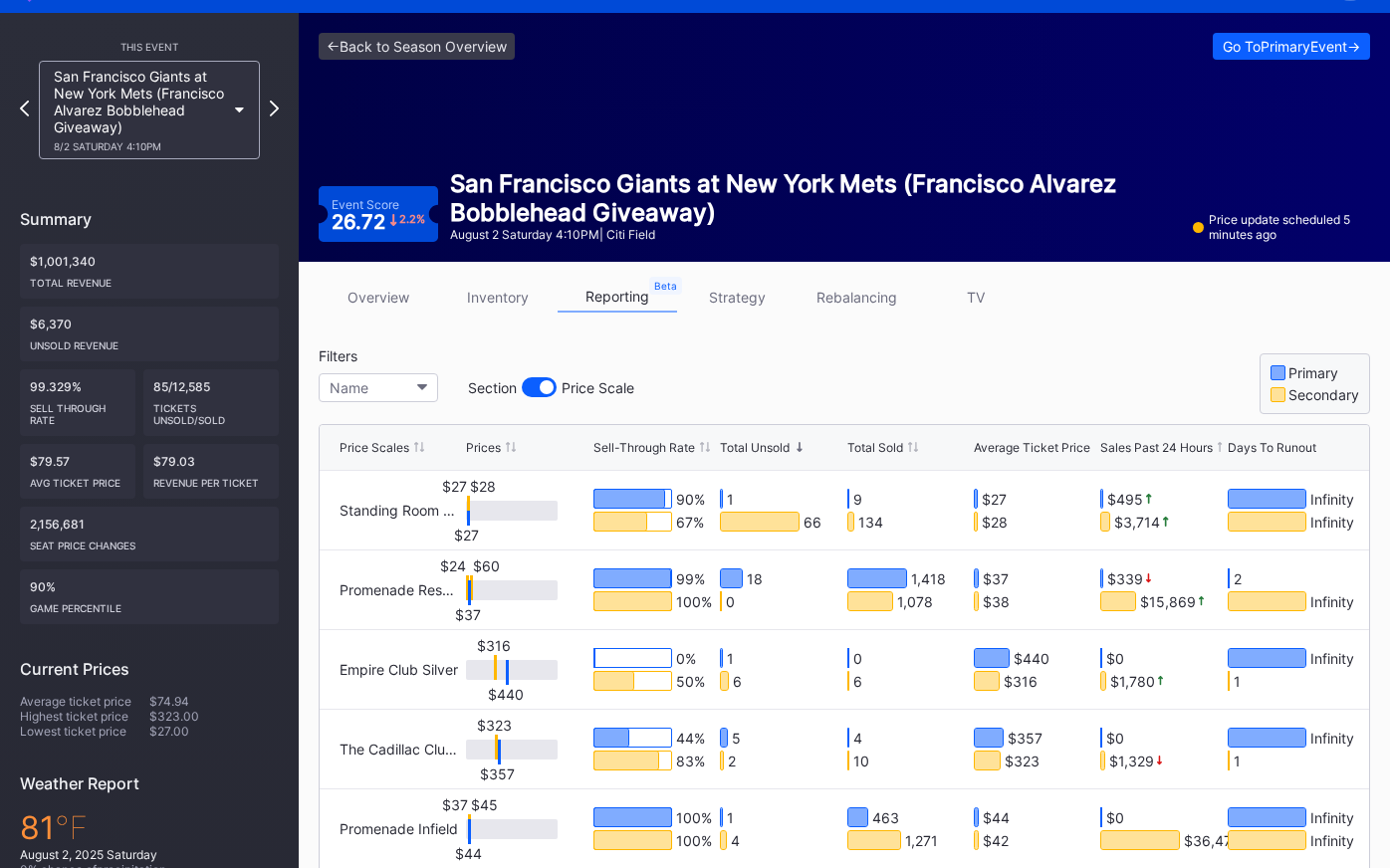scroll, scrollTop: 0, scrollLeft: 0, axis: both 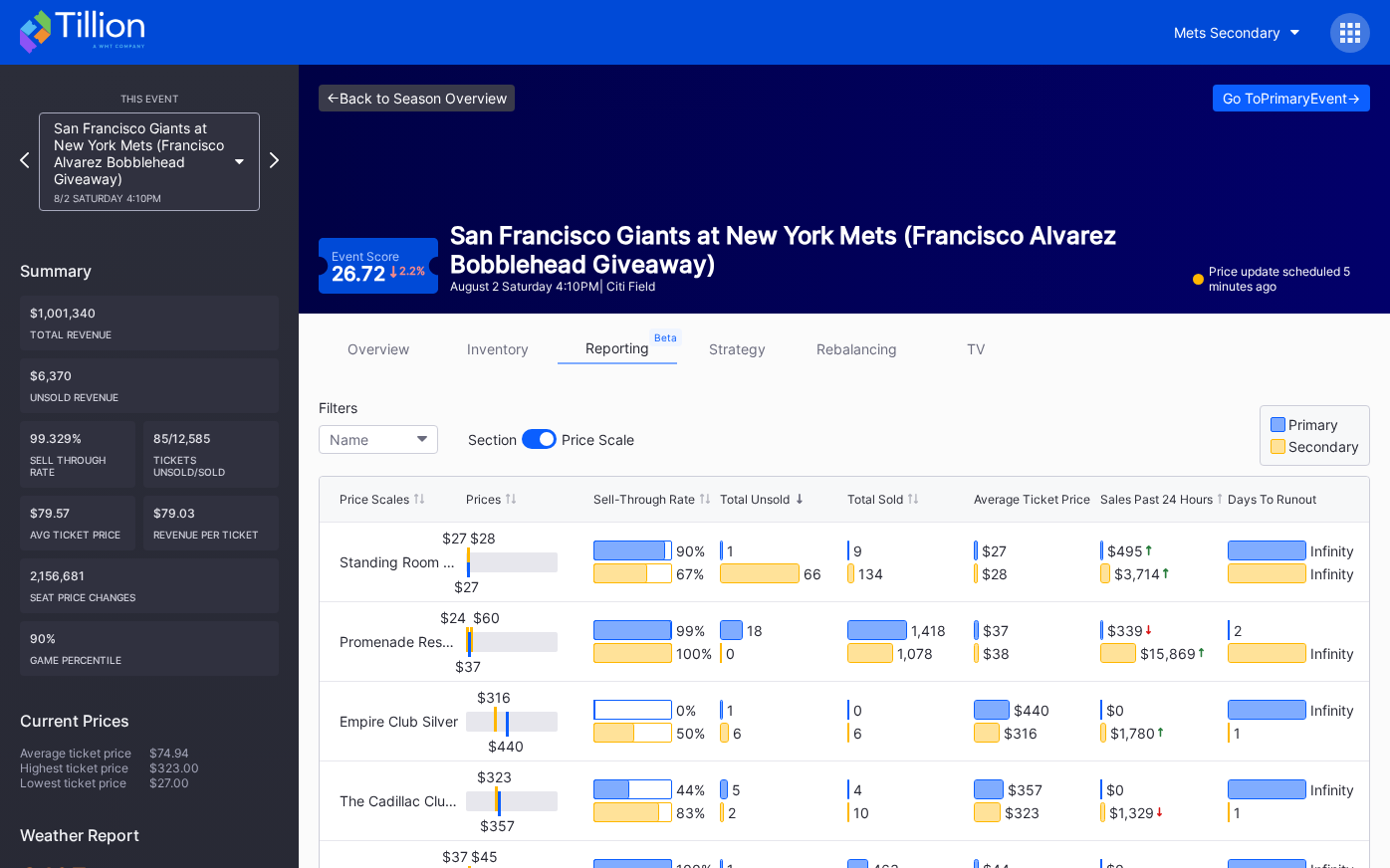 click on "<-  Back to Season Overview" at bounding box center [416, 98] 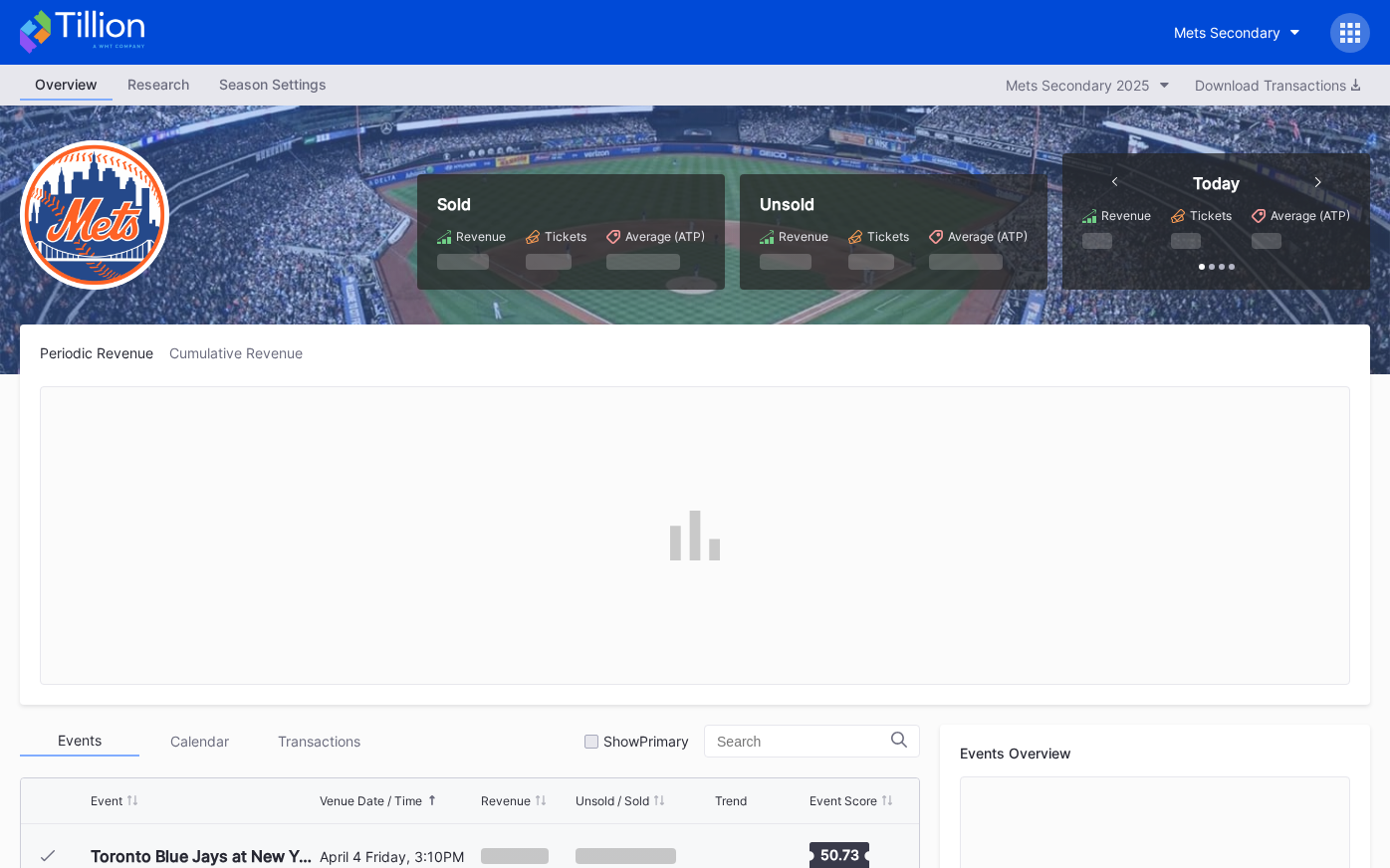 scroll, scrollTop: 637, scrollLeft: 0, axis: vertical 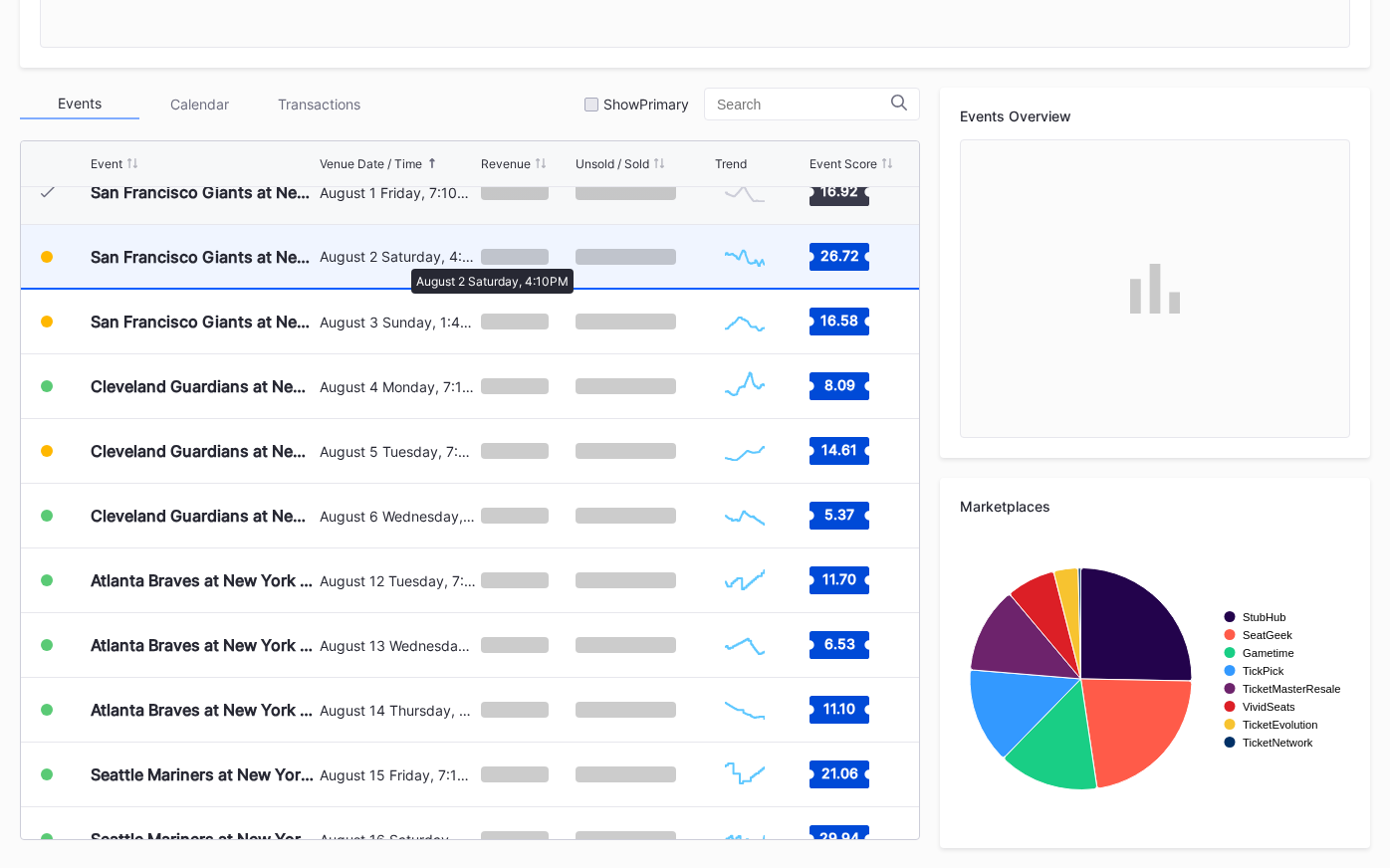 click on "August 2 Saturday, 4:10PM" at bounding box center [397, 256] 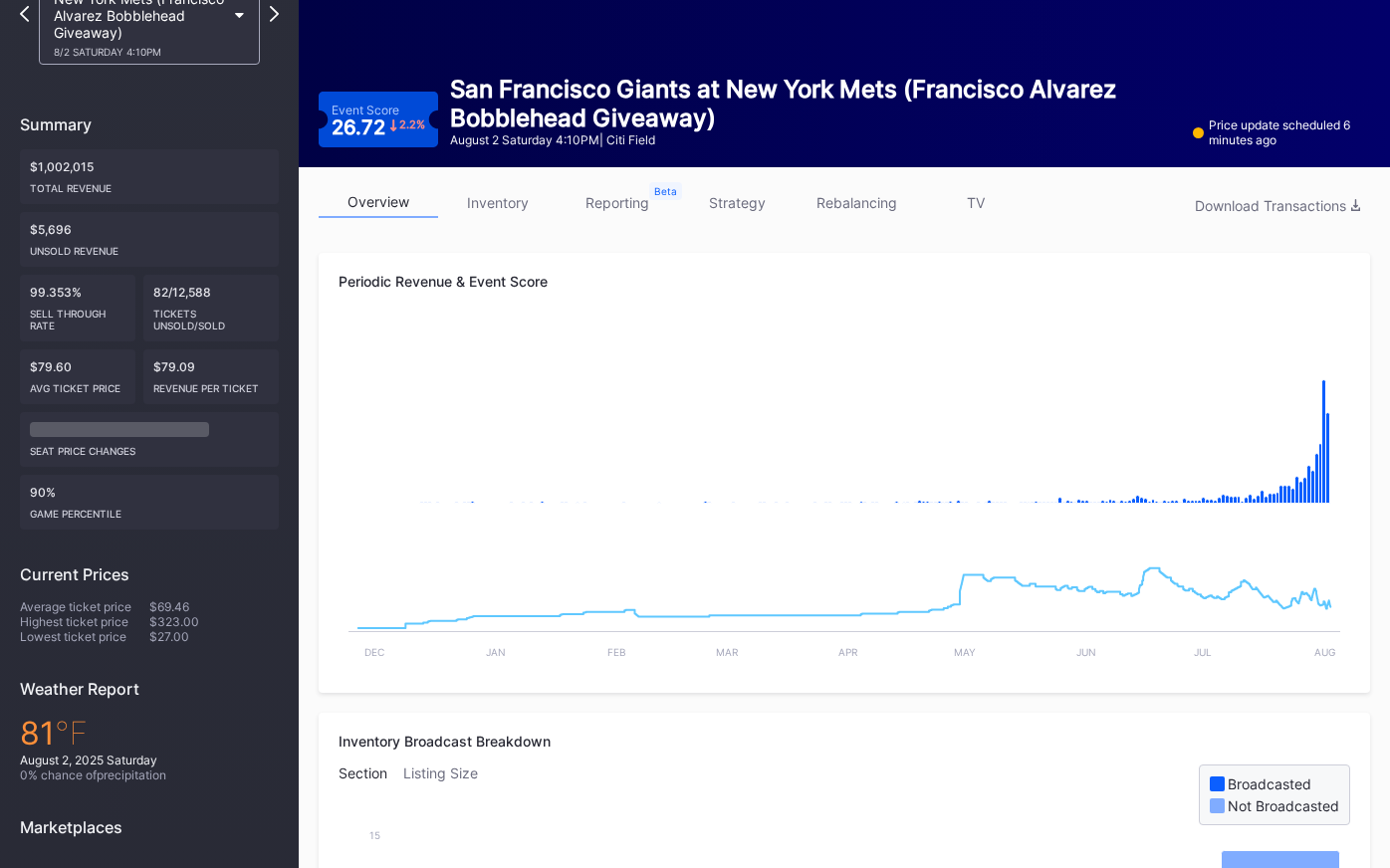 scroll, scrollTop: 0, scrollLeft: 0, axis: both 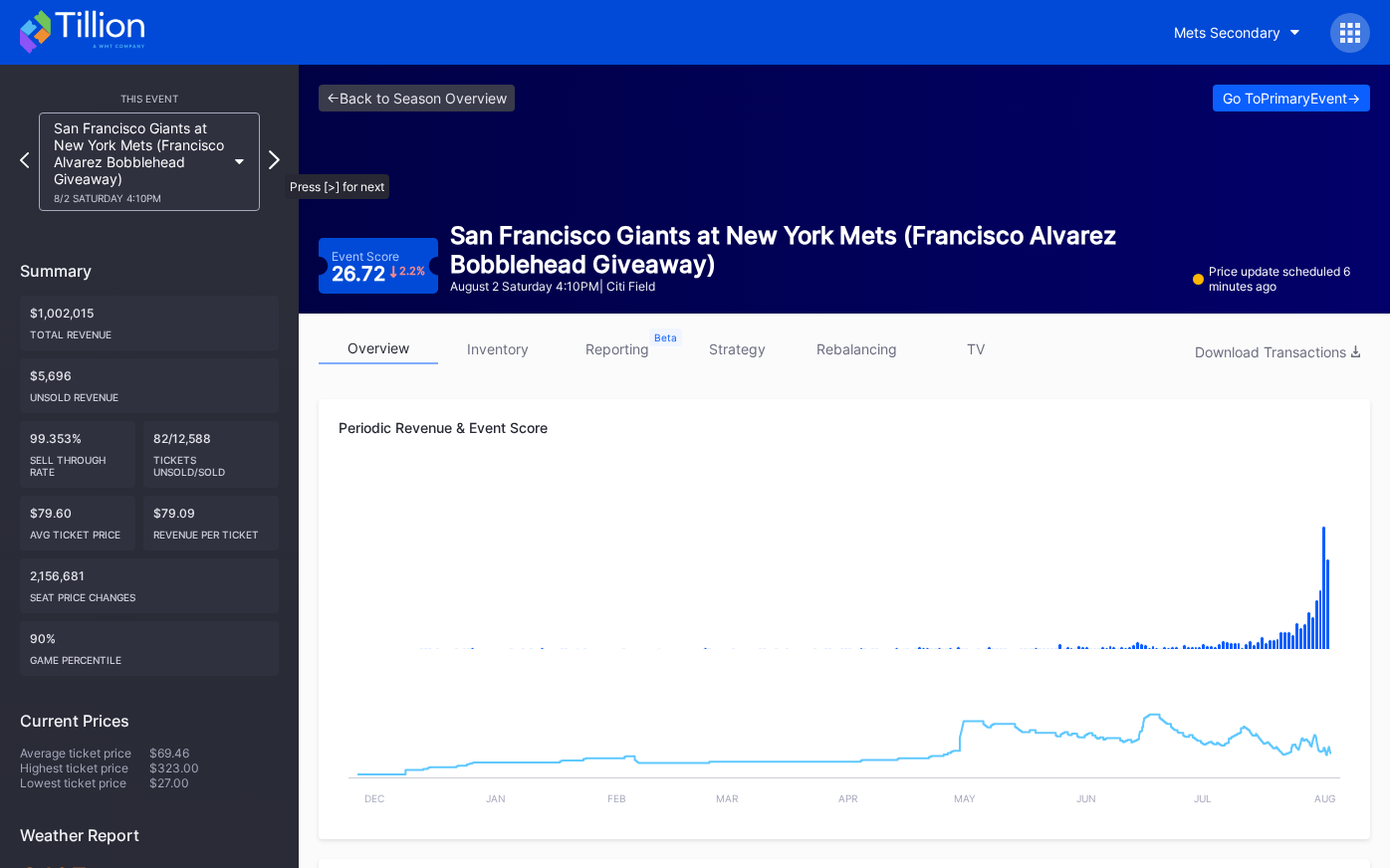 click 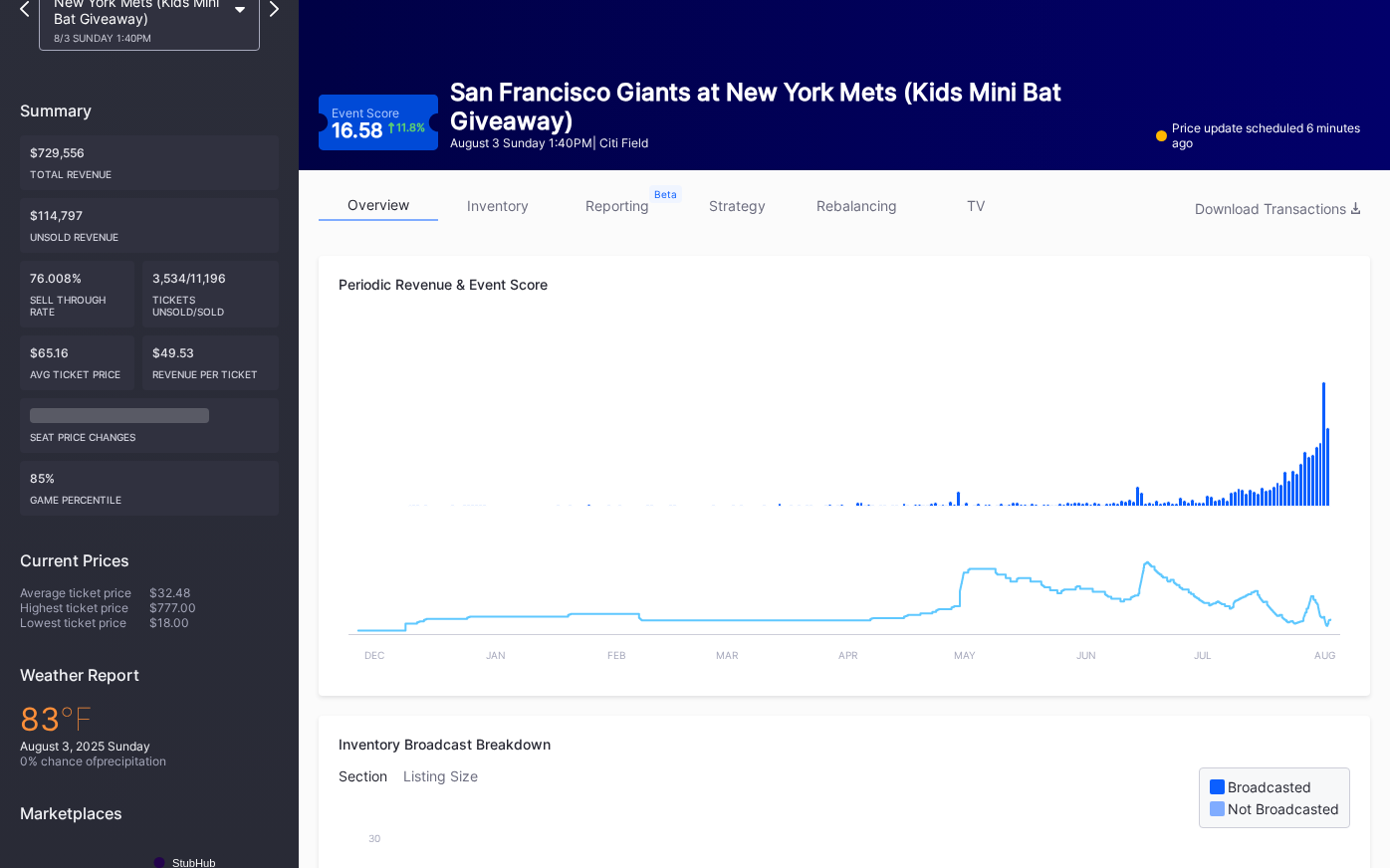 scroll, scrollTop: 0, scrollLeft: 0, axis: both 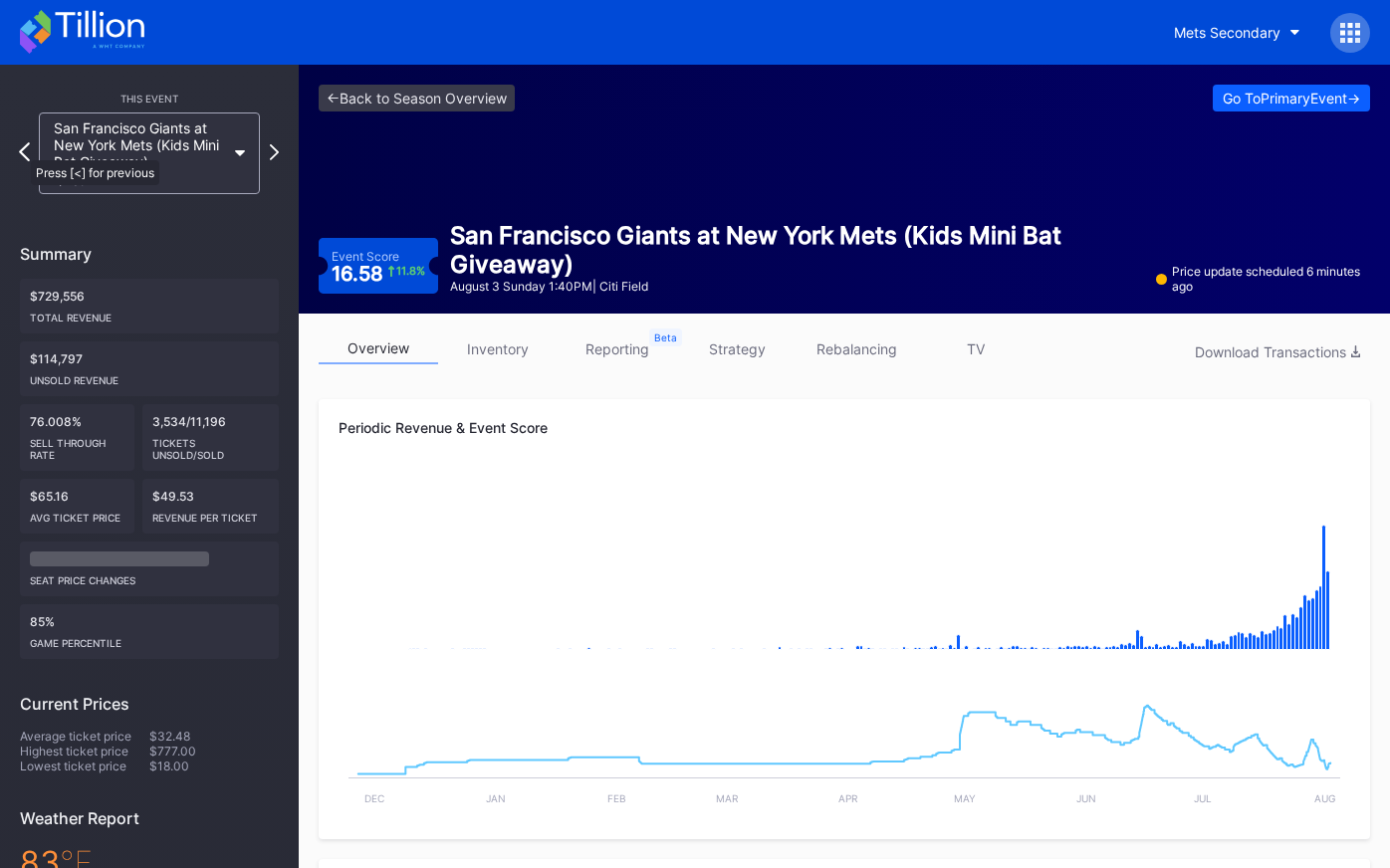 click 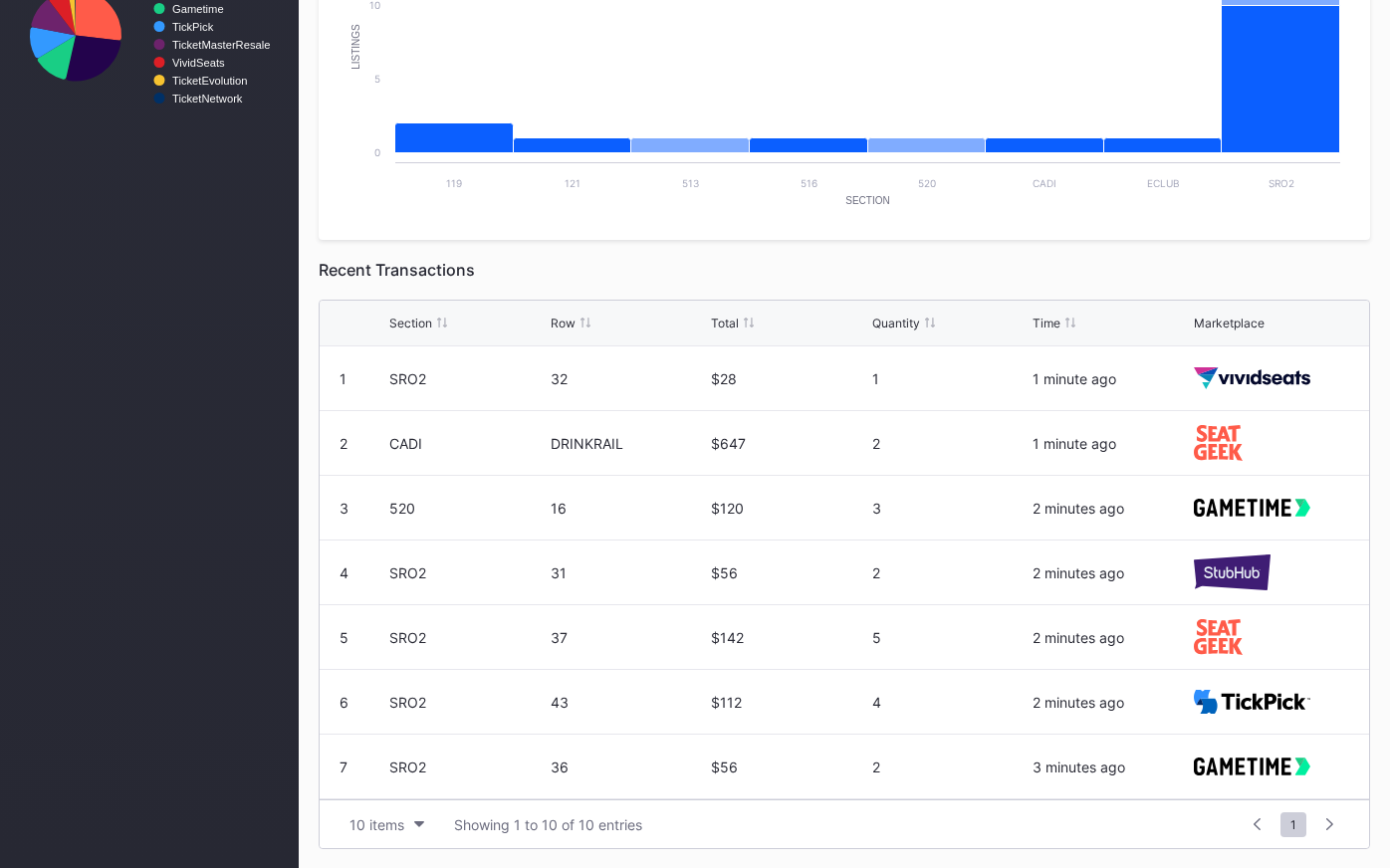 scroll, scrollTop: 0, scrollLeft: 0, axis: both 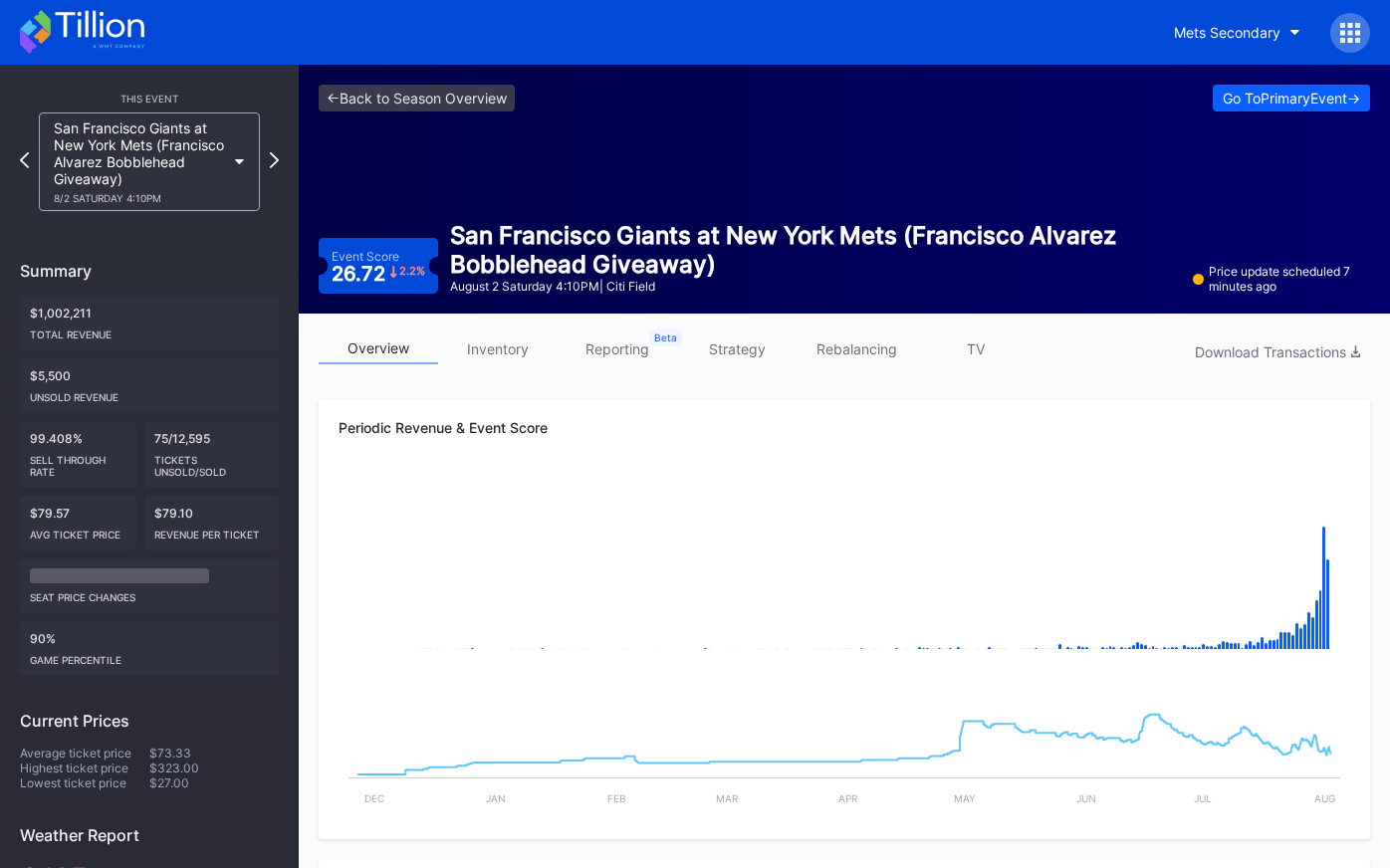 click on "strategy" at bounding box center (737, 348) 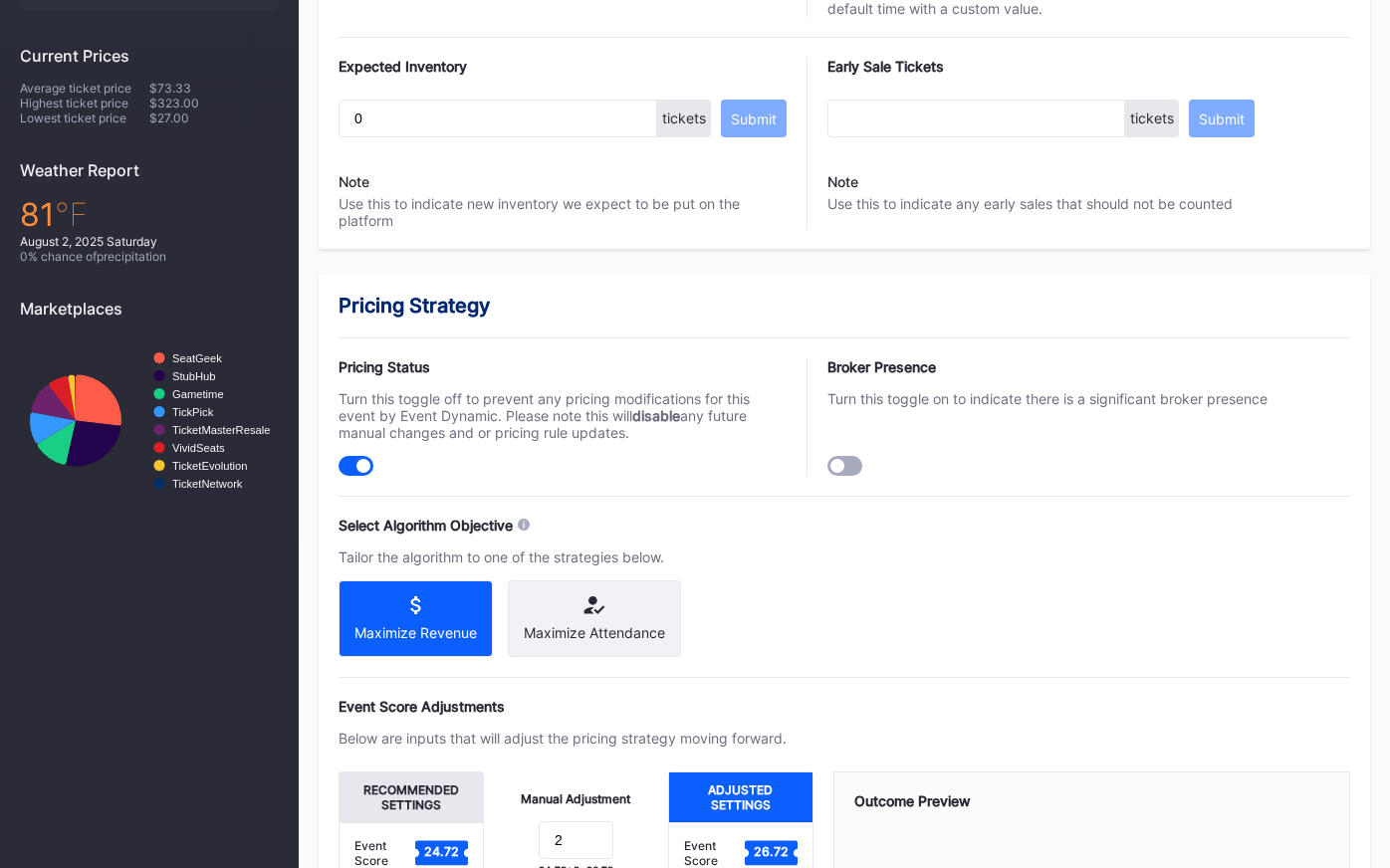 scroll, scrollTop: 0, scrollLeft: 0, axis: both 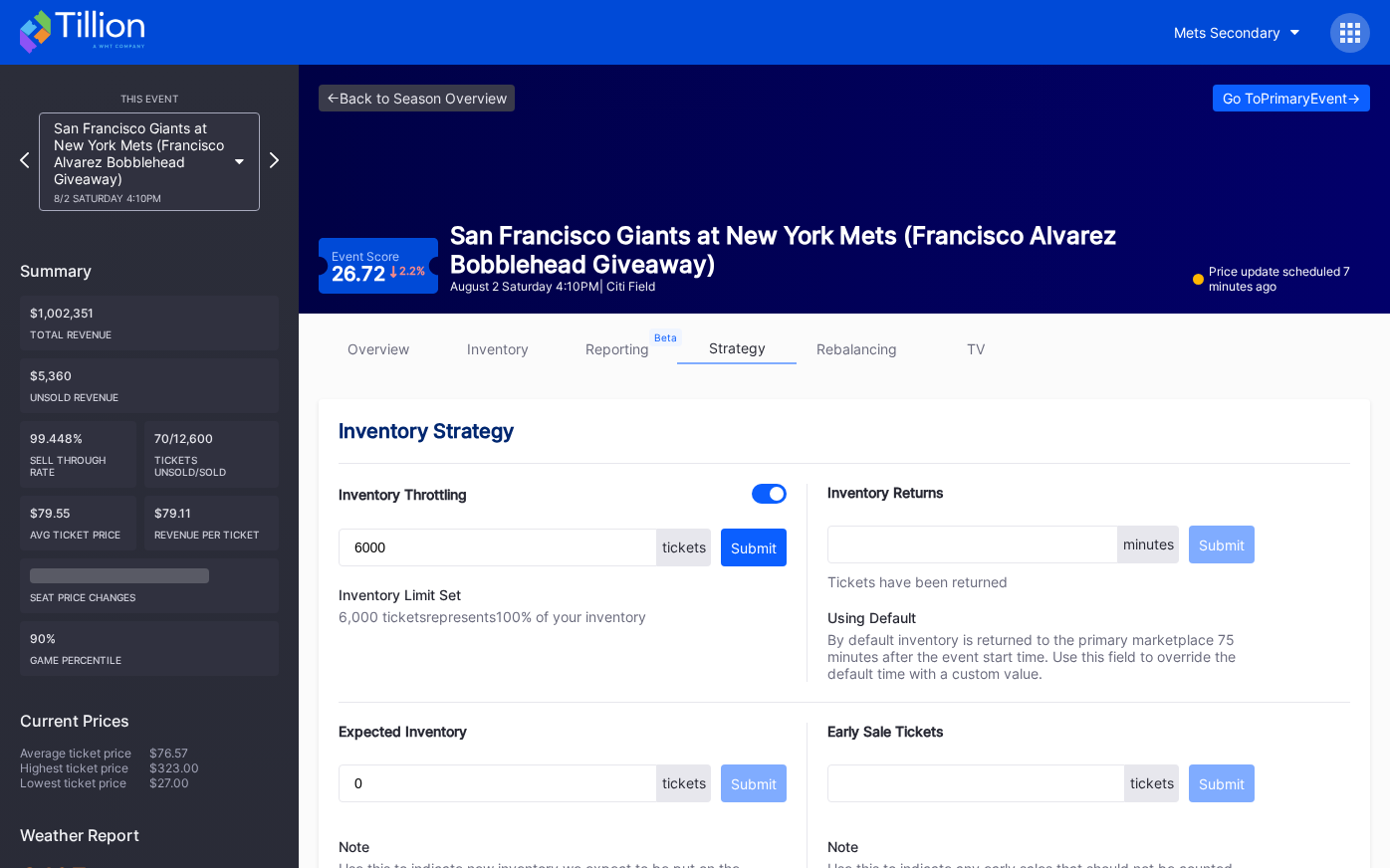 click on "overview" at bounding box center [378, 348] 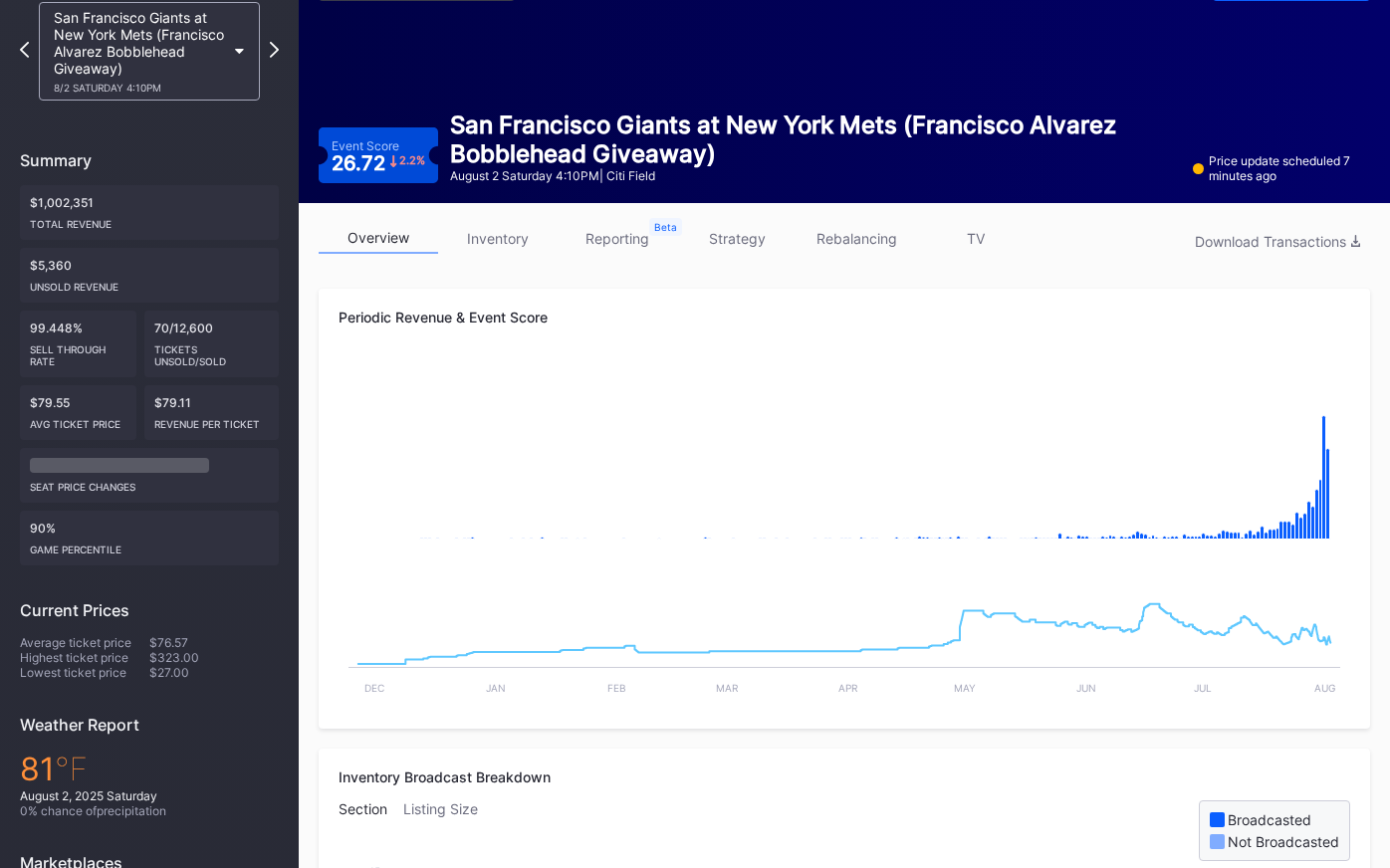 scroll, scrollTop: 0, scrollLeft: 0, axis: both 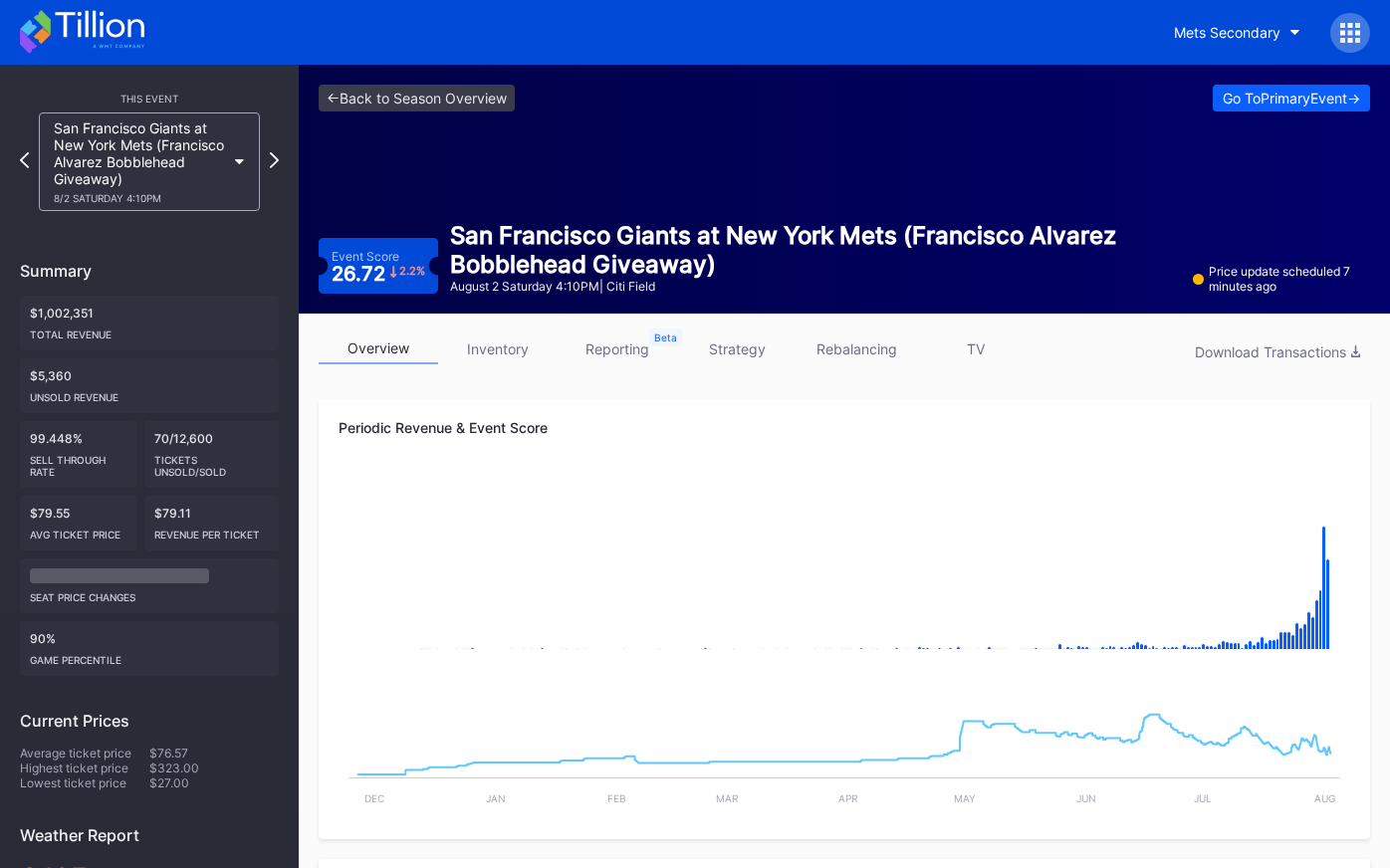 click on "strategy" at bounding box center [737, 348] 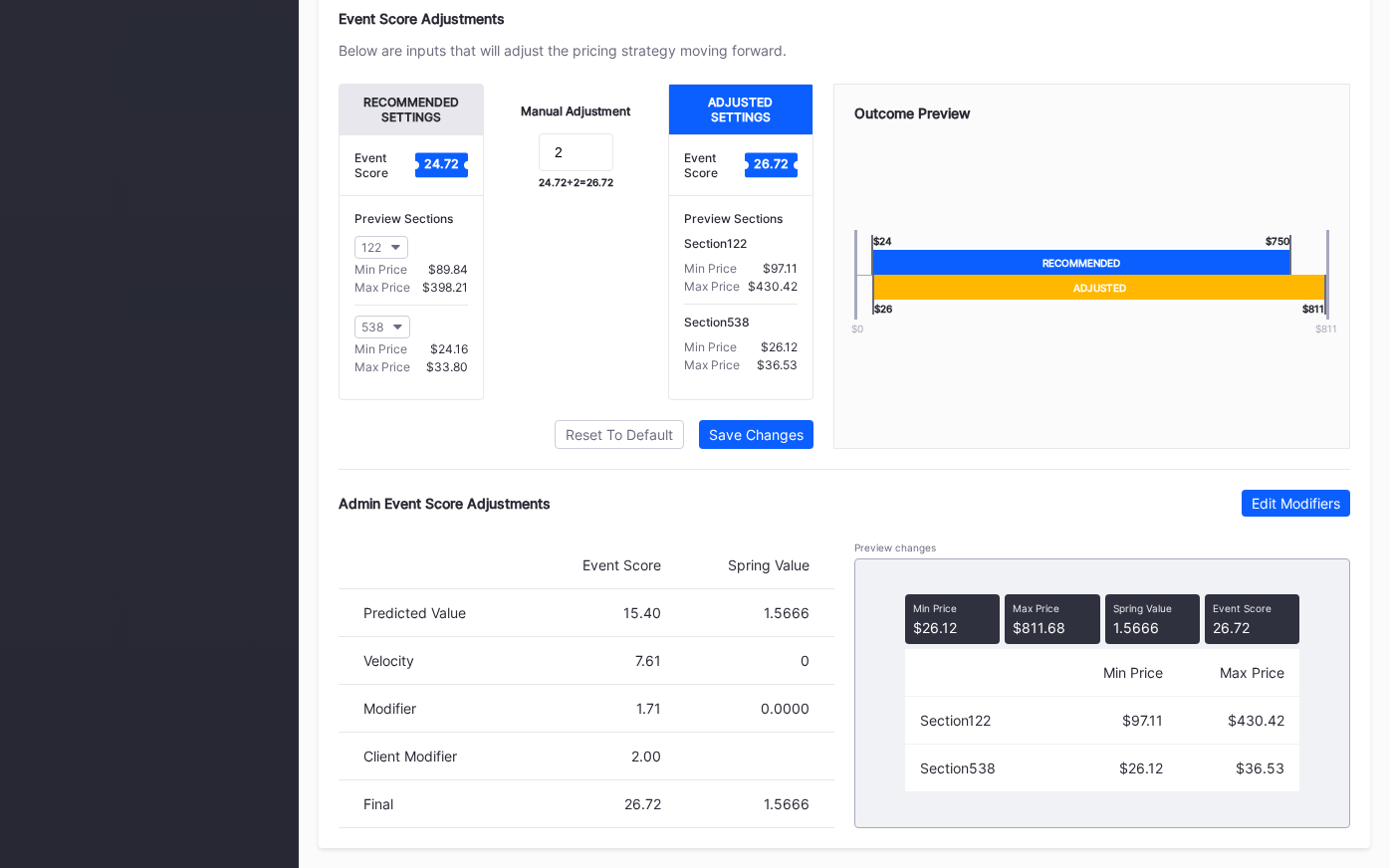 scroll, scrollTop: 1355, scrollLeft: 0, axis: vertical 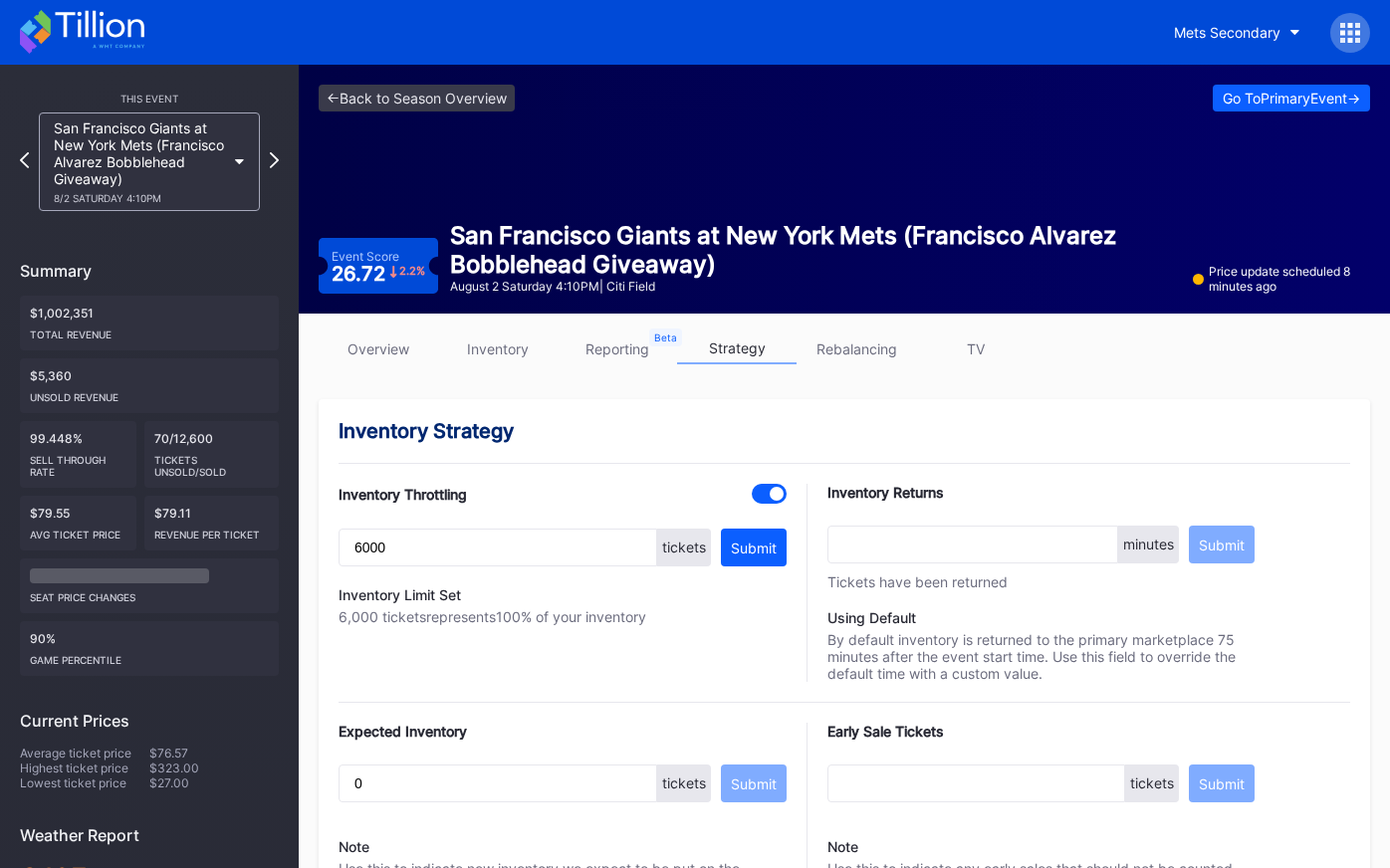 click on "inventory" at bounding box center (498, 348) 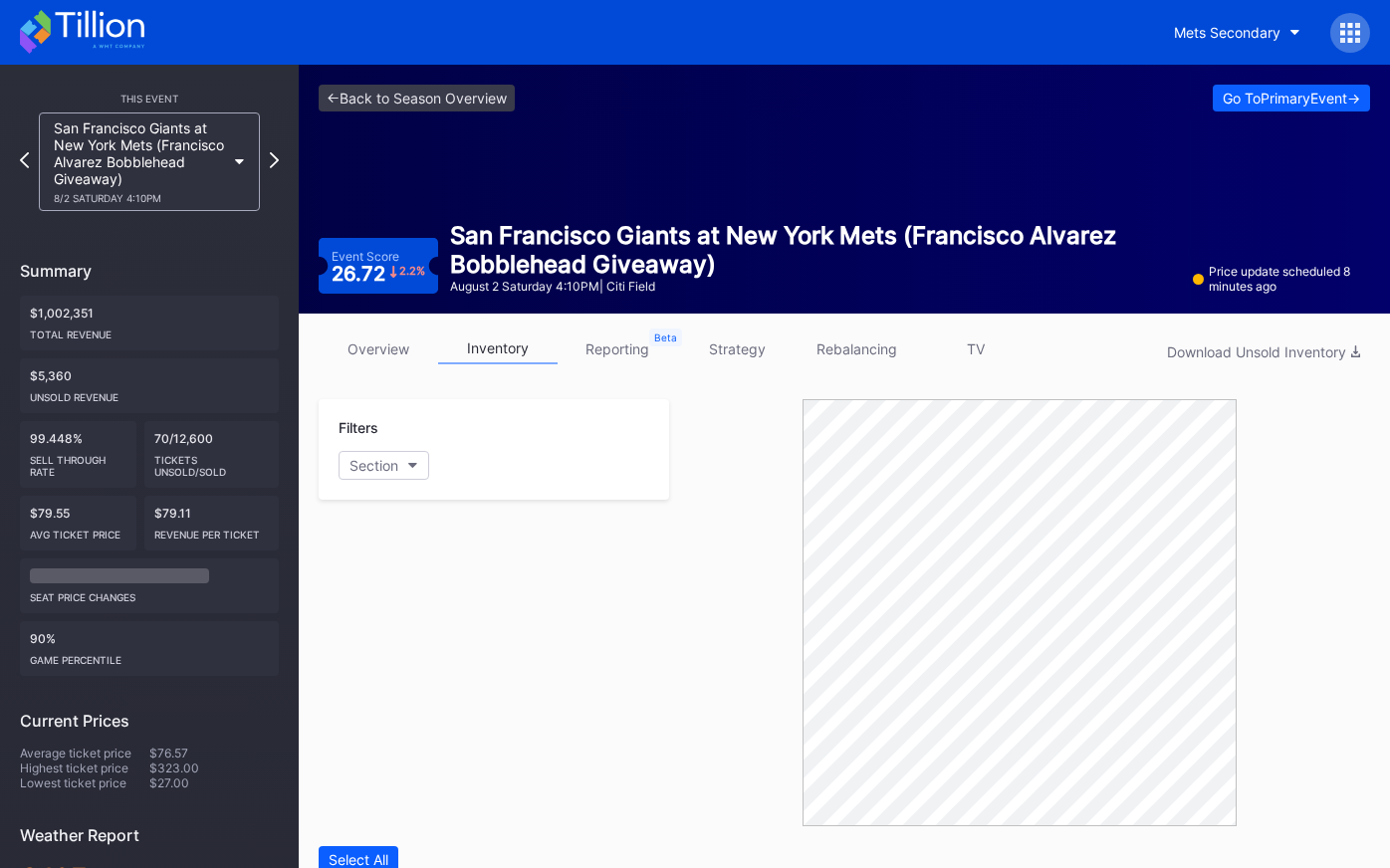 scroll, scrollTop: 583, scrollLeft: 0, axis: vertical 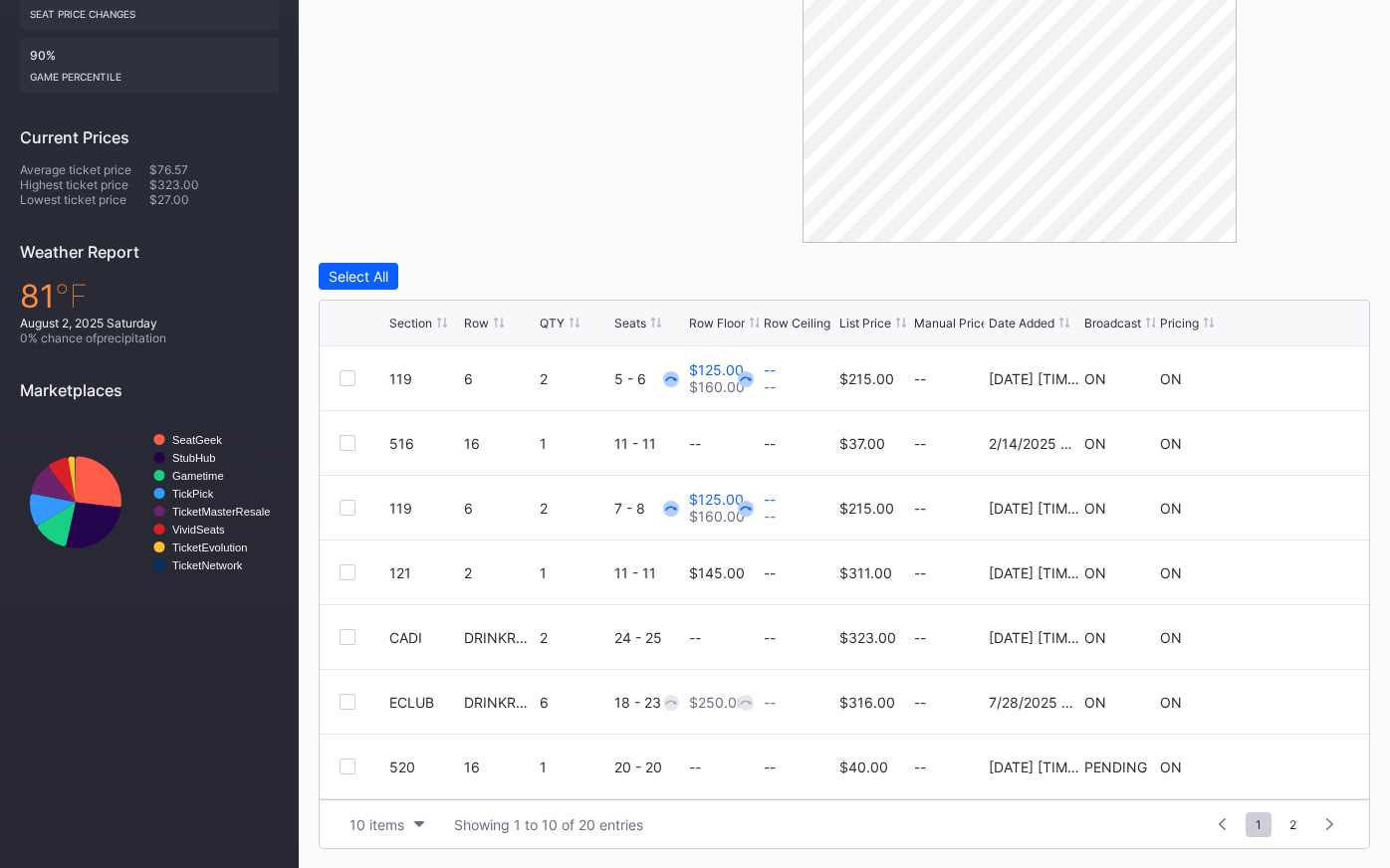 click on "List Price" at bounding box center (865, 323) 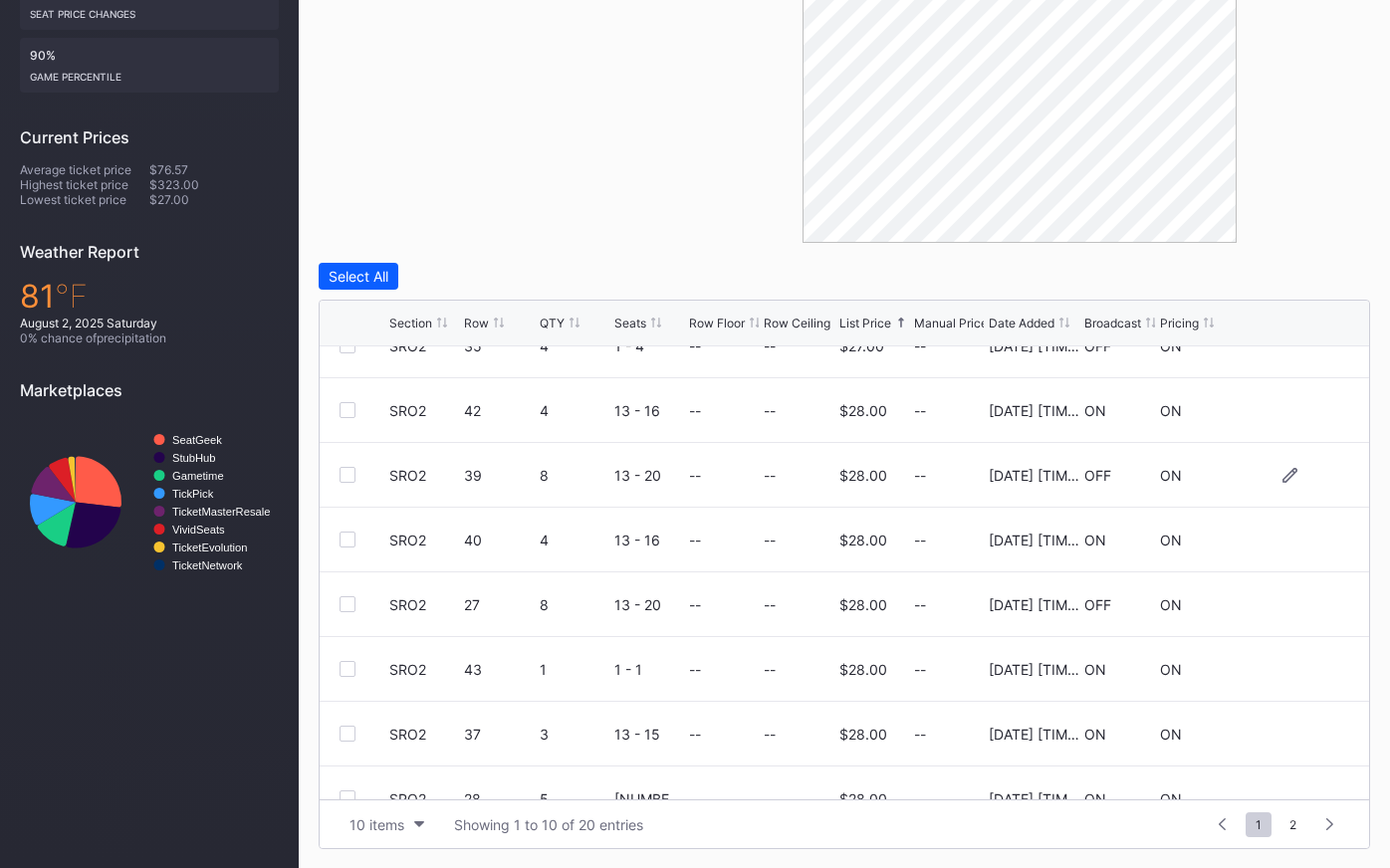 scroll, scrollTop: 0, scrollLeft: 0, axis: both 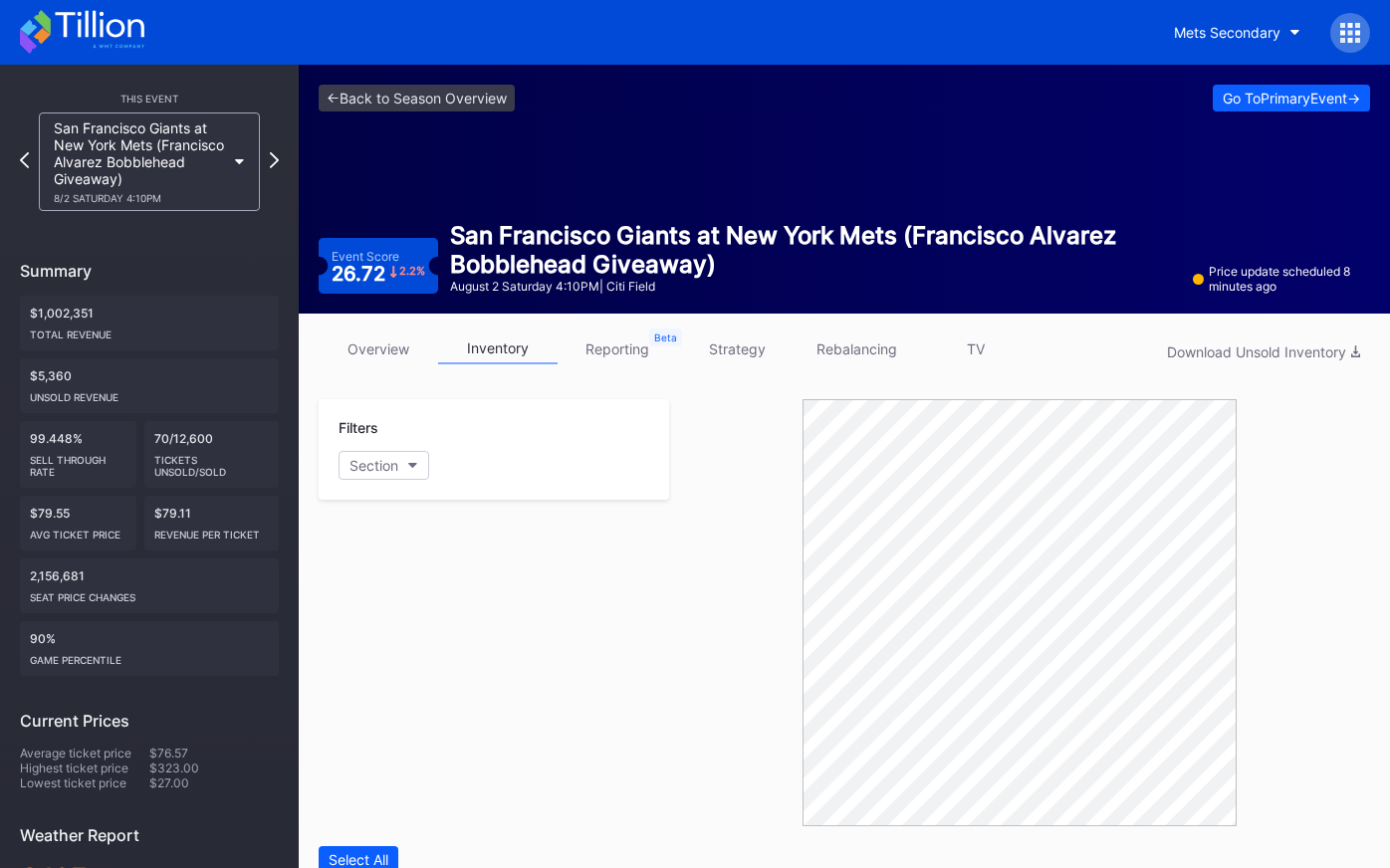 click on "overview" at bounding box center (378, 348) 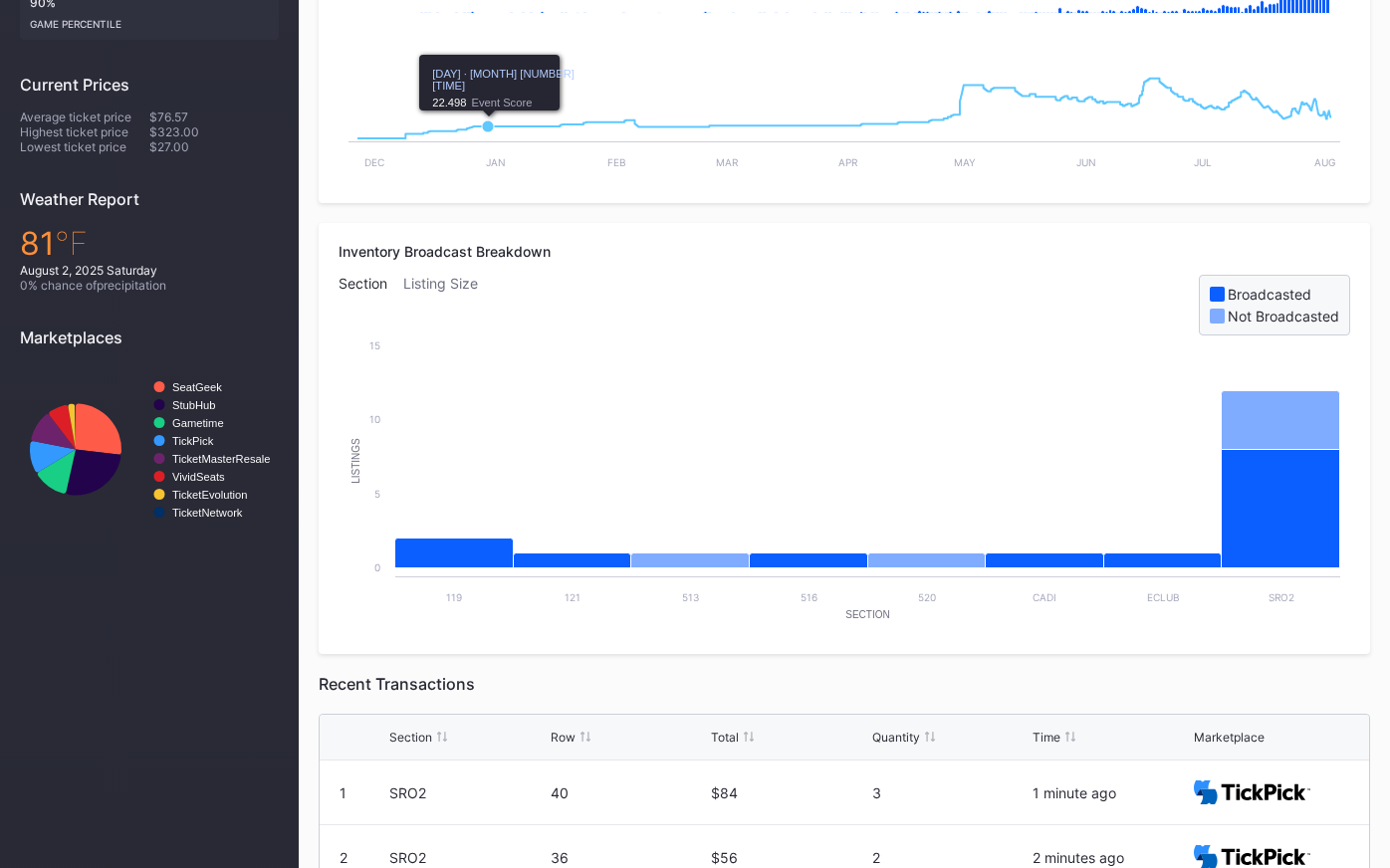 scroll, scrollTop: 0, scrollLeft: 0, axis: both 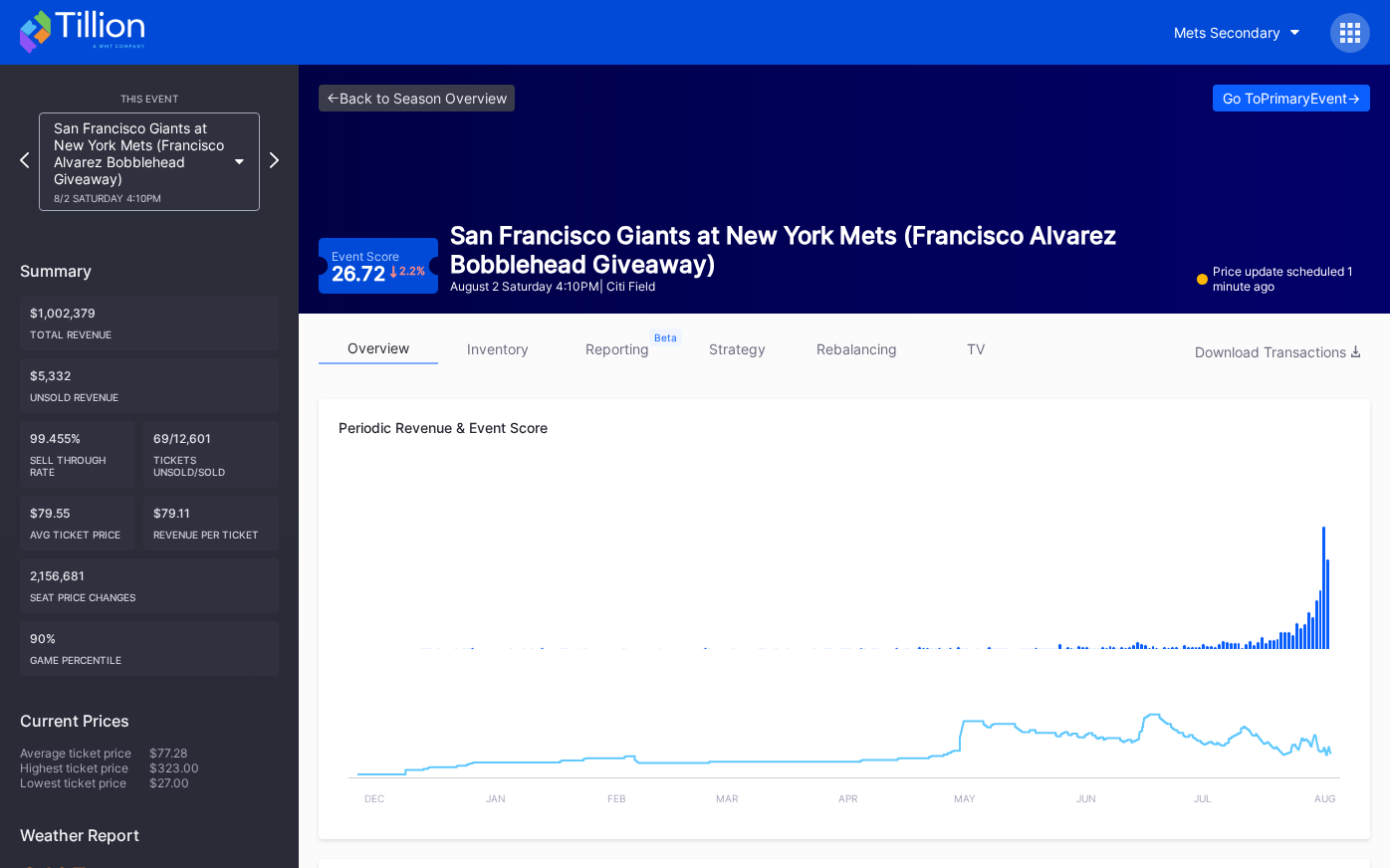 click on "strategy" at bounding box center [737, 348] 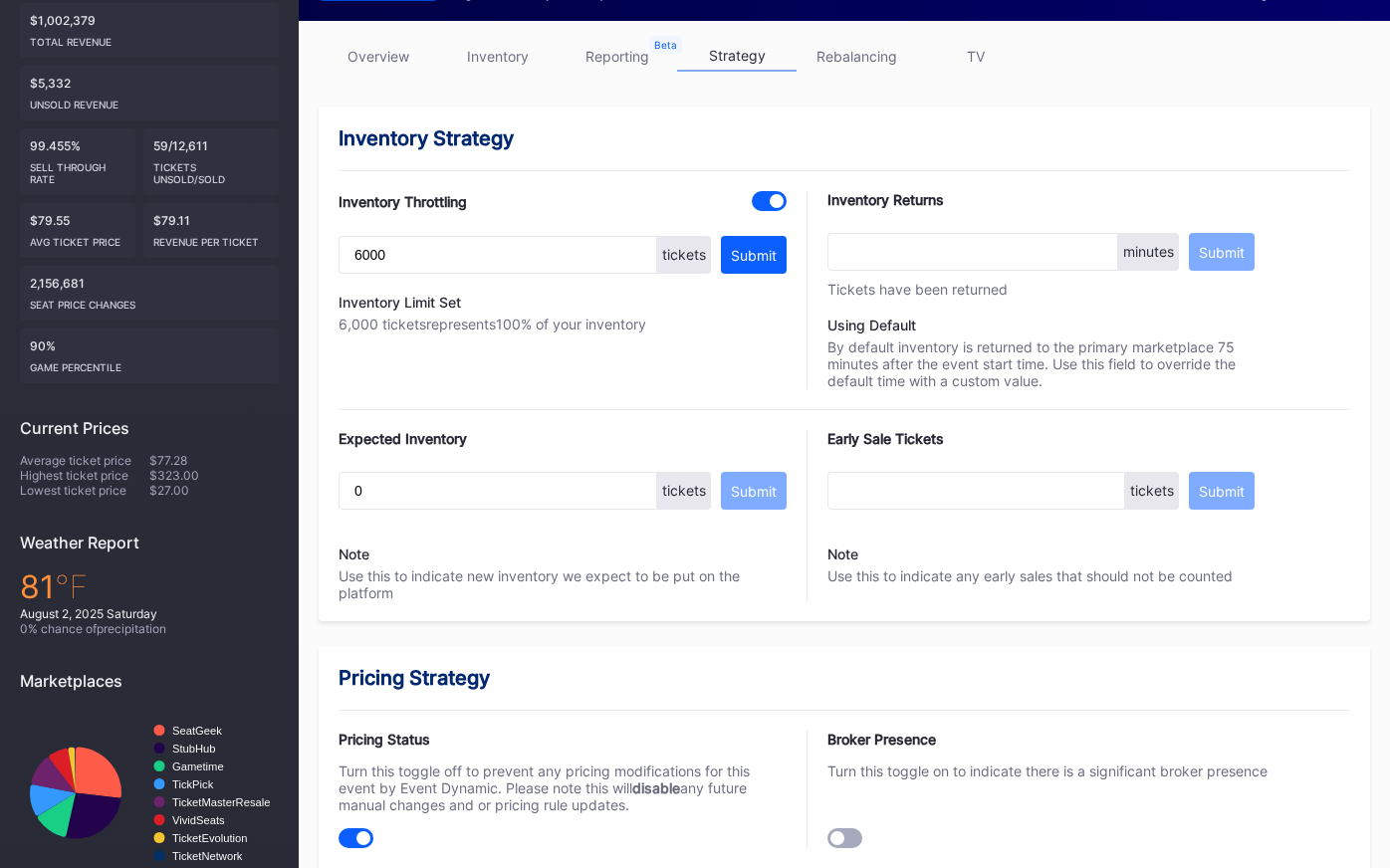 scroll, scrollTop: 0, scrollLeft: 0, axis: both 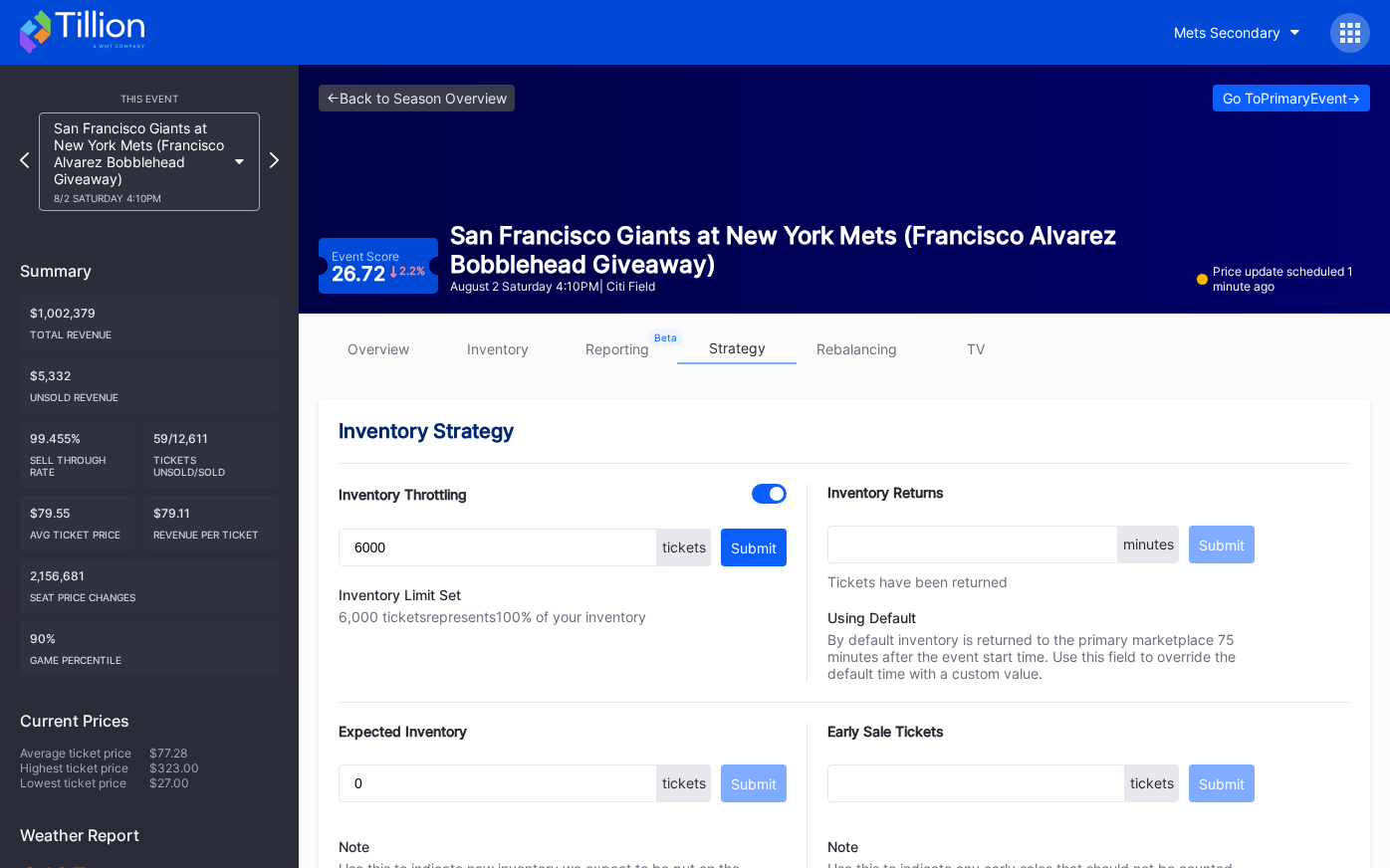 click on "overview inventory reporting strategy rebalancing TV Inventory Strategy Inventory Throttling 6000 tickets Submit Inventory Limit Set 6,000   tickets  represents  100 % of your inventory Inventory Returns minutes Submit Tickets have been returned Using Default By default inventory is returned to the primary marketplace 75 minutes after the event start time. Use this field to override the default time with a custom value. Expected Inventory 0 tickets Submit Note Use this to indicate new inventory we expect to be put on the platform Early Sale Tickets tickets Submit Note Use this to indicate any early sales that should not be counted Pricing Strategy Pricing Status Turn this toggle off to prevent any pricing modifications for this event by Event Dynamic. Please note this will  disable  any future manual changes and or pricing rule updates. Broker Presence Turn this toggle on to indicate there is a significant broker presence Select Algorithm Objective Tailor the algorithm to one of the strategies below. 24.72 2" at bounding box center [844, 1267] 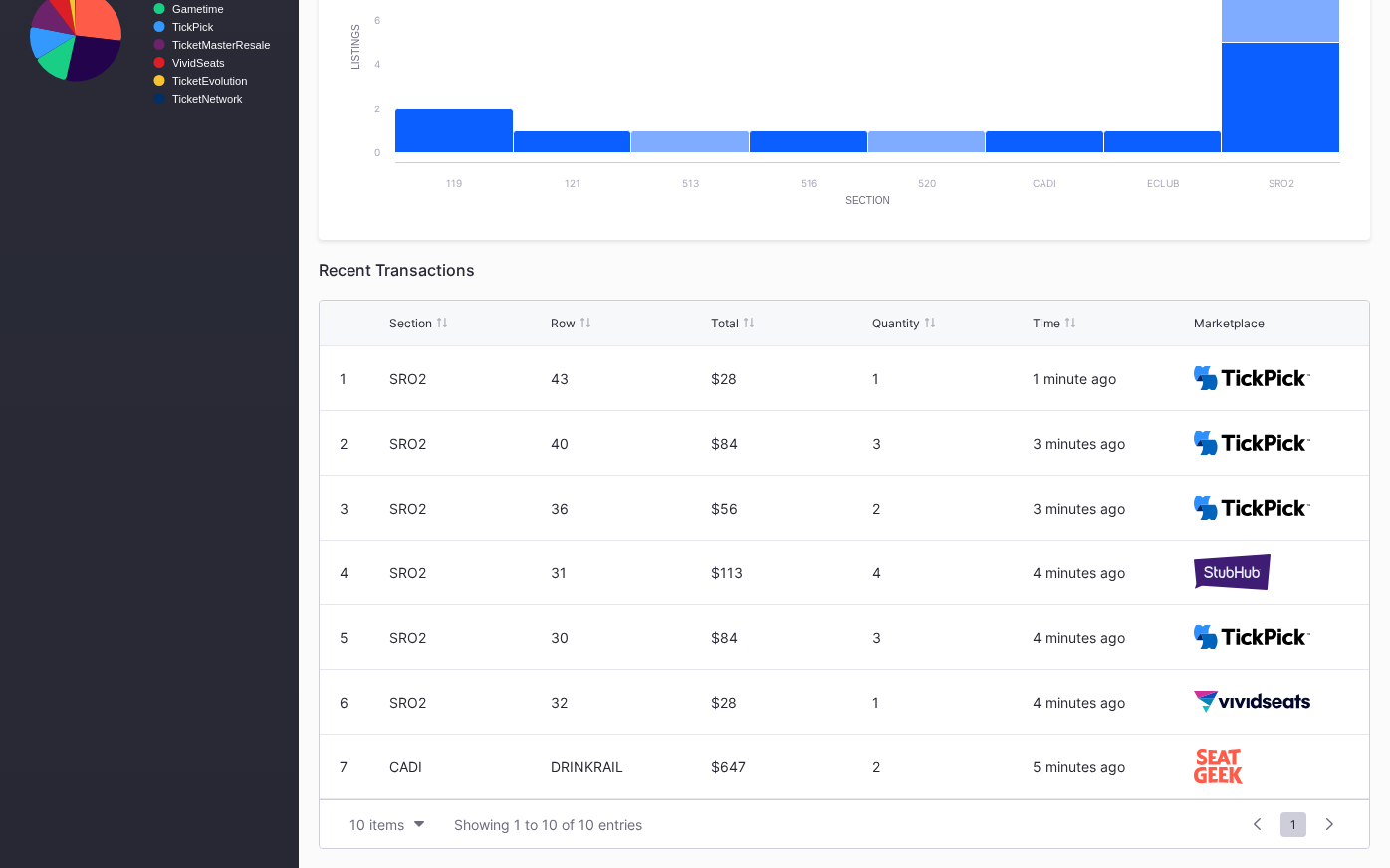 scroll, scrollTop: 0, scrollLeft: 0, axis: both 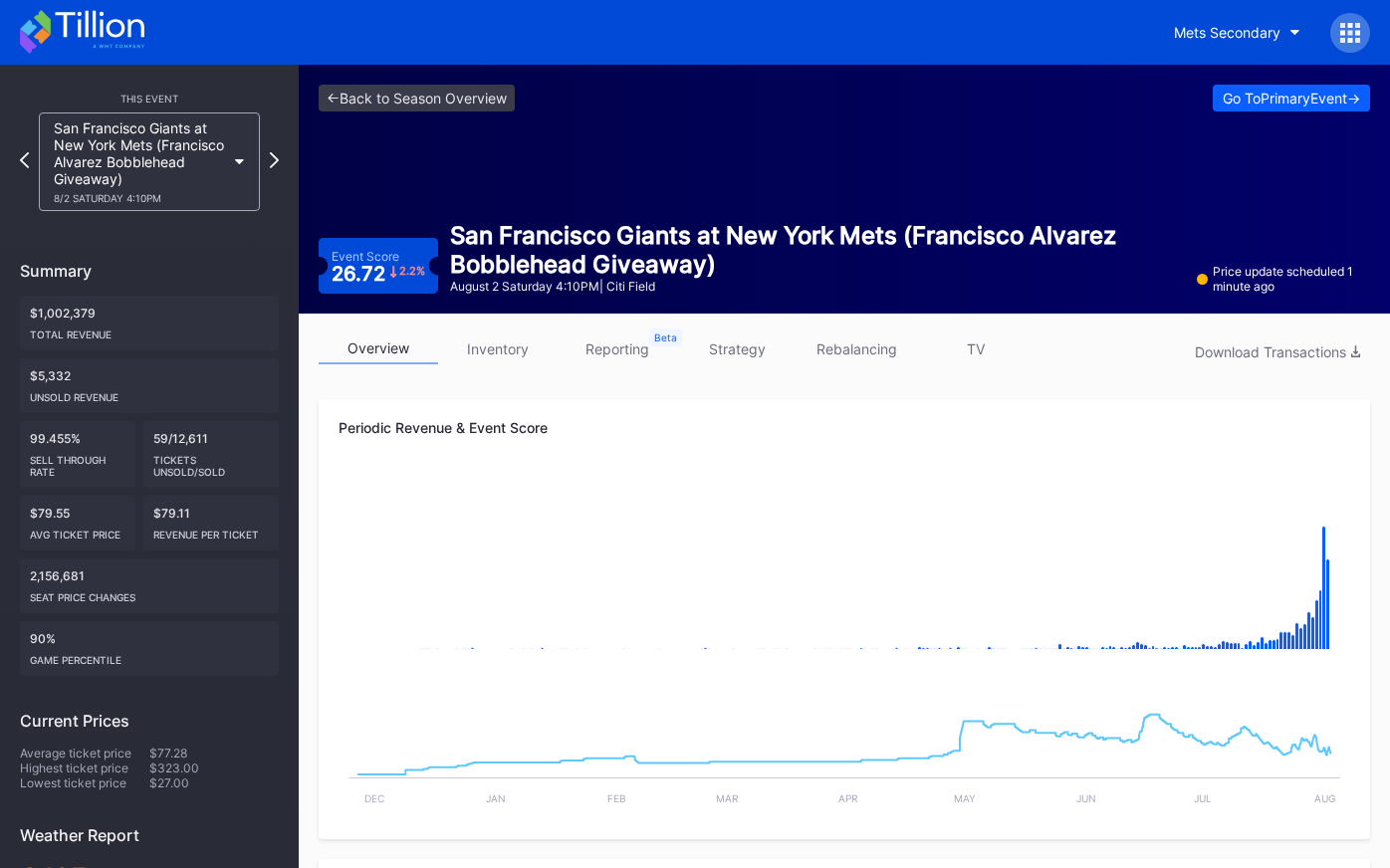 click on "strategy" at bounding box center (737, 348) 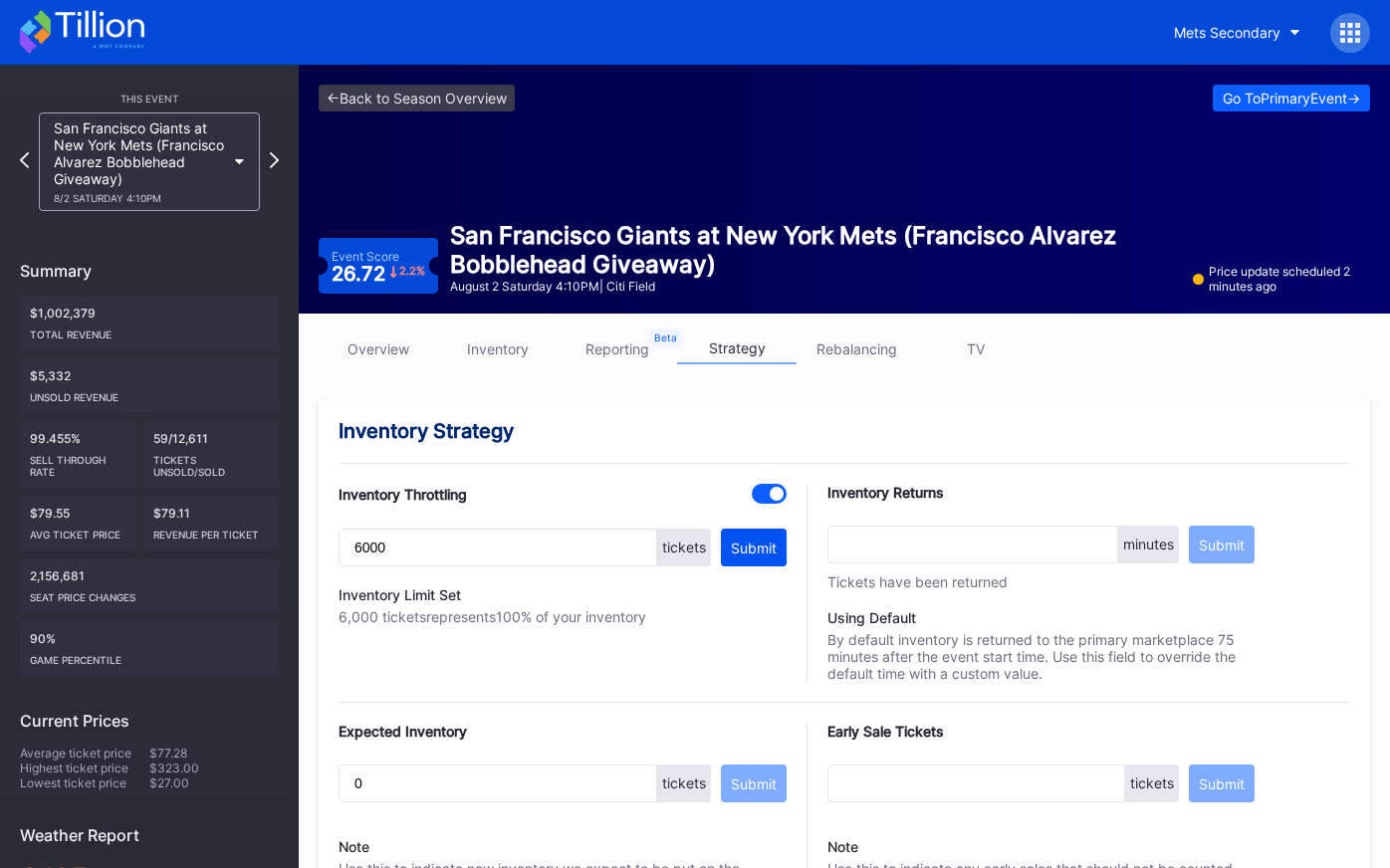 scroll, scrollTop: 1365, scrollLeft: 0, axis: vertical 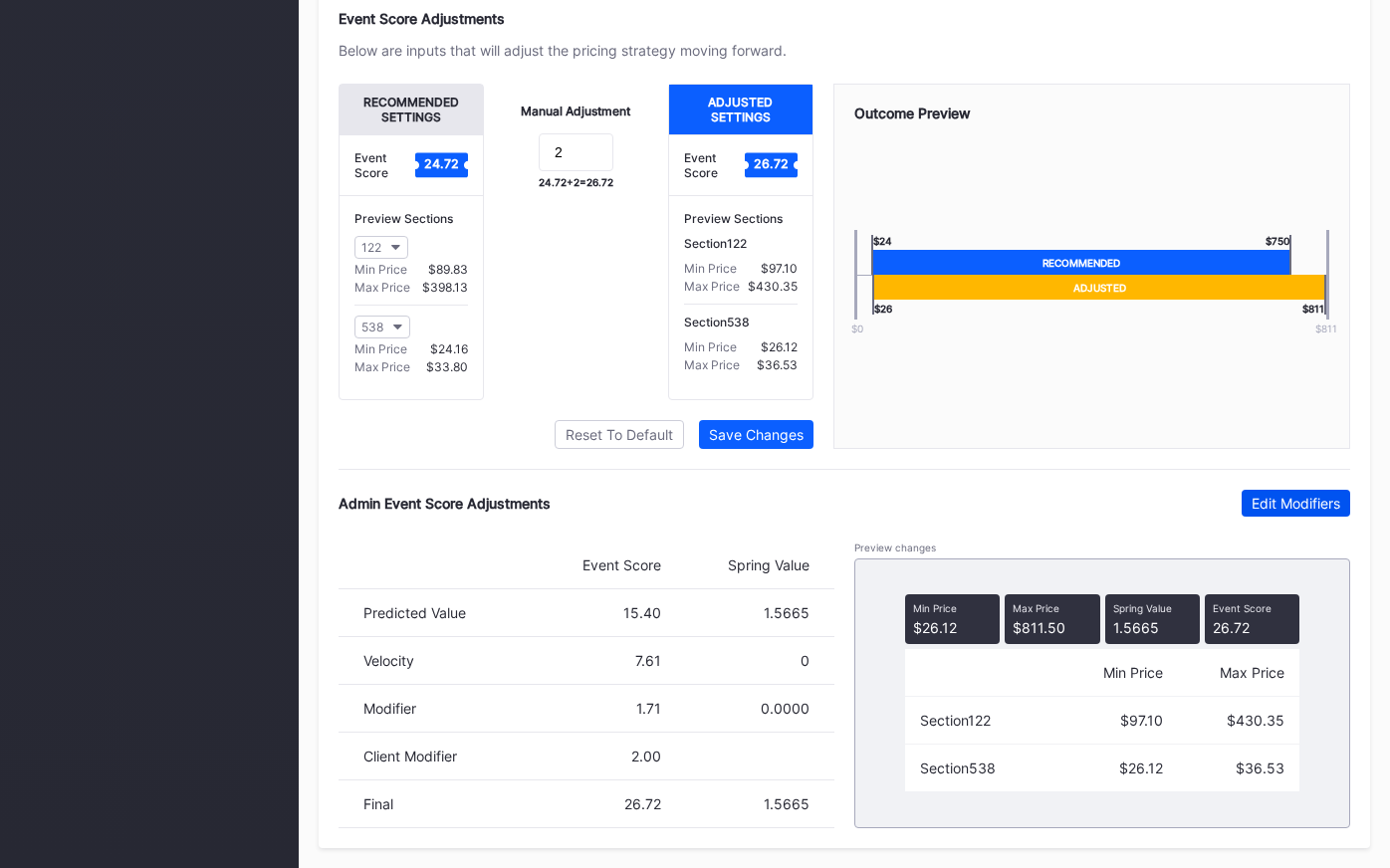 click on "Edit Modifiers" at bounding box center (1295, 503) 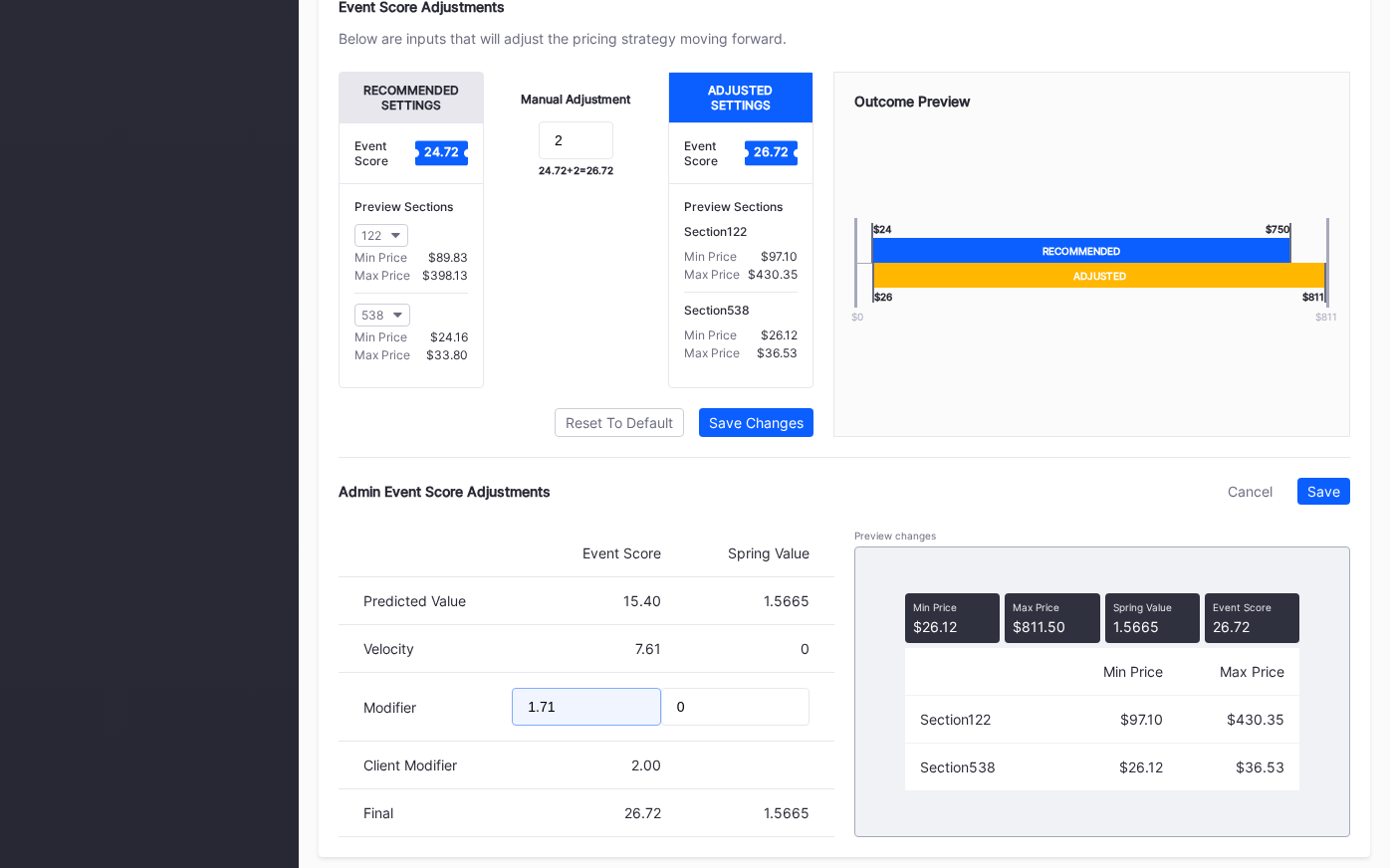 drag, startPoint x: 565, startPoint y: 726, endPoint x: 432, endPoint y: 721, distance: 133.09395 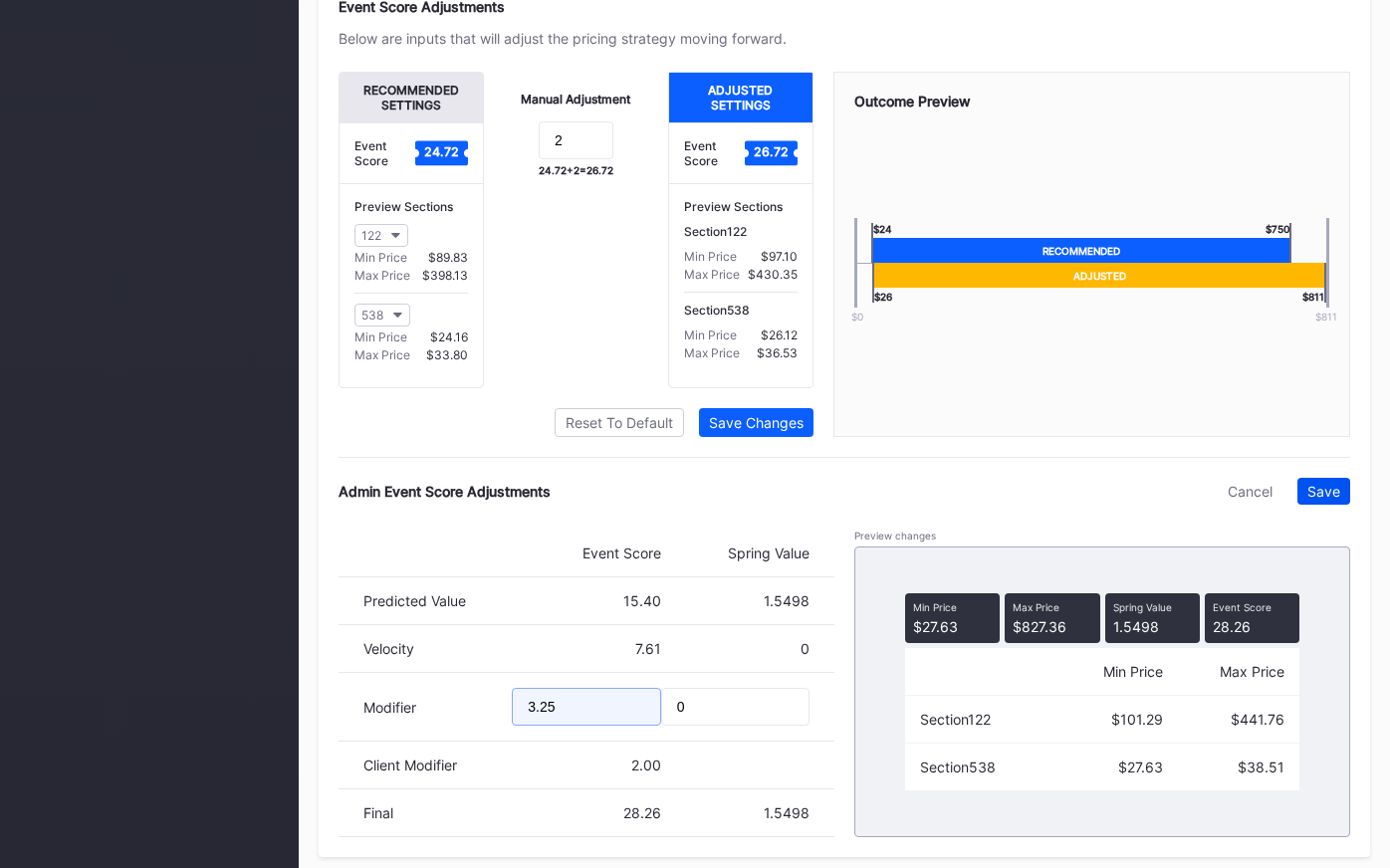 type on "3.25" 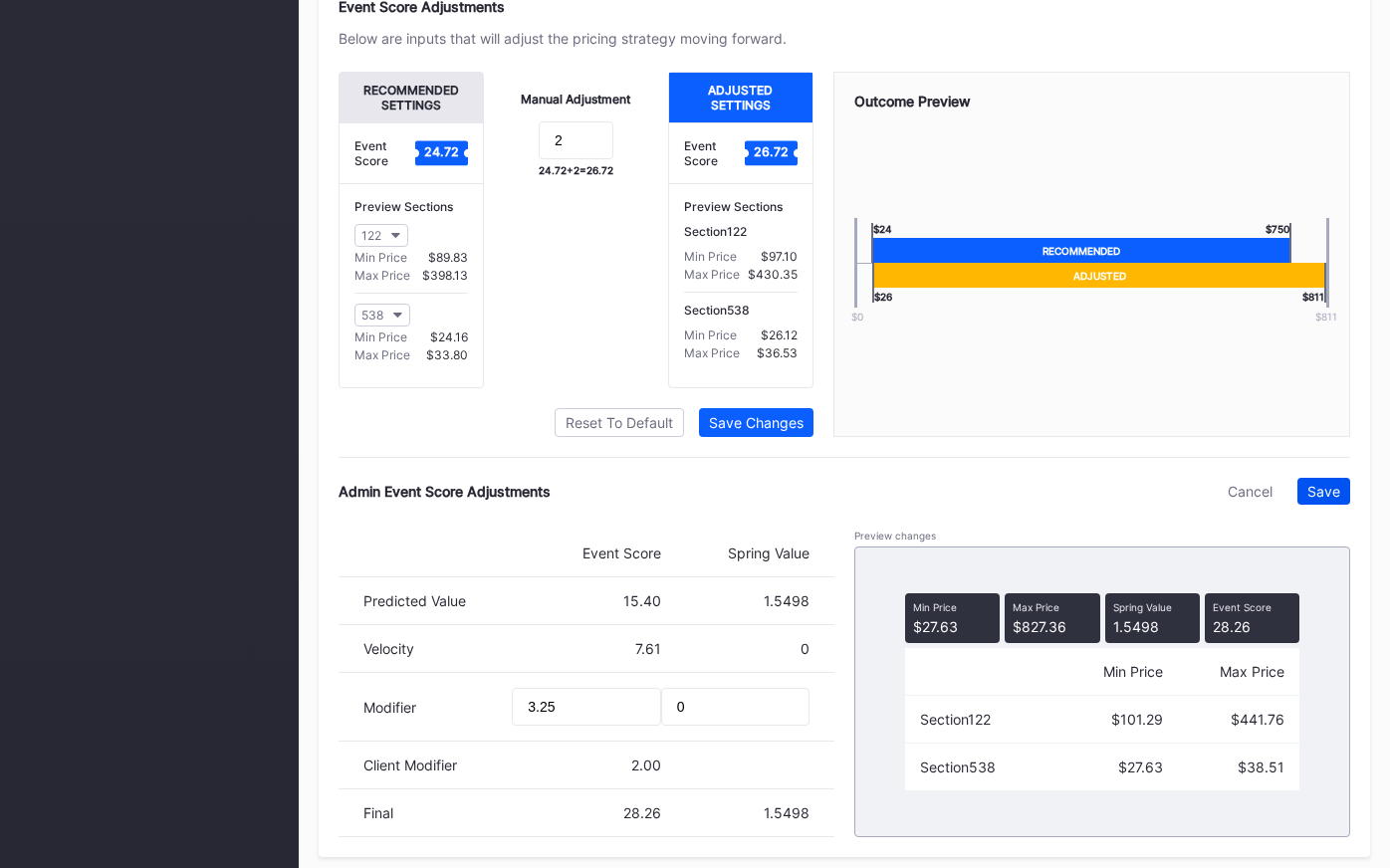 click on "Save" at bounding box center (1323, 491) 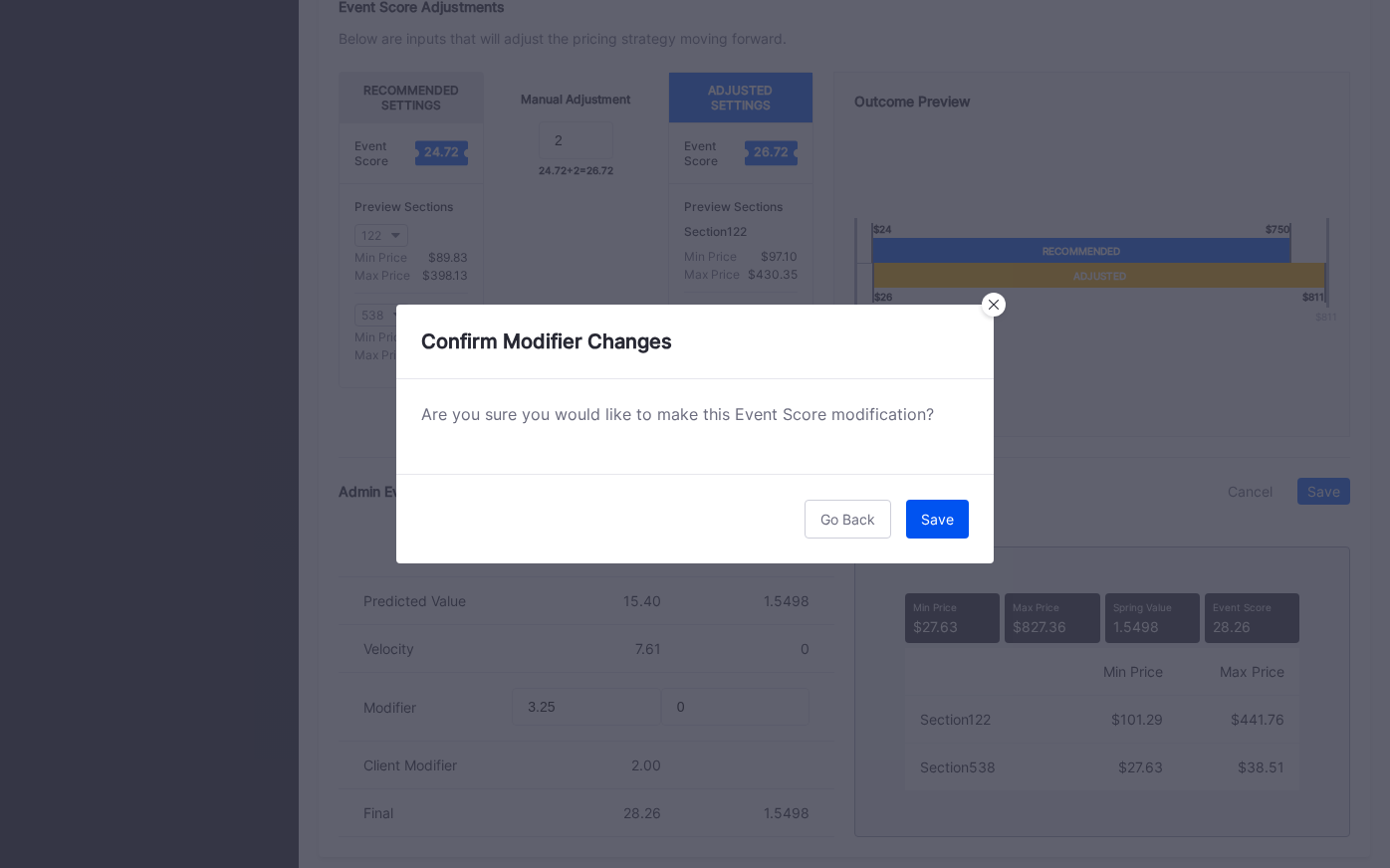 click on "Save" at bounding box center (937, 519) 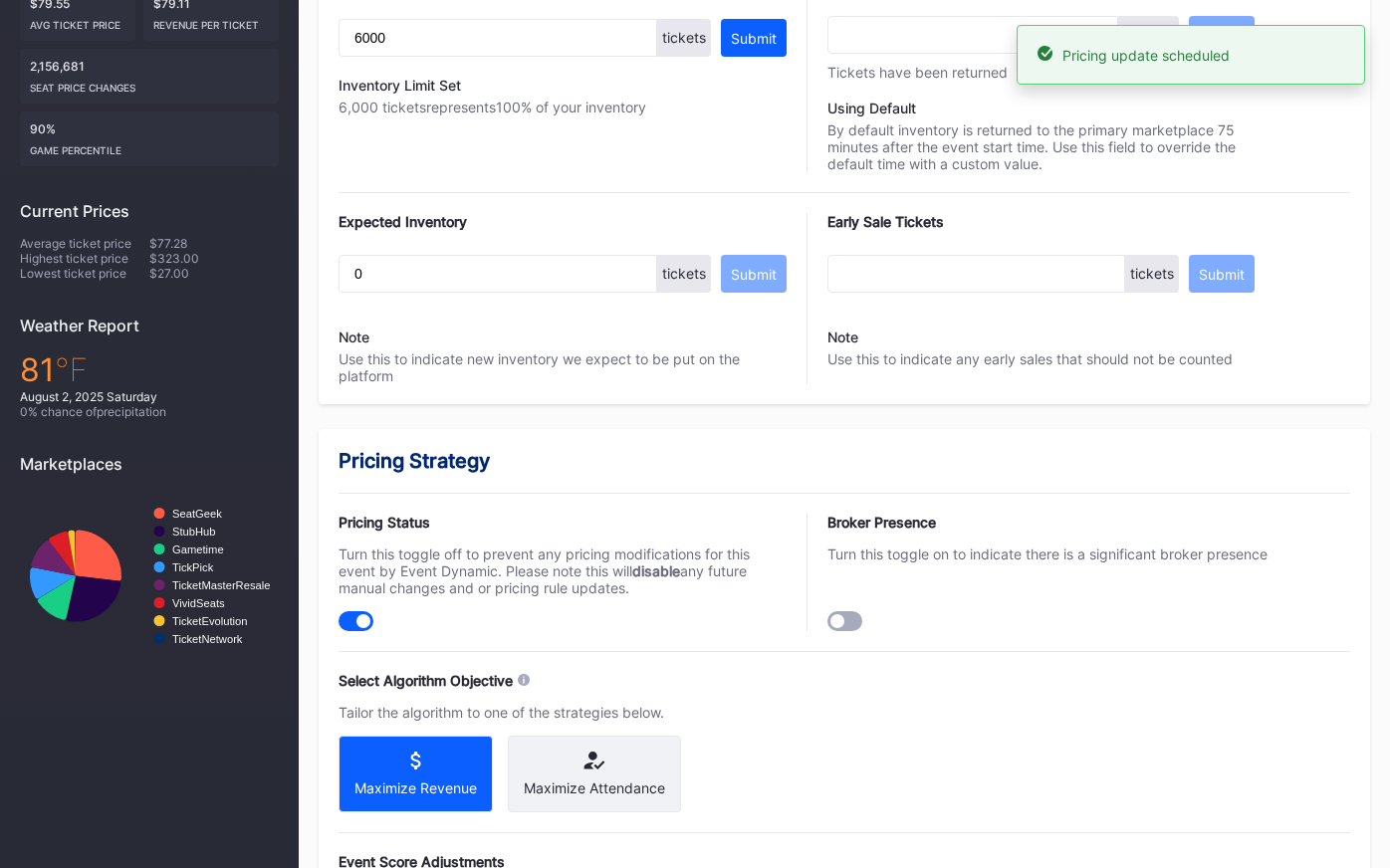 scroll, scrollTop: 0, scrollLeft: 0, axis: both 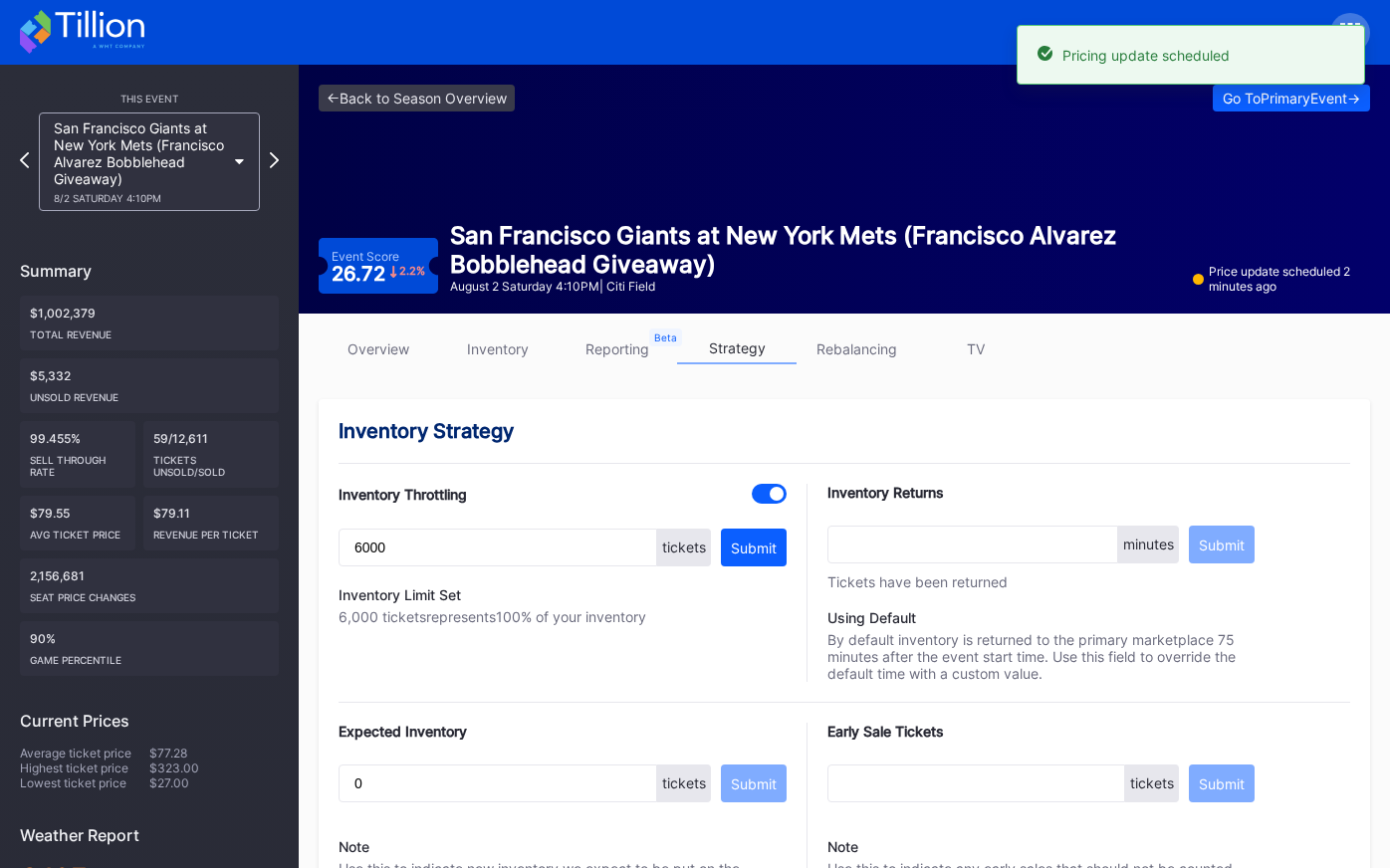 click on "overview" at bounding box center [378, 348] 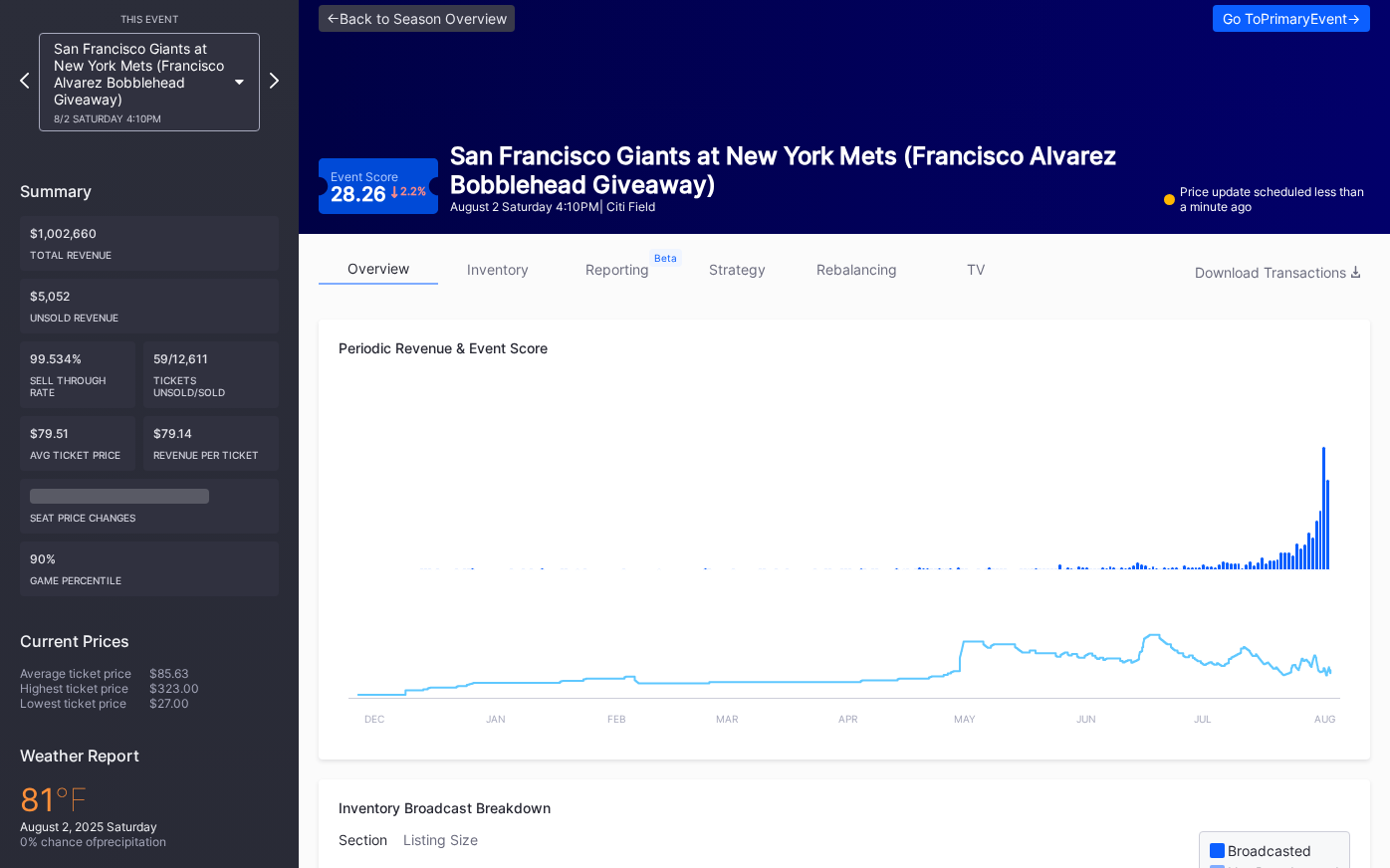 scroll, scrollTop: 52, scrollLeft: 0, axis: vertical 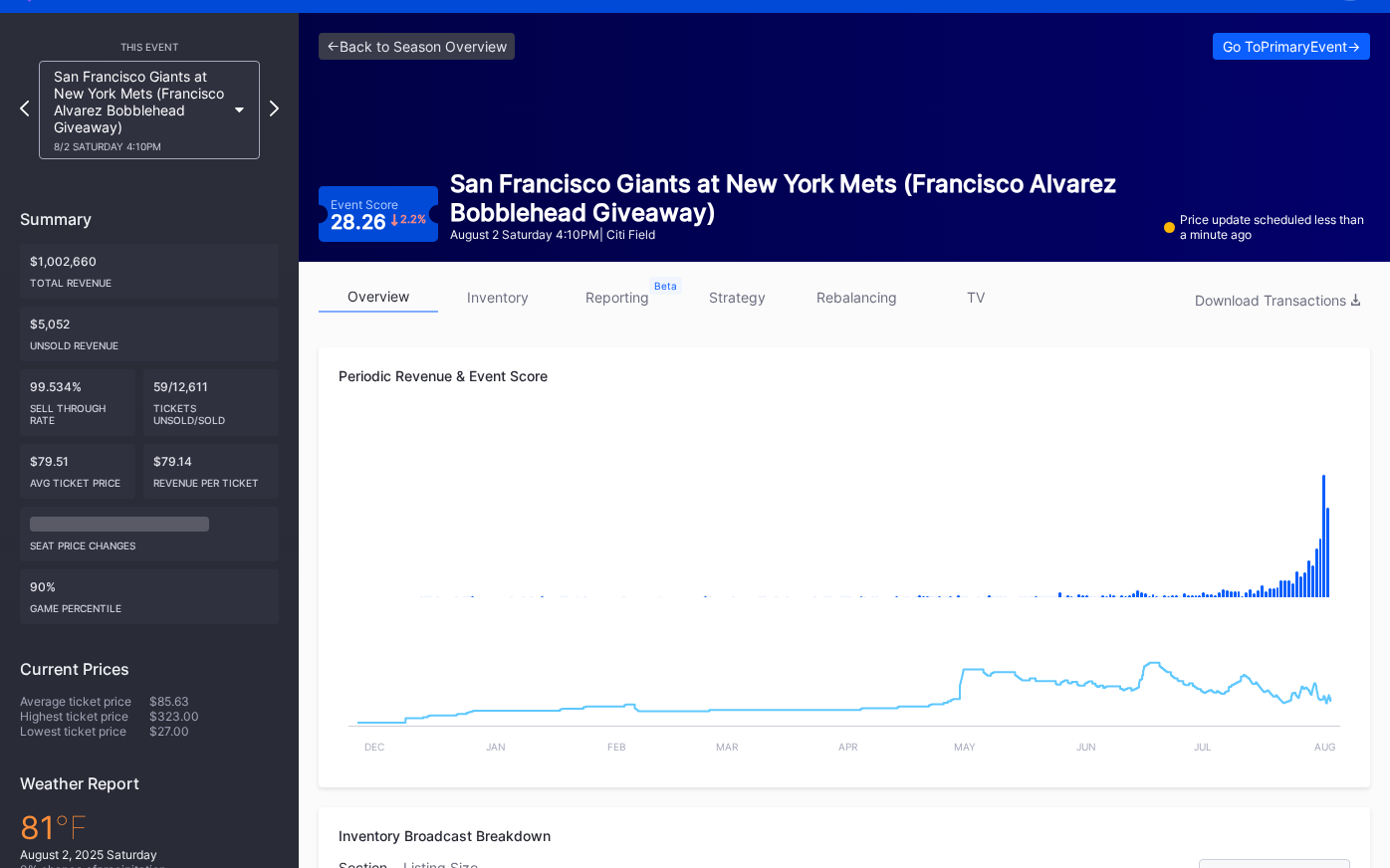 click on "inventory" at bounding box center [498, 297] 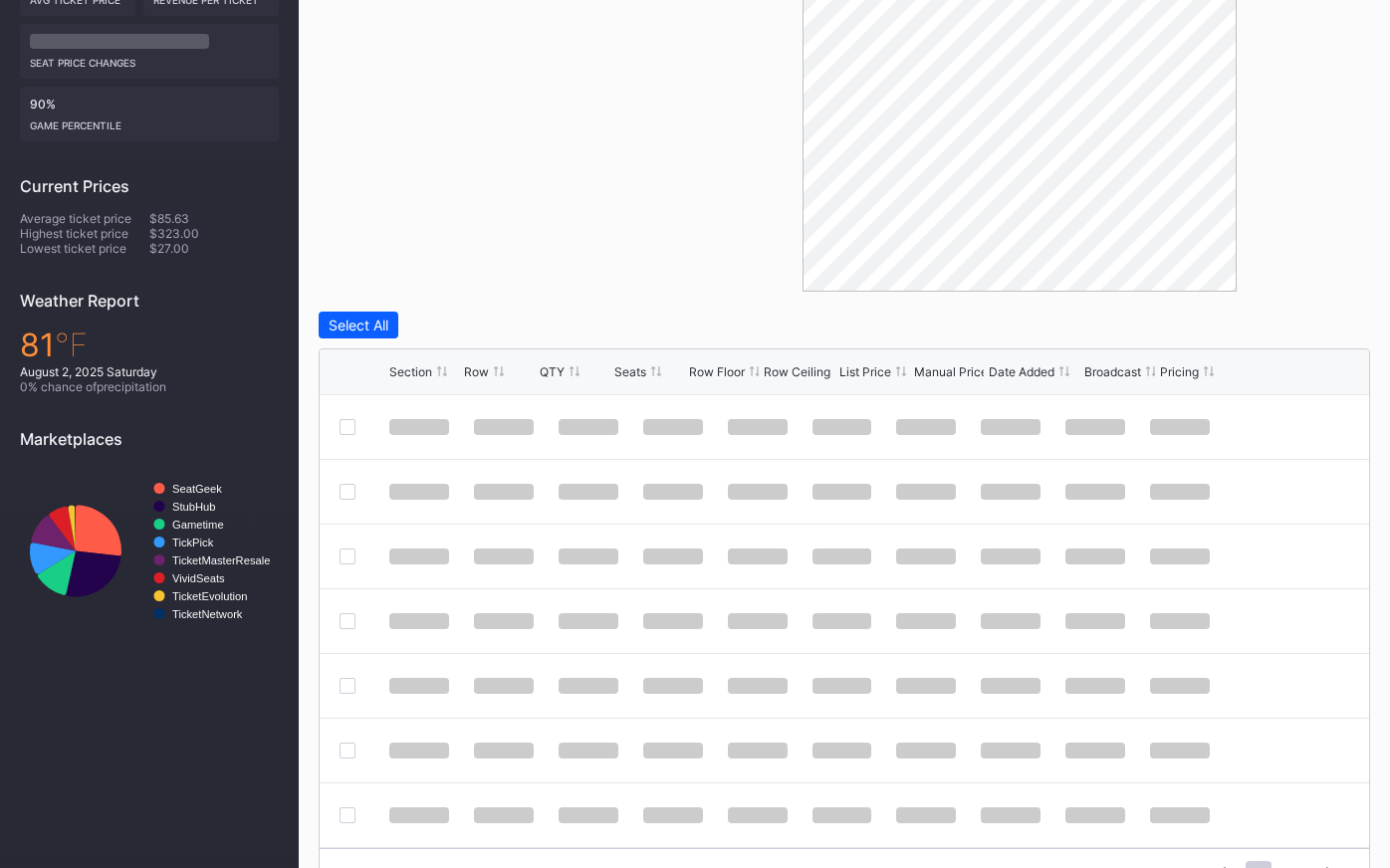scroll, scrollTop: 583, scrollLeft: 0, axis: vertical 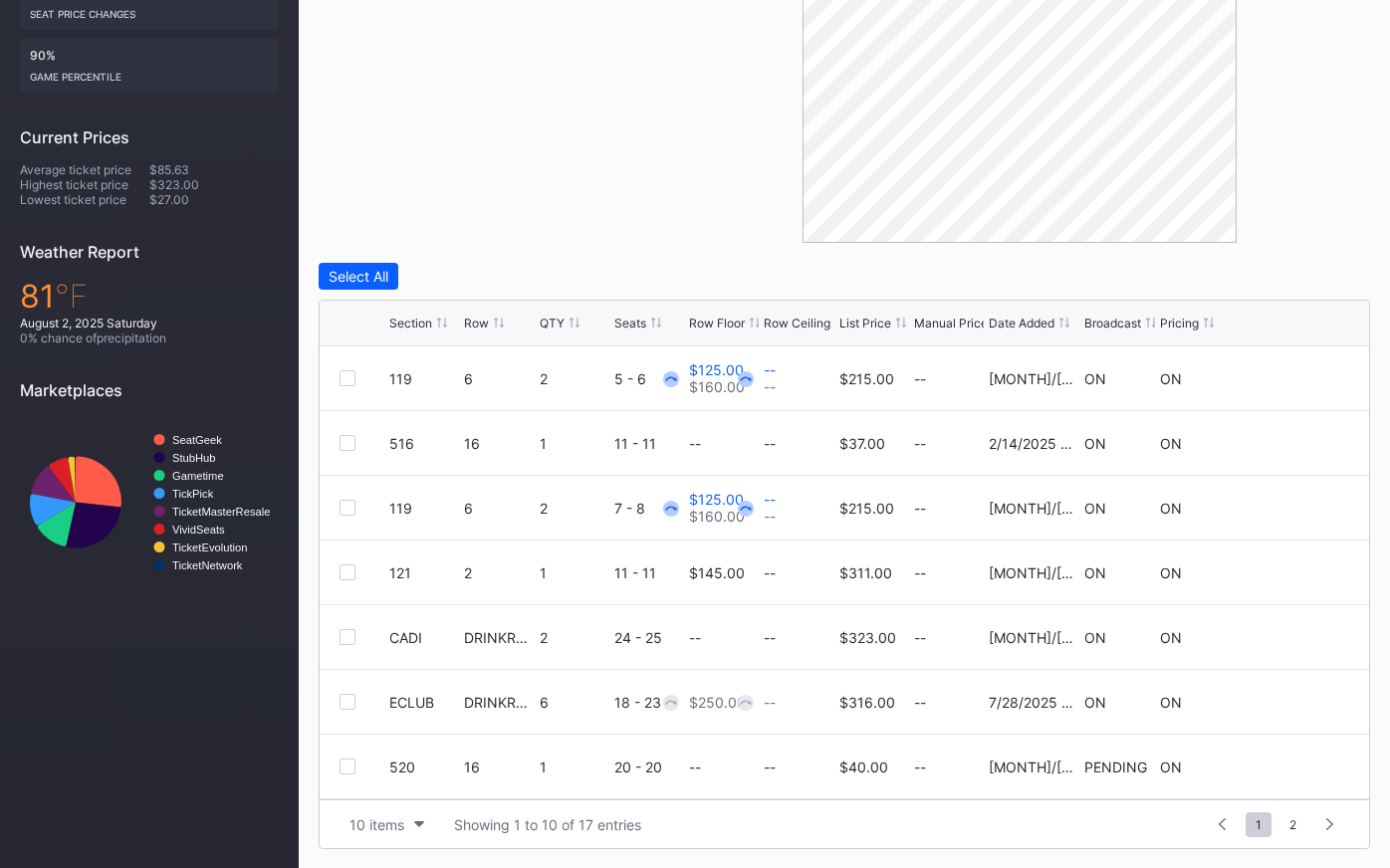 click on "List Price" at bounding box center (865, 323) 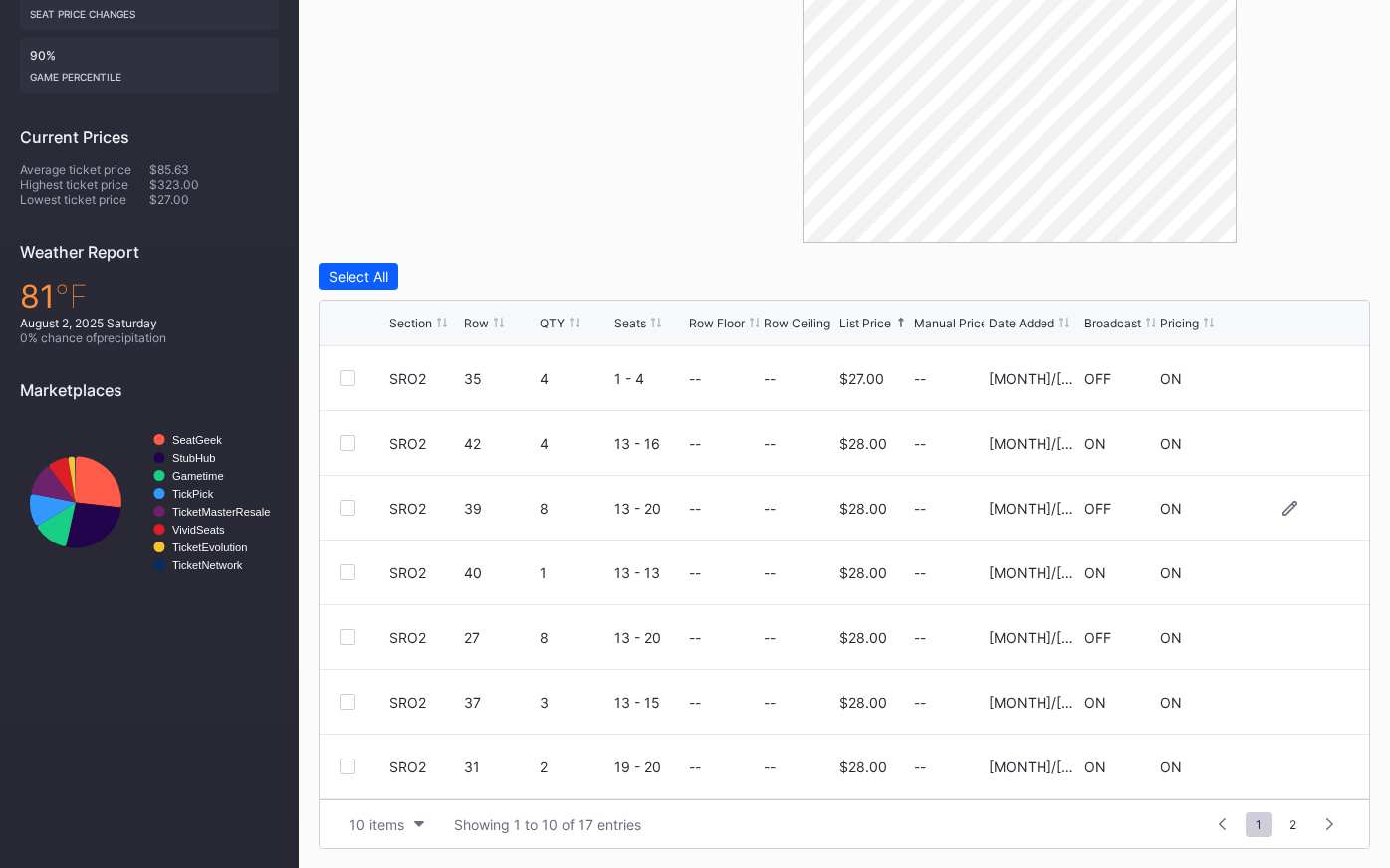 scroll, scrollTop: 194, scrollLeft: 0, axis: vertical 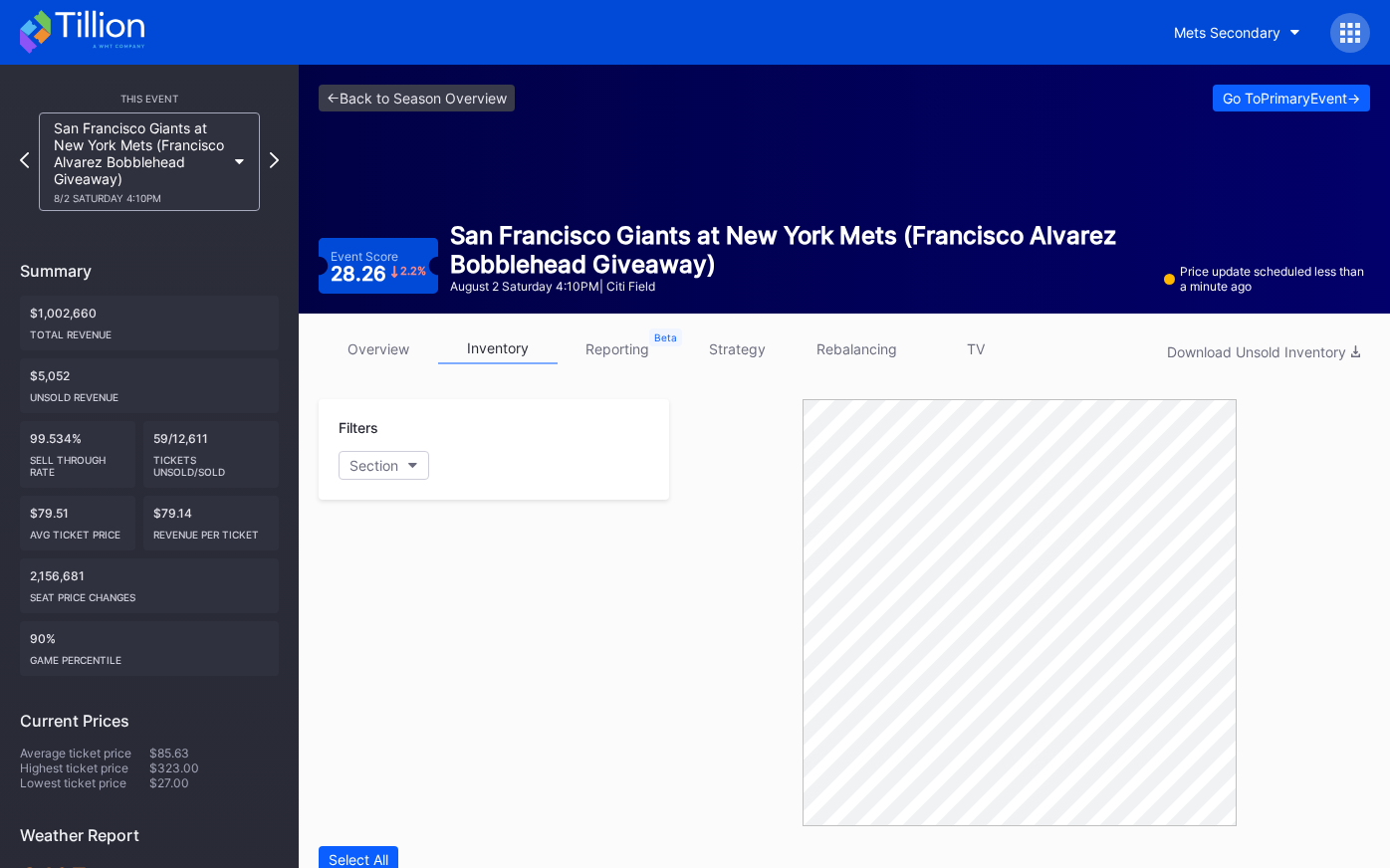 click on "overview" at bounding box center (378, 348) 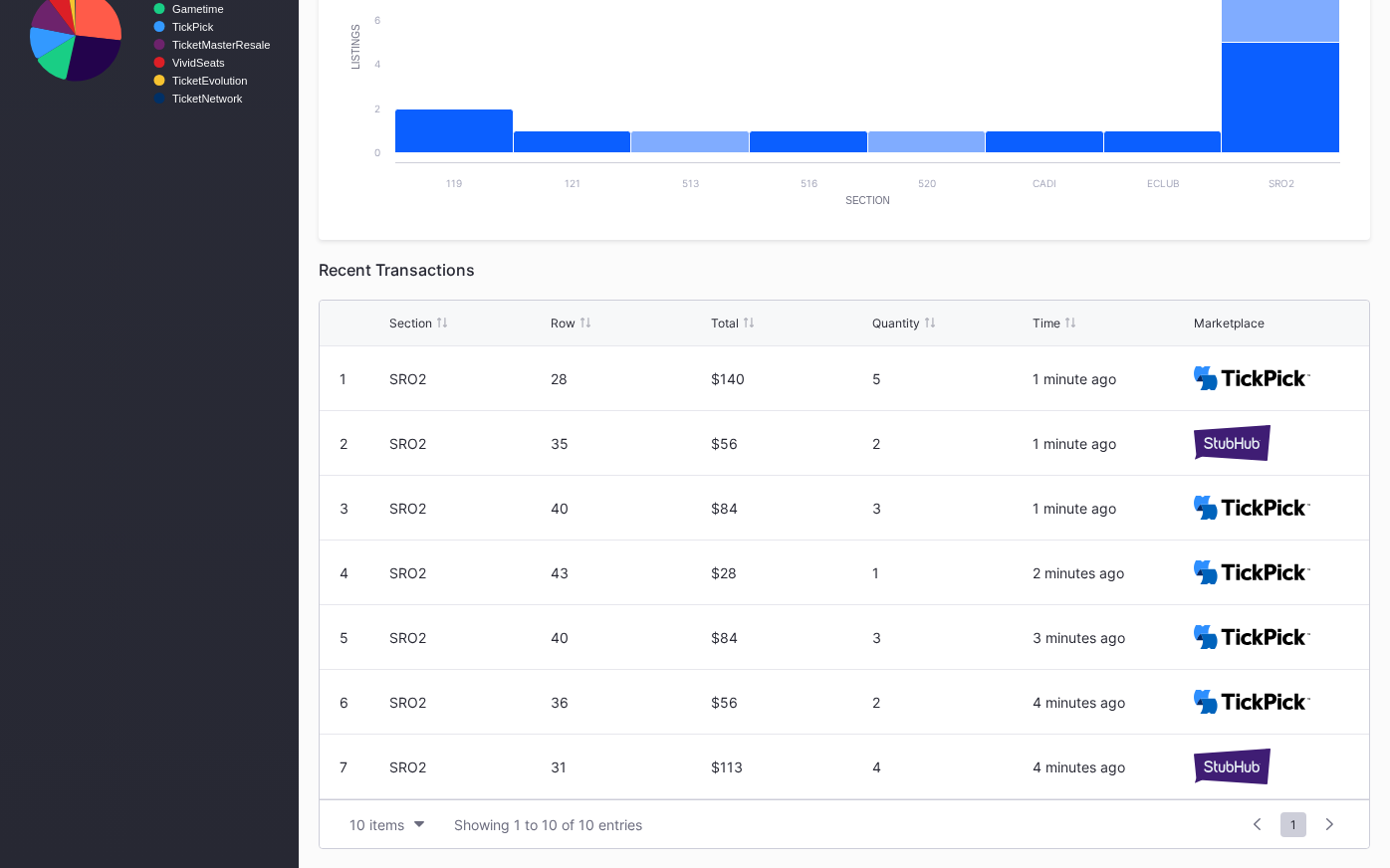 scroll, scrollTop: 0, scrollLeft: 0, axis: both 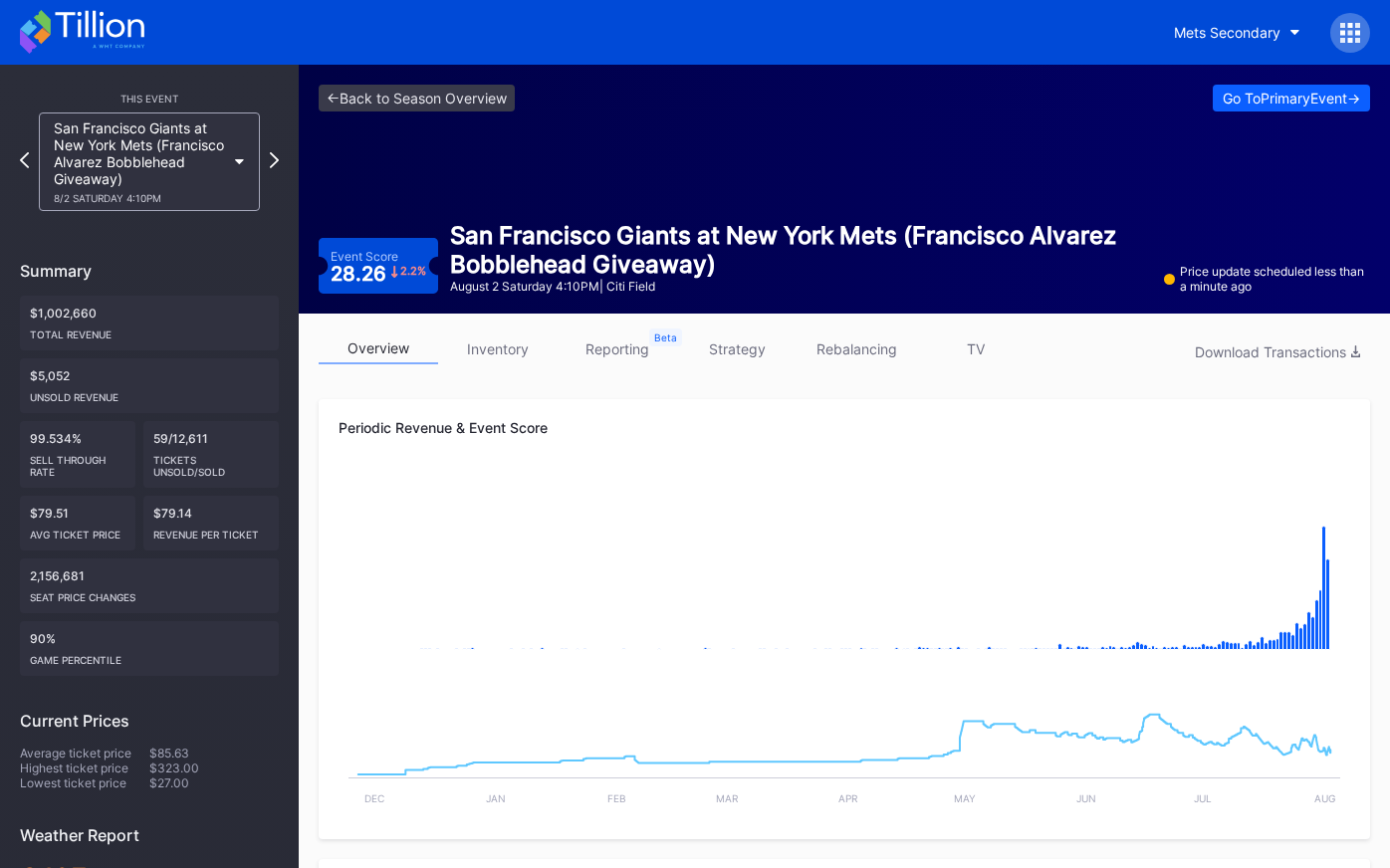 click on "strategy" at bounding box center [737, 348] 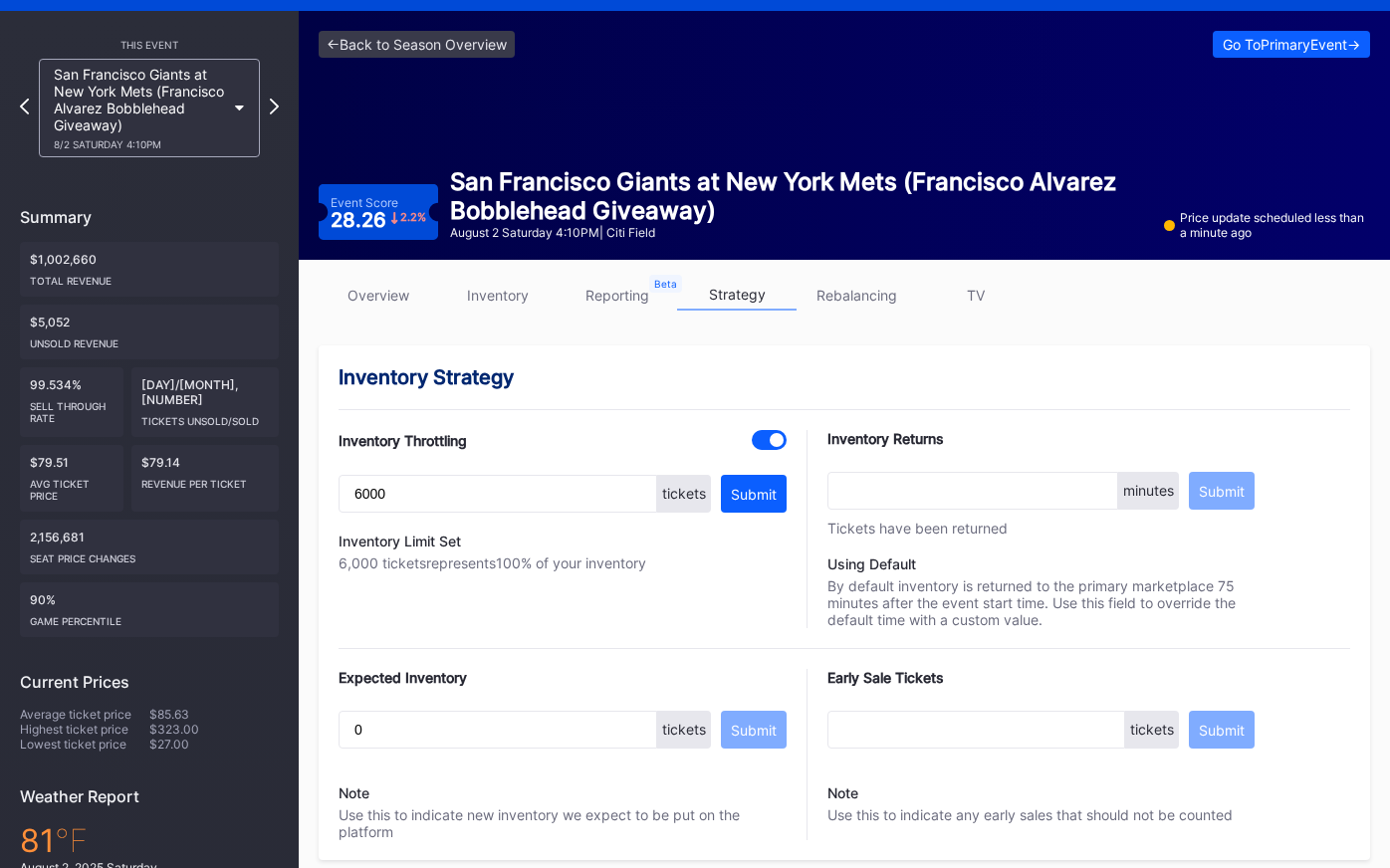 scroll, scrollTop: 0, scrollLeft: 0, axis: both 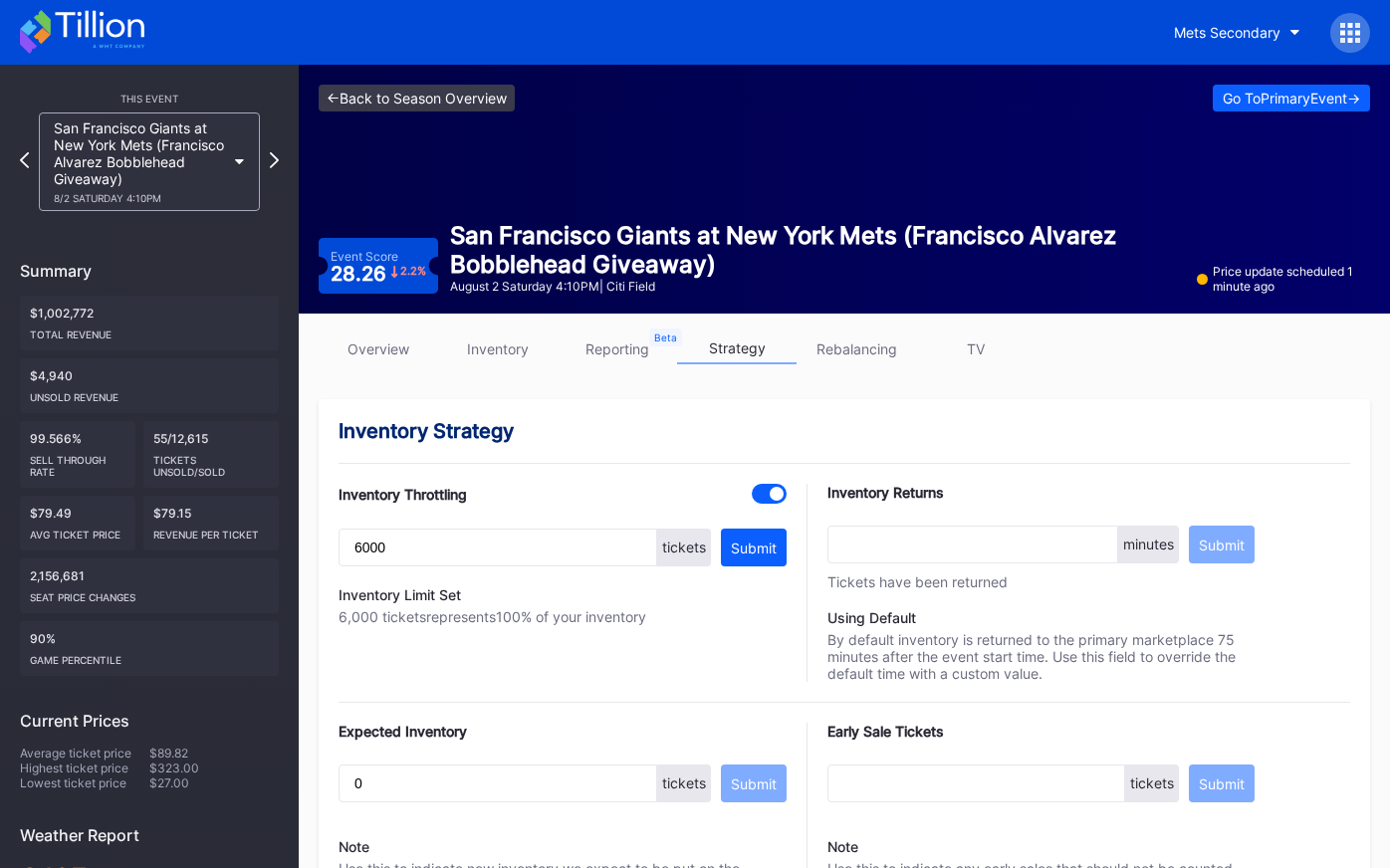 click on "<-  Back to Season Overview" at bounding box center [416, 98] 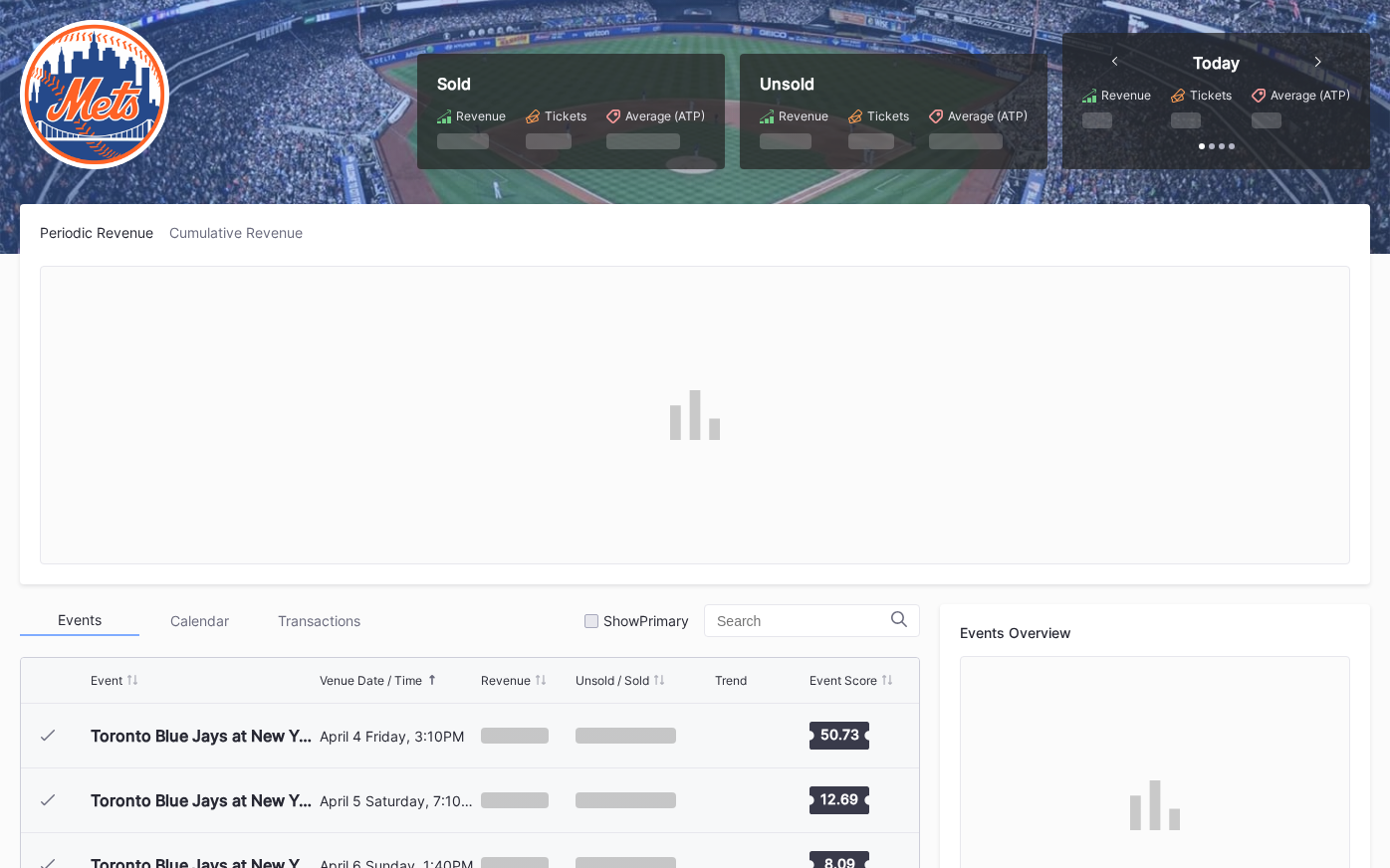 scroll, scrollTop: 630, scrollLeft: 0, axis: vertical 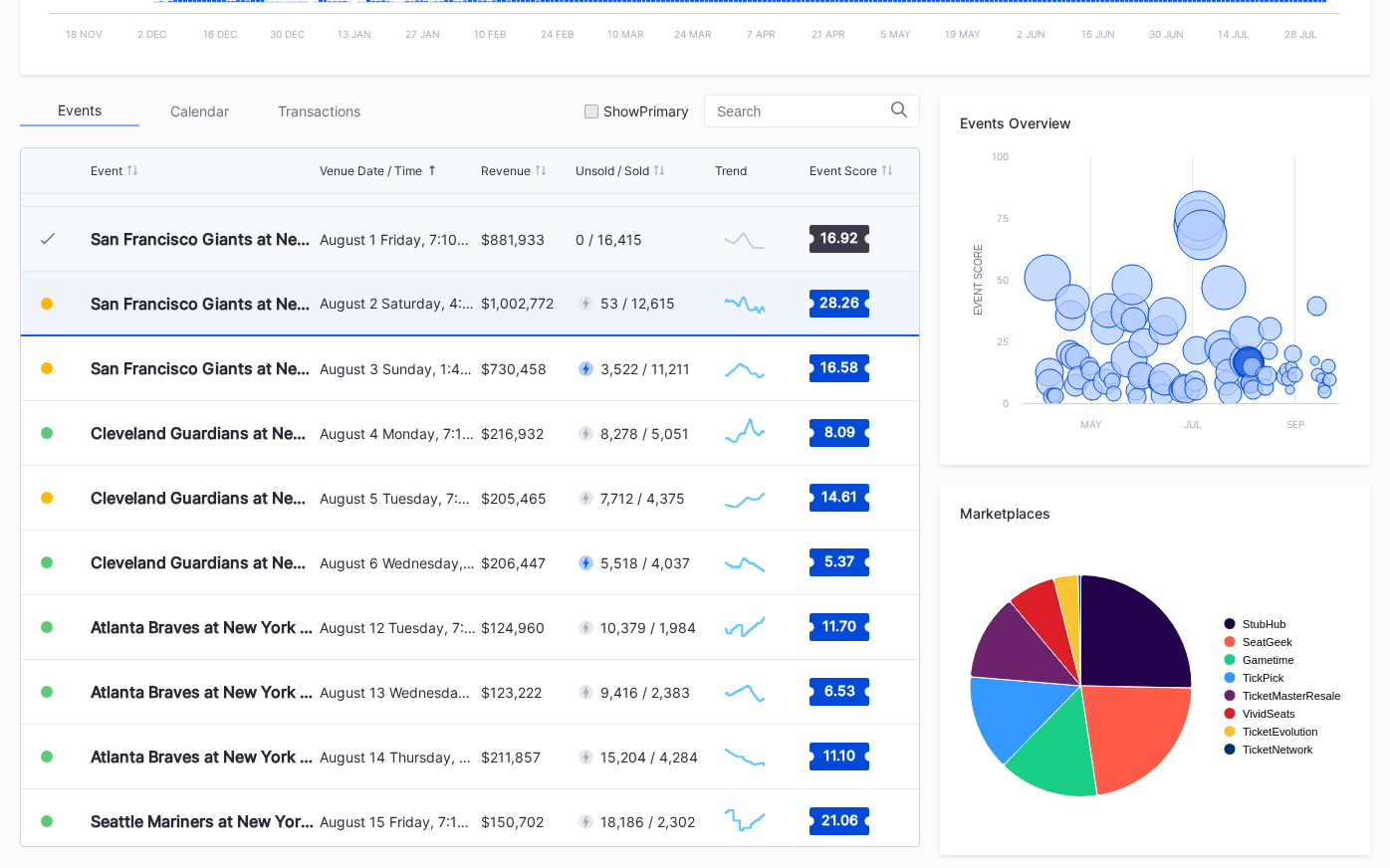 click on "August 2 Saturday, 4:10PM" at bounding box center (397, 303) 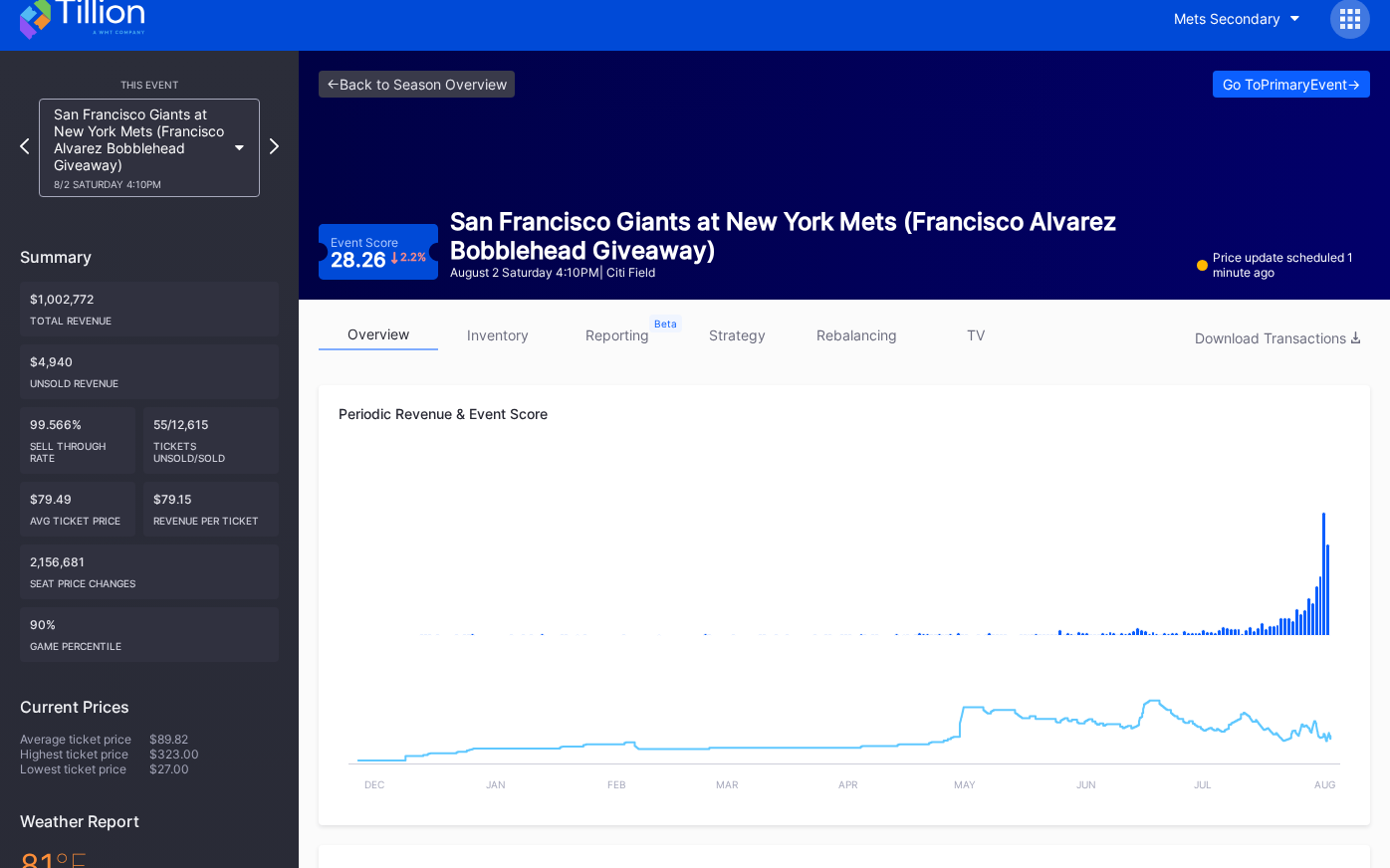 scroll, scrollTop: 0, scrollLeft: 0, axis: both 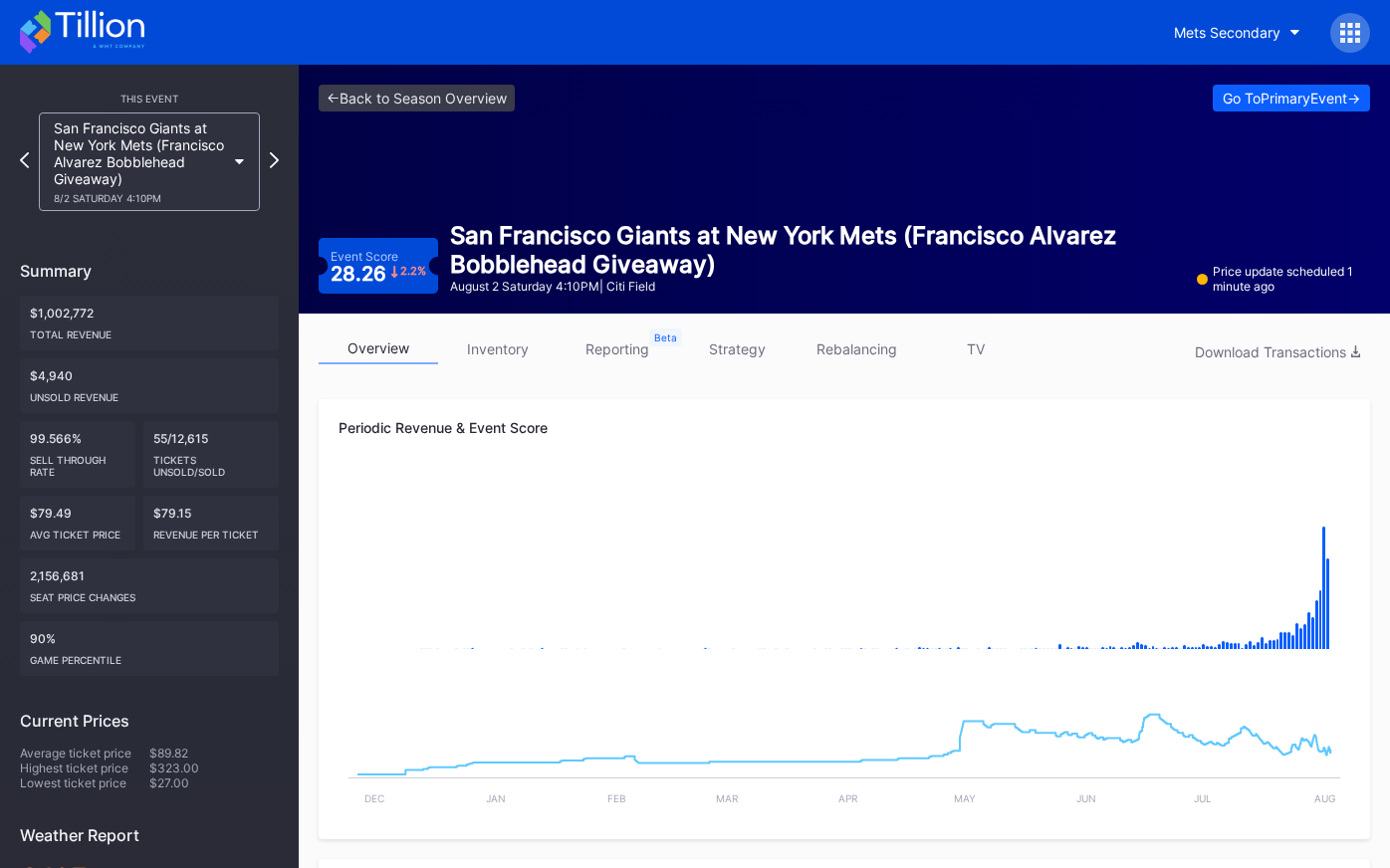 click on "strategy" at bounding box center [737, 348] 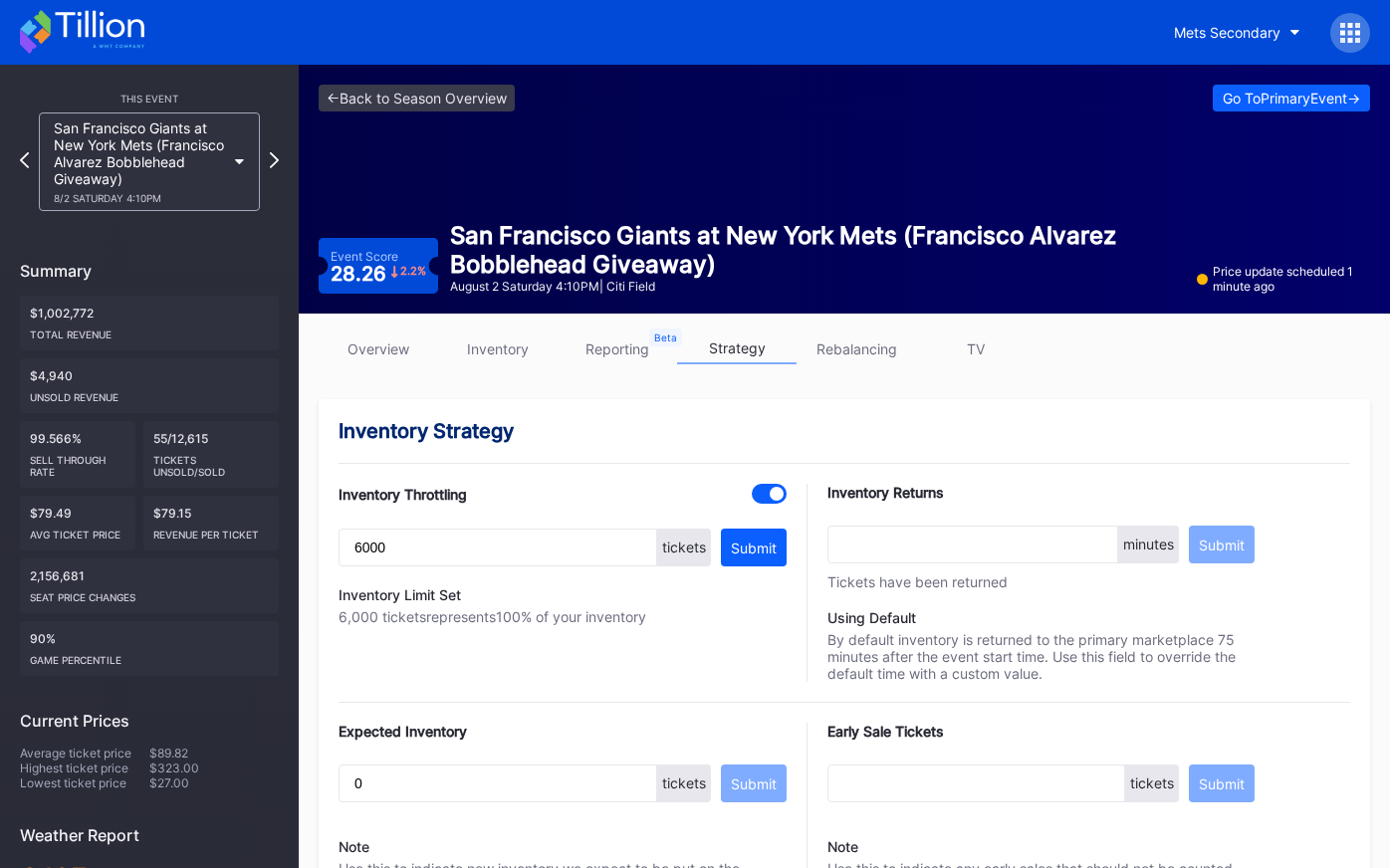 click on "overview inventory reporting strategy rebalancing TV" at bounding box center (844, 353) 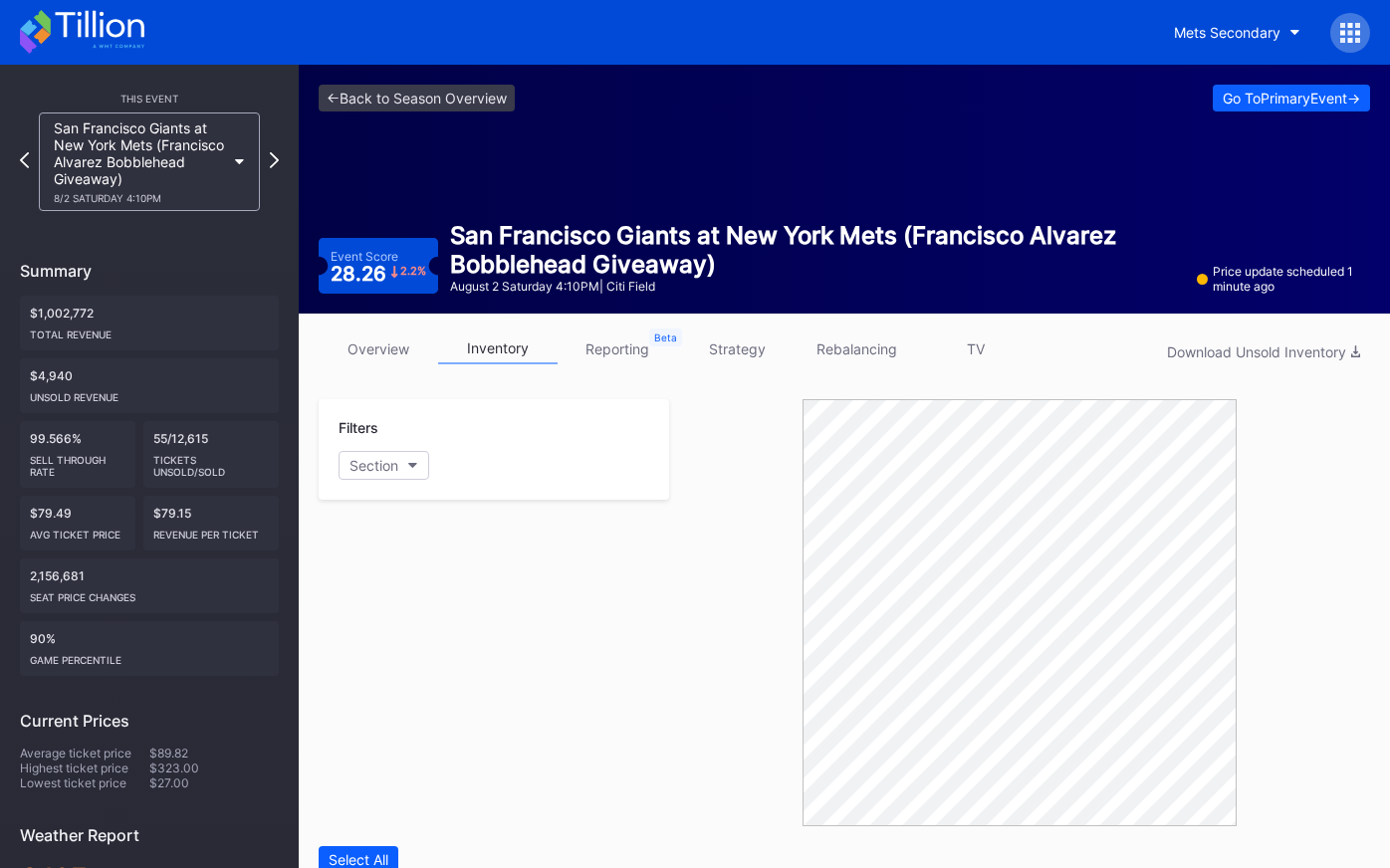 click on "overview" at bounding box center [378, 348] 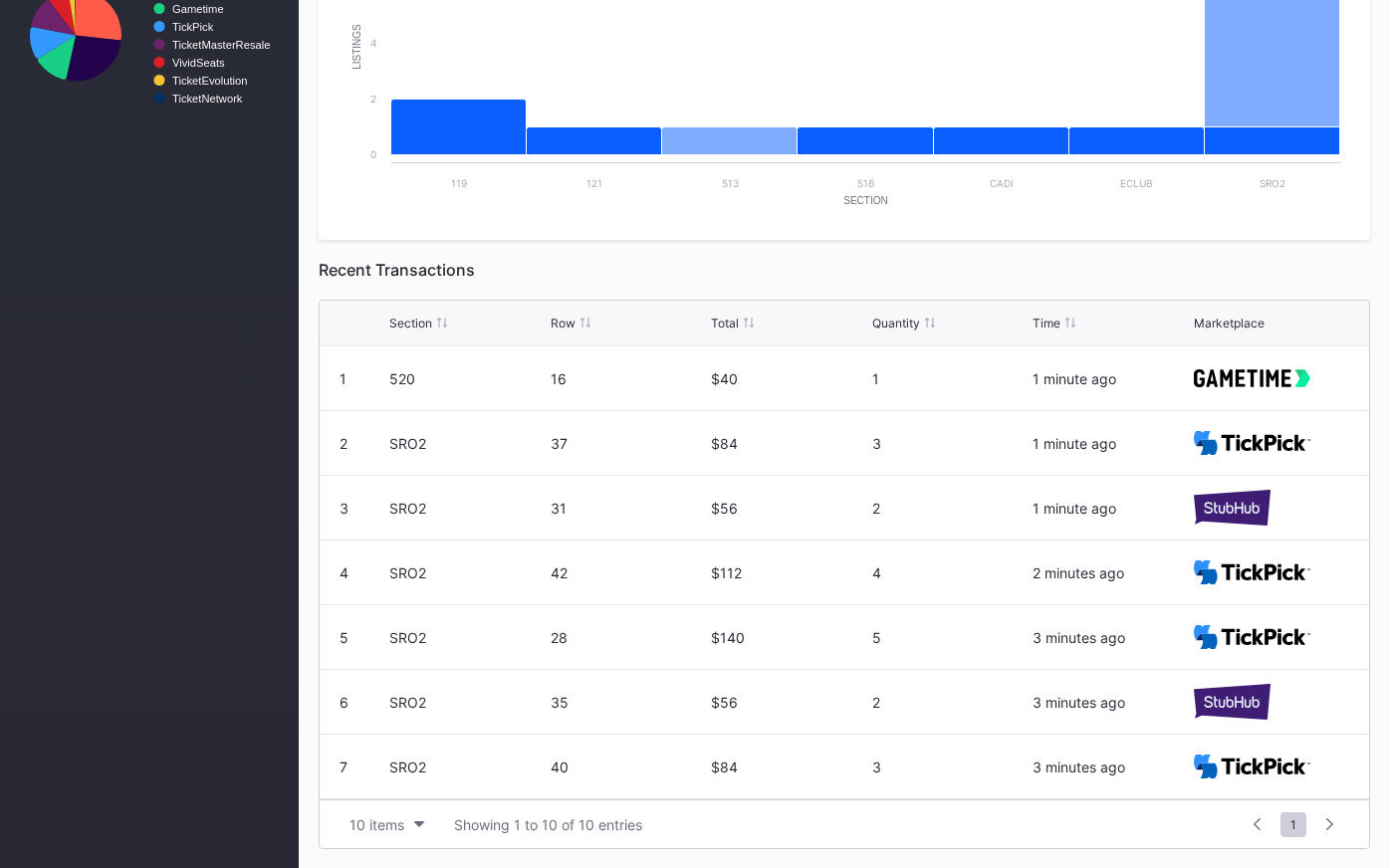 scroll, scrollTop: 0, scrollLeft: 0, axis: both 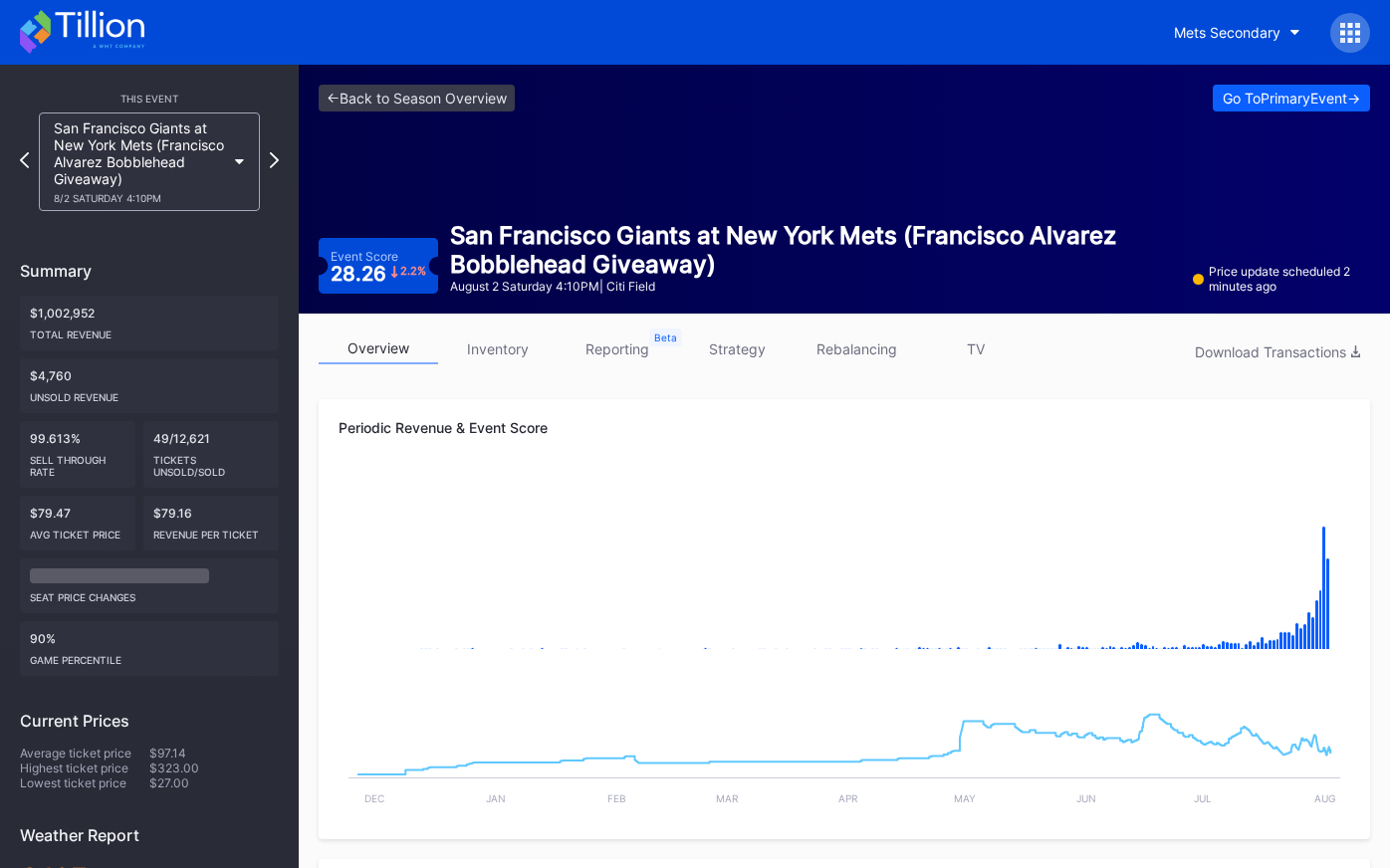click on "strategy" at bounding box center (737, 348) 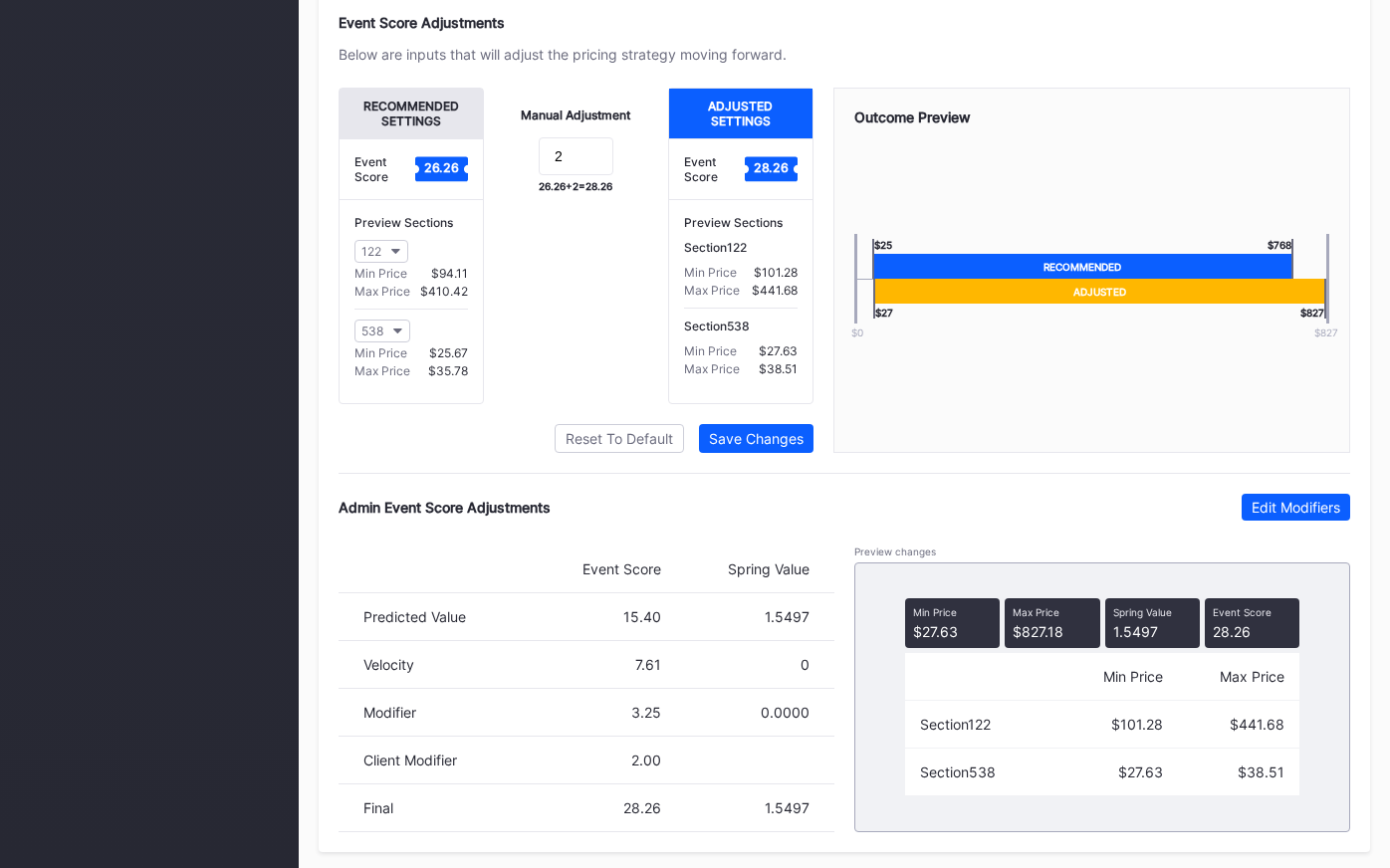 scroll, scrollTop: 1365, scrollLeft: 0, axis: vertical 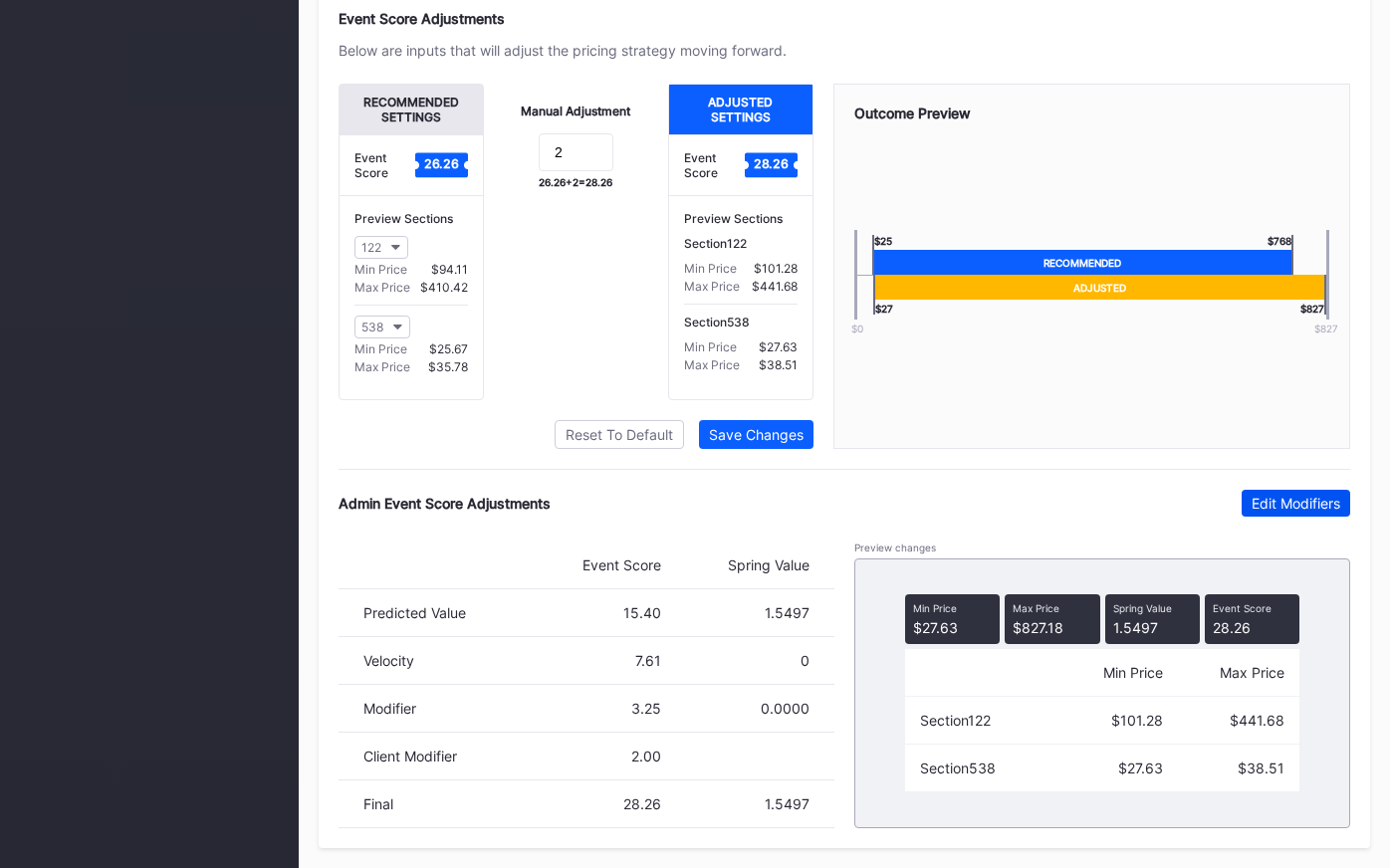 click on "Edit Modifiers" at bounding box center [1295, 503] 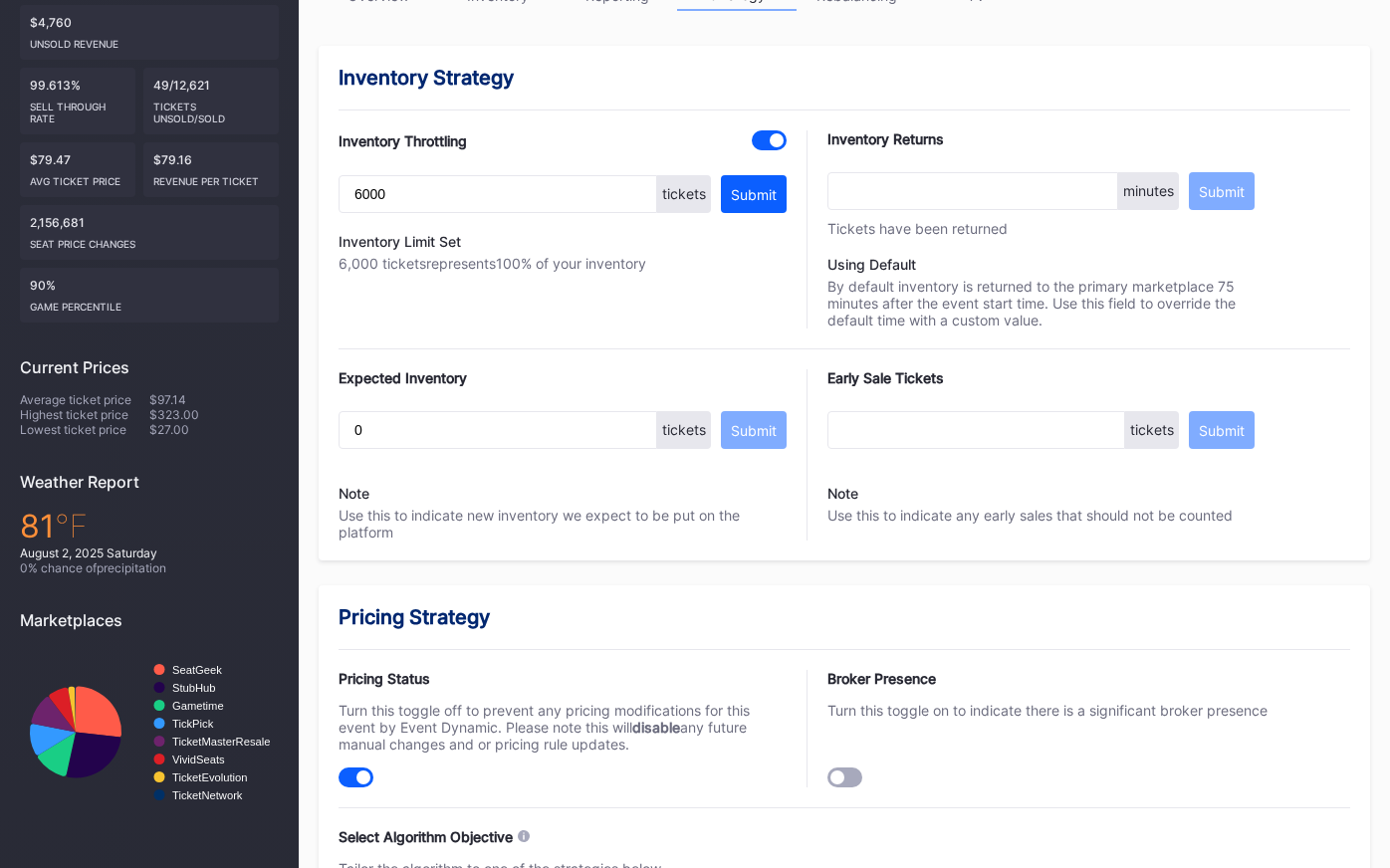 scroll, scrollTop: 0, scrollLeft: 0, axis: both 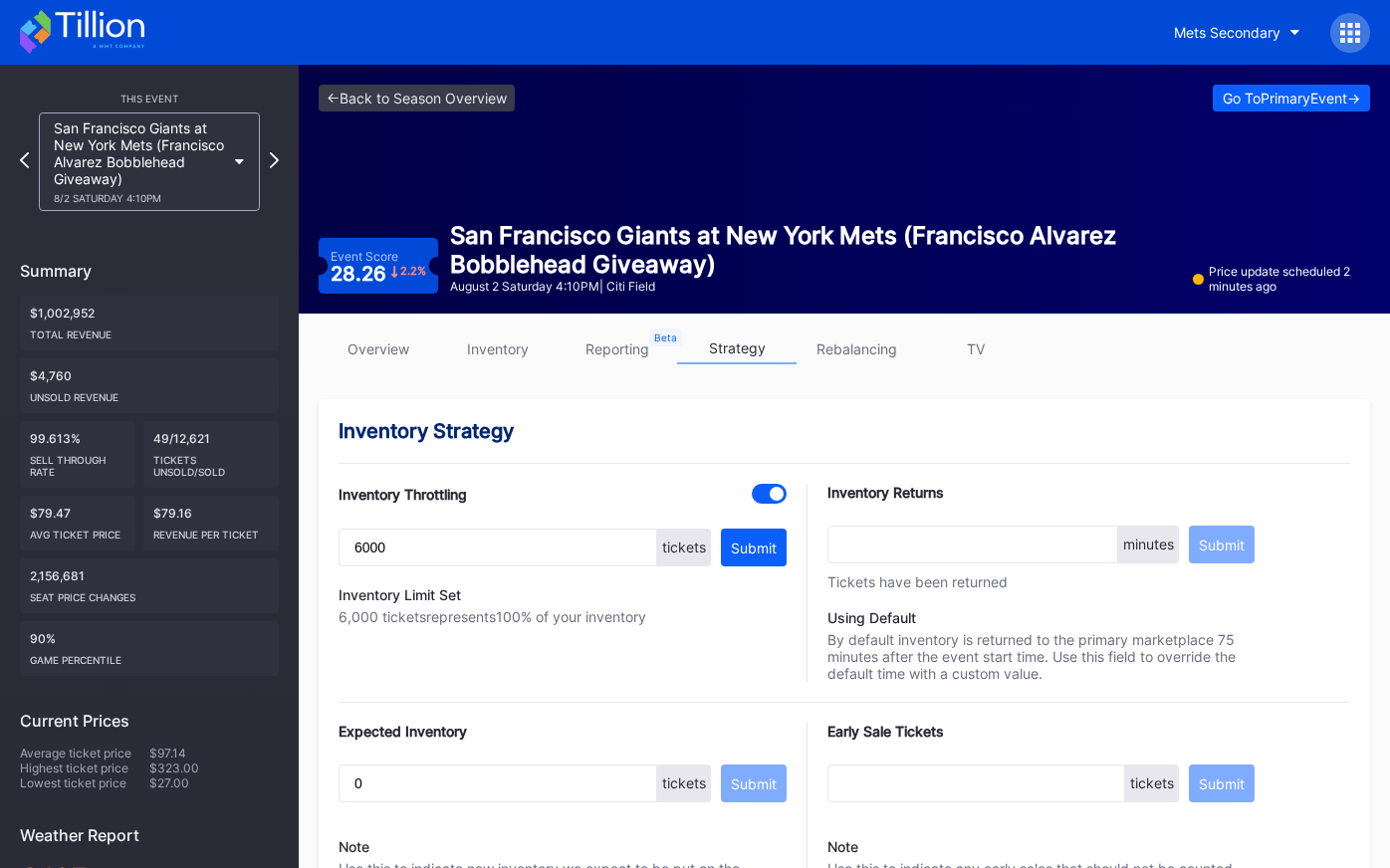click on "overview" at bounding box center (378, 348) 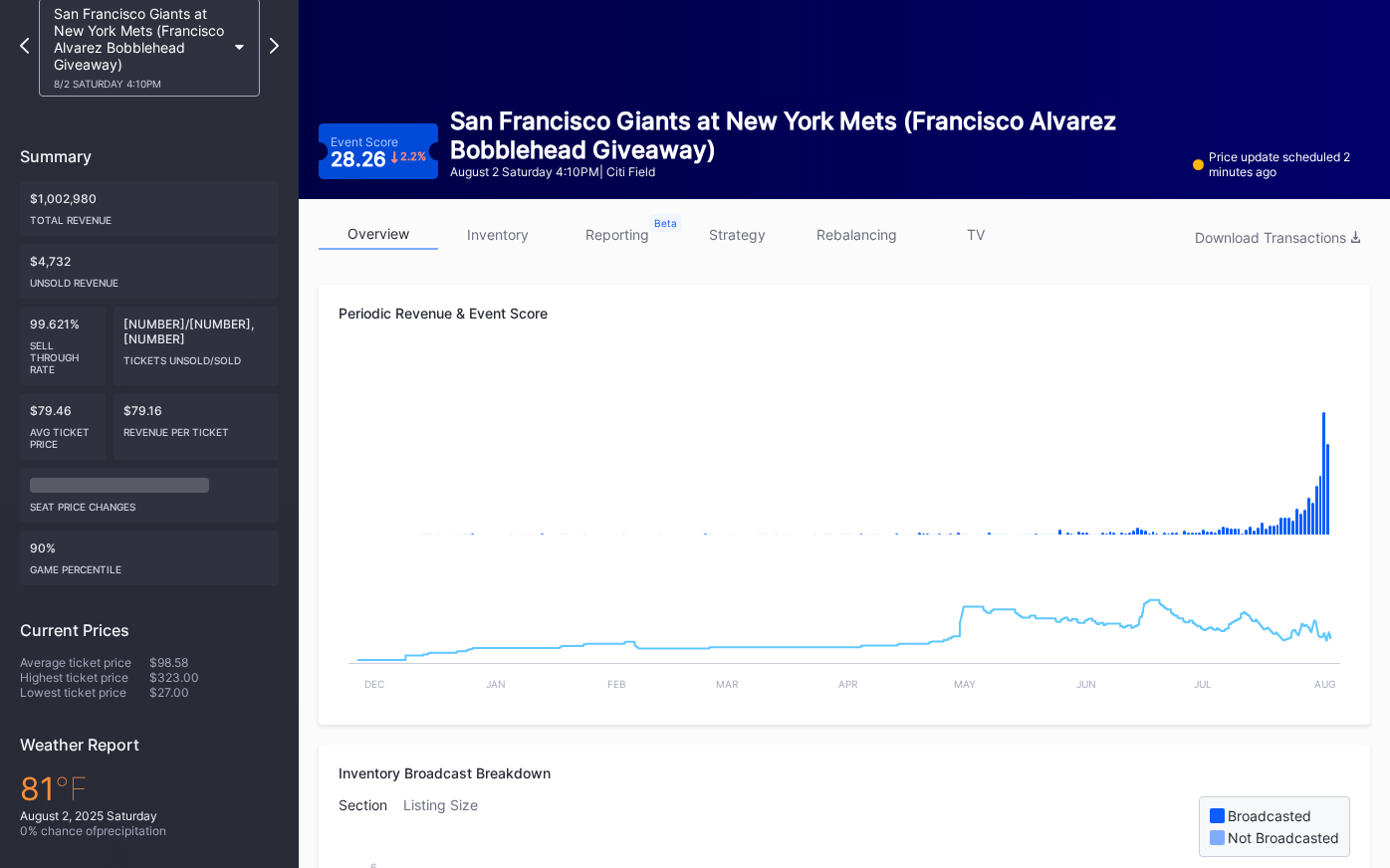 scroll, scrollTop: 0, scrollLeft: 0, axis: both 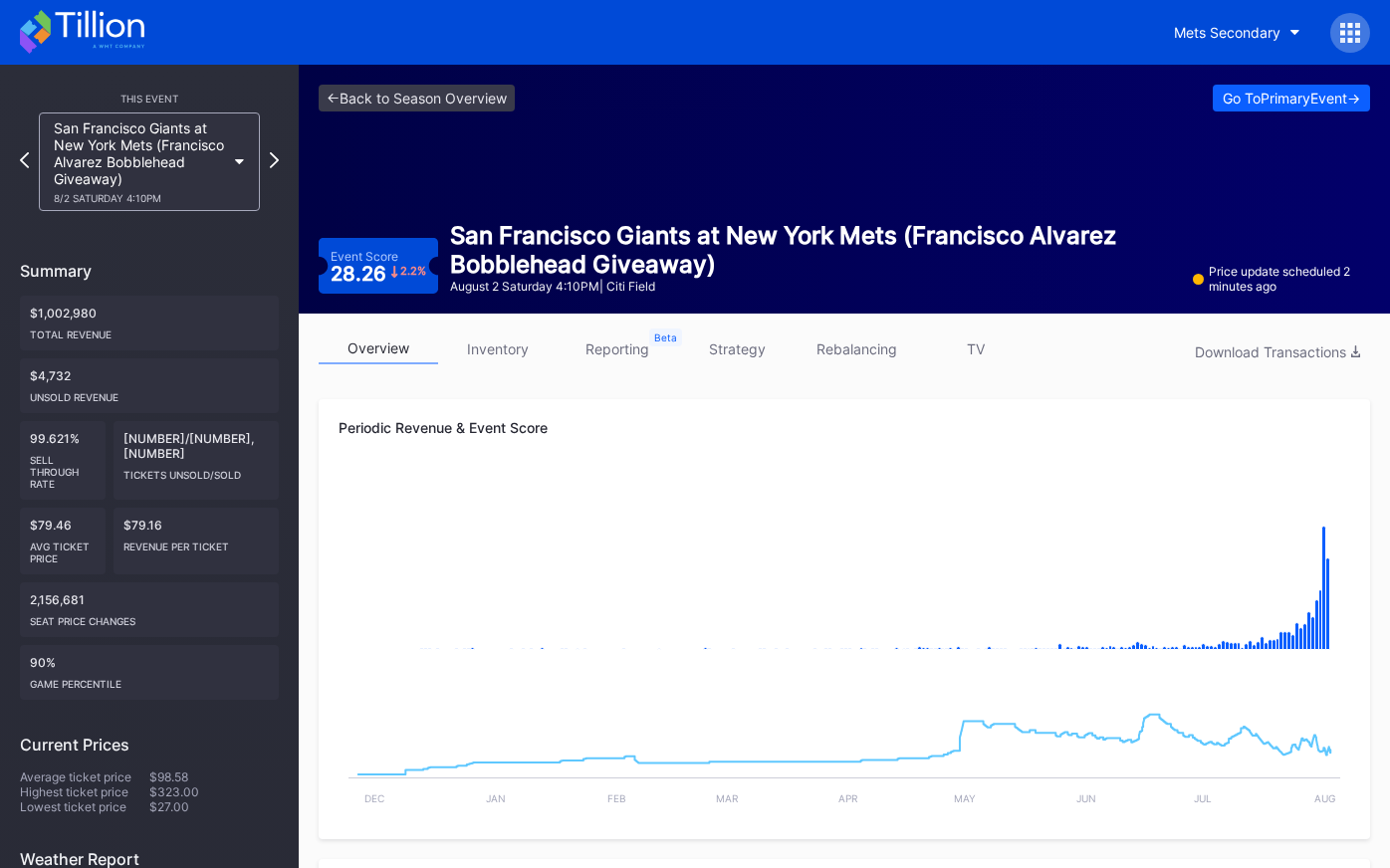 click on "strategy" at bounding box center (737, 348) 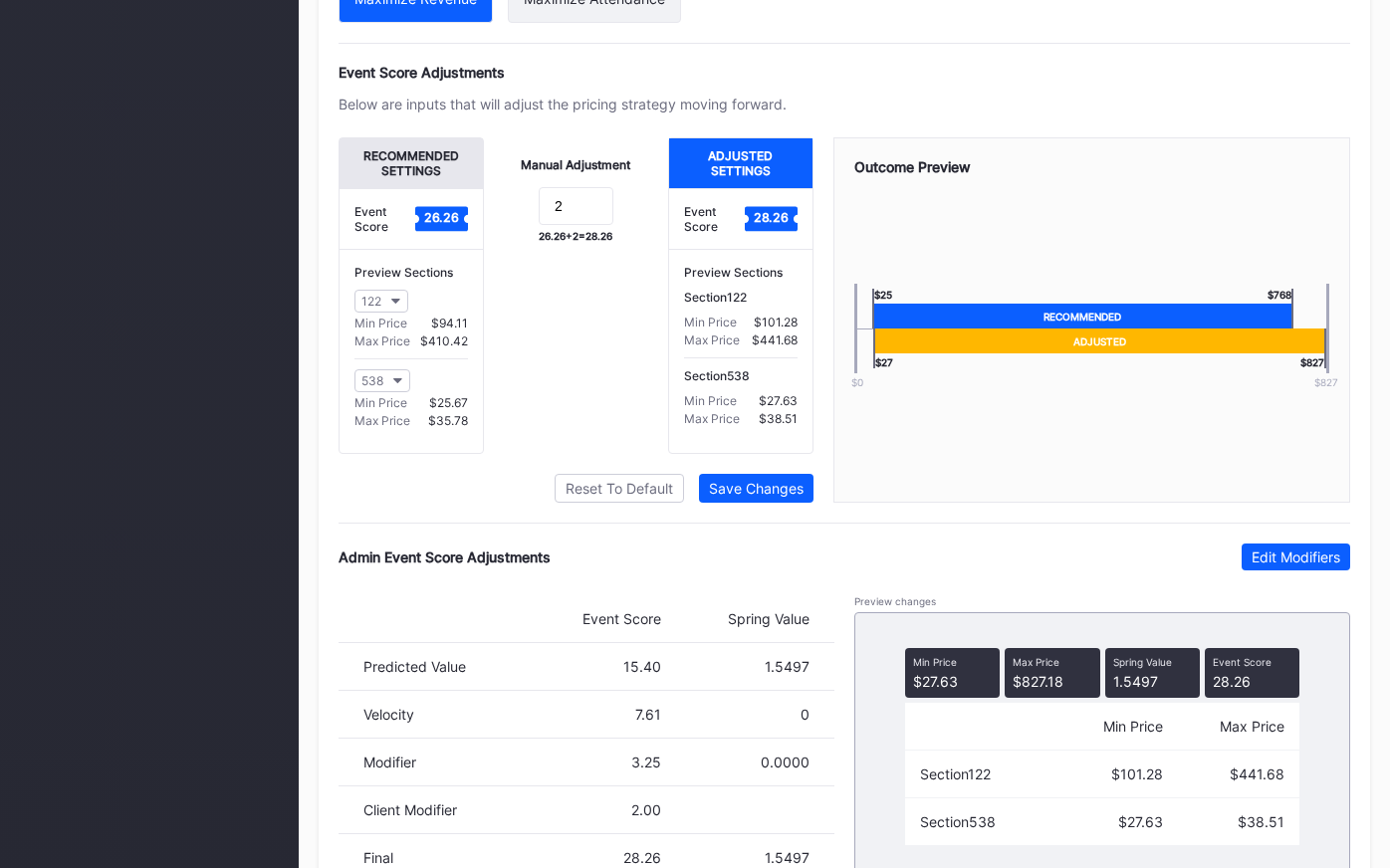 scroll, scrollTop: 1365, scrollLeft: 0, axis: vertical 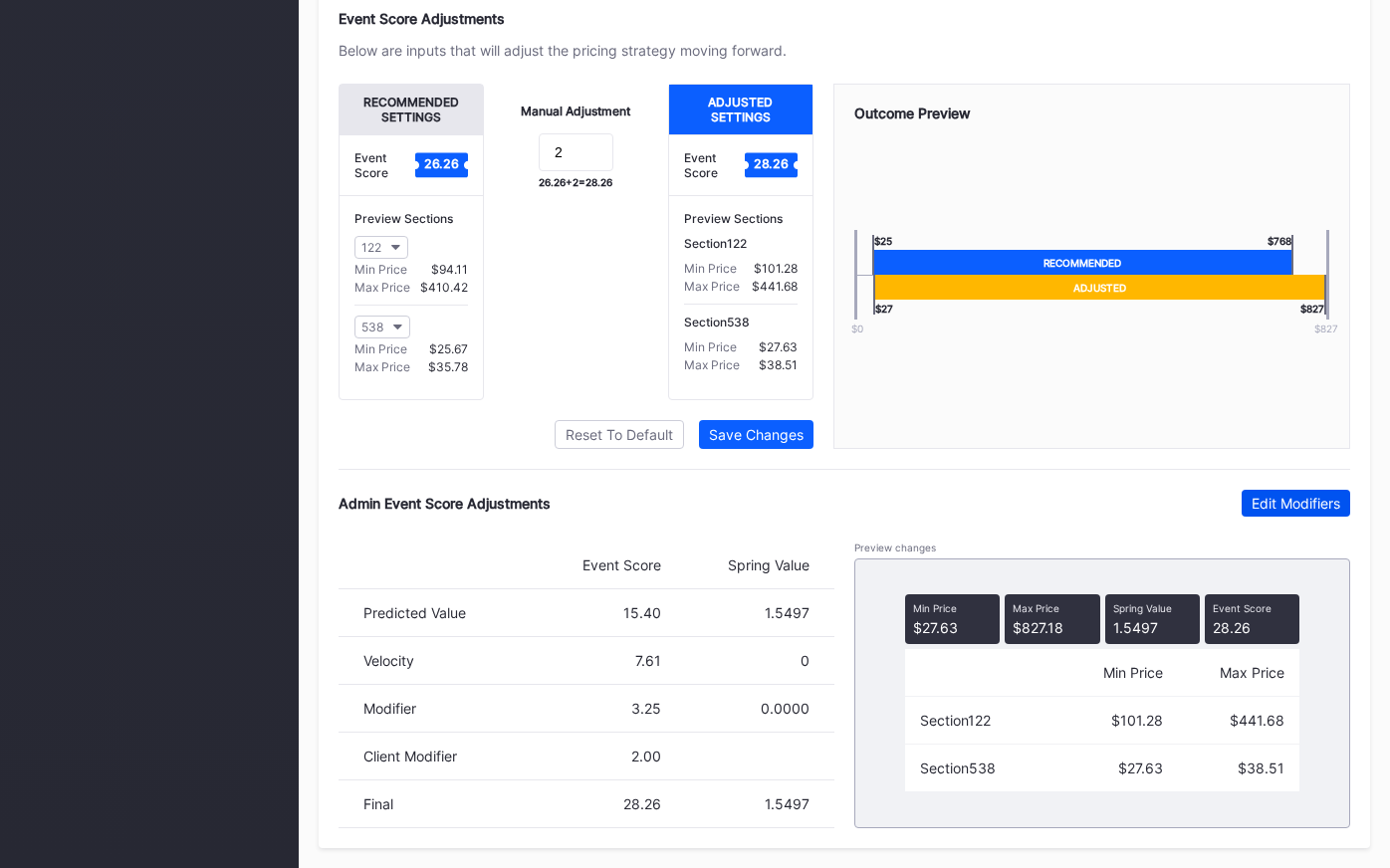 click on "Edit Modifiers" at bounding box center [1295, 503] 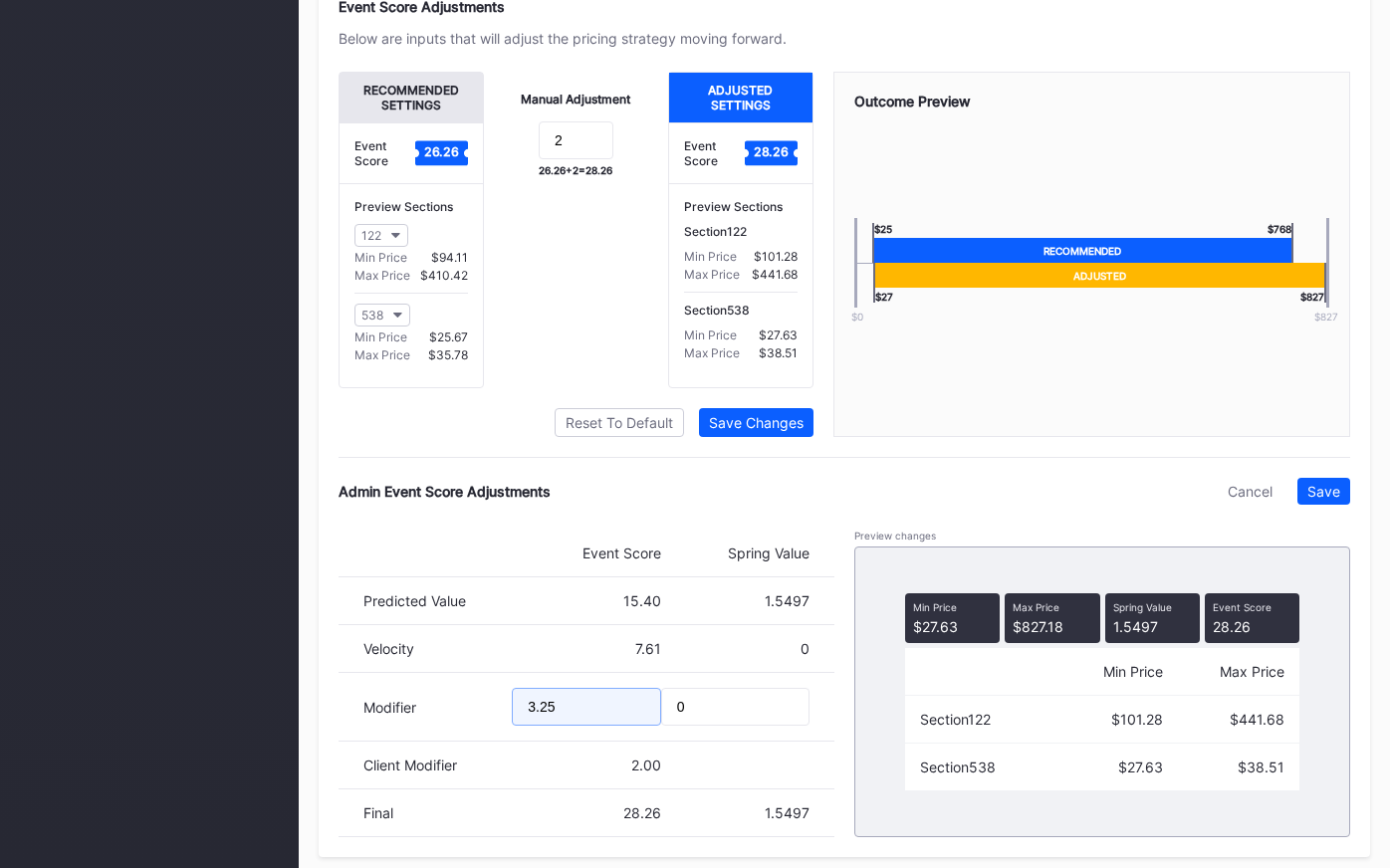 click on "3.25" at bounding box center (585, 707) 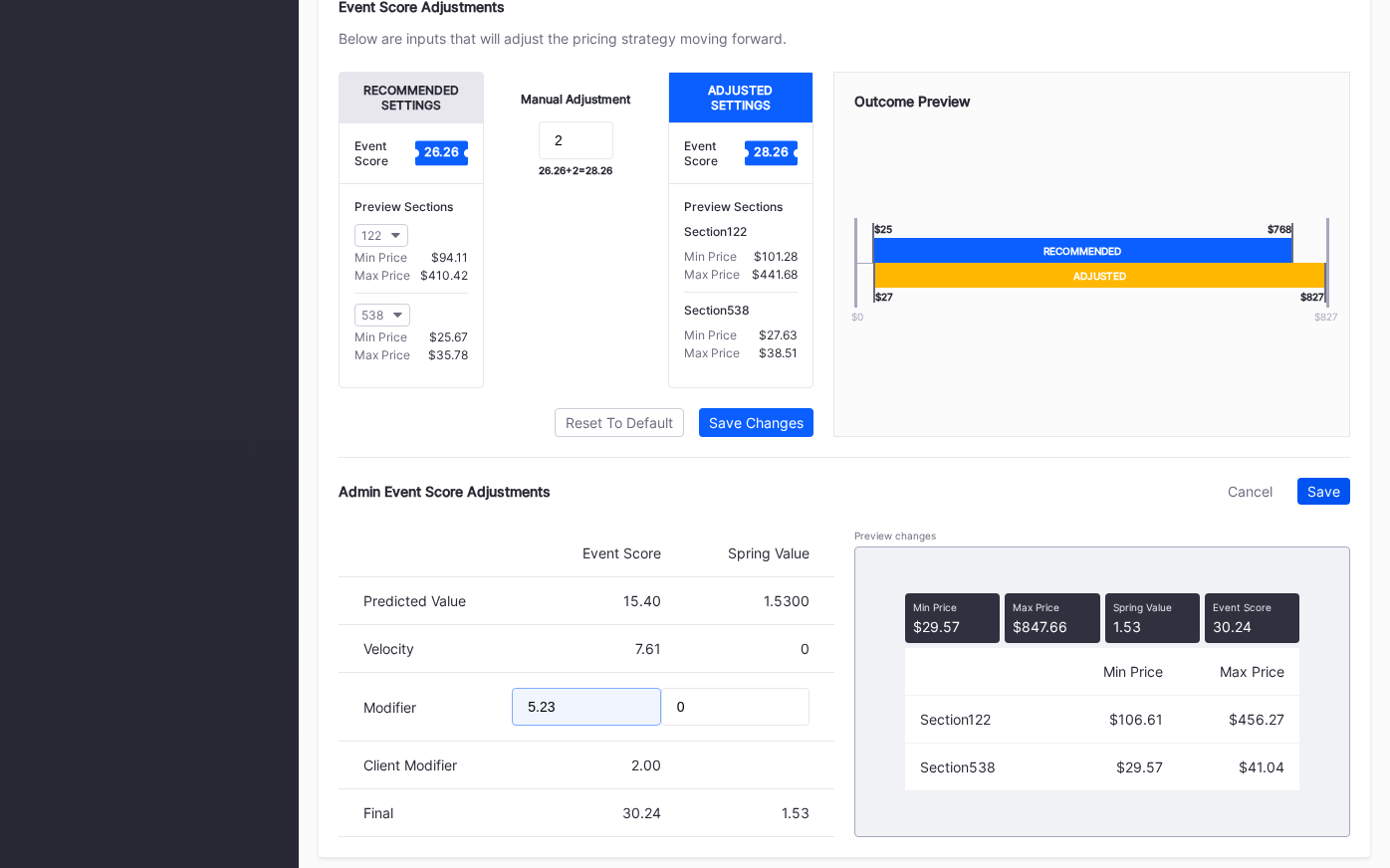 type on "5.23" 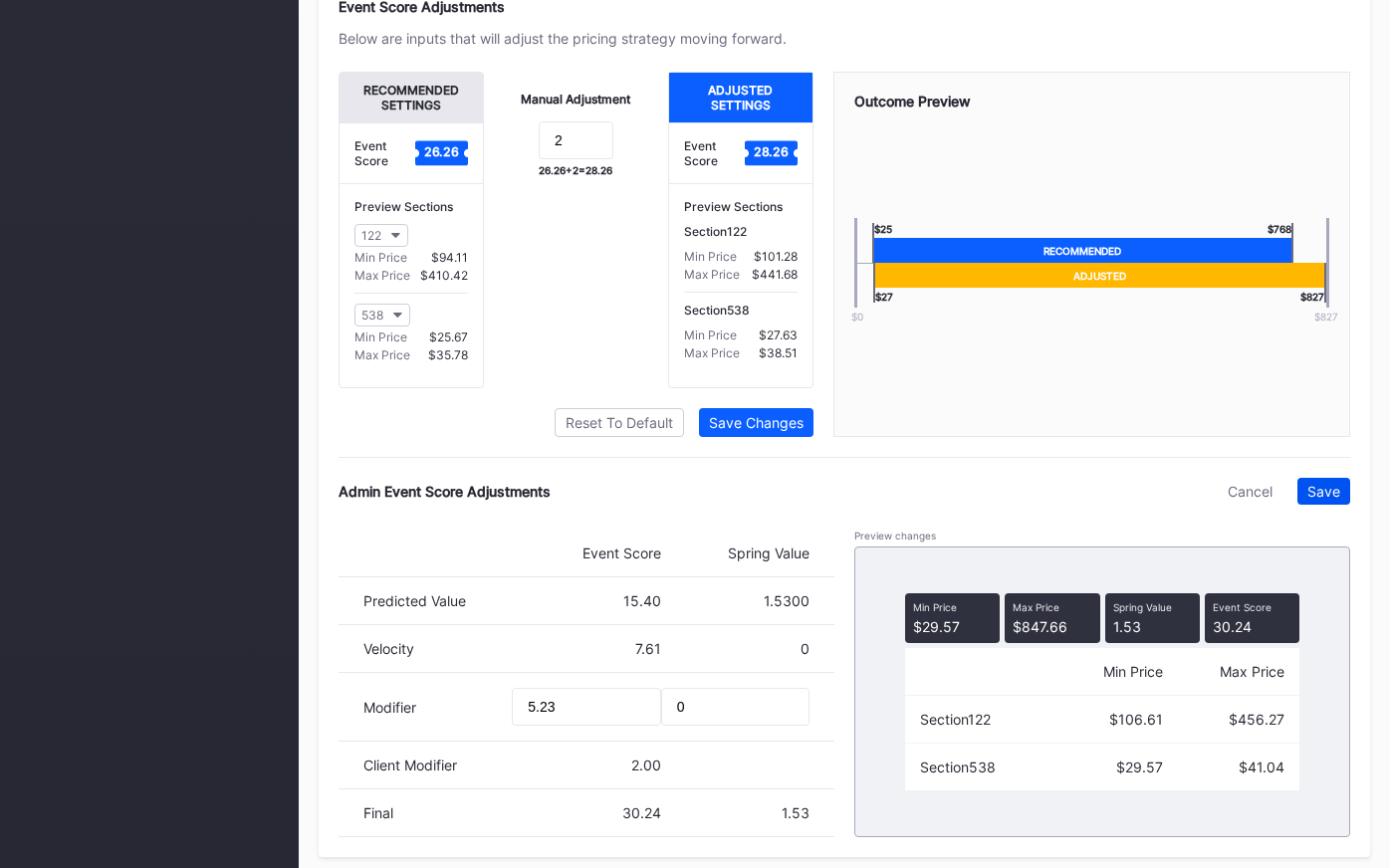 click on "Save" at bounding box center [1323, 491] 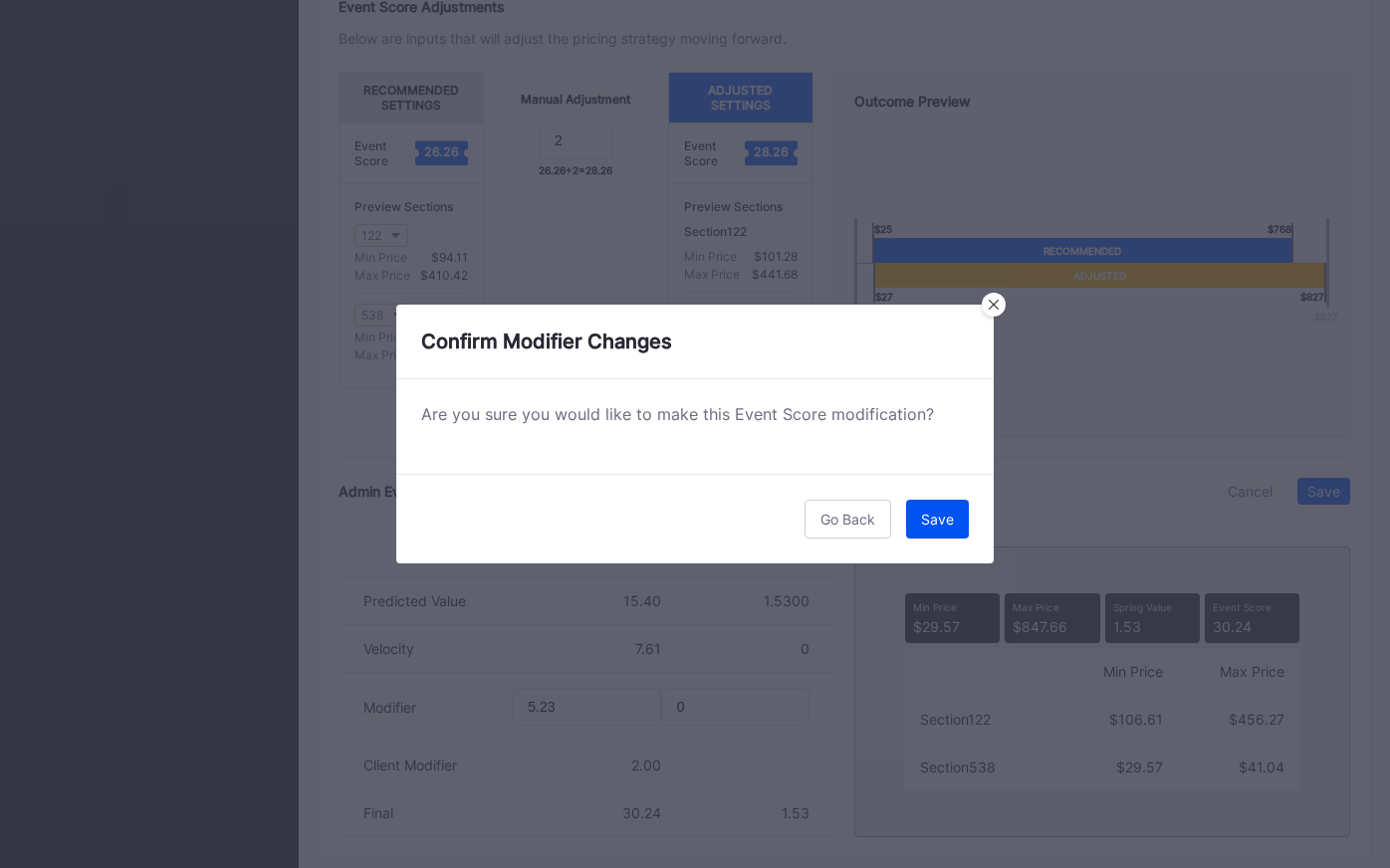 click on "Save" at bounding box center (937, 519) 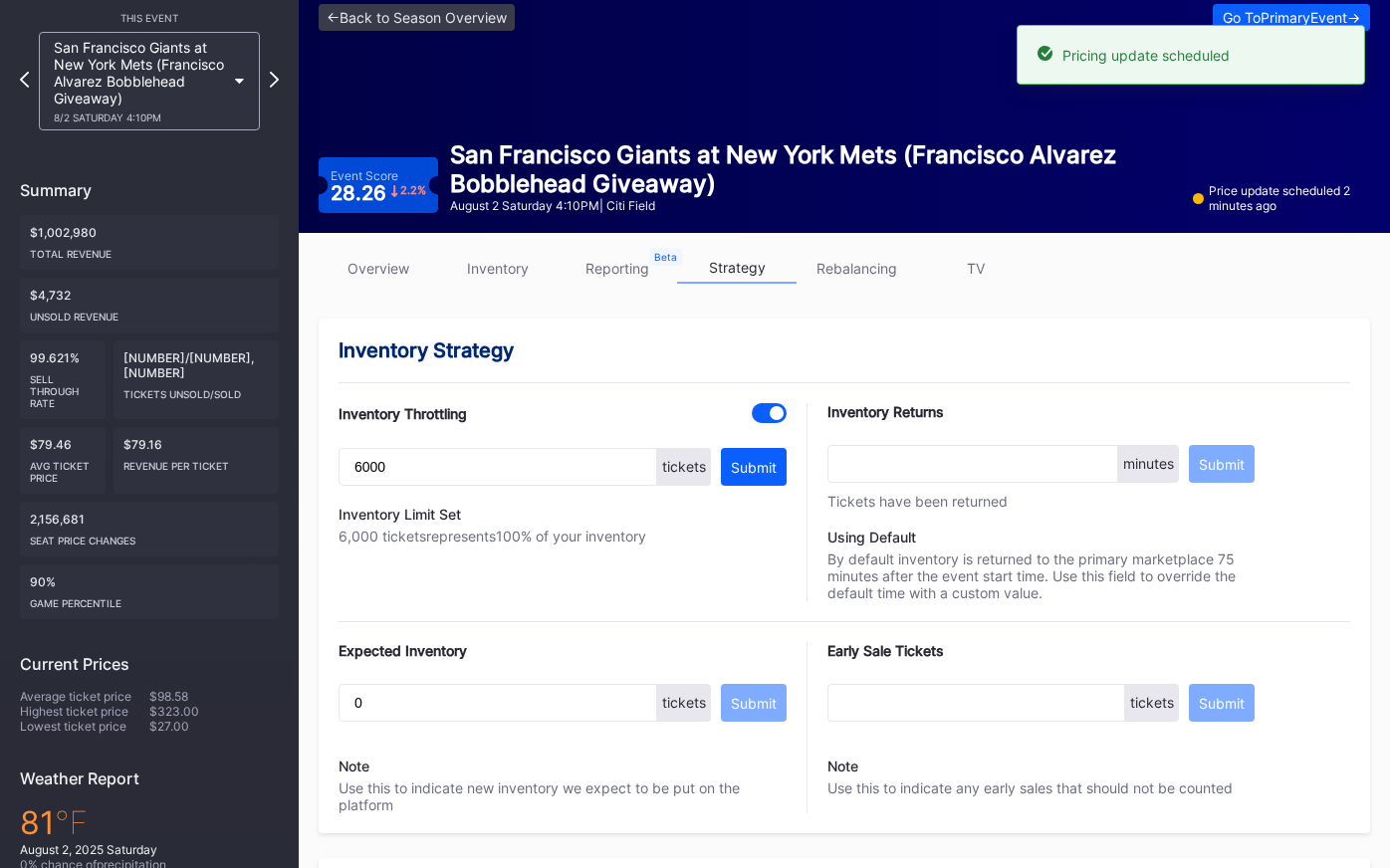 scroll, scrollTop: 0, scrollLeft: 0, axis: both 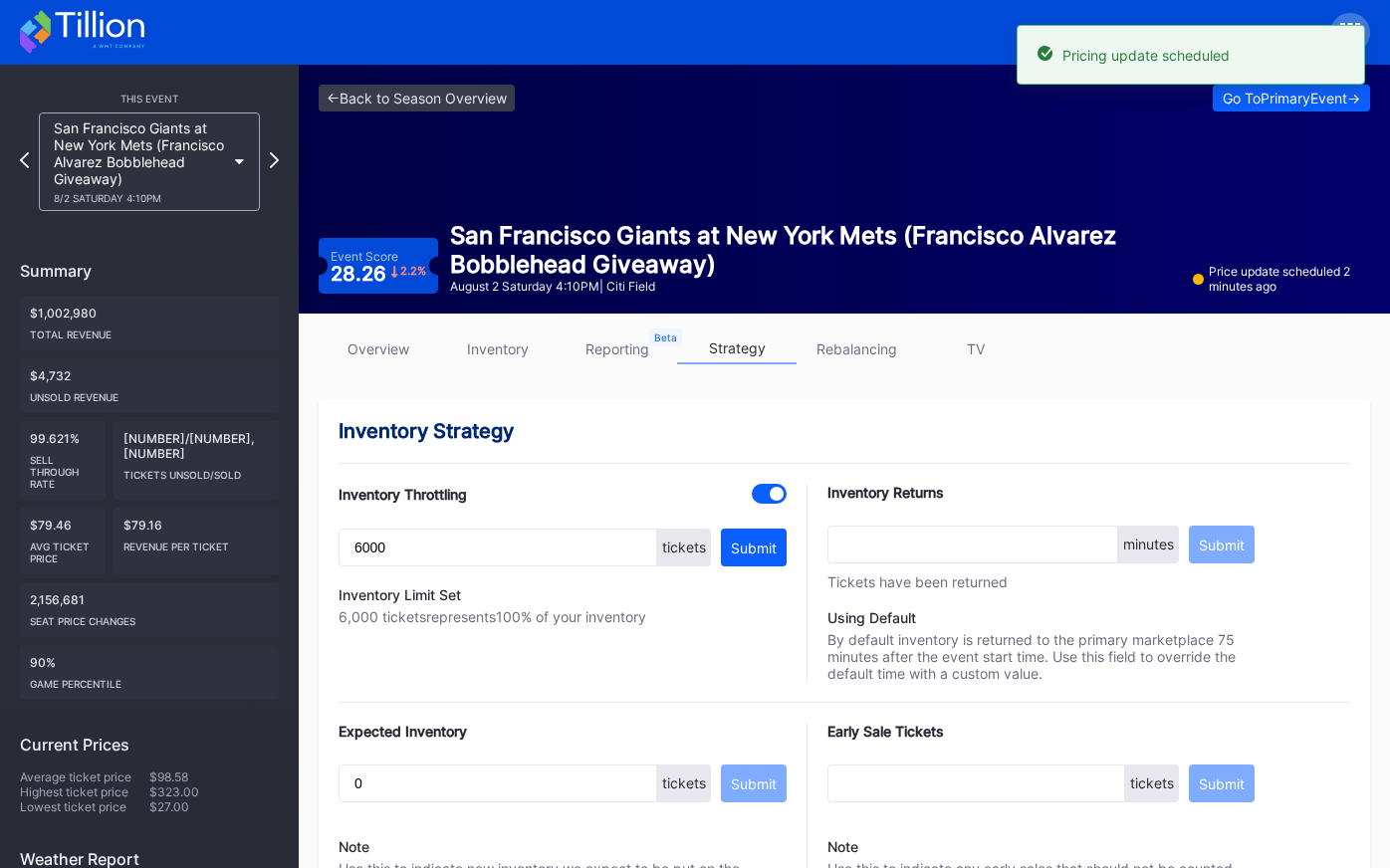 click on "overview" at bounding box center (378, 348) 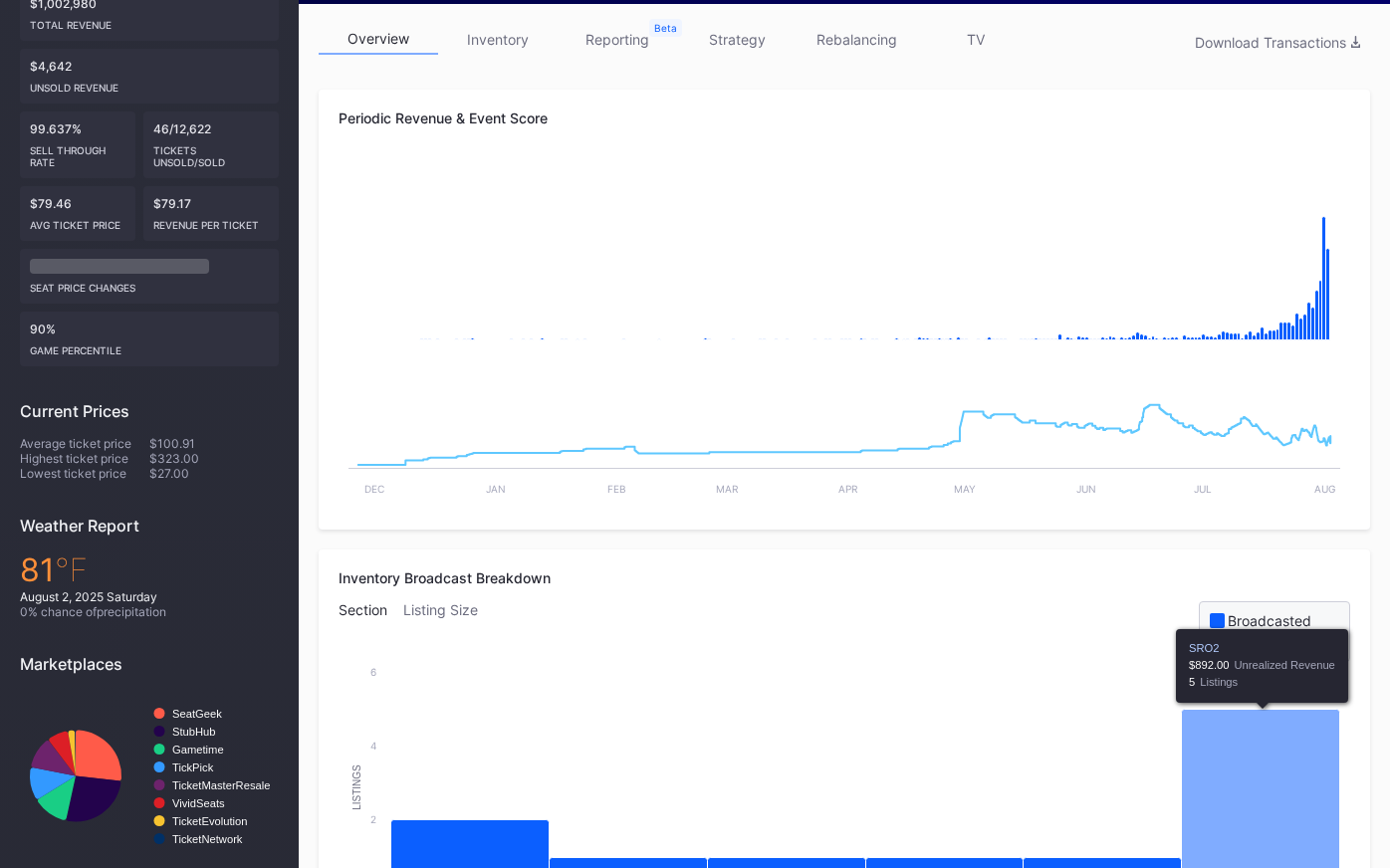 scroll, scrollTop: 0, scrollLeft: 0, axis: both 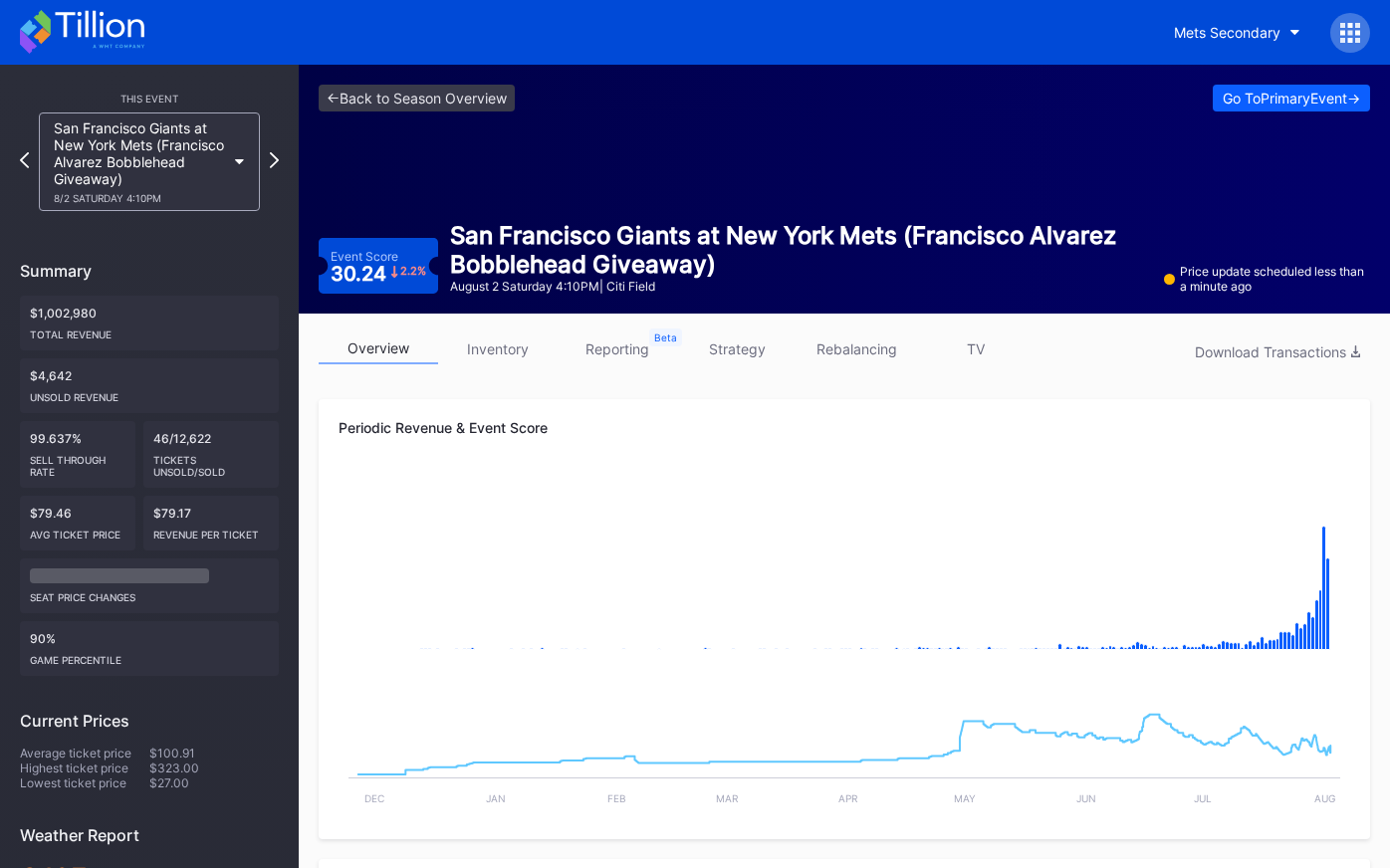 click on "overview inventory reporting strategy rebalancing TV Download Transactions" at bounding box center (844, 353) 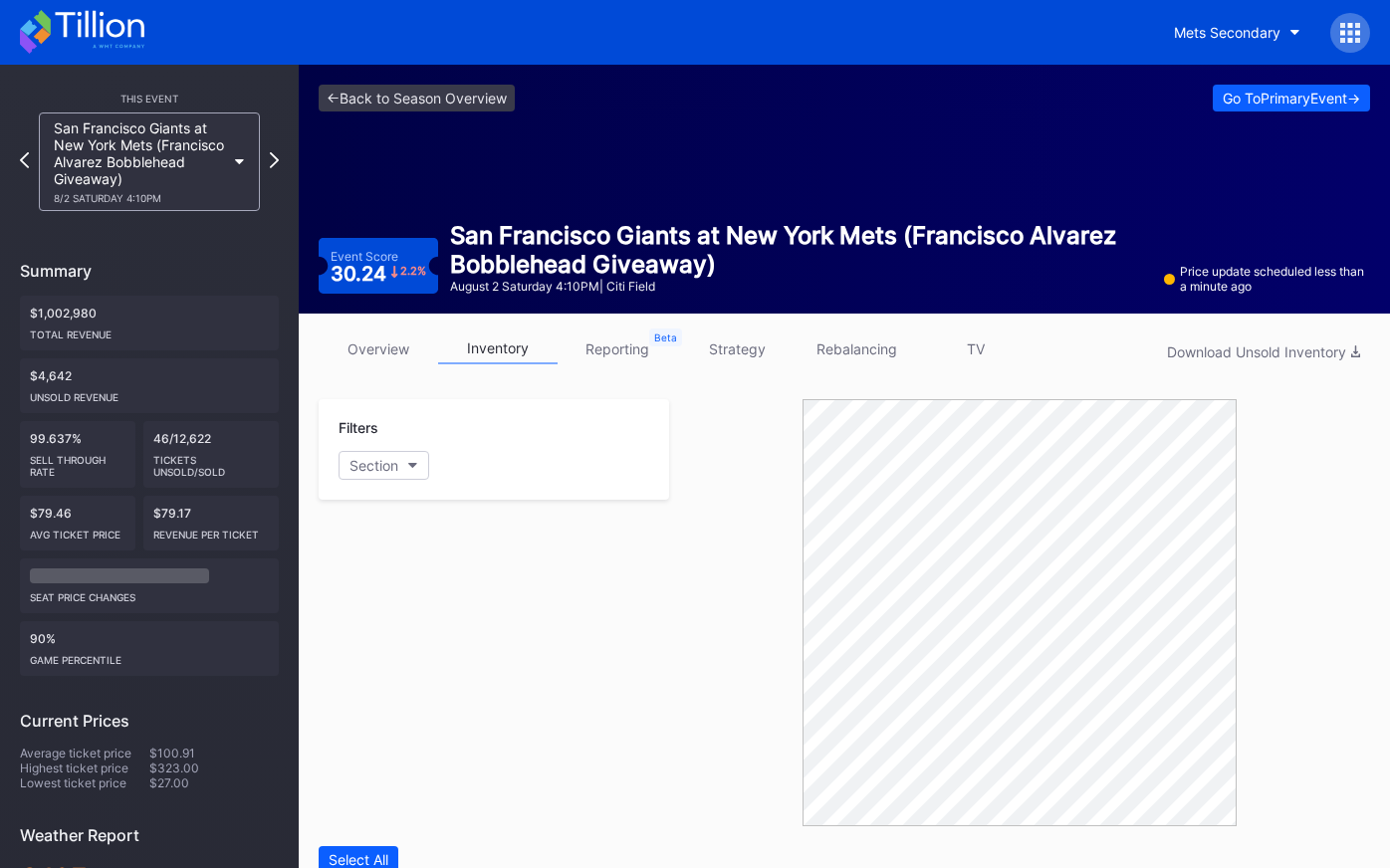 scroll, scrollTop: 583, scrollLeft: 0, axis: vertical 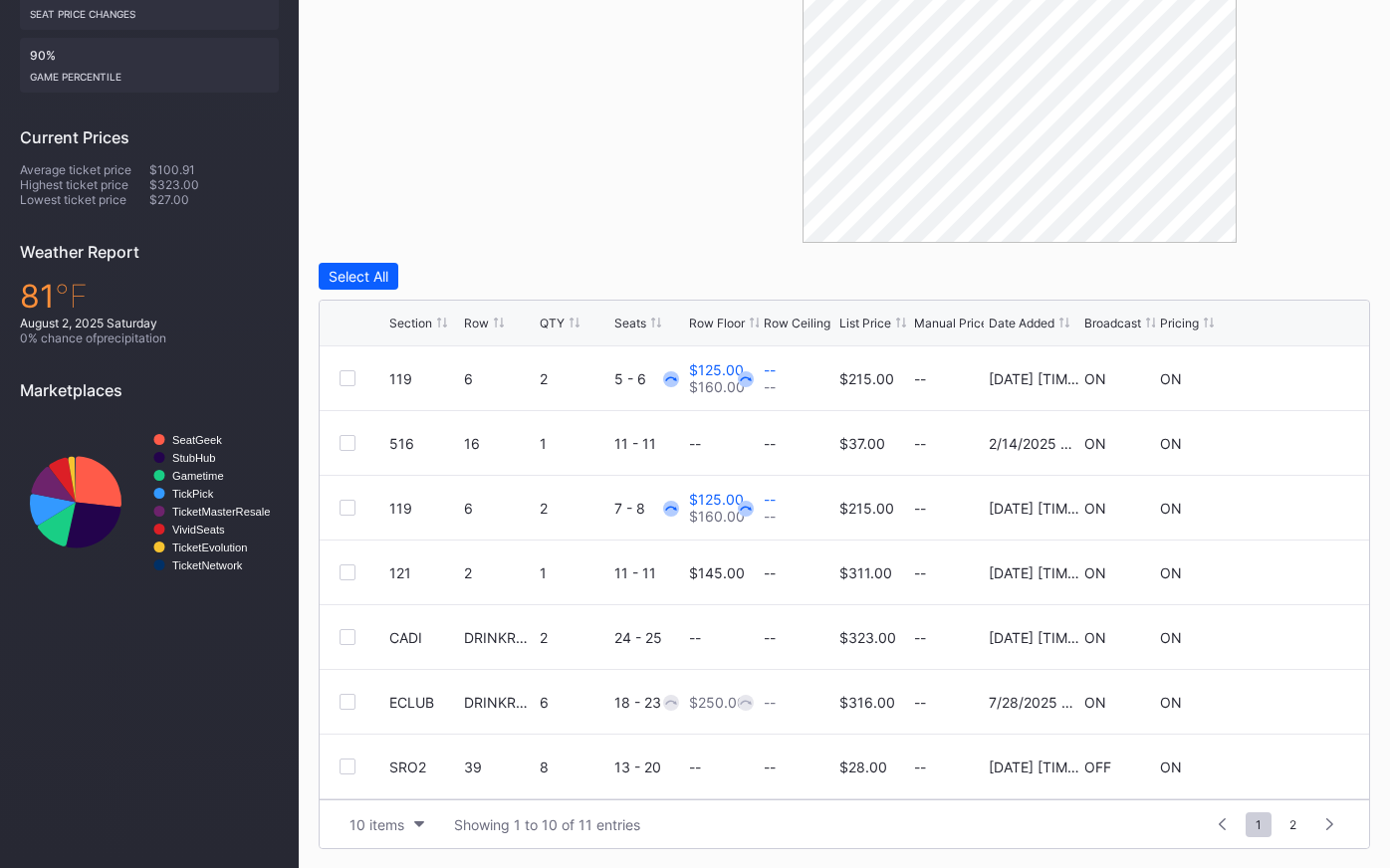 click on "List Price" at bounding box center [865, 323] 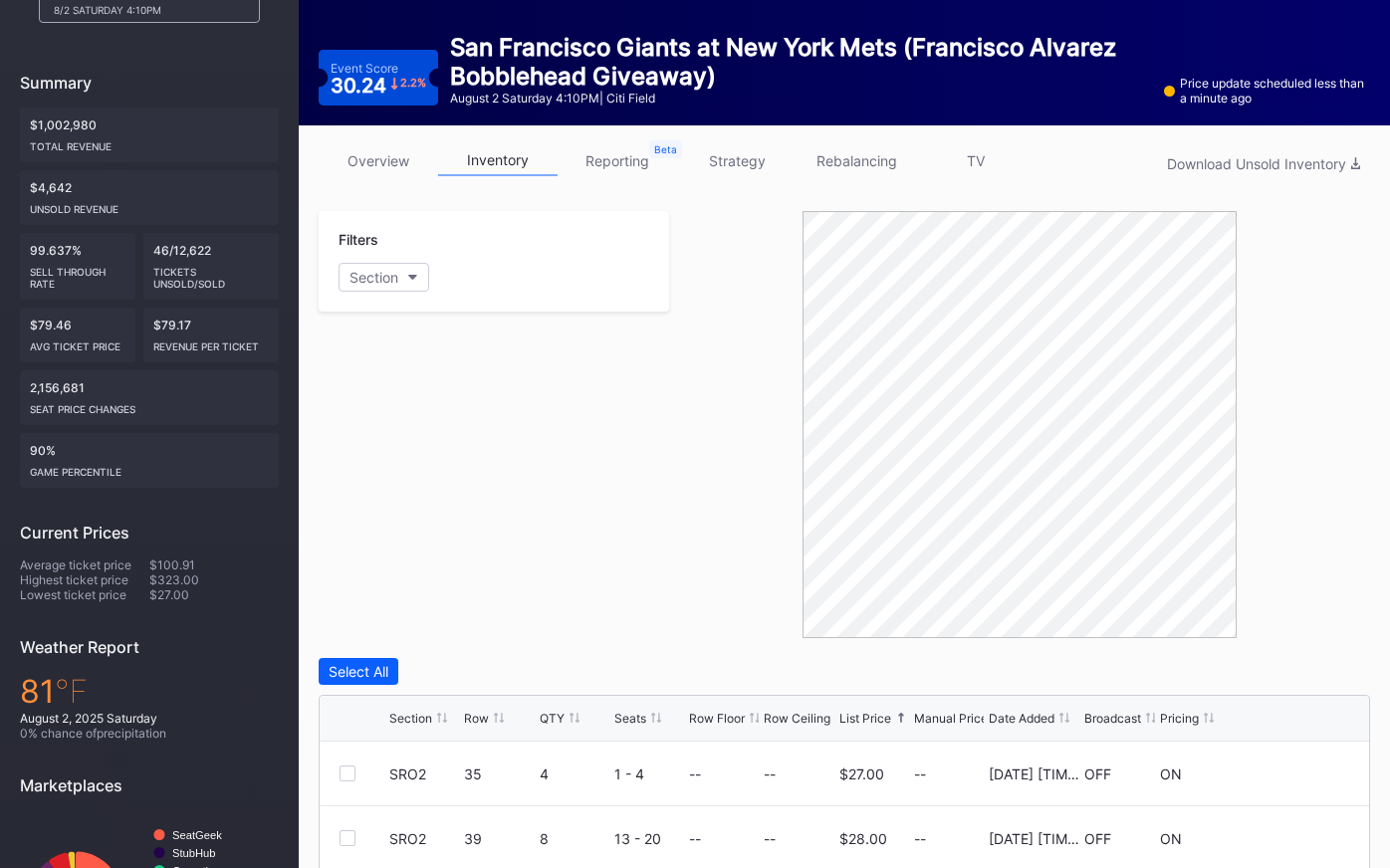 scroll, scrollTop: 0, scrollLeft: 0, axis: both 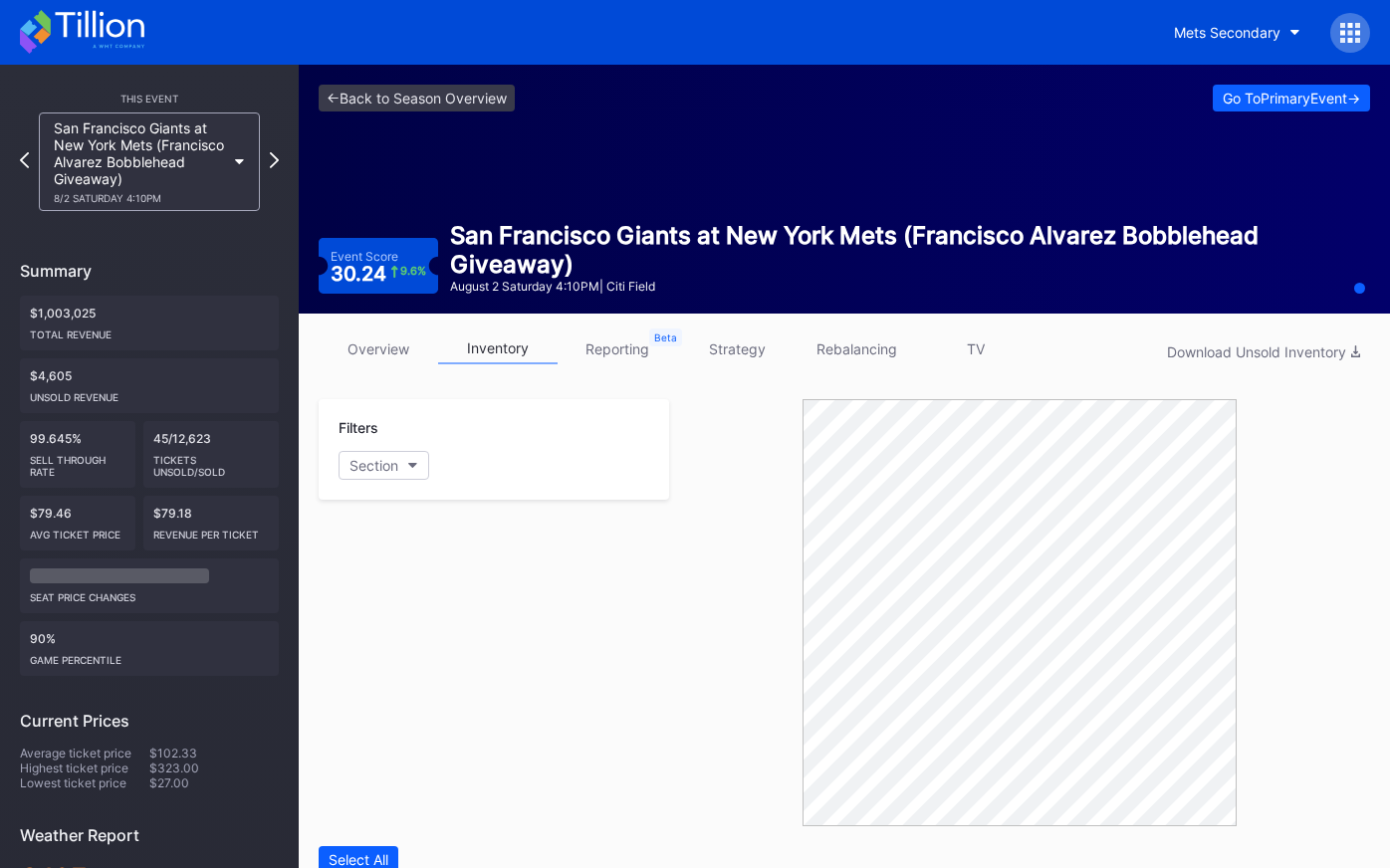 click on "overview" at bounding box center [378, 348] 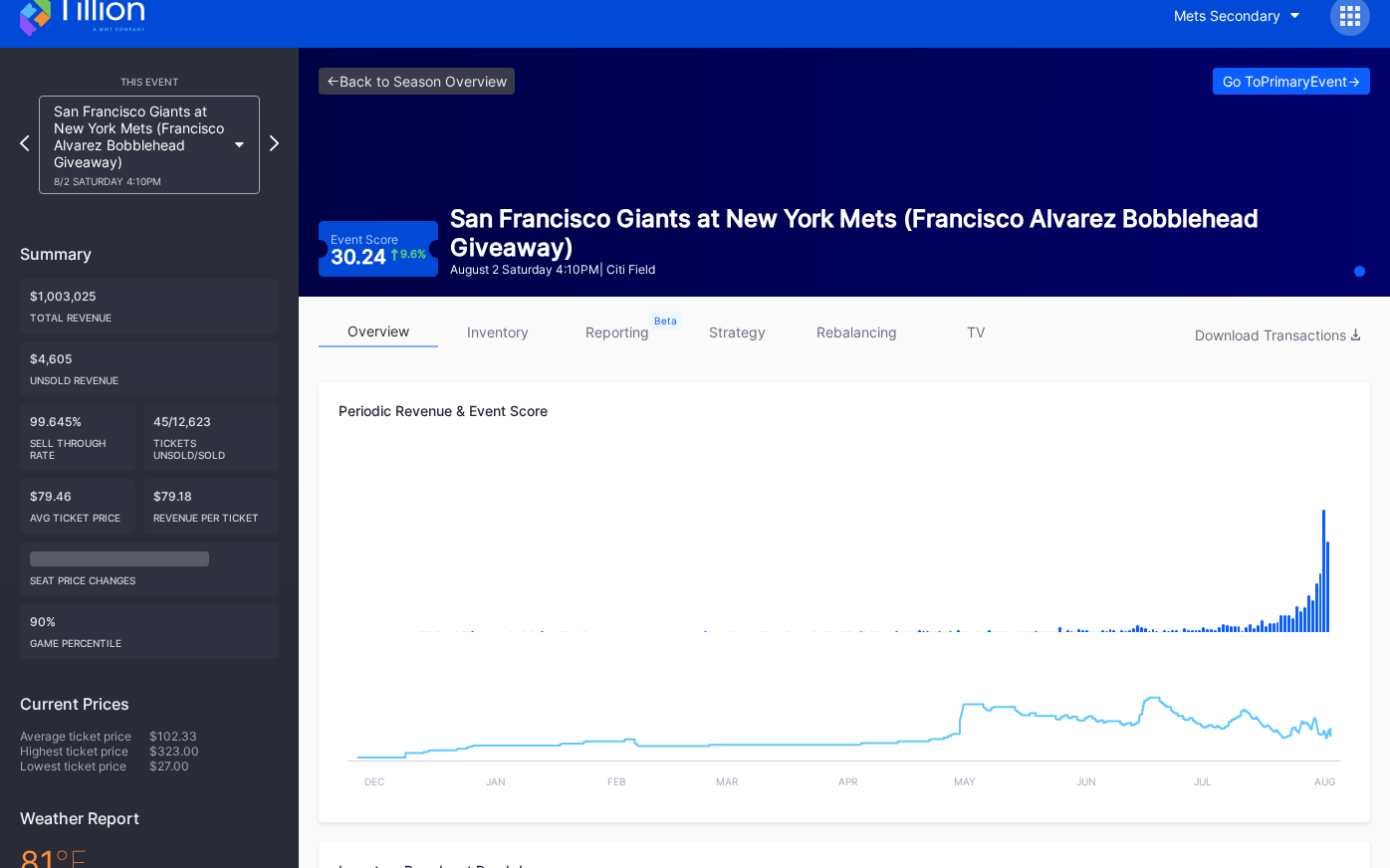 scroll, scrollTop: 0, scrollLeft: 0, axis: both 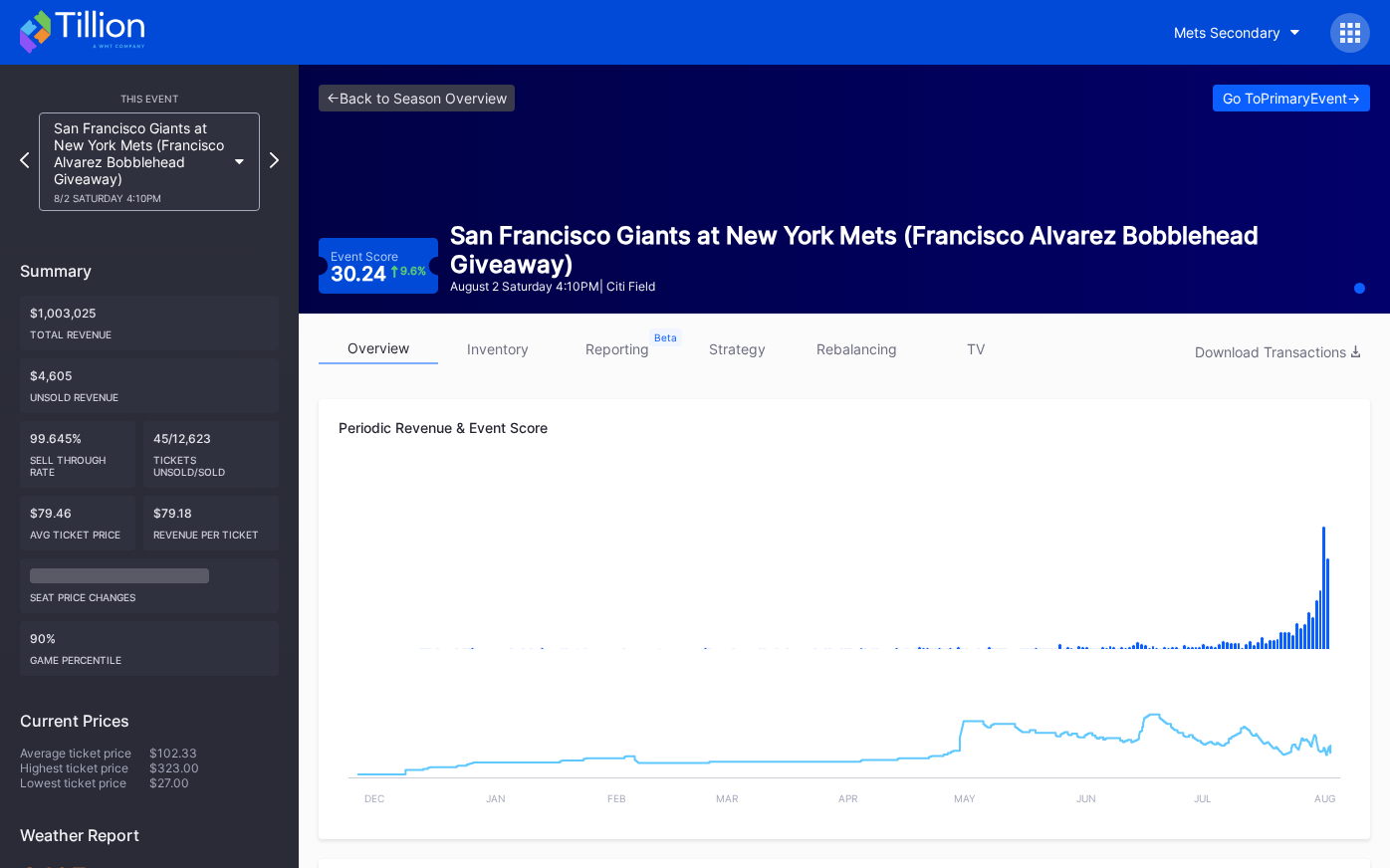 click on "strategy" at bounding box center [737, 348] 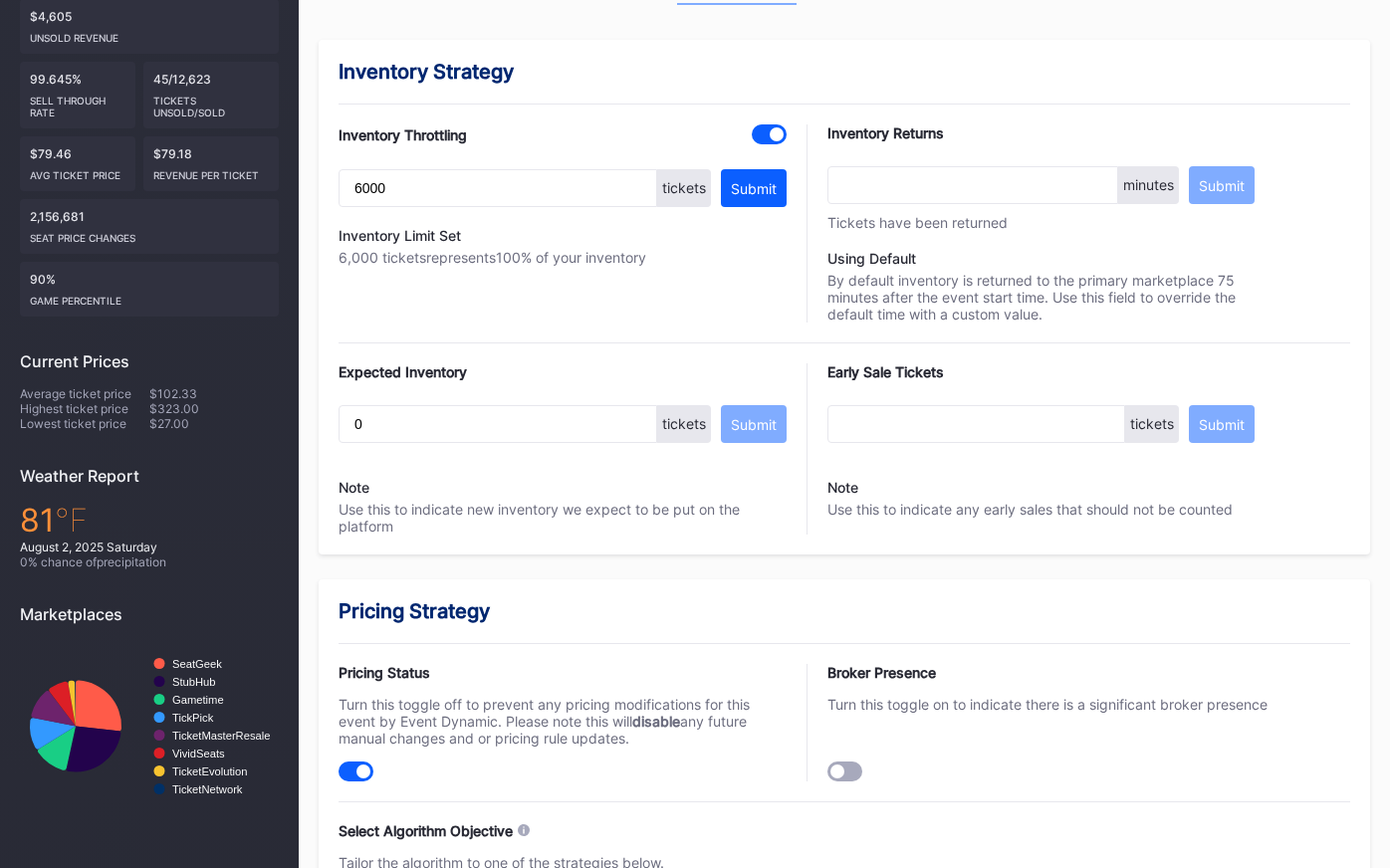 scroll, scrollTop: 0, scrollLeft: 0, axis: both 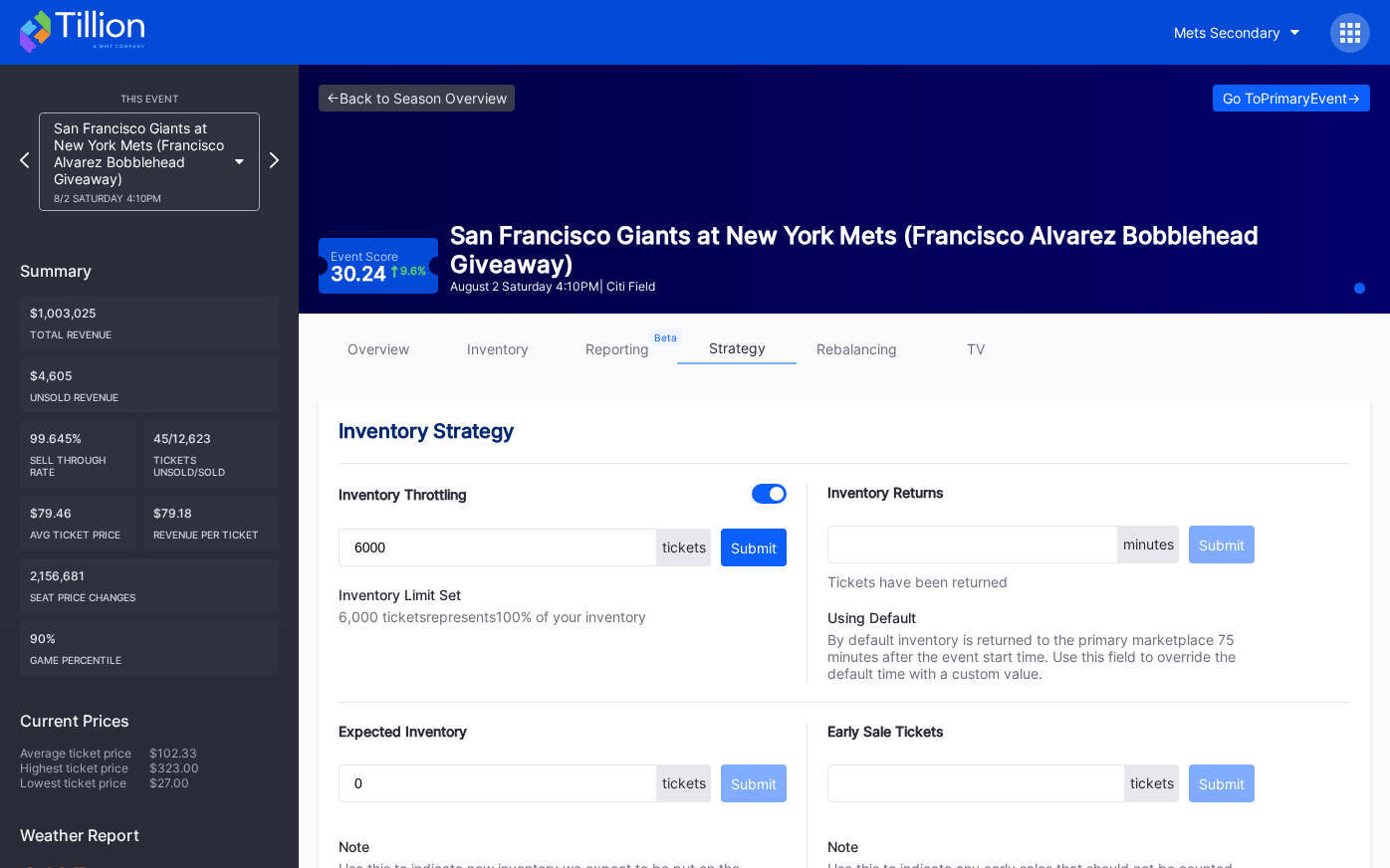 click on "inventory" at bounding box center (498, 348) 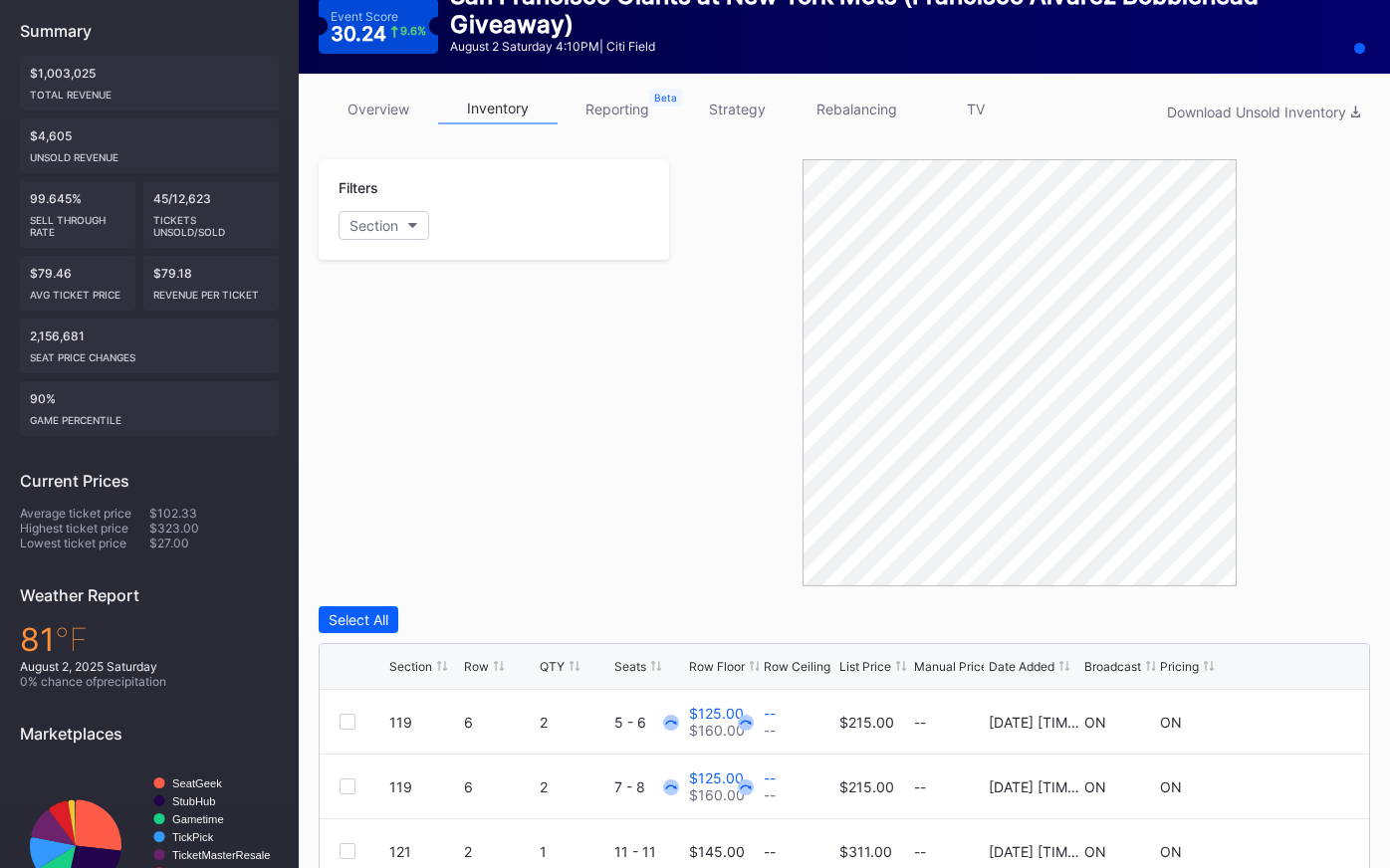 scroll, scrollTop: 583, scrollLeft: 0, axis: vertical 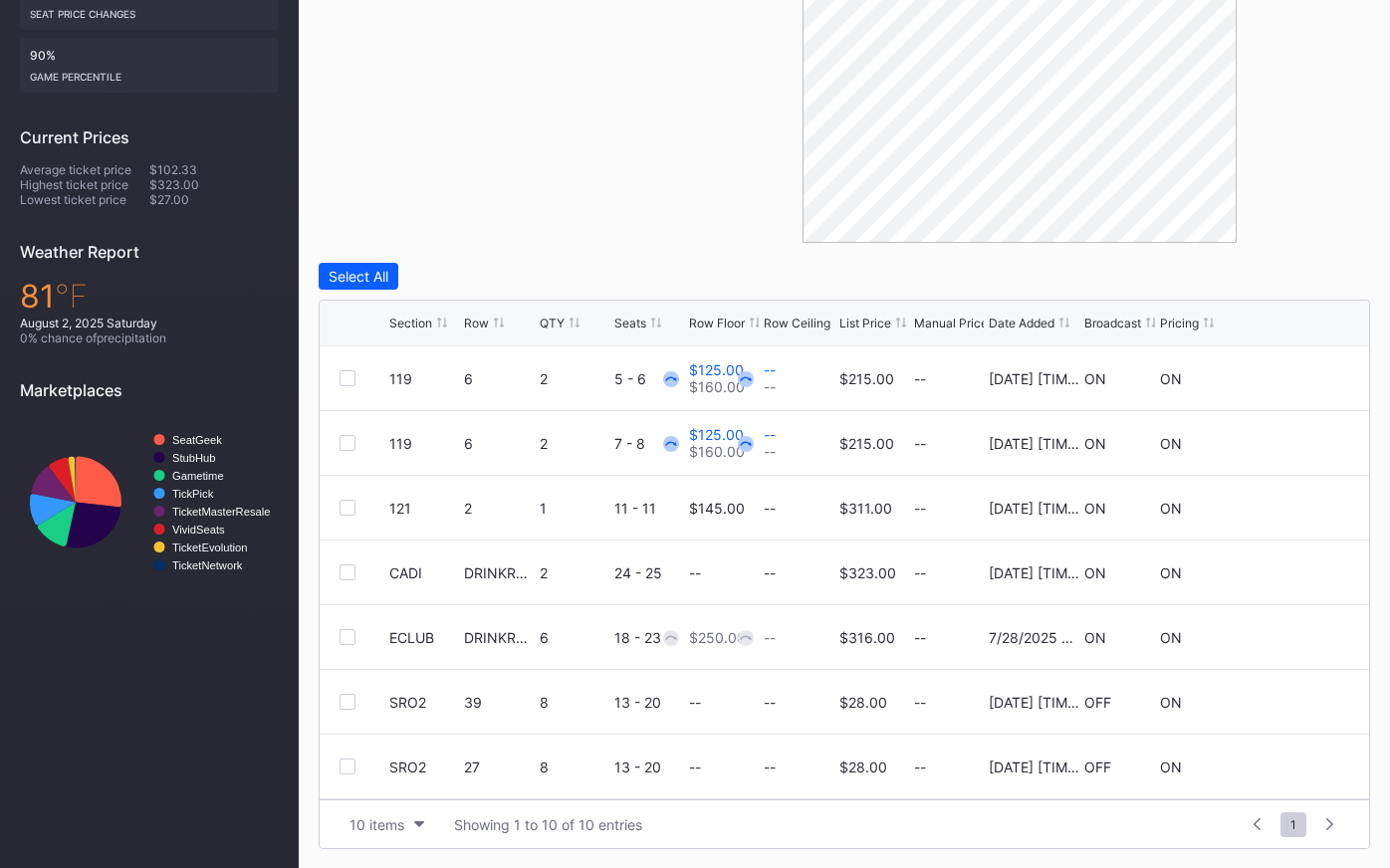click on "List Price" at bounding box center (865, 323) 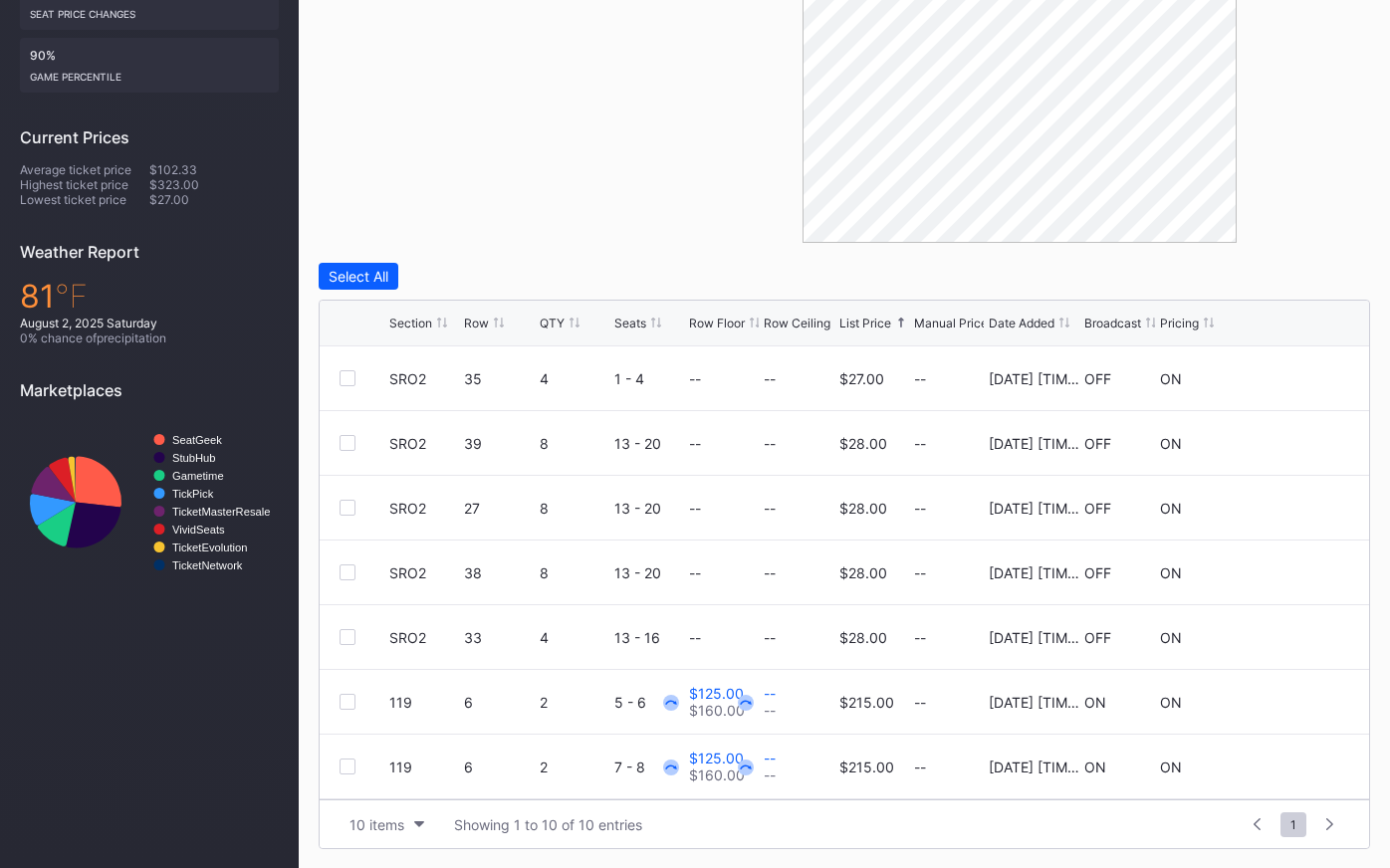 scroll, scrollTop: 0, scrollLeft: 0, axis: both 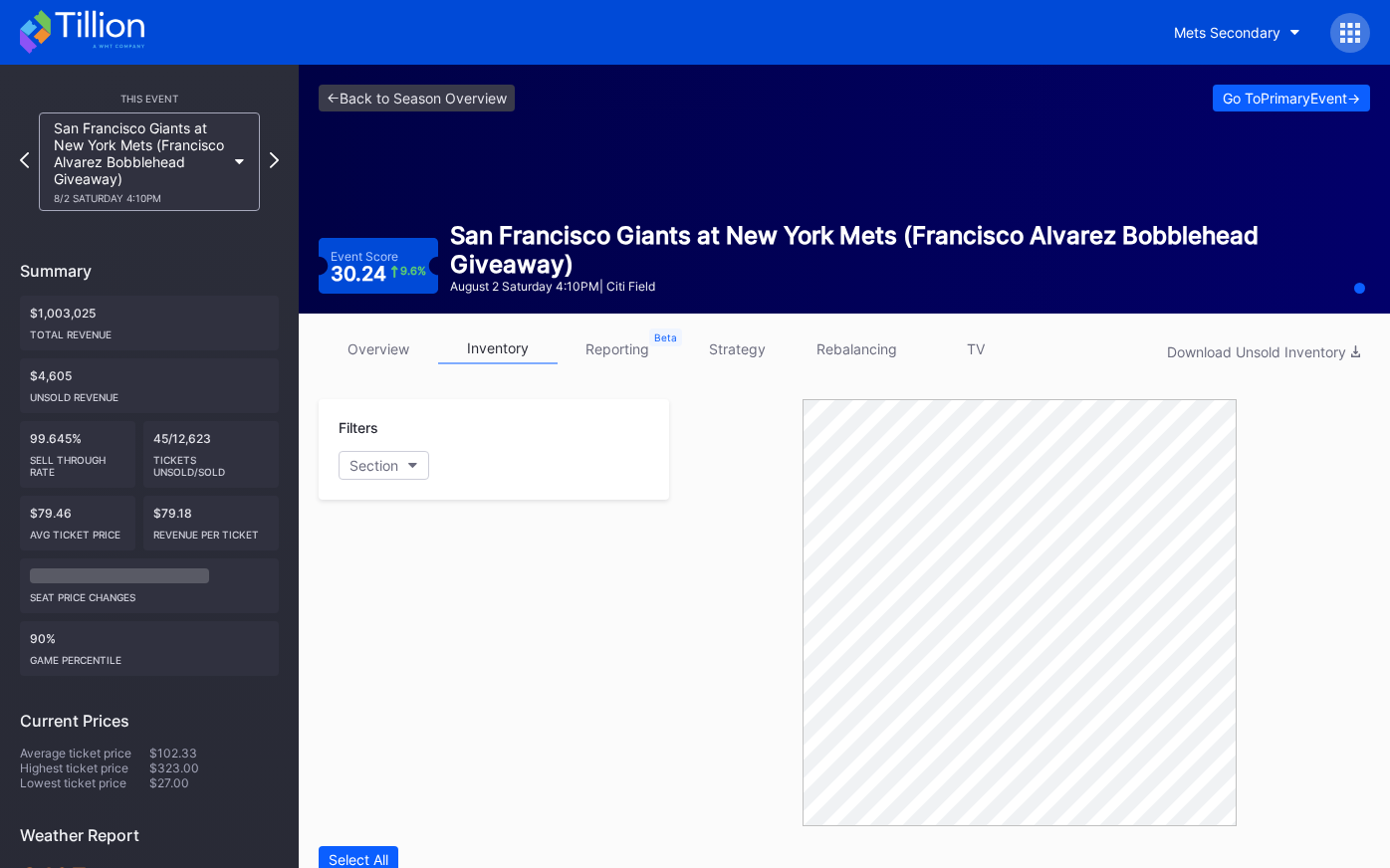 click on "overview" at bounding box center (378, 348) 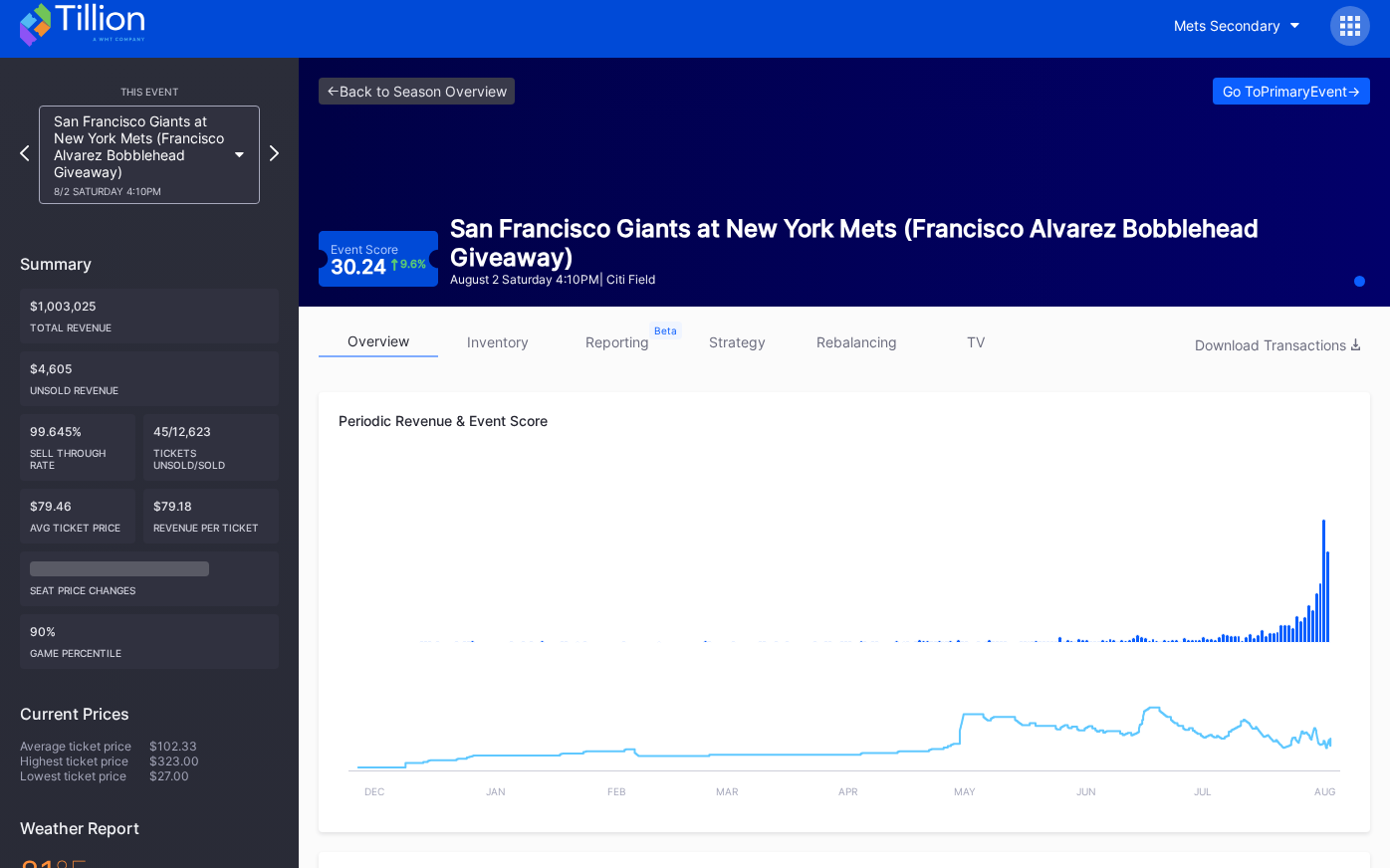 scroll, scrollTop: 0, scrollLeft: 0, axis: both 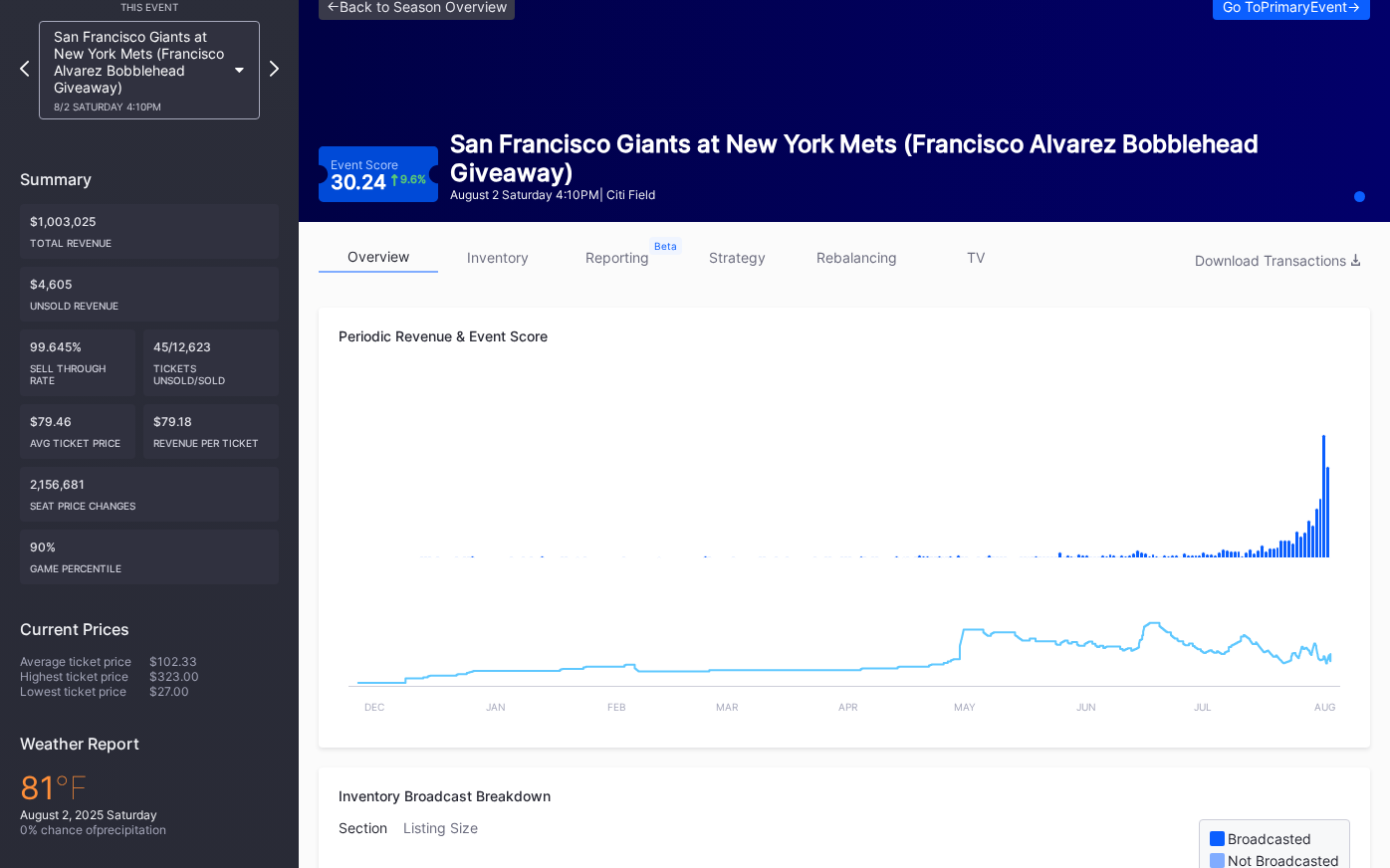 click on "inventory" at bounding box center [498, 257] 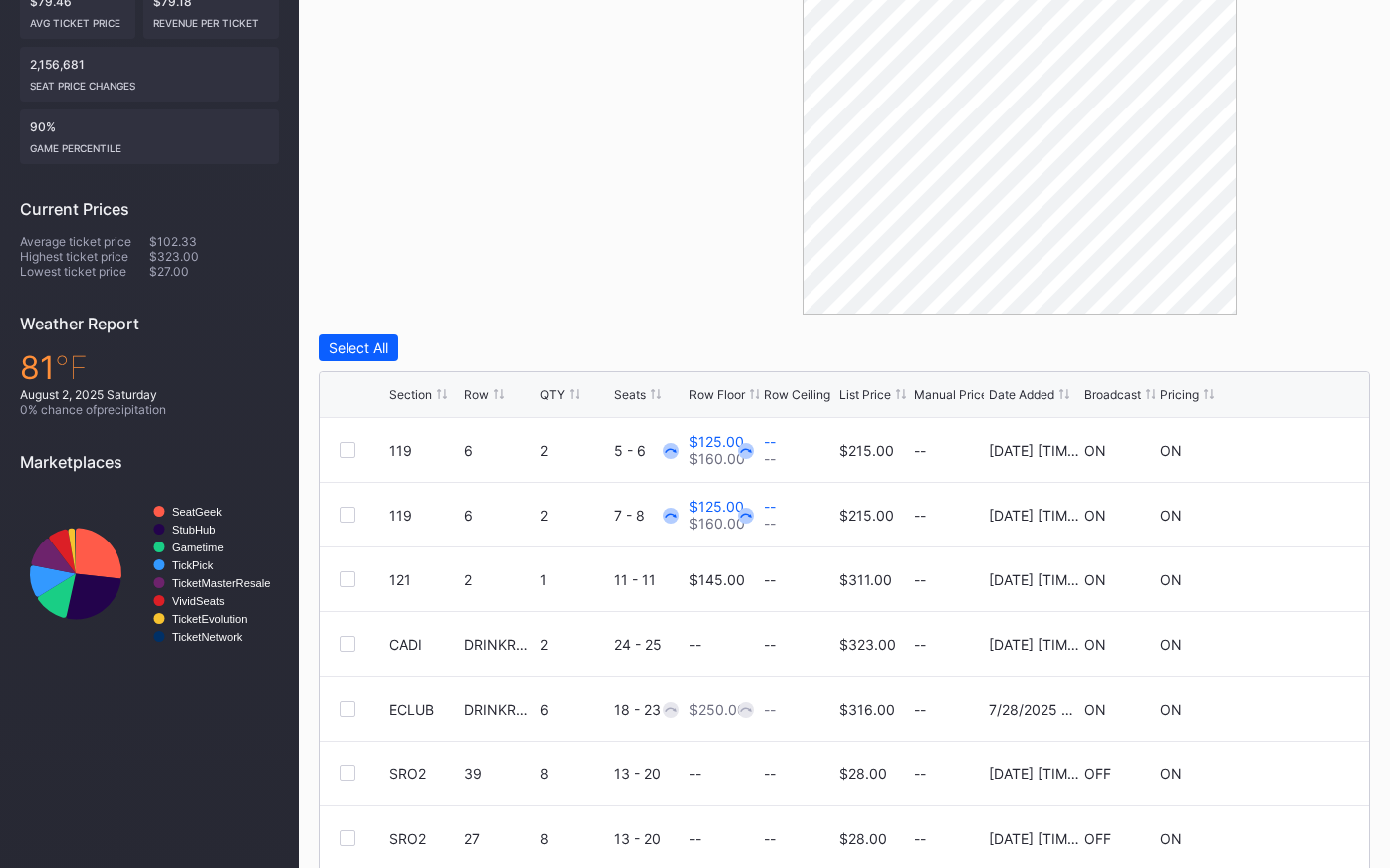scroll, scrollTop: 583, scrollLeft: 0, axis: vertical 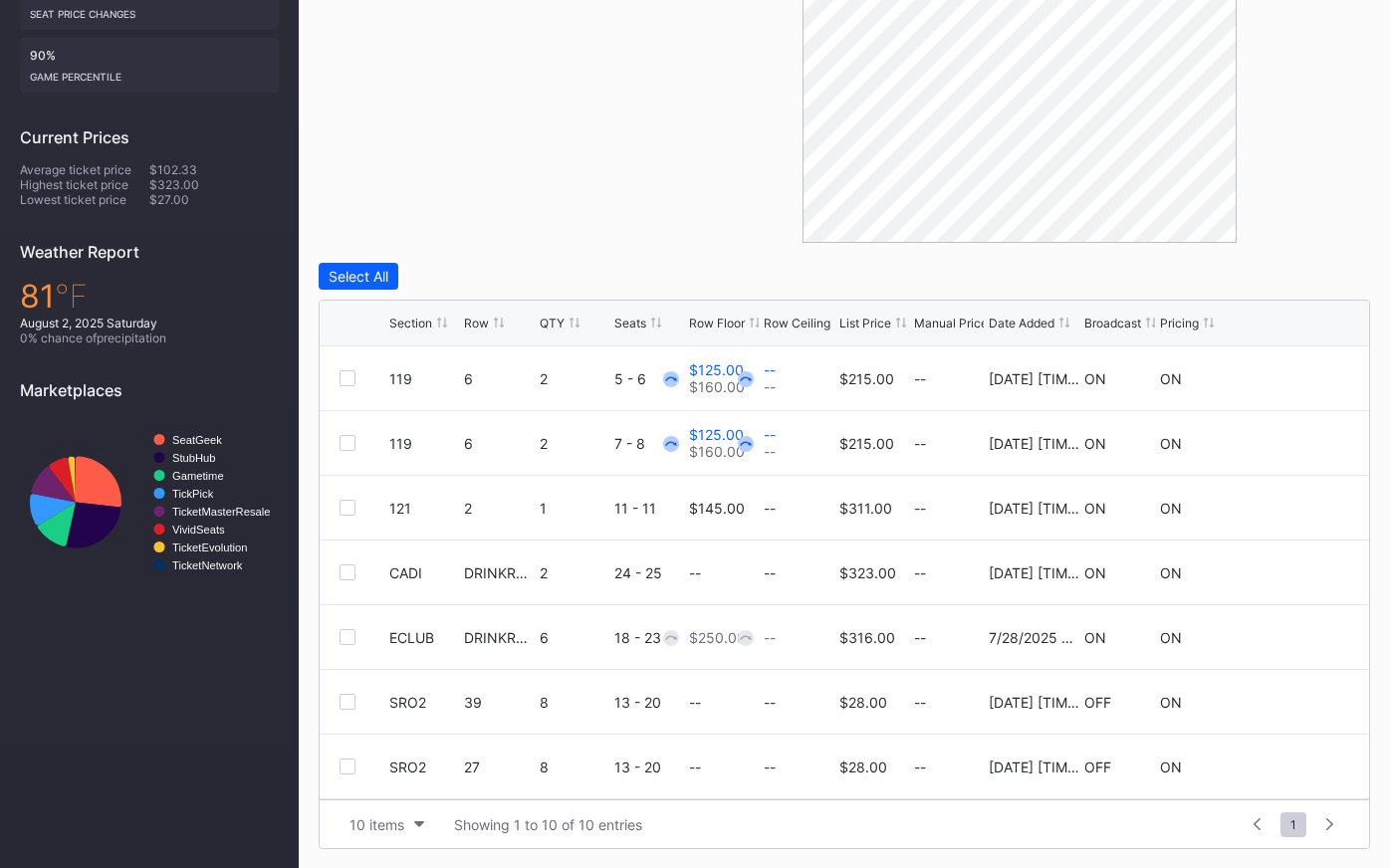 click on "Broadcast" at bounding box center (1112, 323) 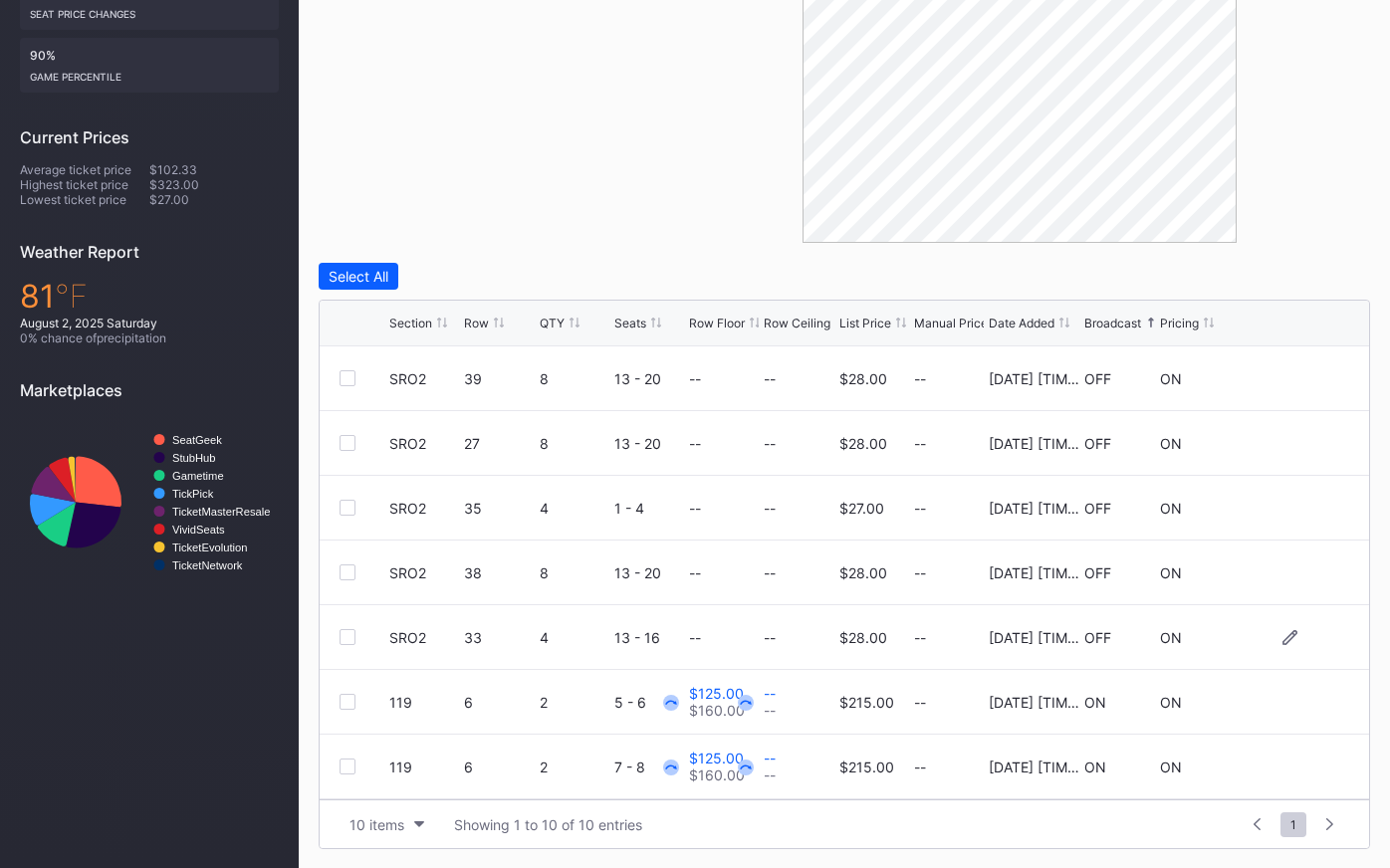 click at bounding box center (348, 637) 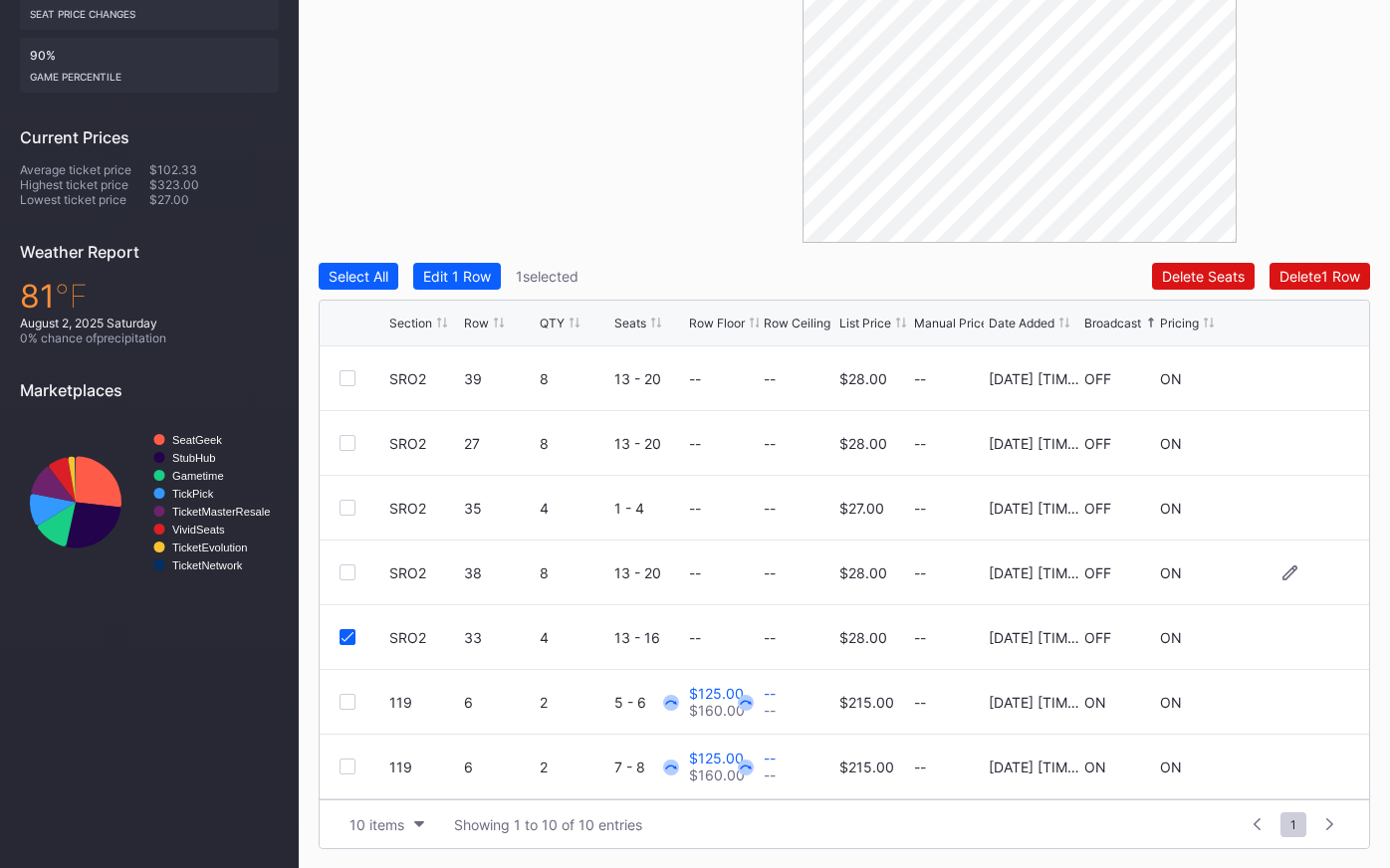 click at bounding box center [348, 572] 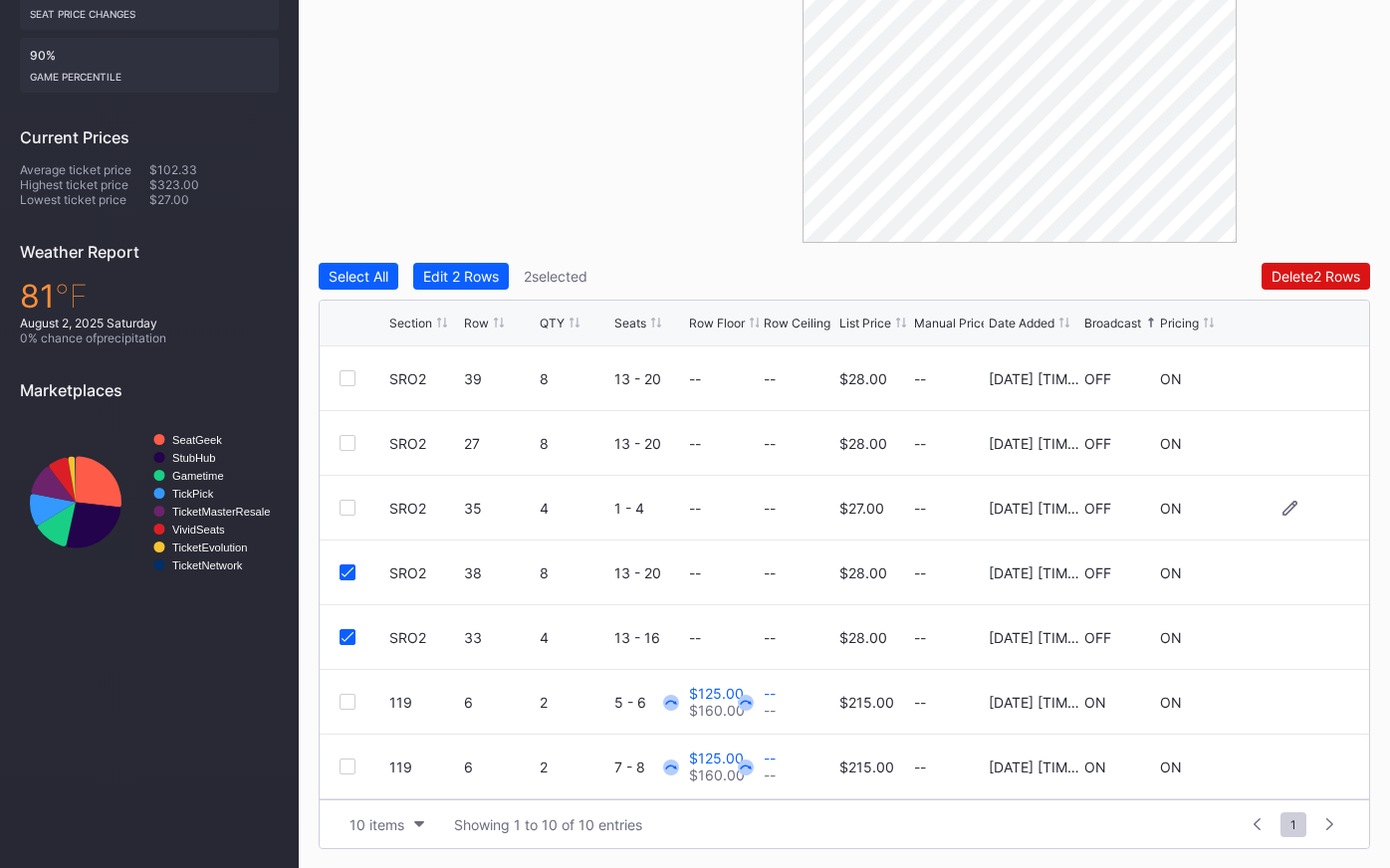 click at bounding box center (348, 508) 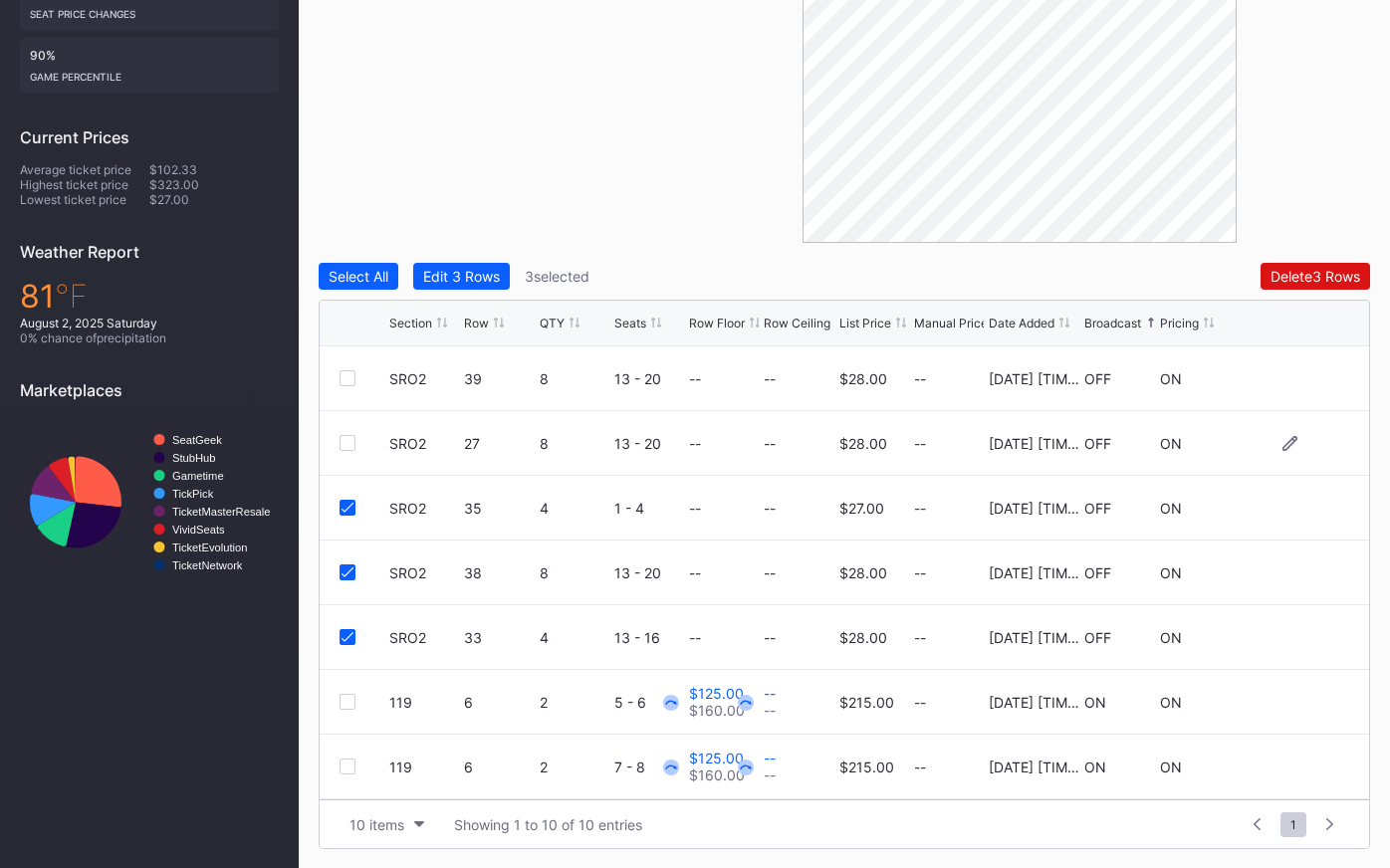 click at bounding box center (348, 443) 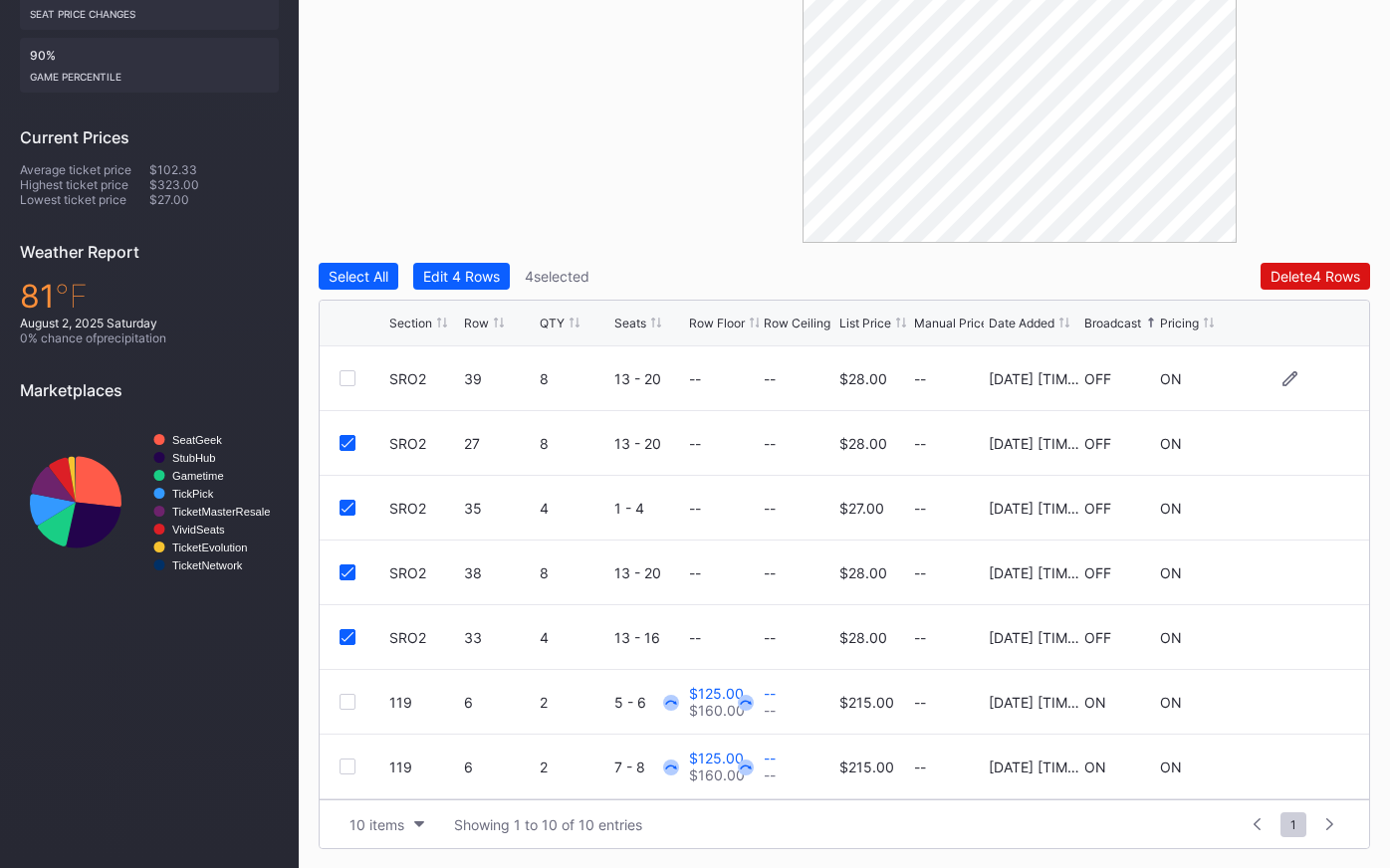 click at bounding box center [348, 378] 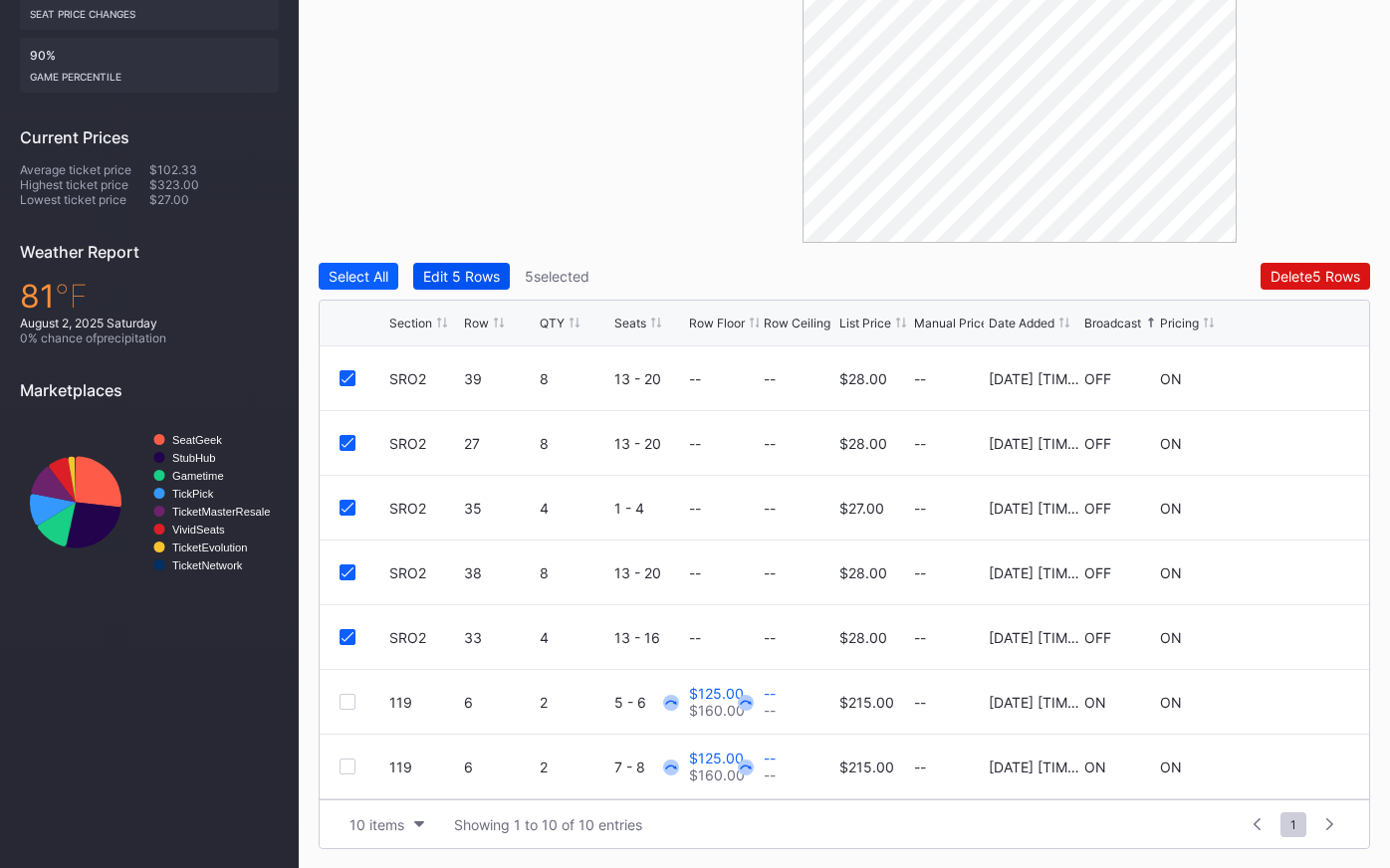 click on "Edit   5   Rows" at bounding box center (461, 276) 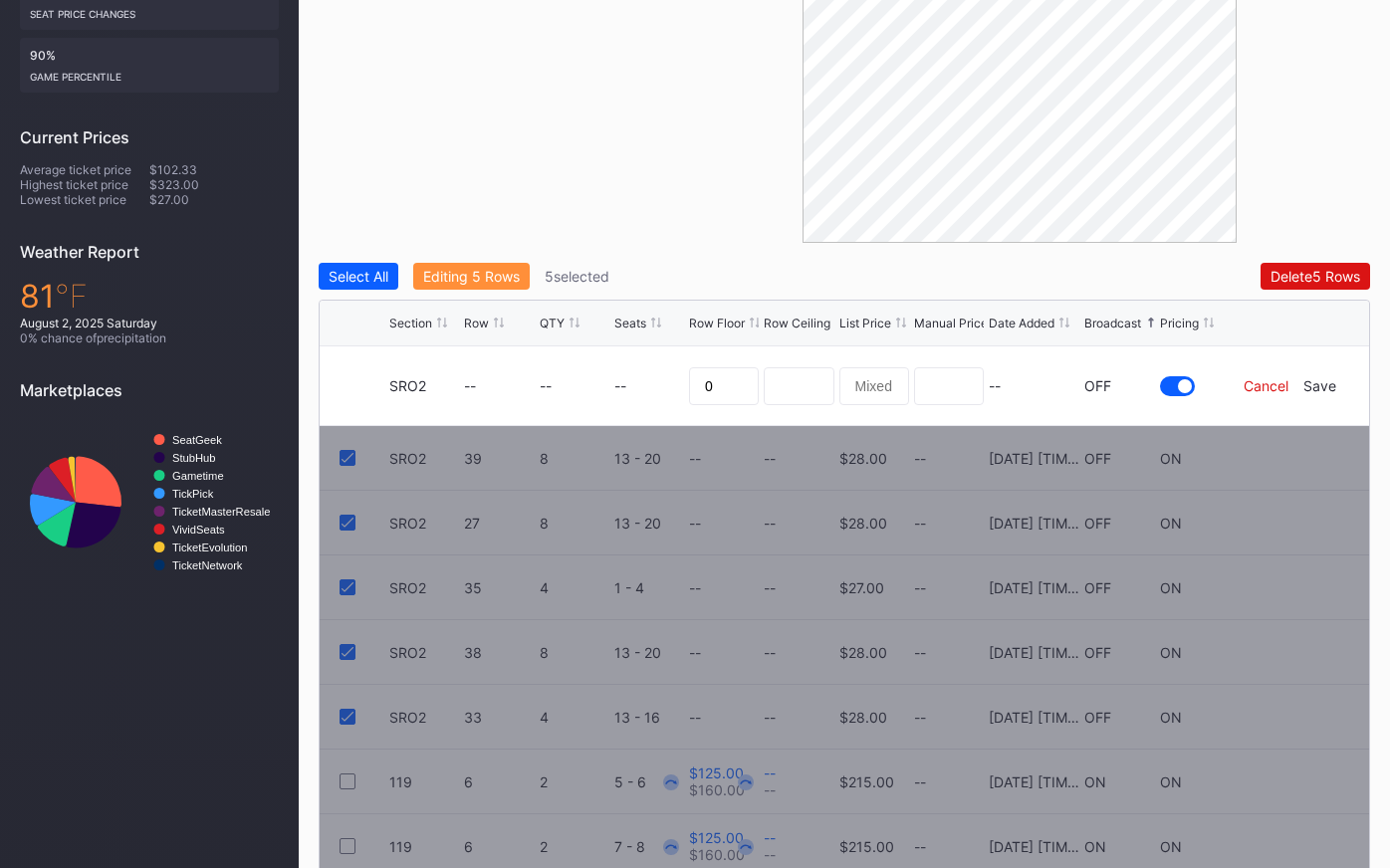 click on "Cancel" at bounding box center (1266, 385) 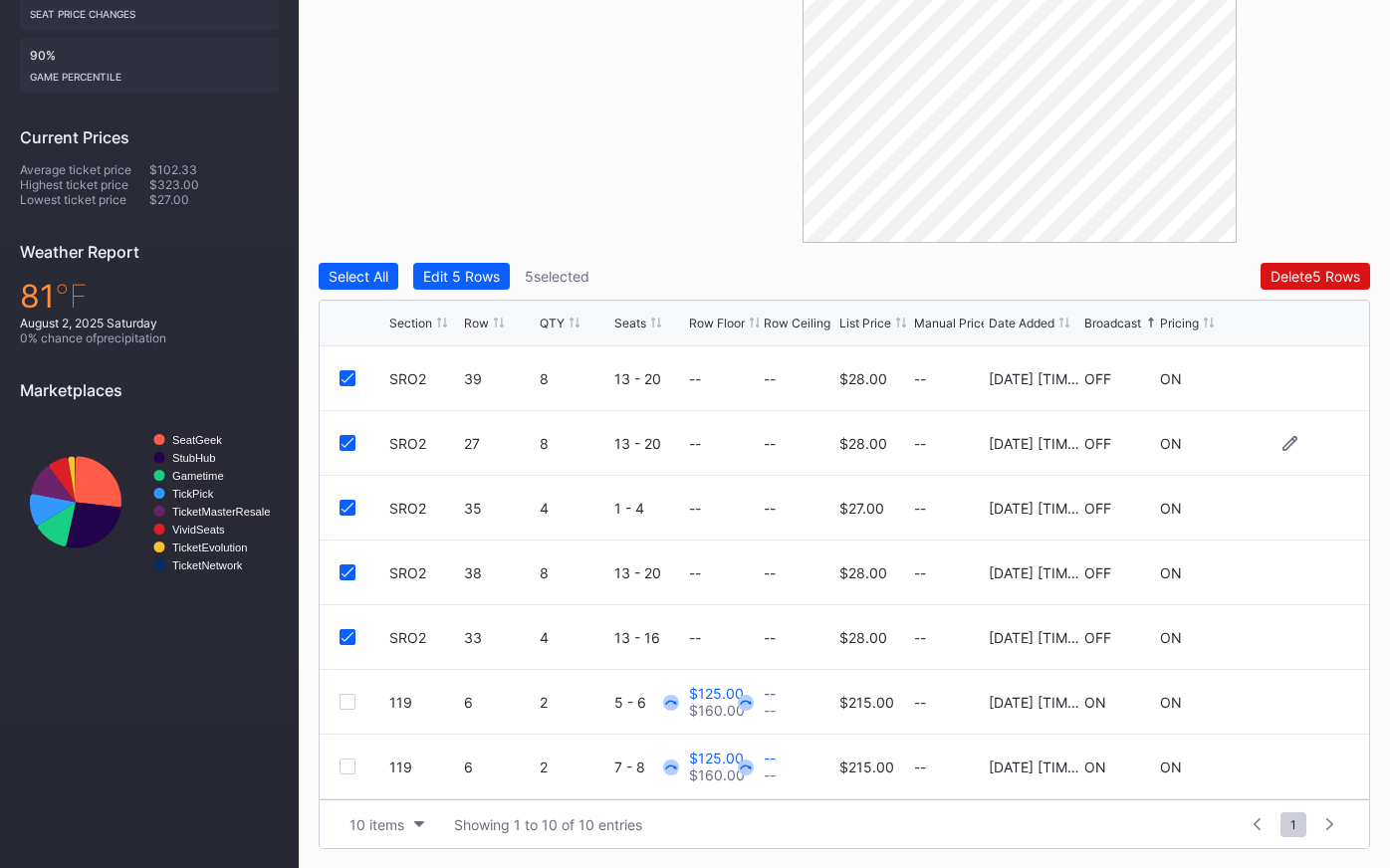 click 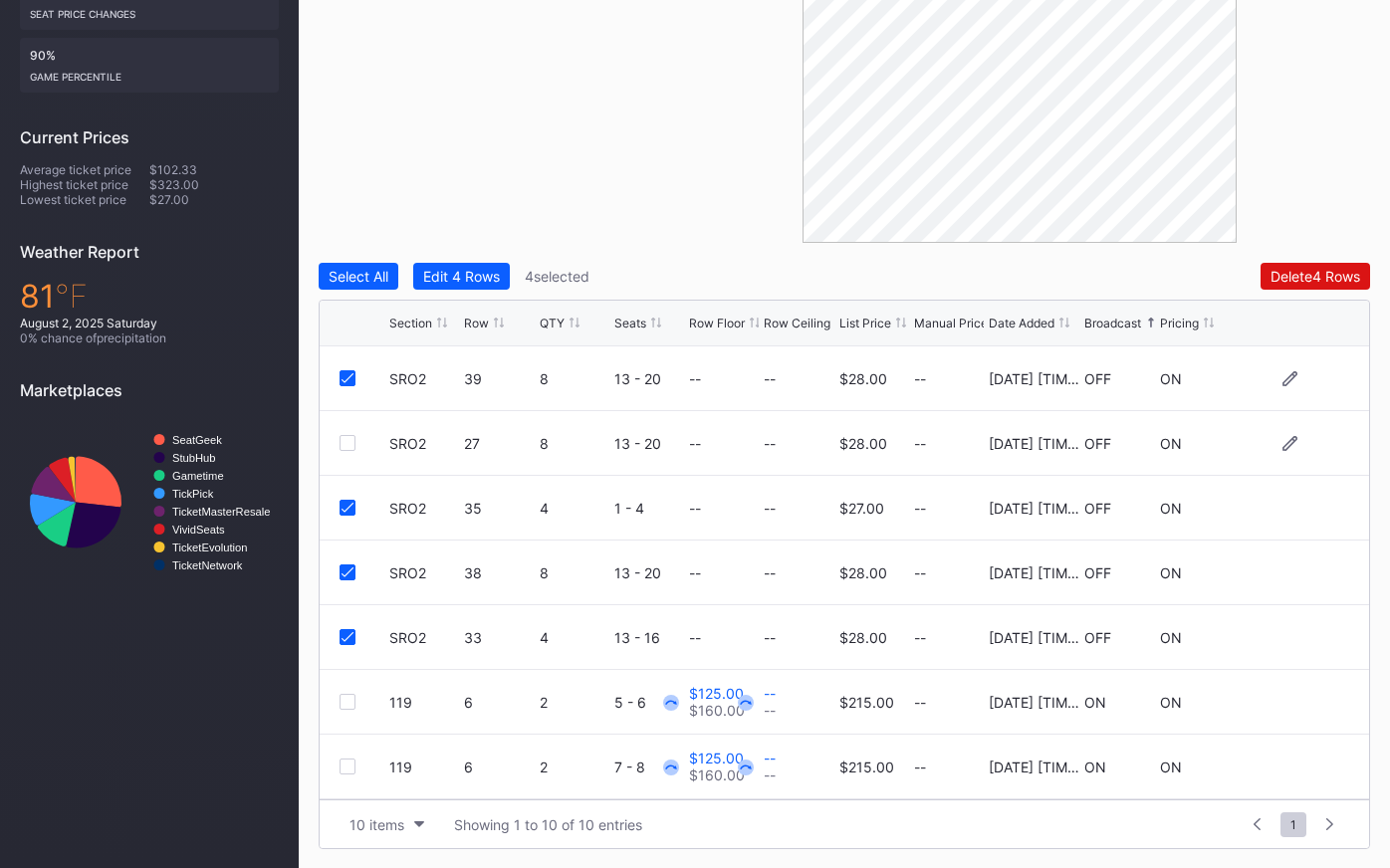 click on "SRO2 39 8 13 - 20 -- -- $28.00 -- 8/2/2025 1:21PM OFF ON" at bounding box center [844, 378] 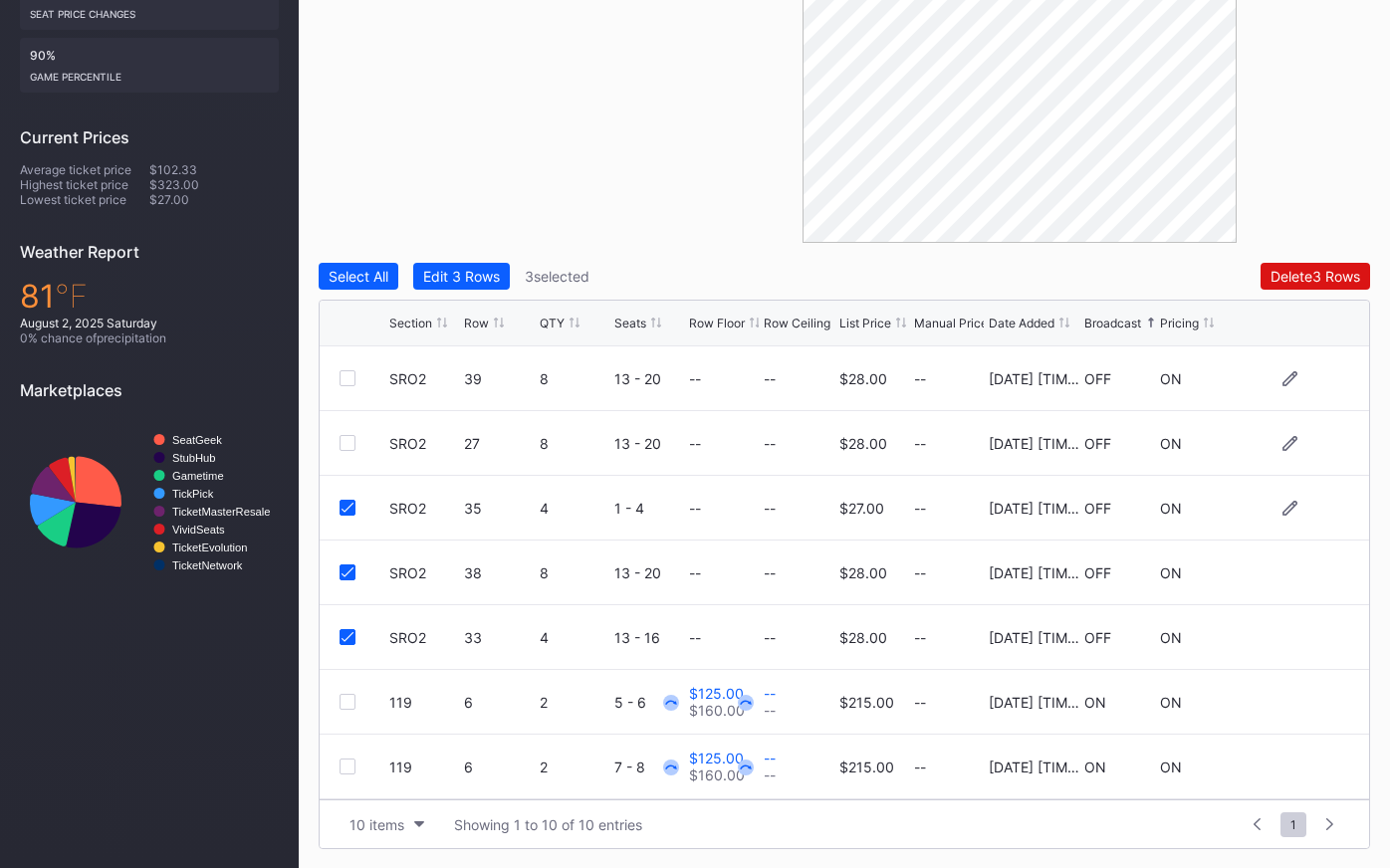click at bounding box center (348, 508) 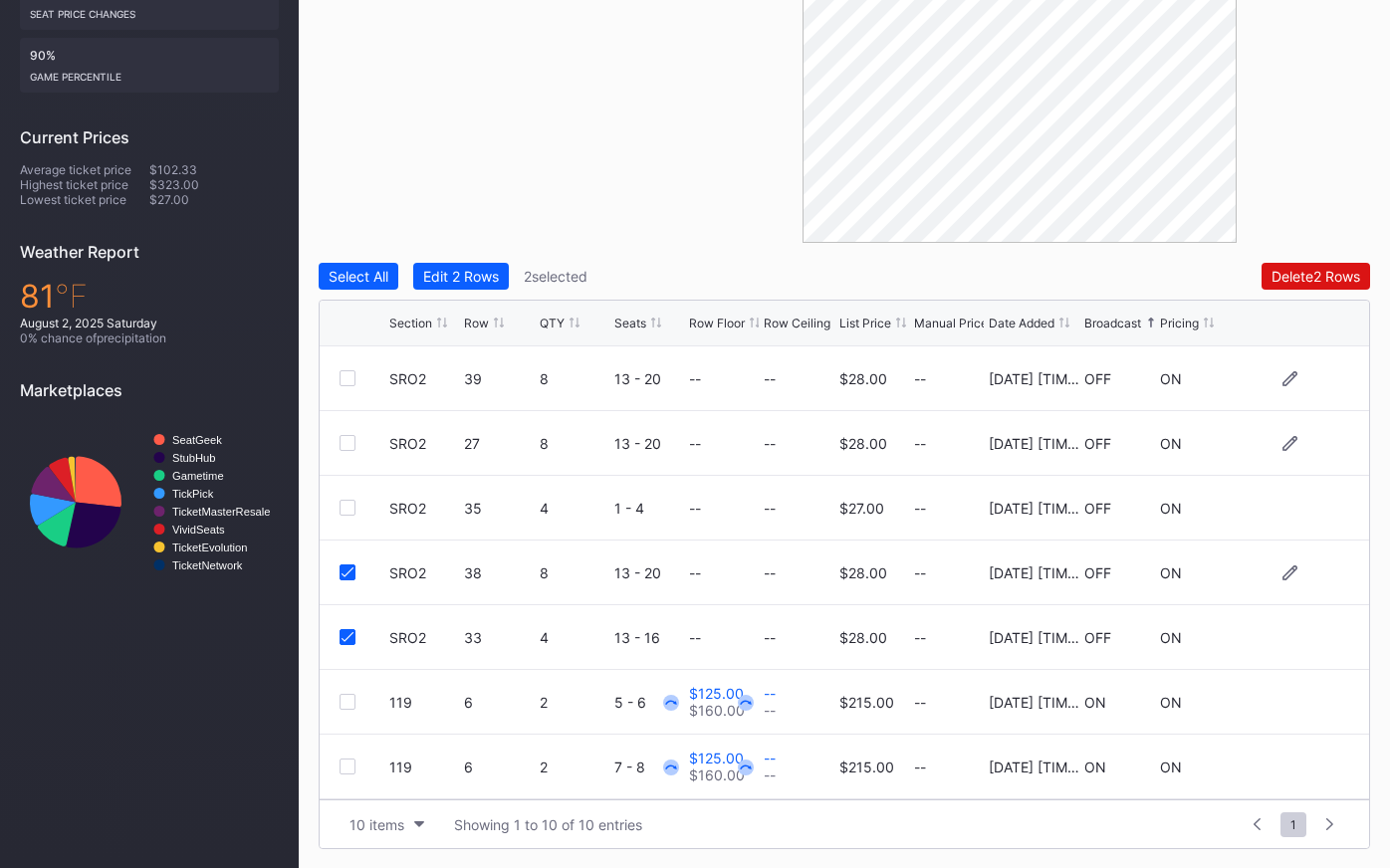 click 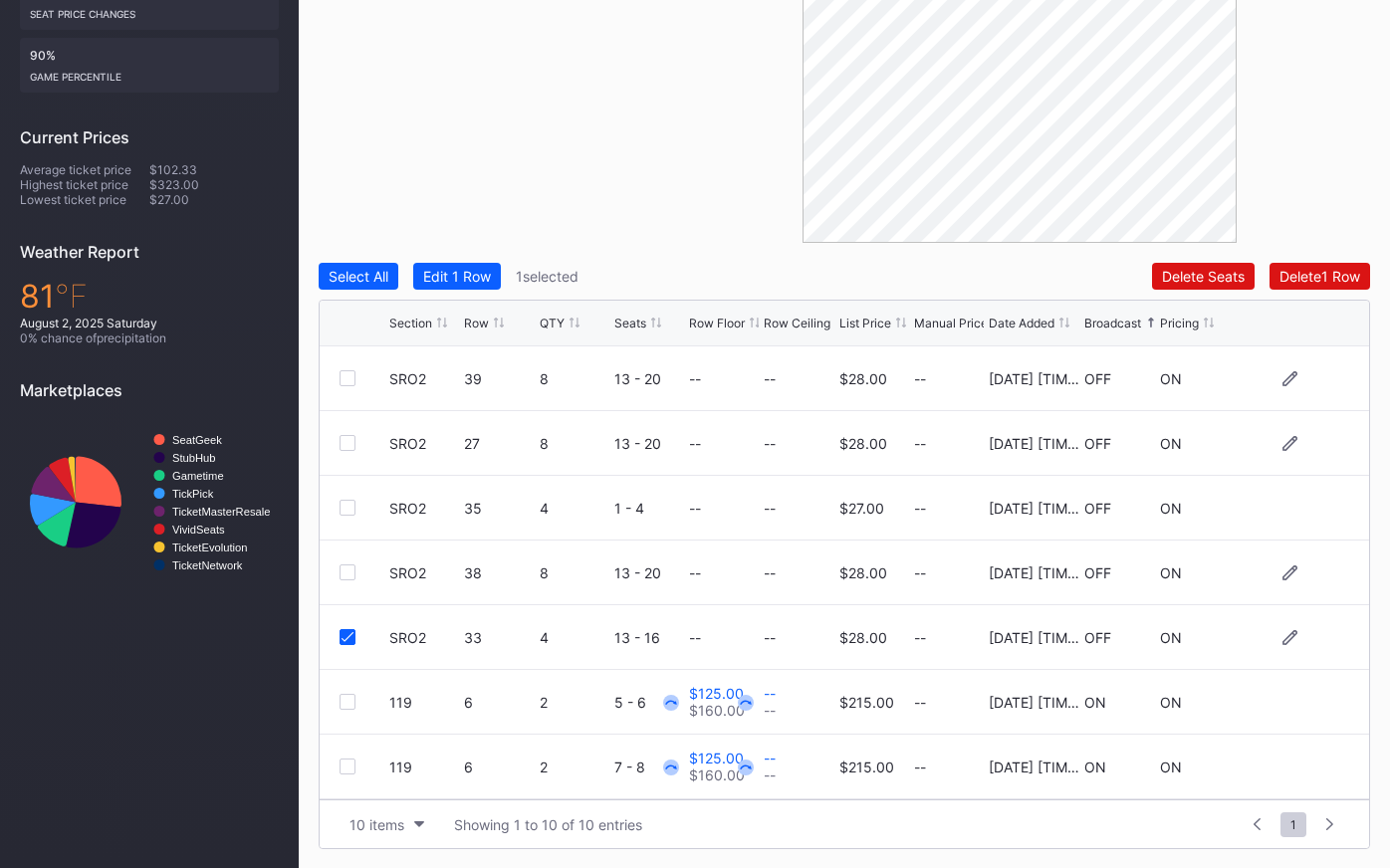 click at bounding box center (1289, 637) 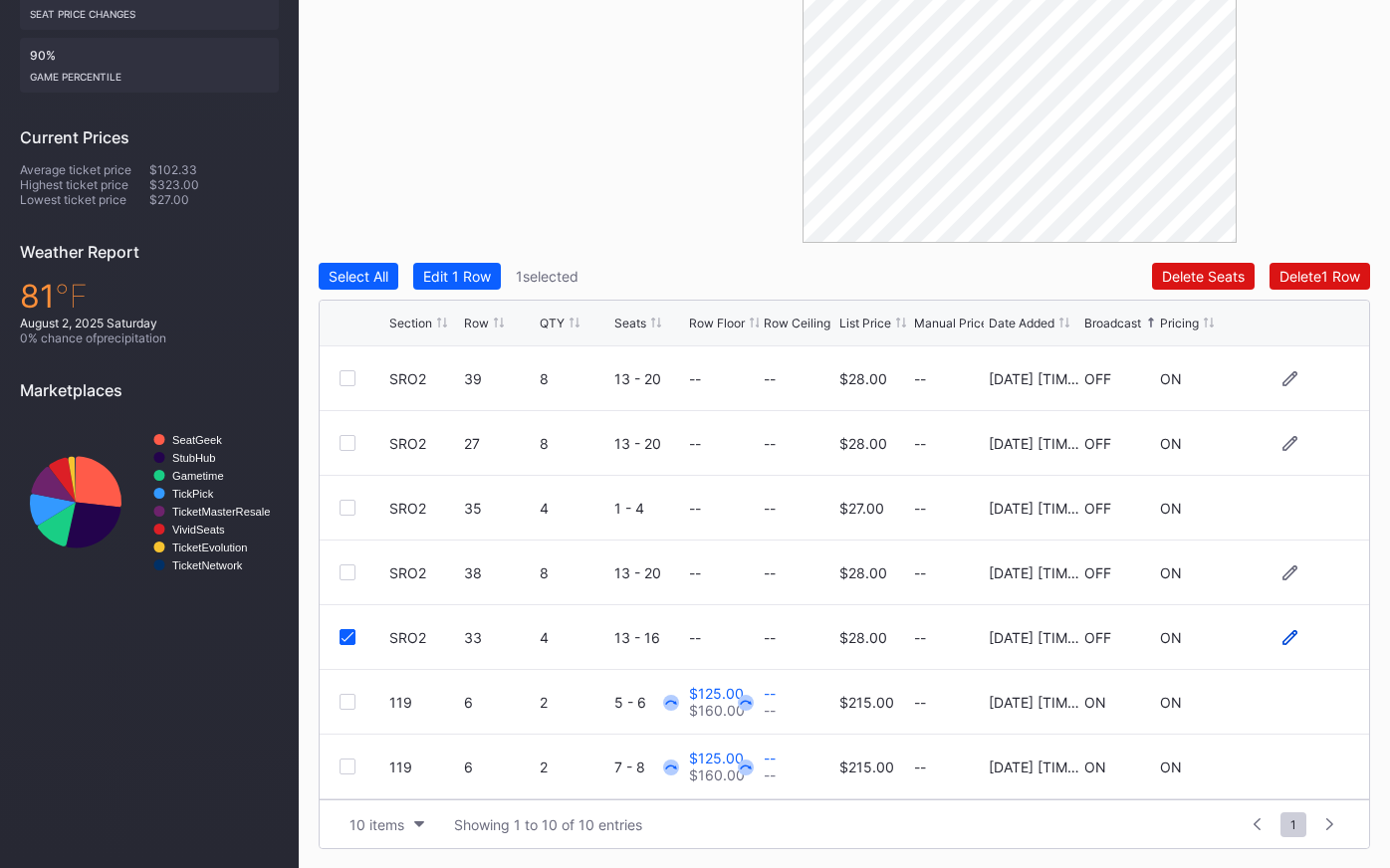click 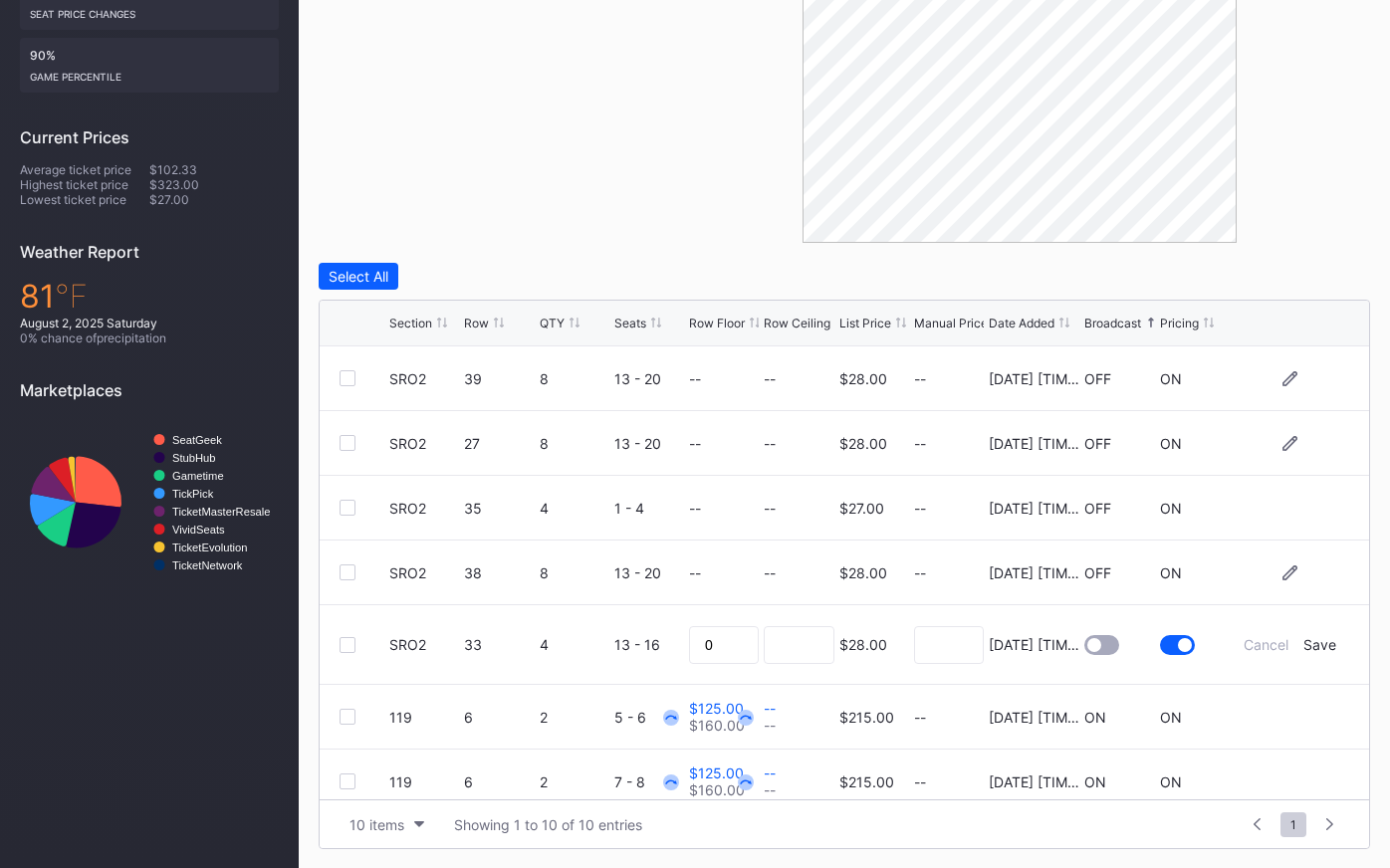 click at bounding box center [1101, 645] 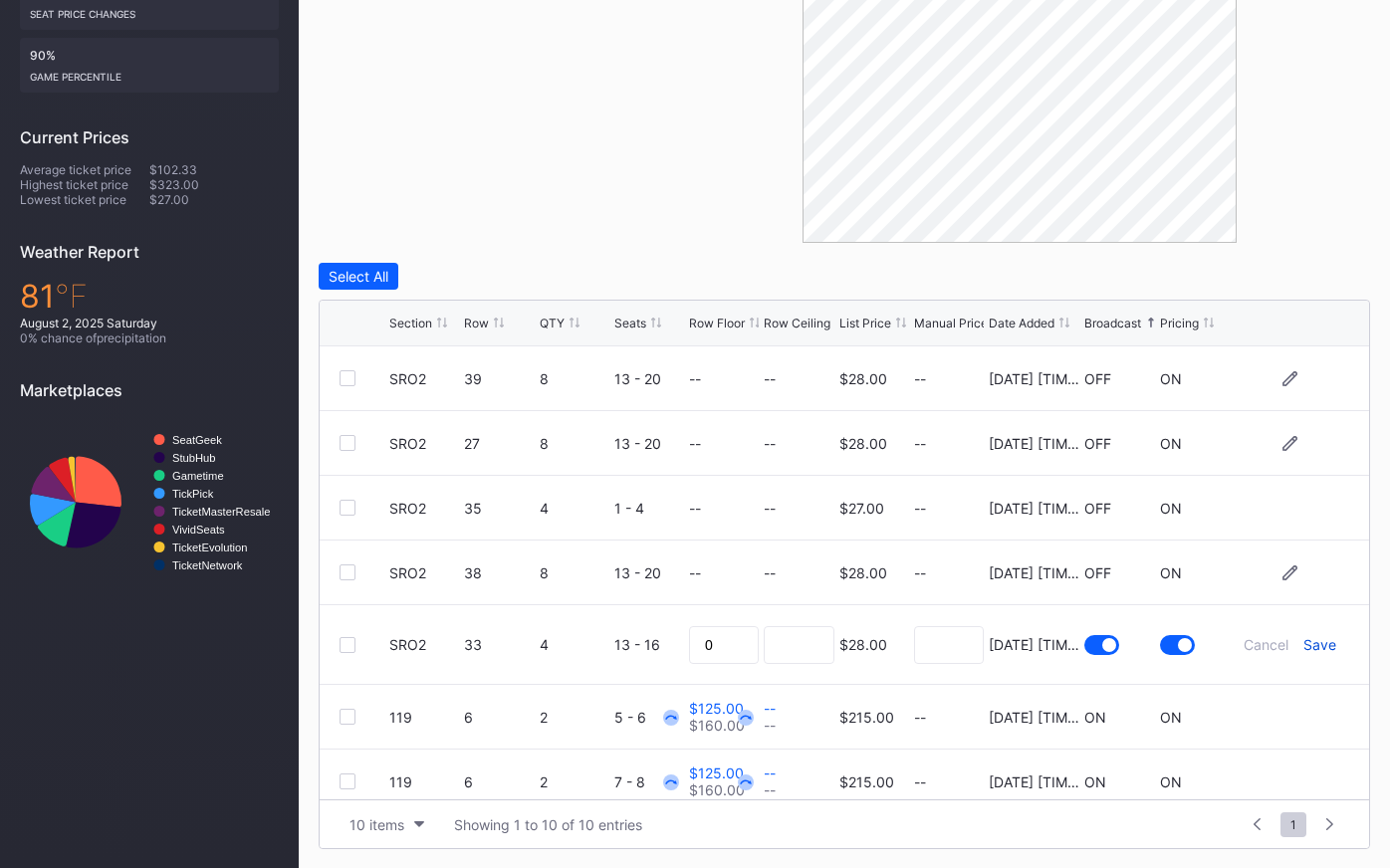 click on "Save" at bounding box center (1319, 644) 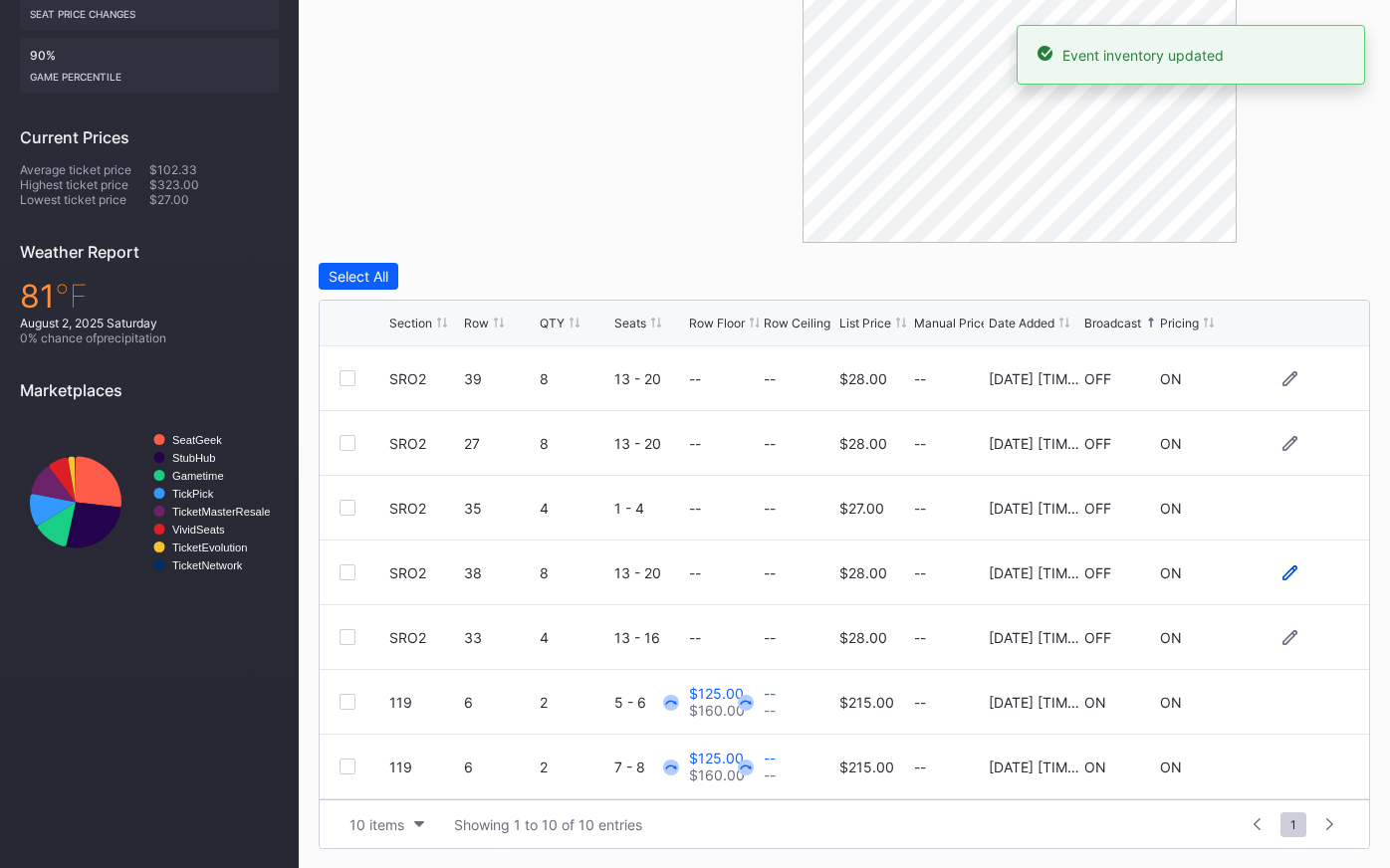 click 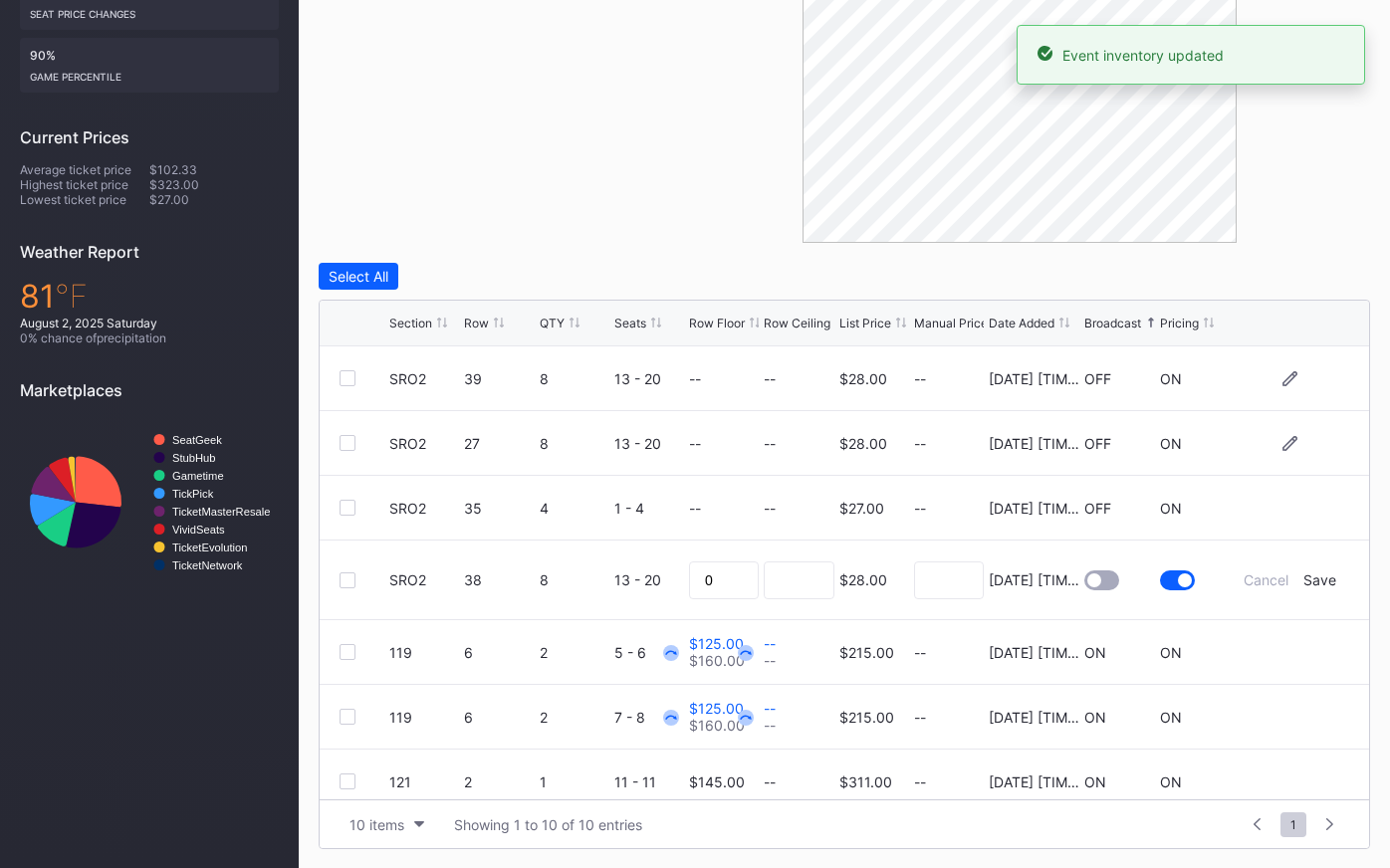 click at bounding box center (1101, 580) 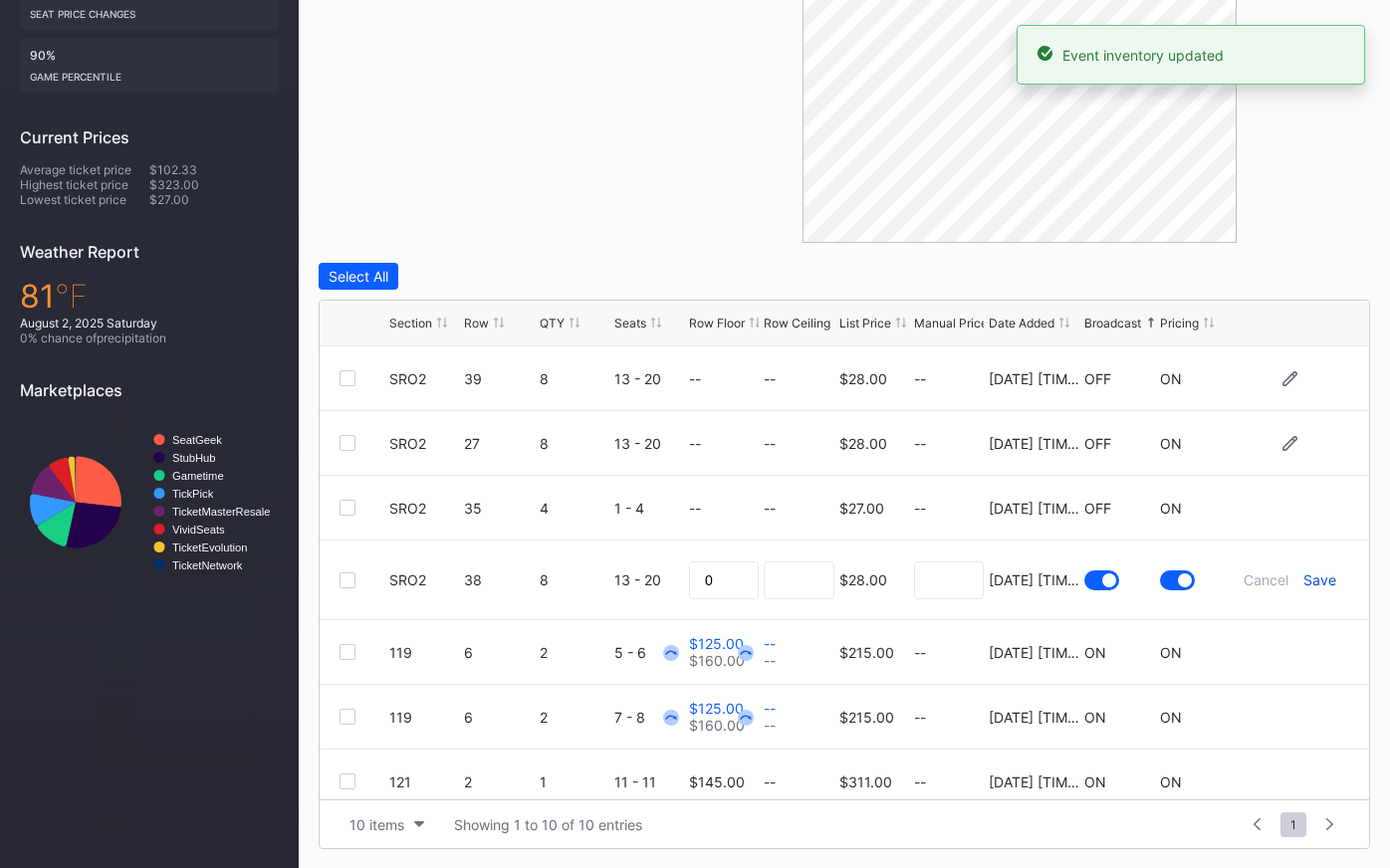 click on "Save" at bounding box center [1319, 579] 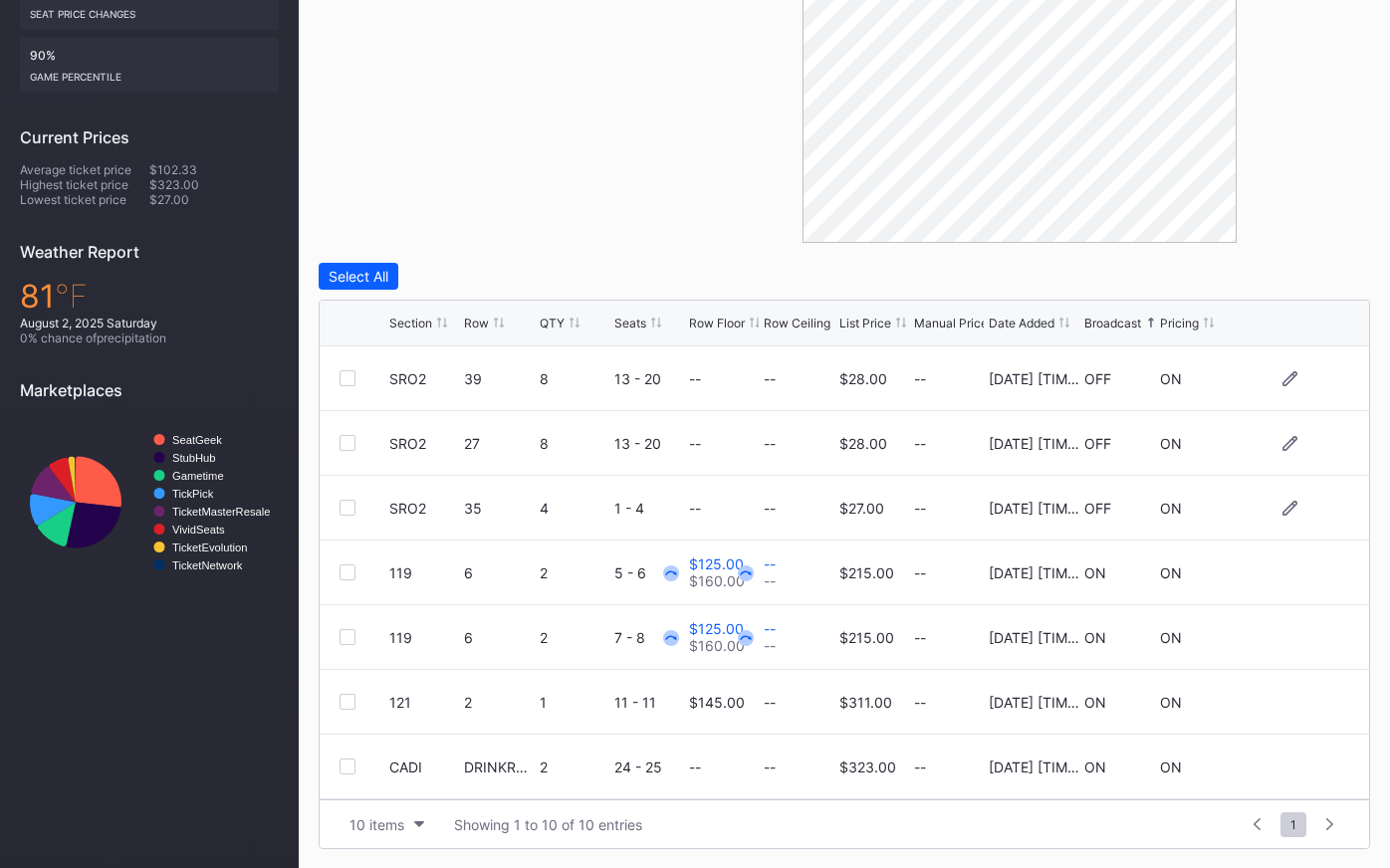 click at bounding box center (1289, 508) 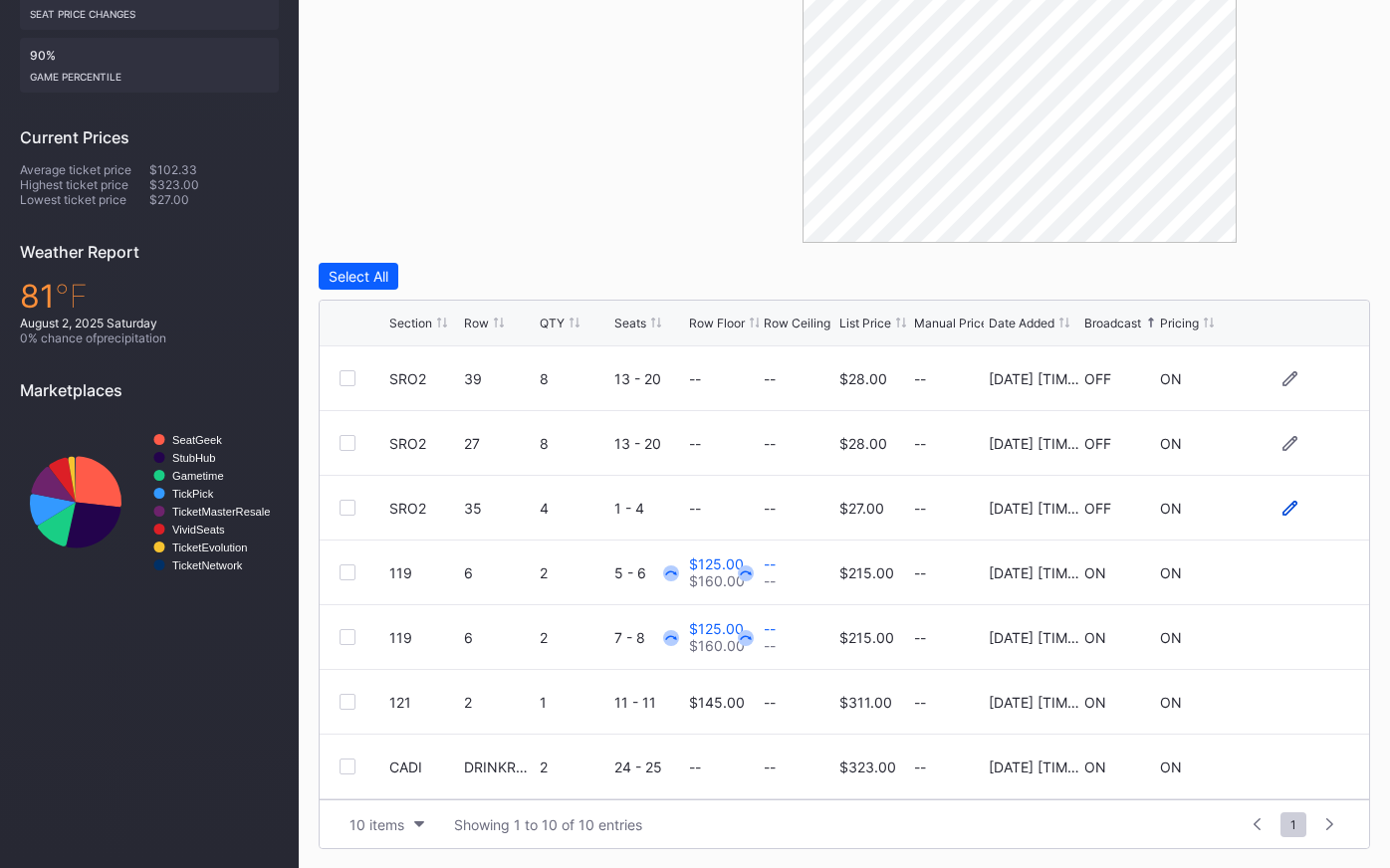 click 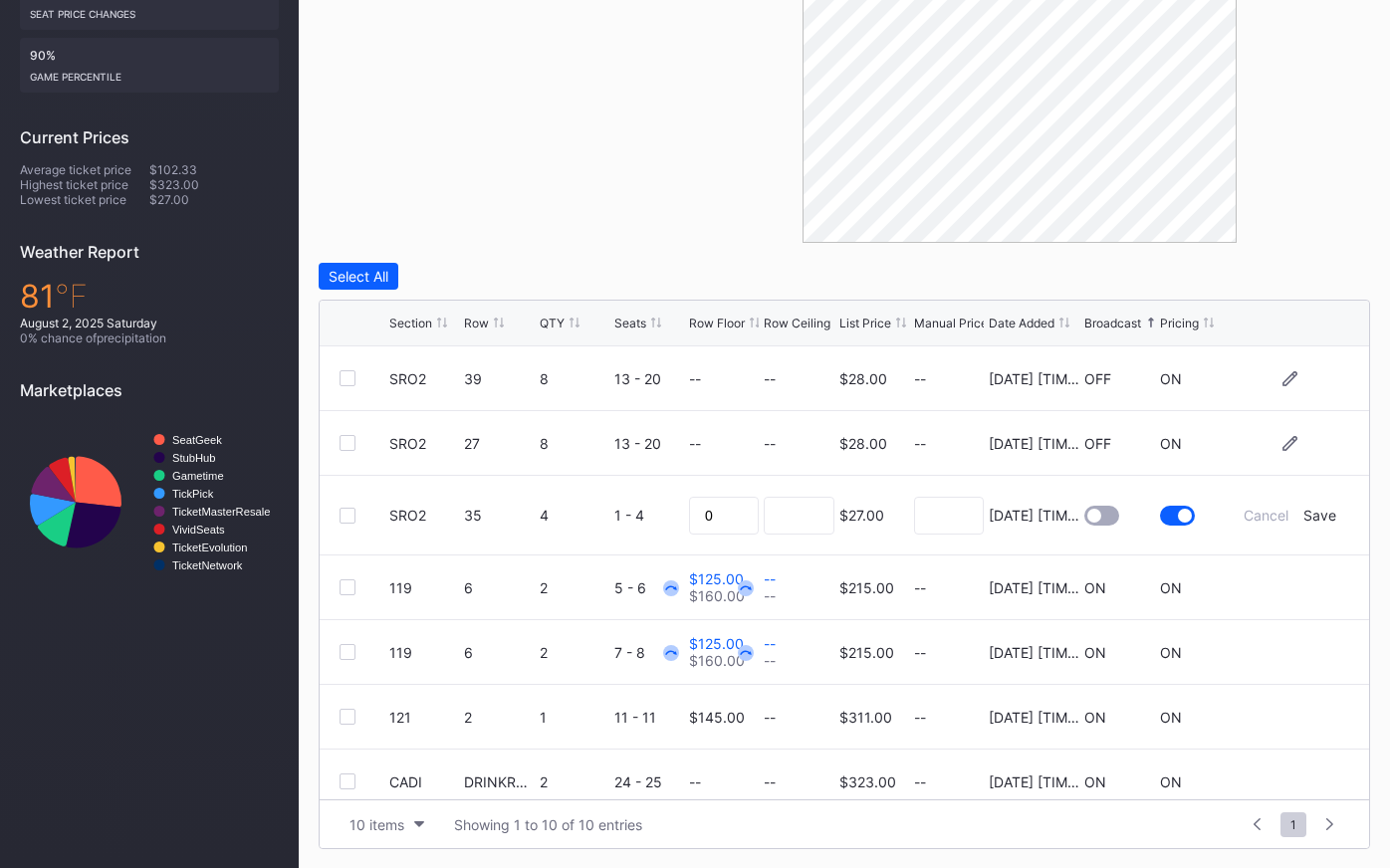 click at bounding box center [1101, 516] 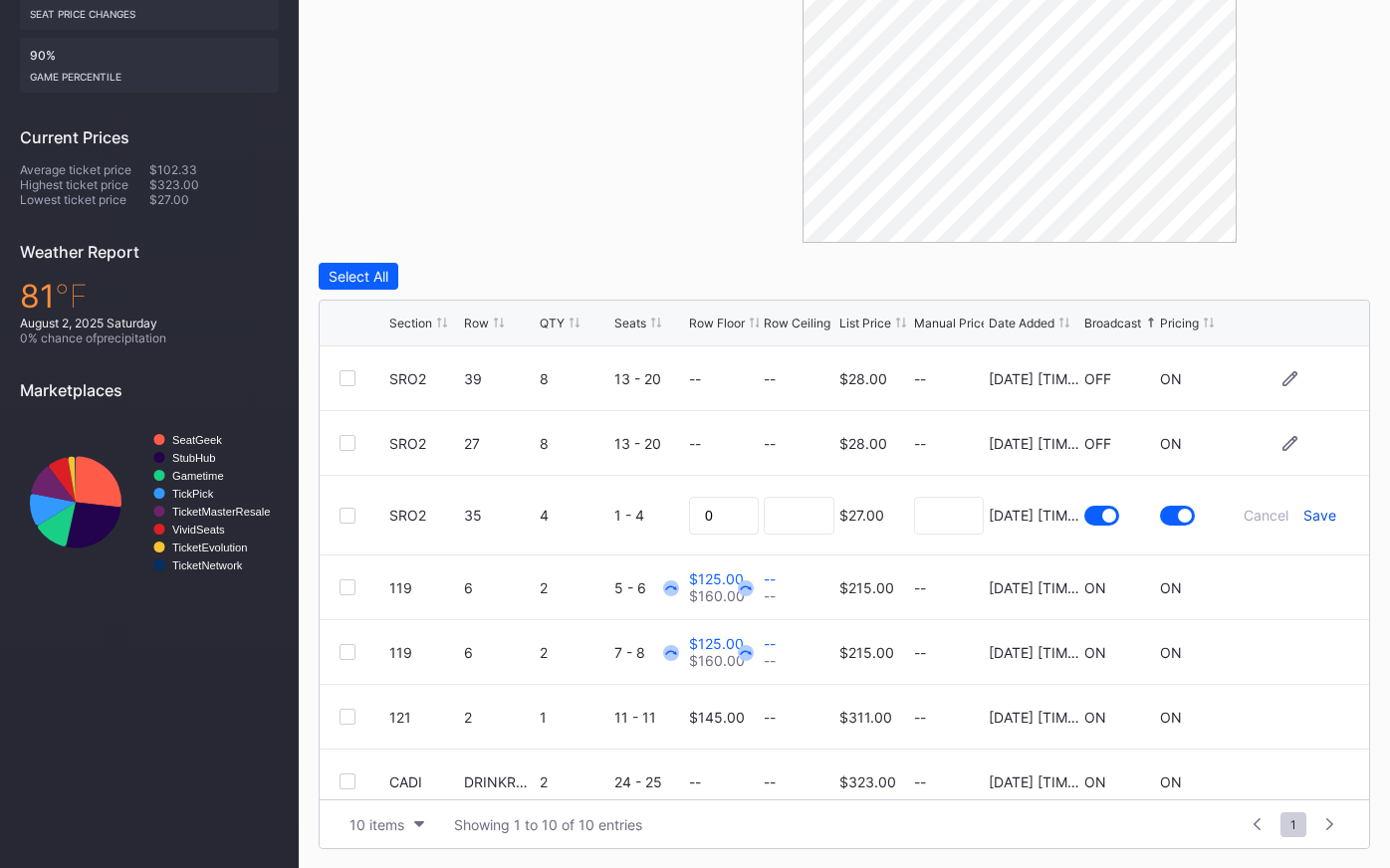 click on "Save" at bounding box center [1319, 515] 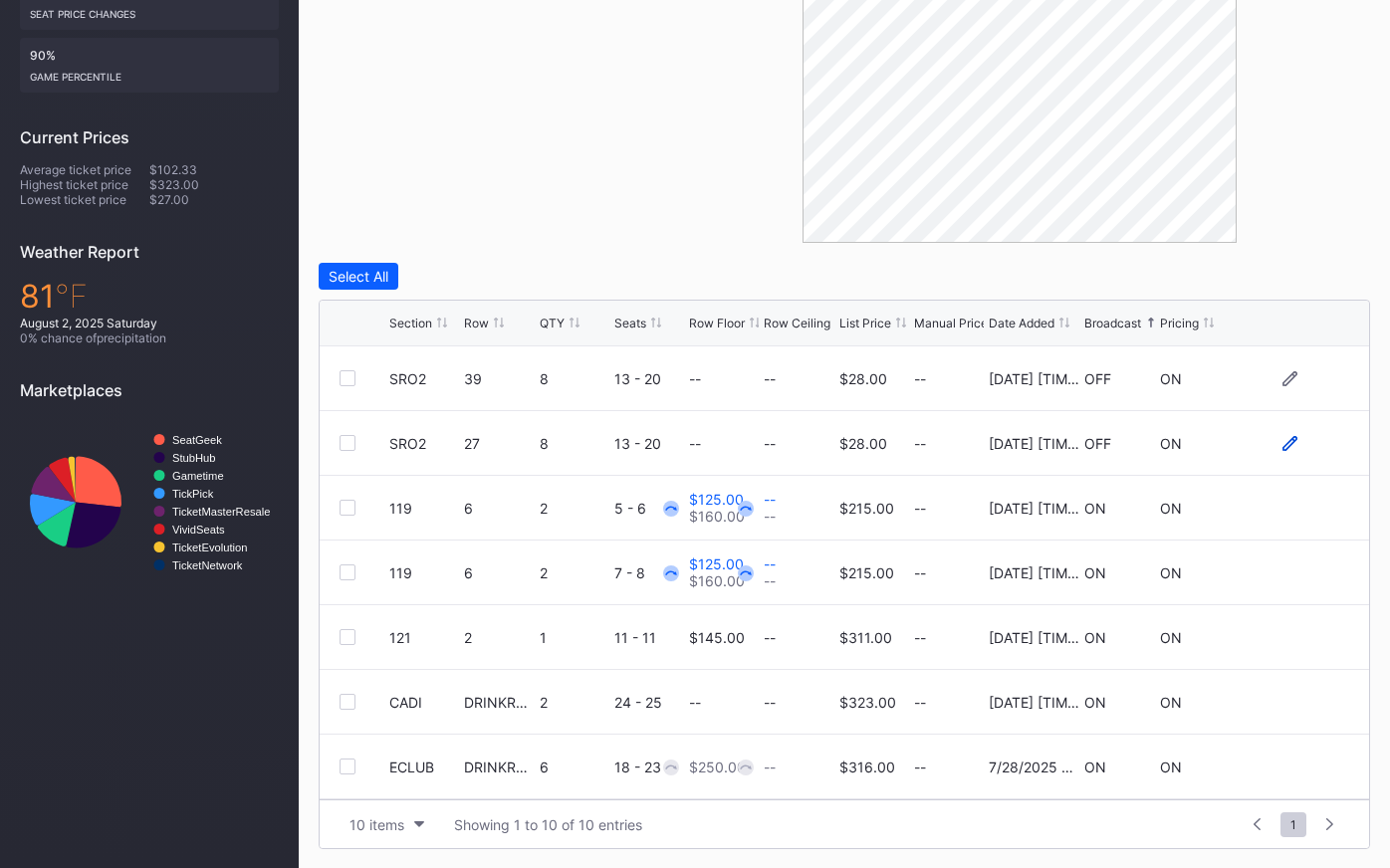 click 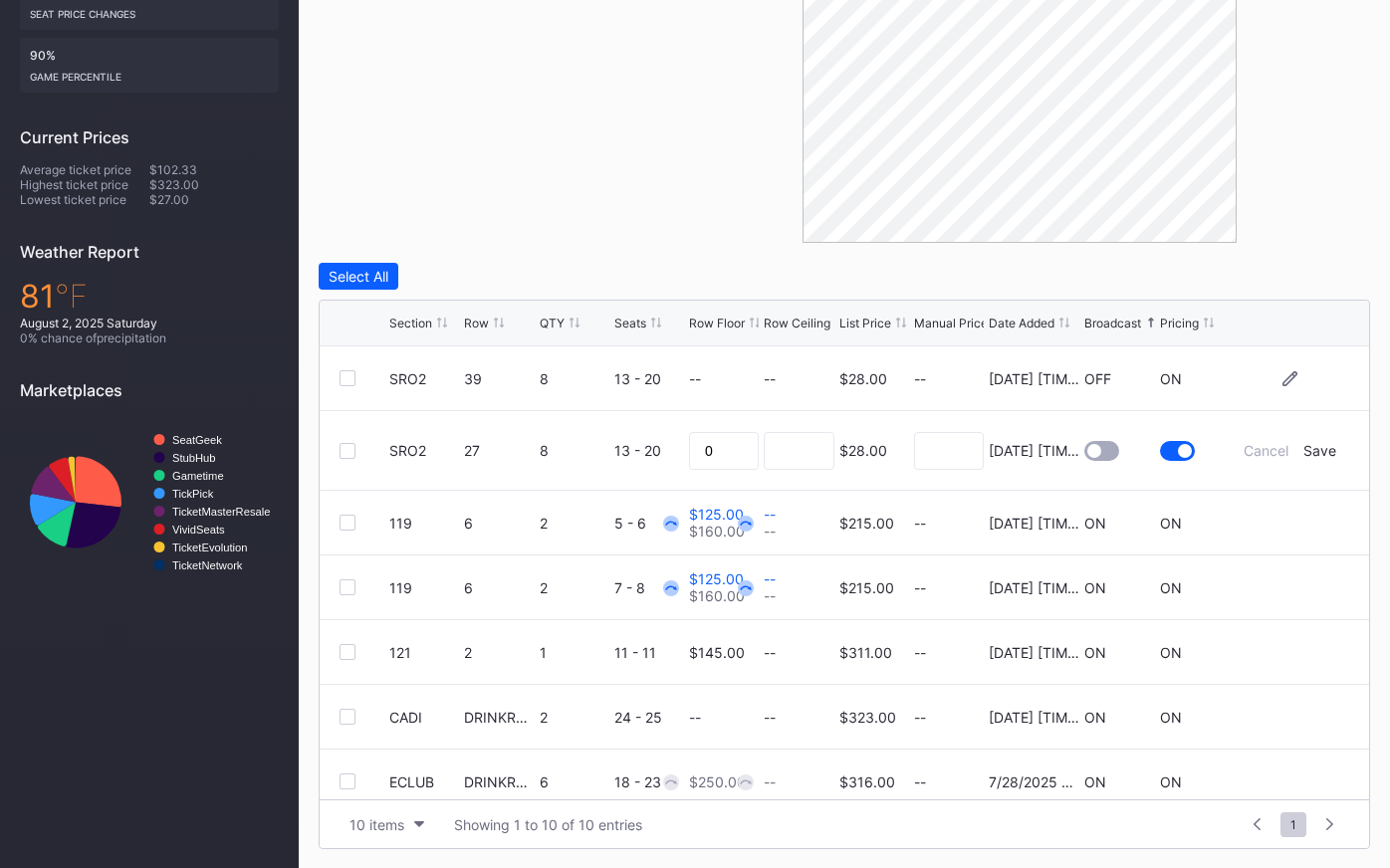 click at bounding box center [1094, 451] 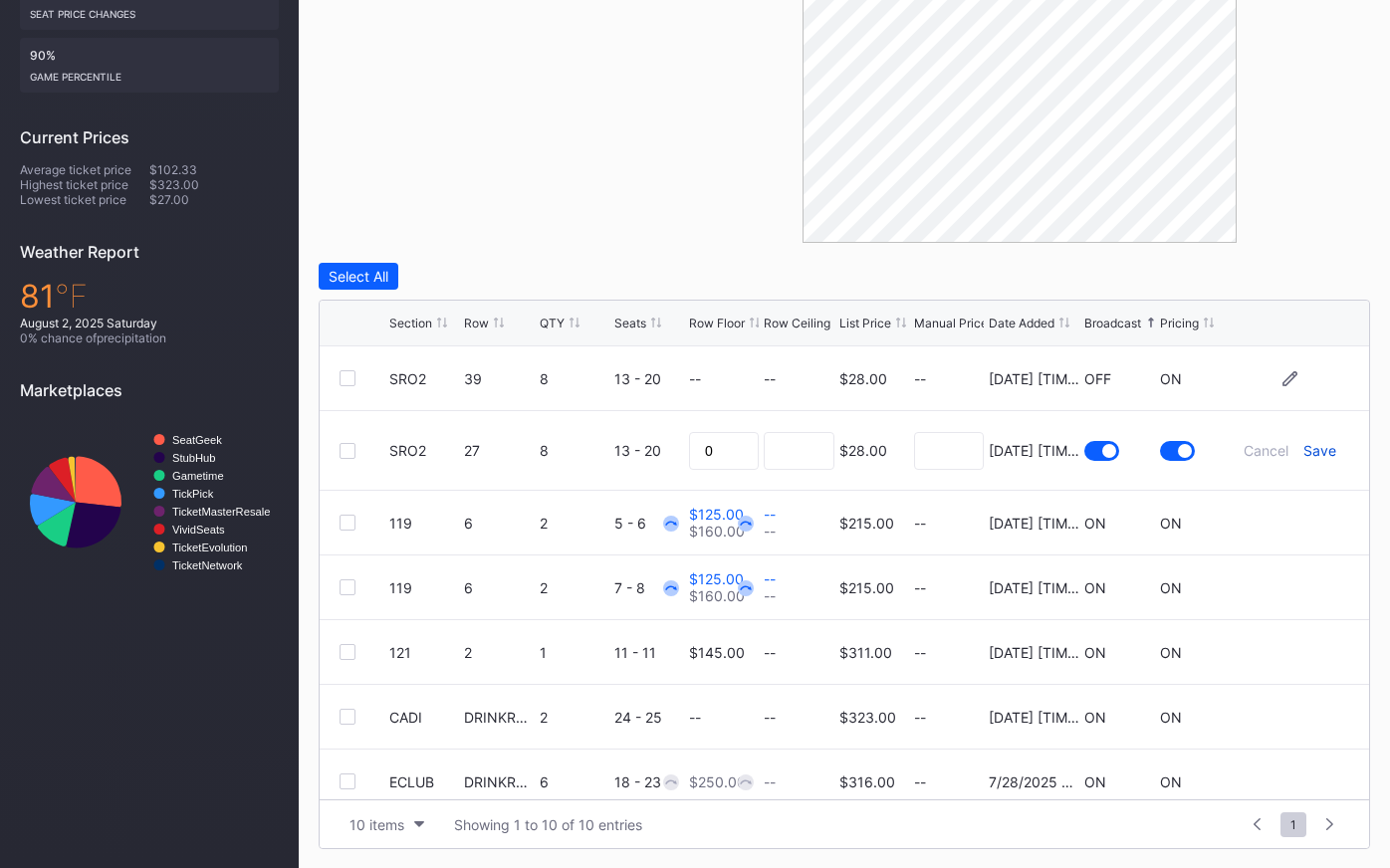 click on "Save" at bounding box center (1319, 450) 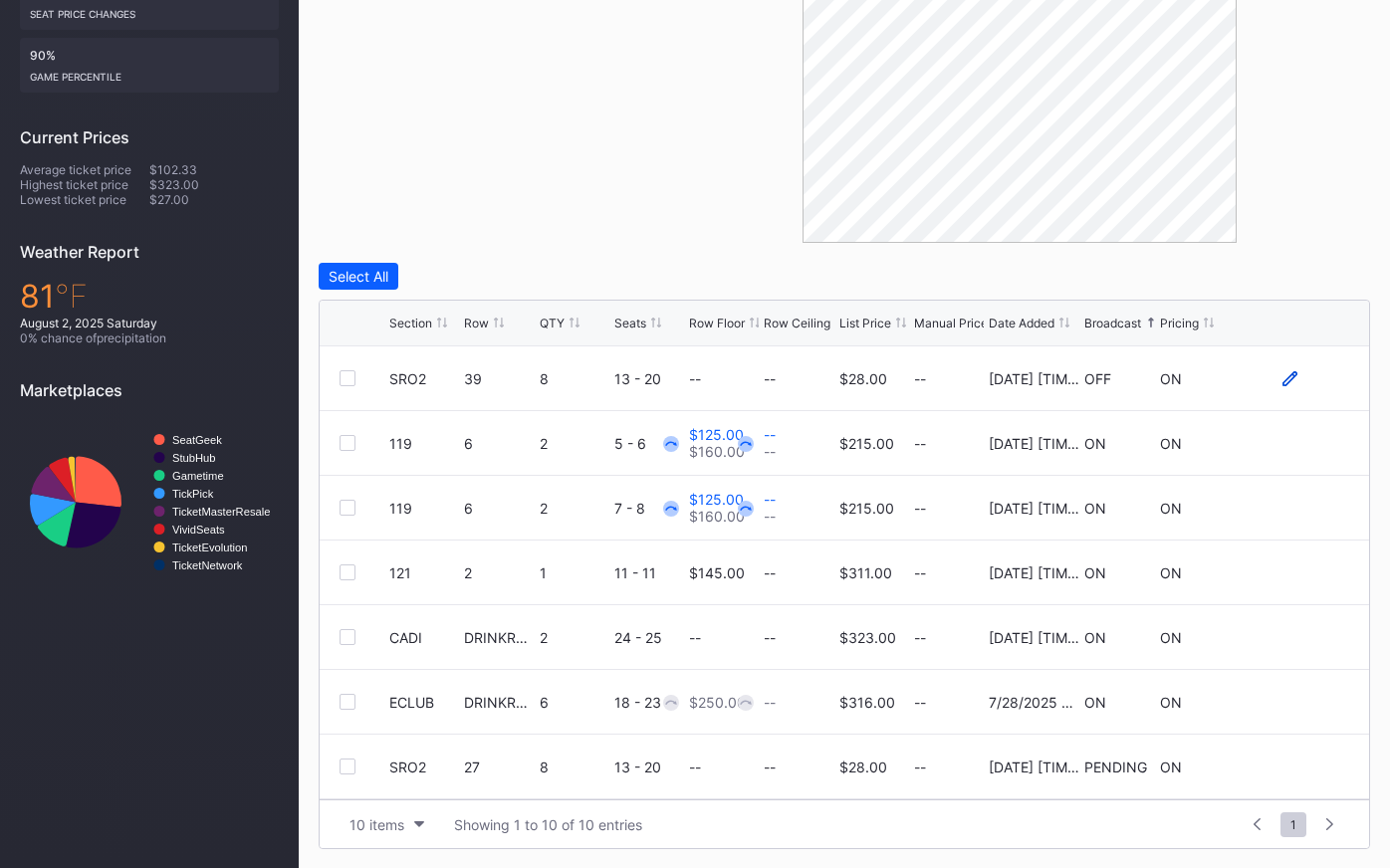 click 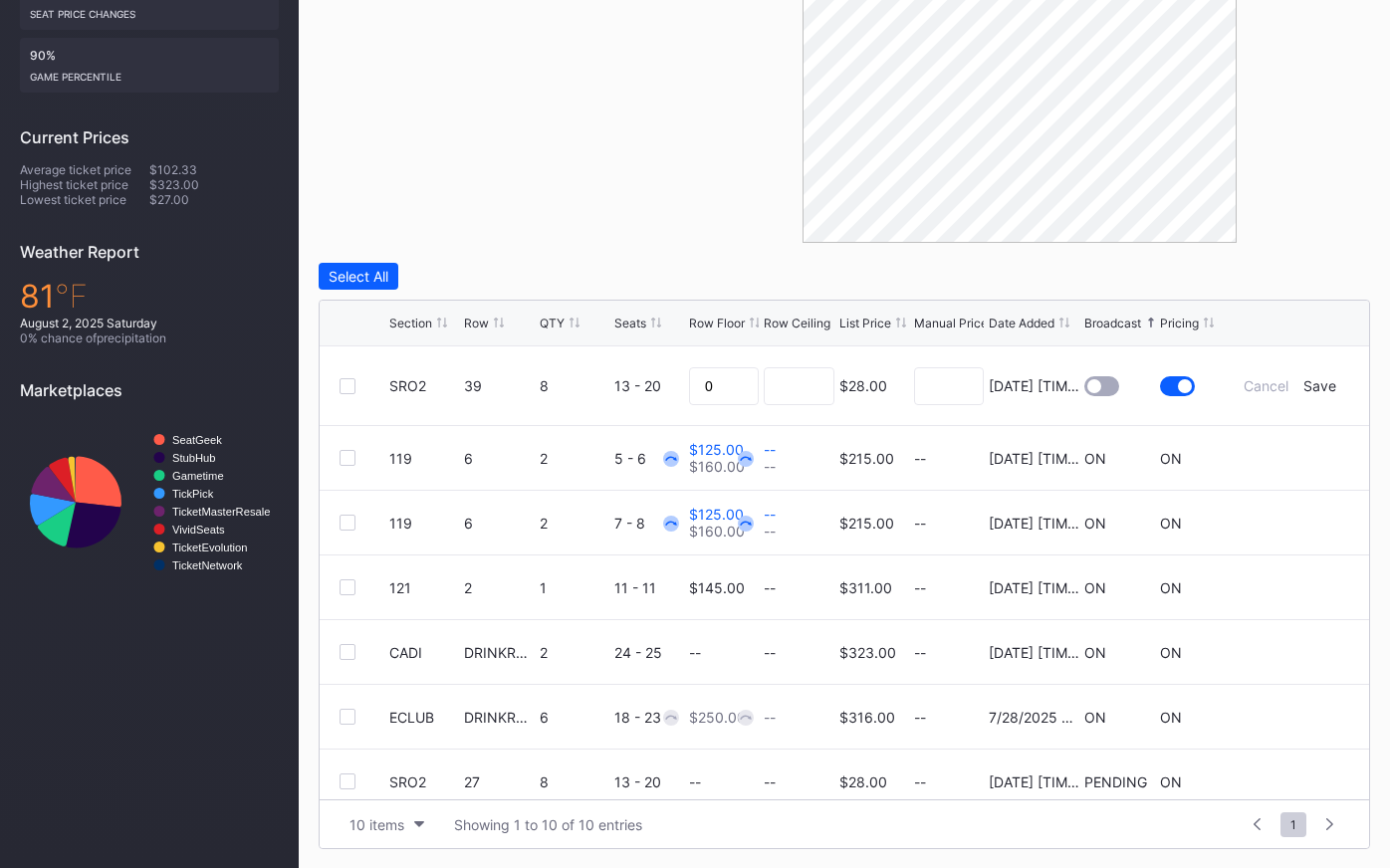 click at bounding box center (1101, 386) 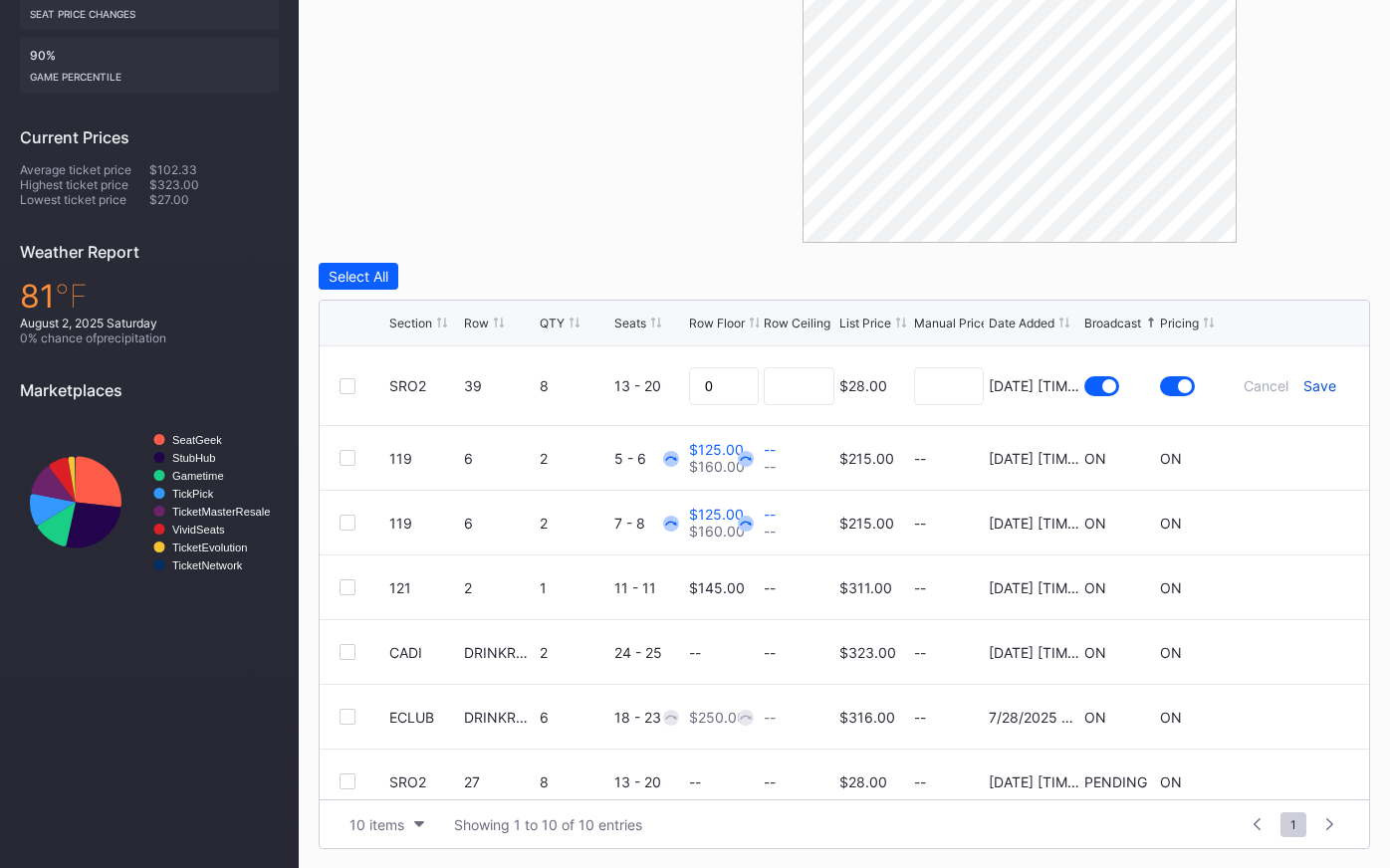 click on "Save" at bounding box center (1319, 385) 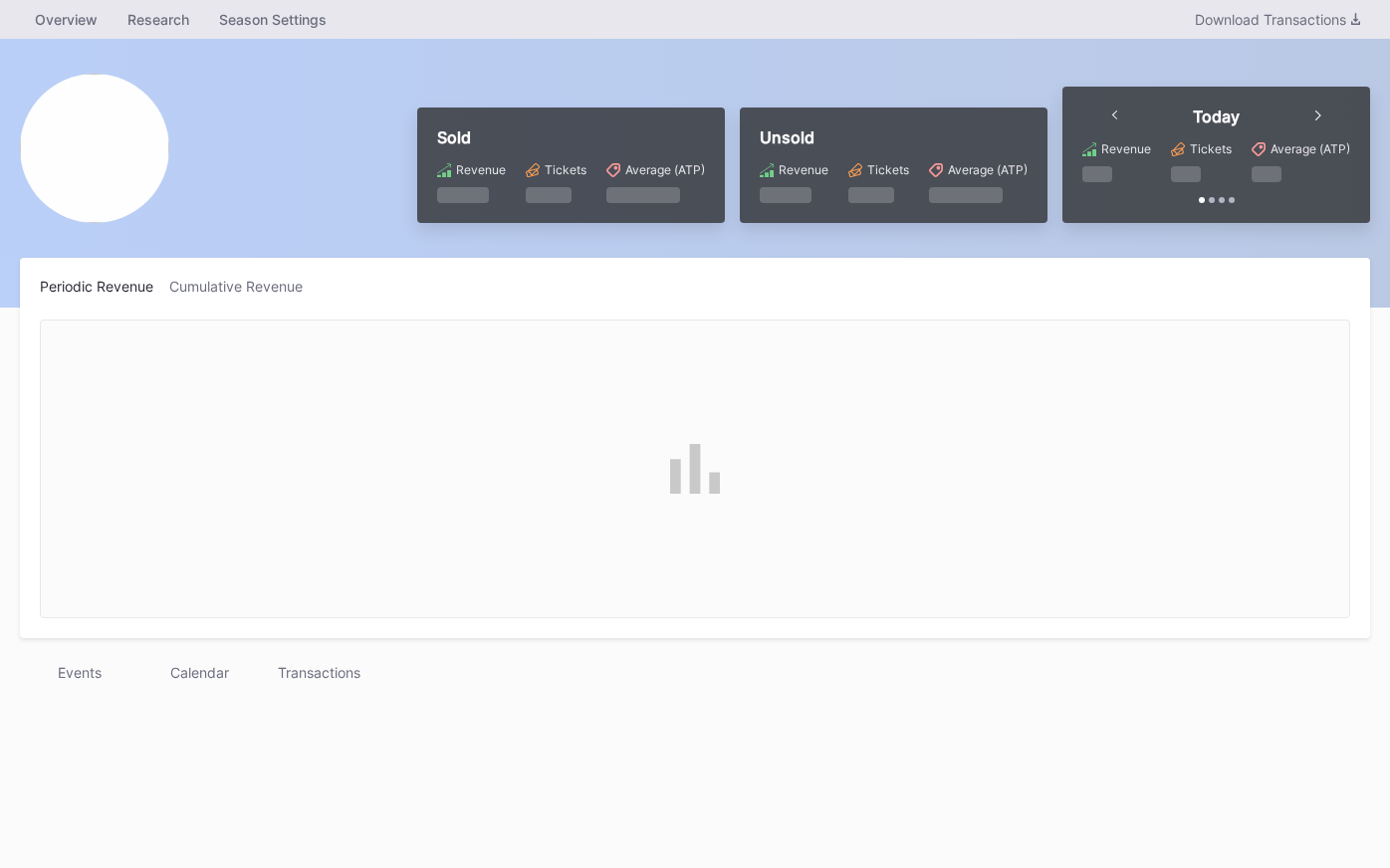 scroll, scrollTop: 0, scrollLeft: 0, axis: both 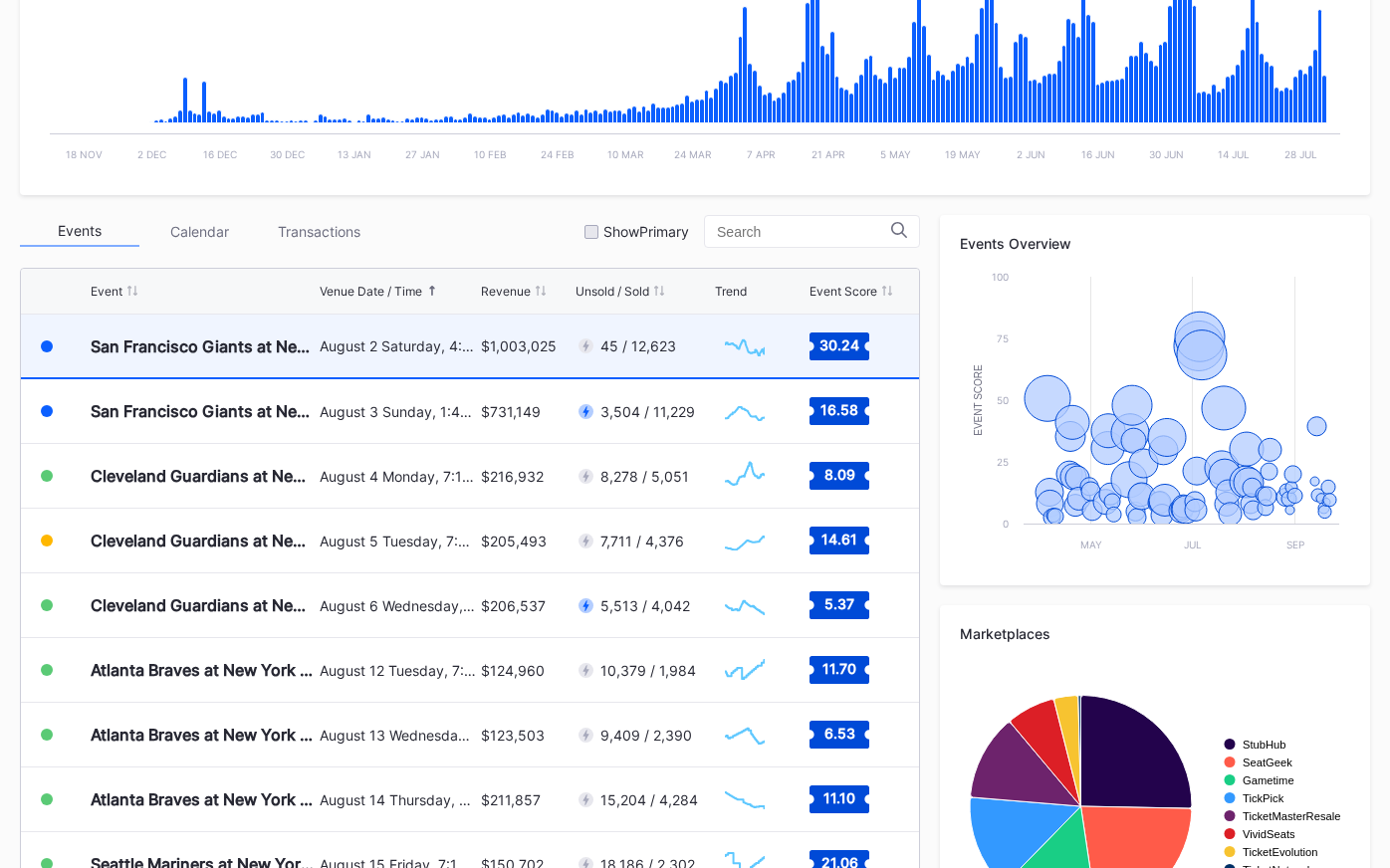click on "August 2 Saturday, 4:10PM" at bounding box center (397, 345) 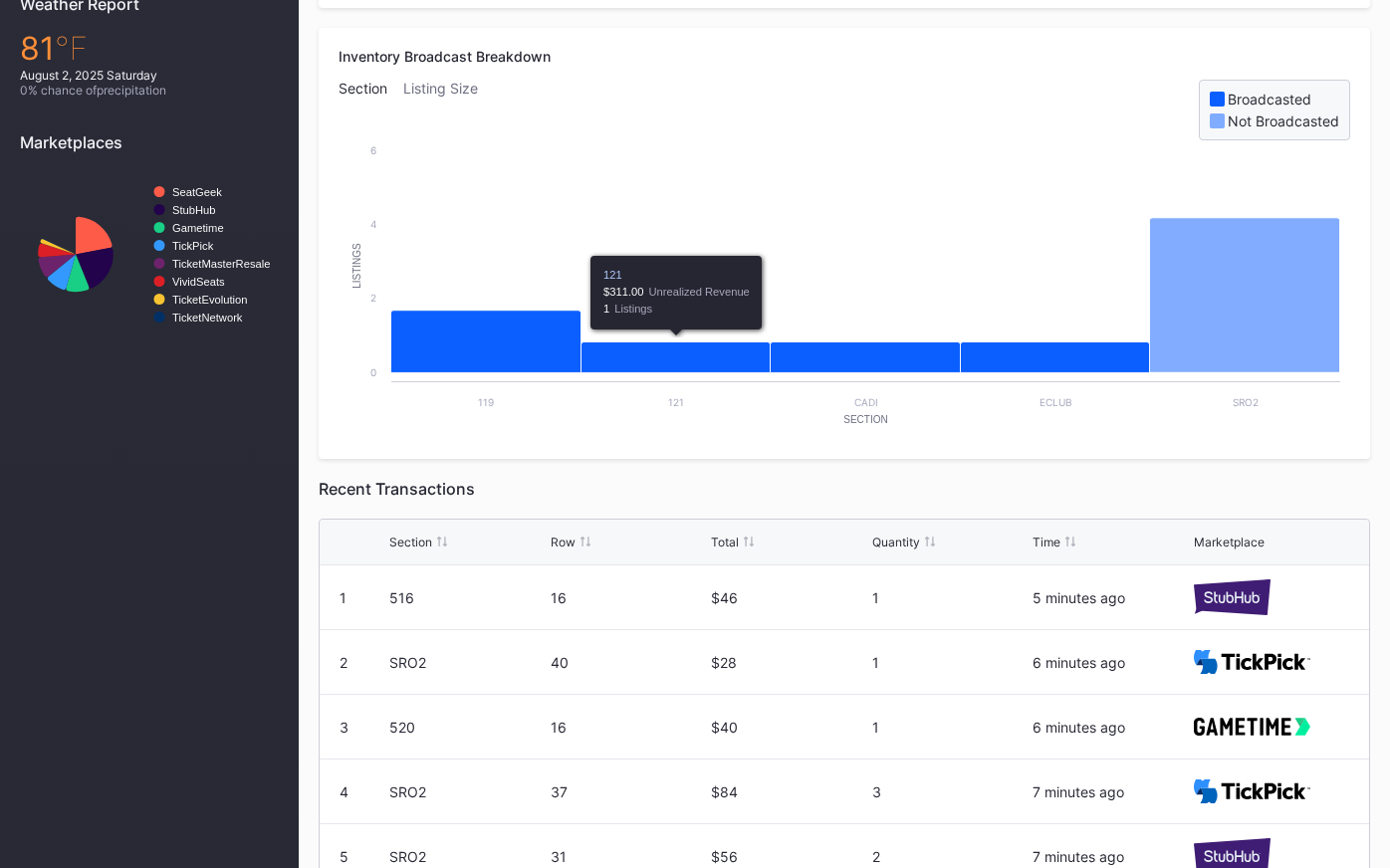 scroll, scrollTop: 1050, scrollLeft: 0, axis: vertical 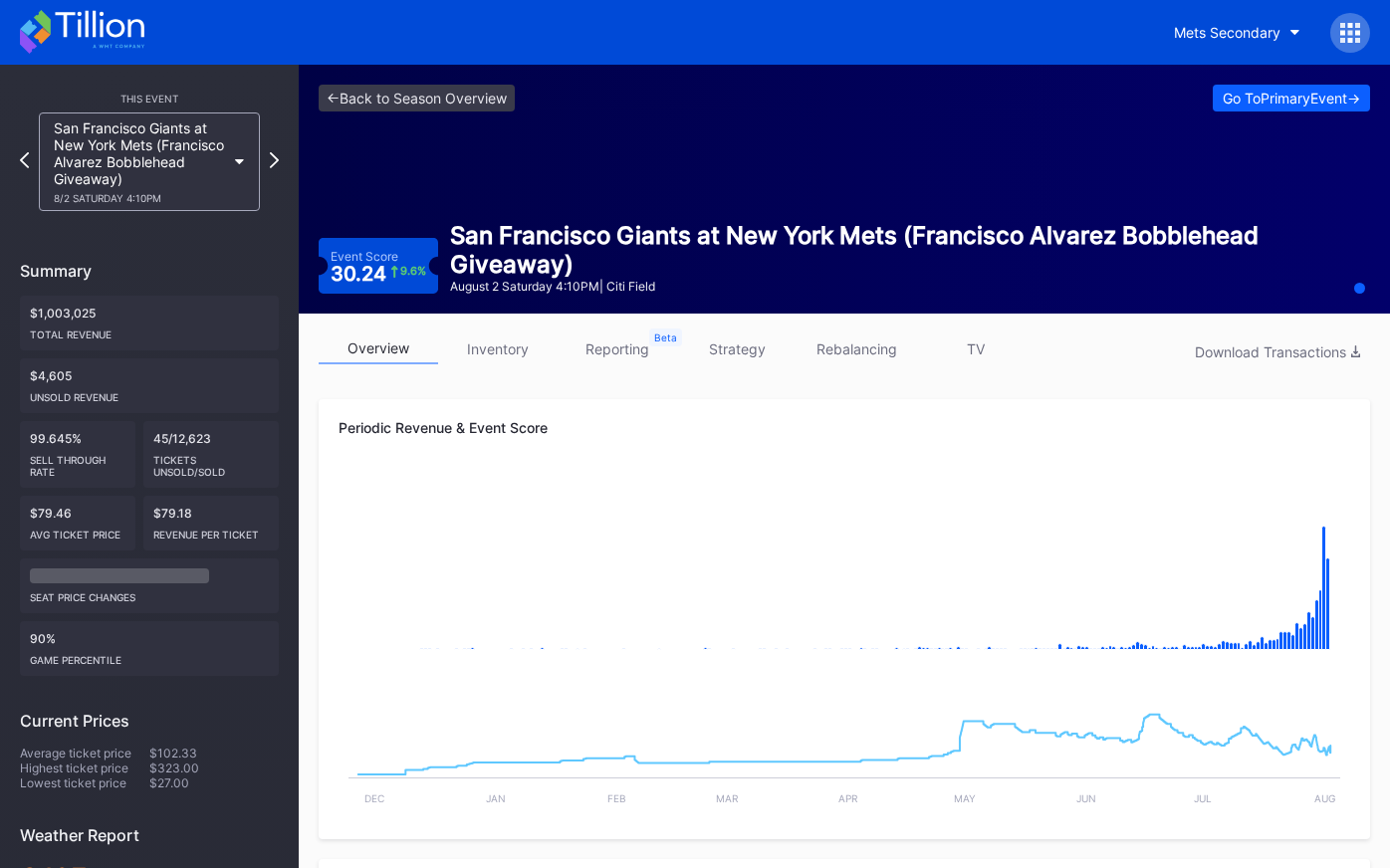 click on "inventory" at bounding box center (498, 348) 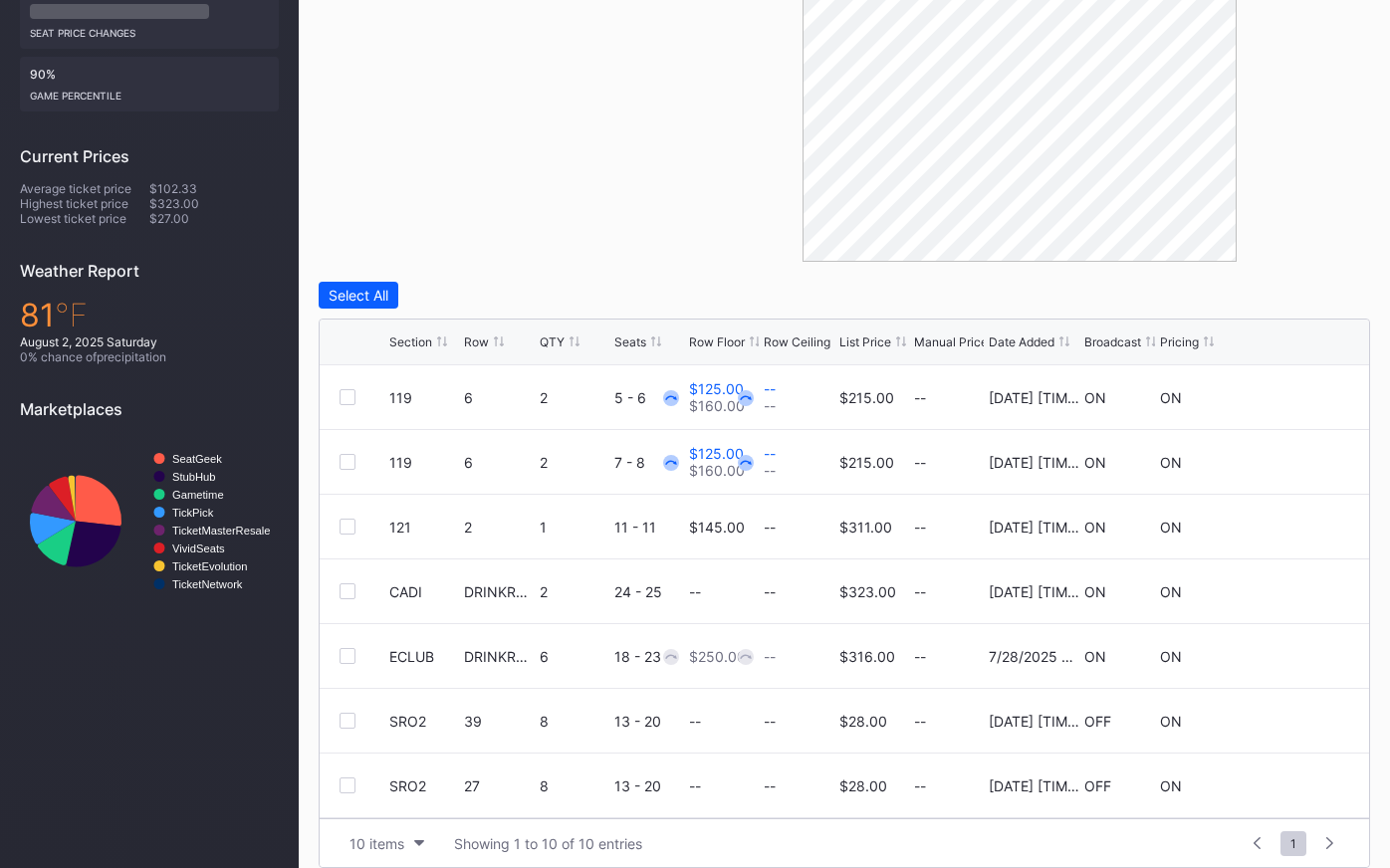 scroll, scrollTop: 583, scrollLeft: 0, axis: vertical 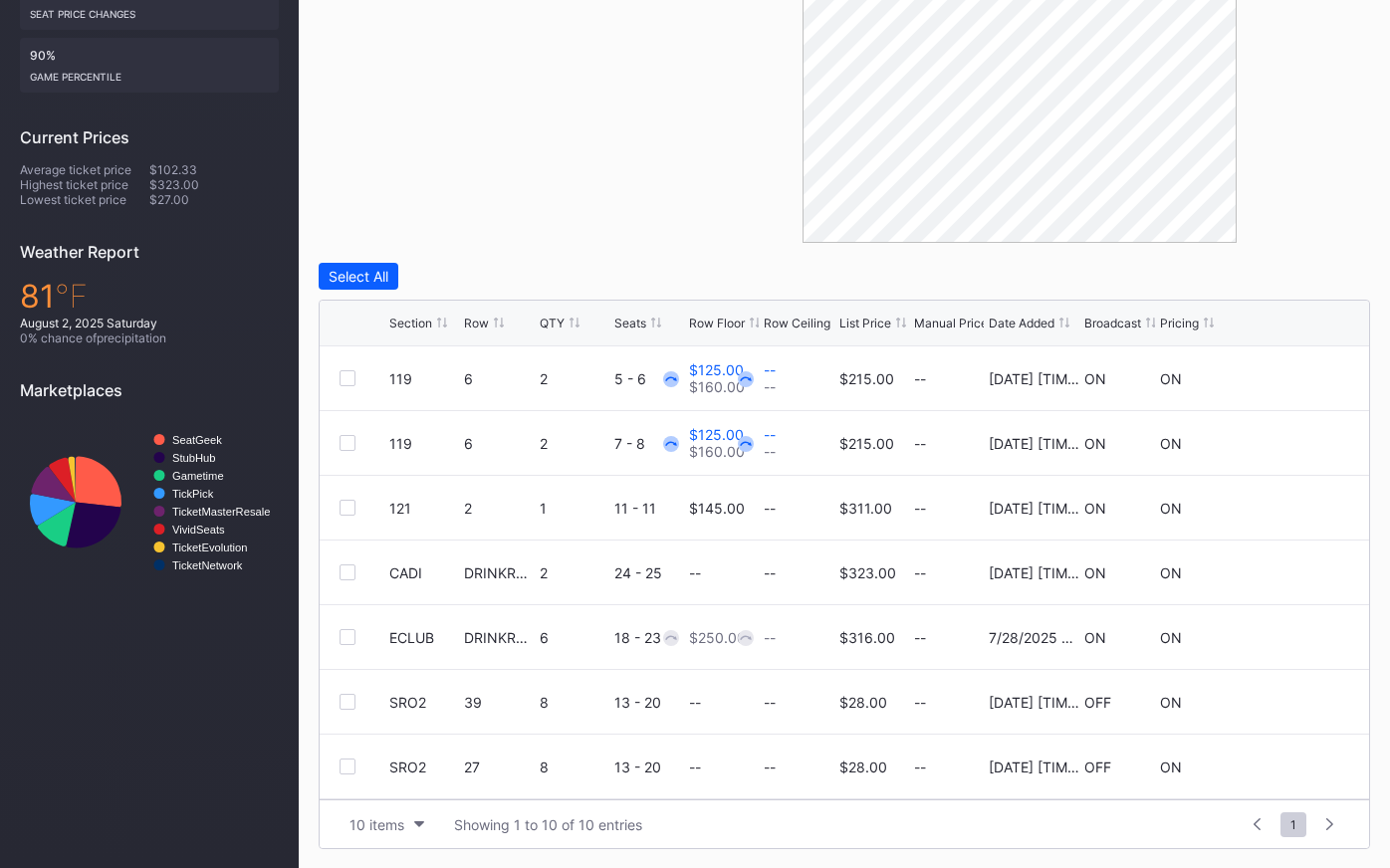 click on "List Price" at bounding box center [865, 323] 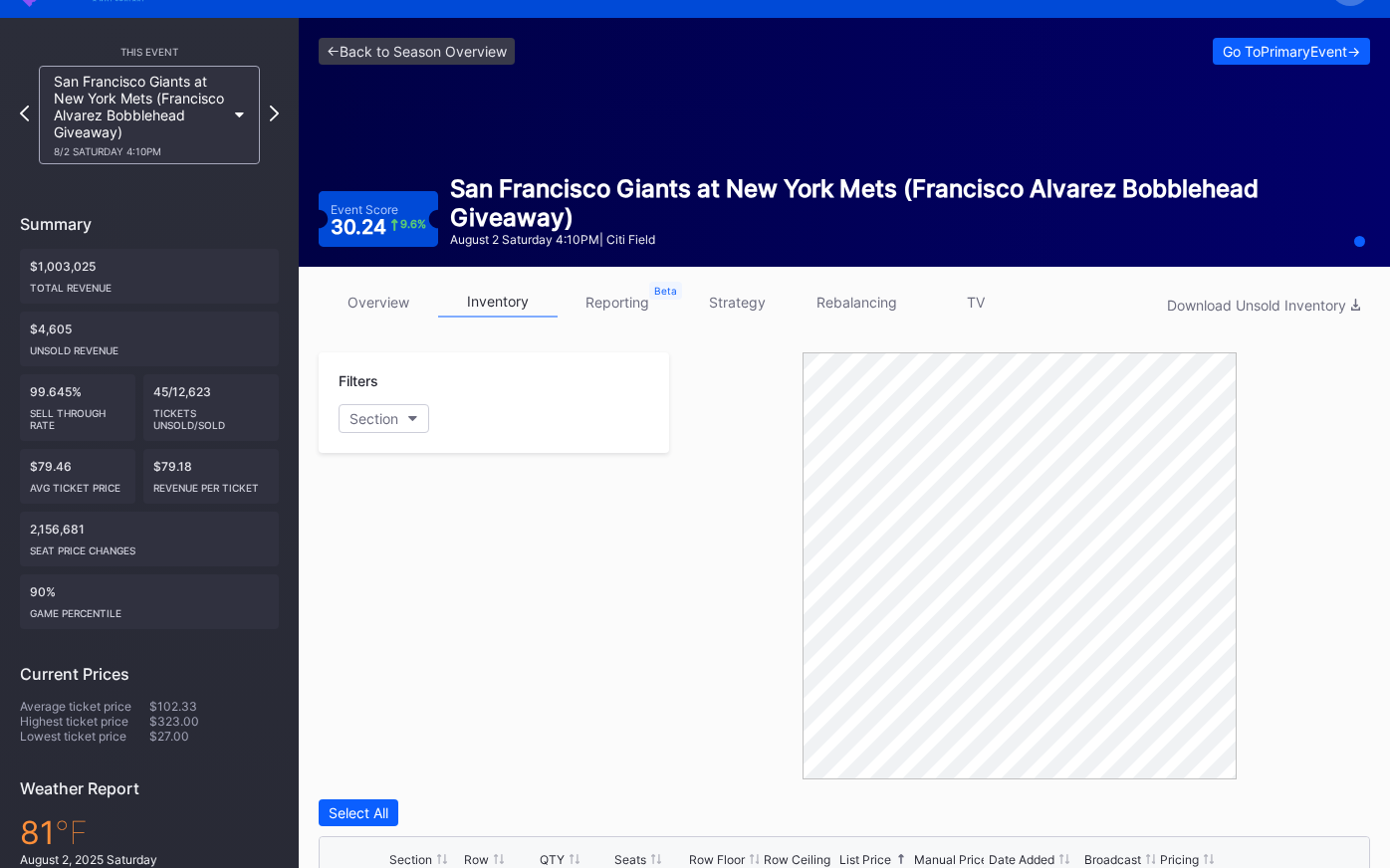scroll, scrollTop: 0, scrollLeft: 0, axis: both 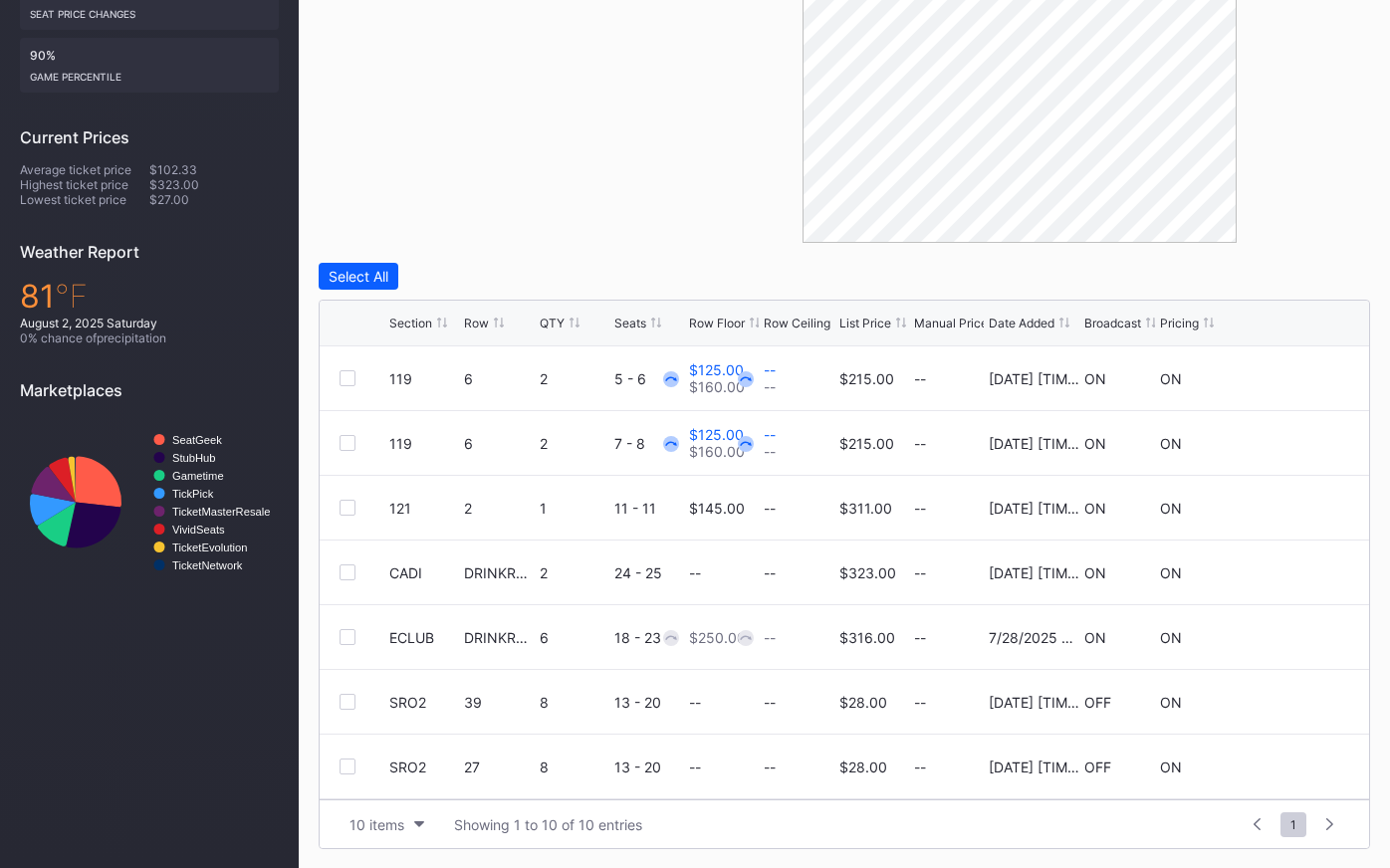 click on "Broadcast" at bounding box center [1112, 323] 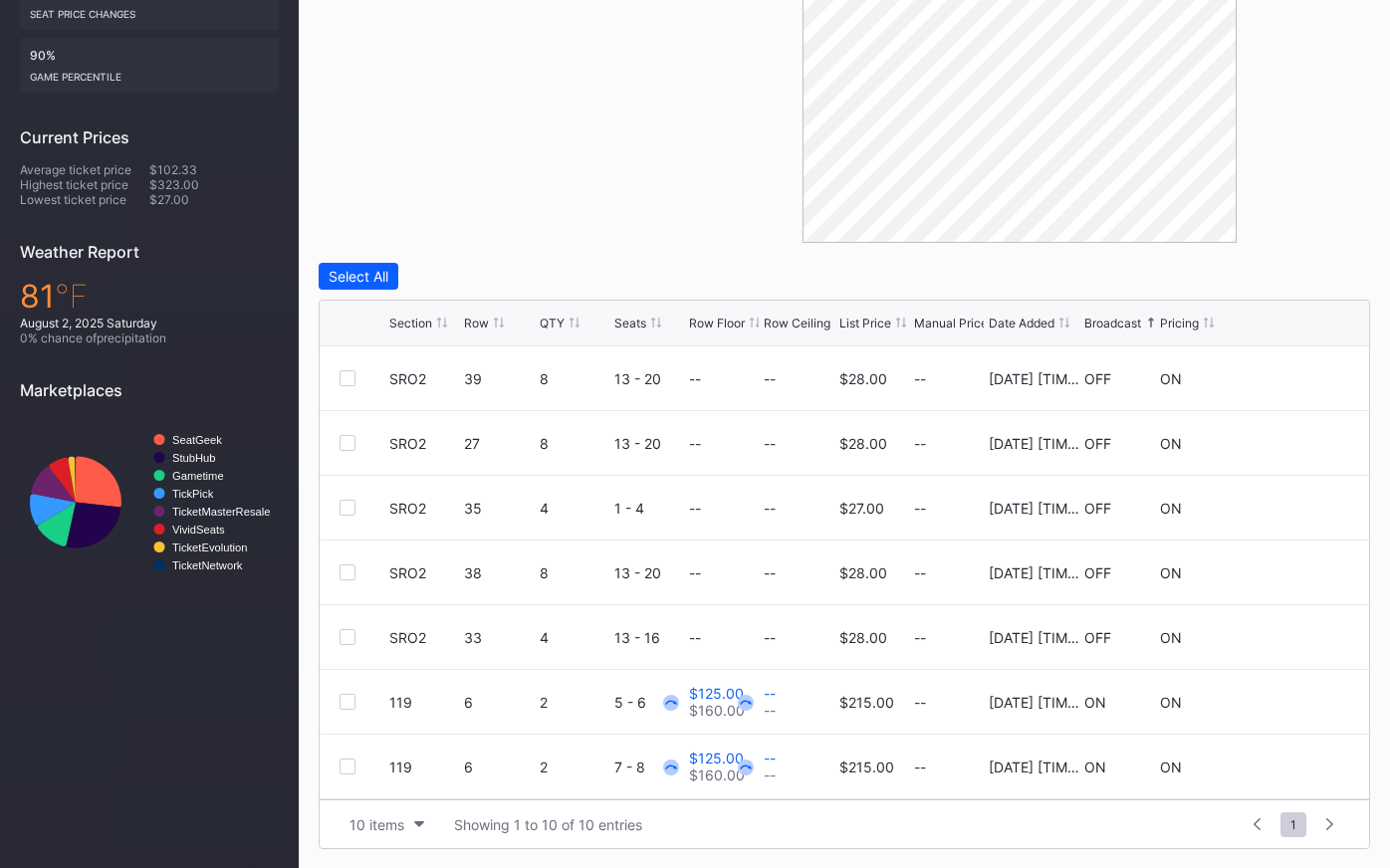scroll, scrollTop: 583, scrollLeft: 0, axis: vertical 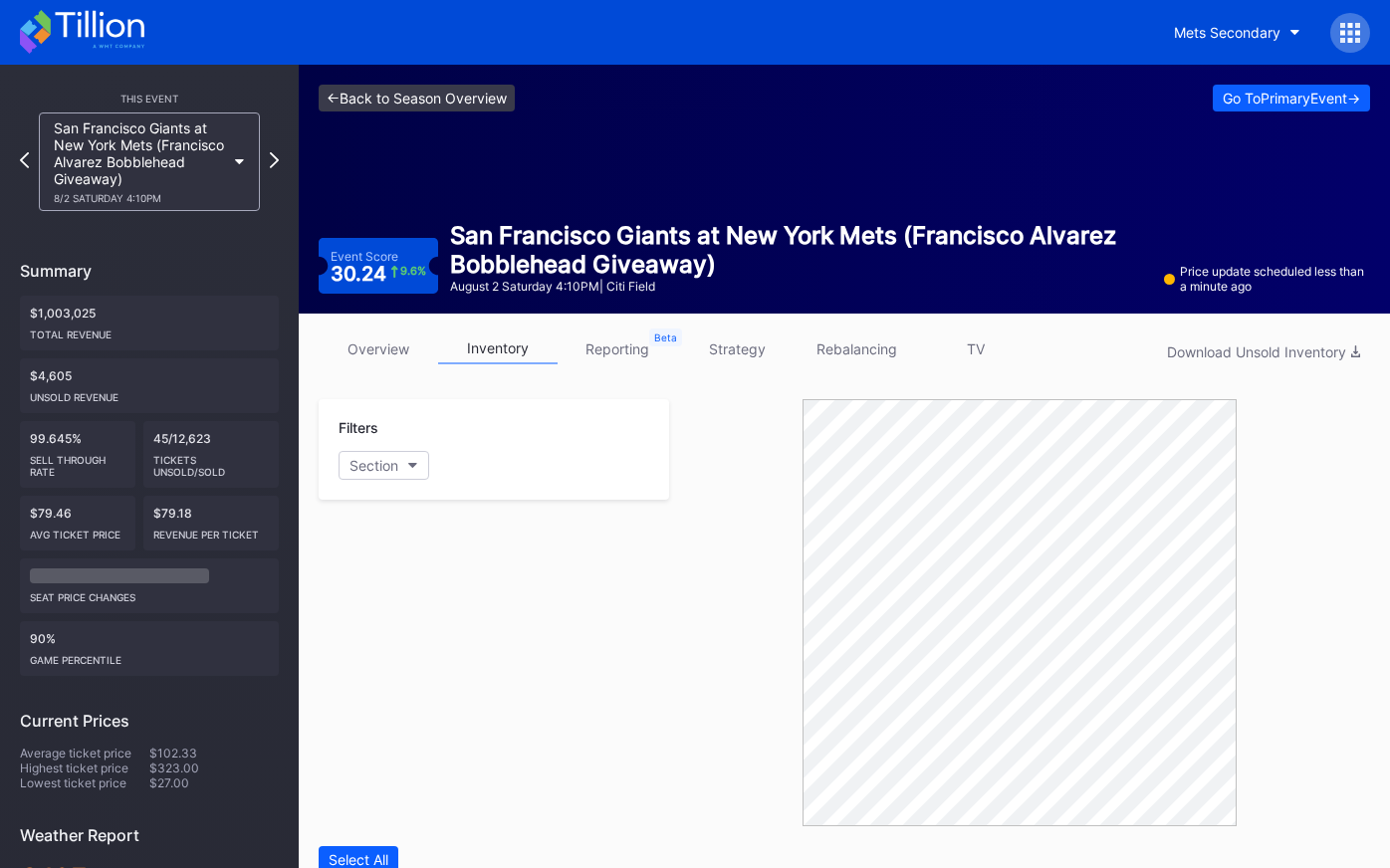 click on "<-  Back to Season Overview" at bounding box center (416, 98) 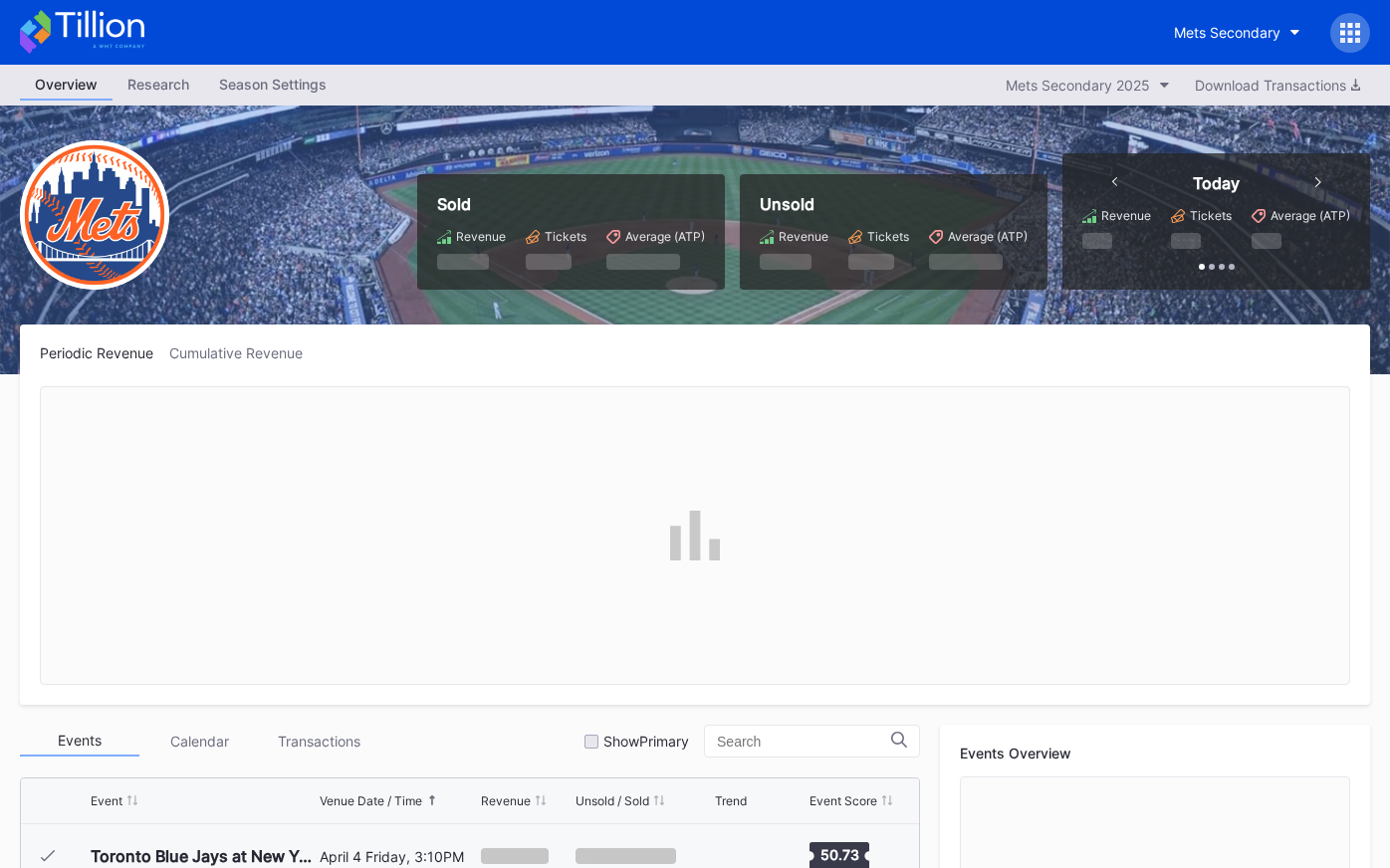 scroll, scrollTop: 637, scrollLeft: 0, axis: vertical 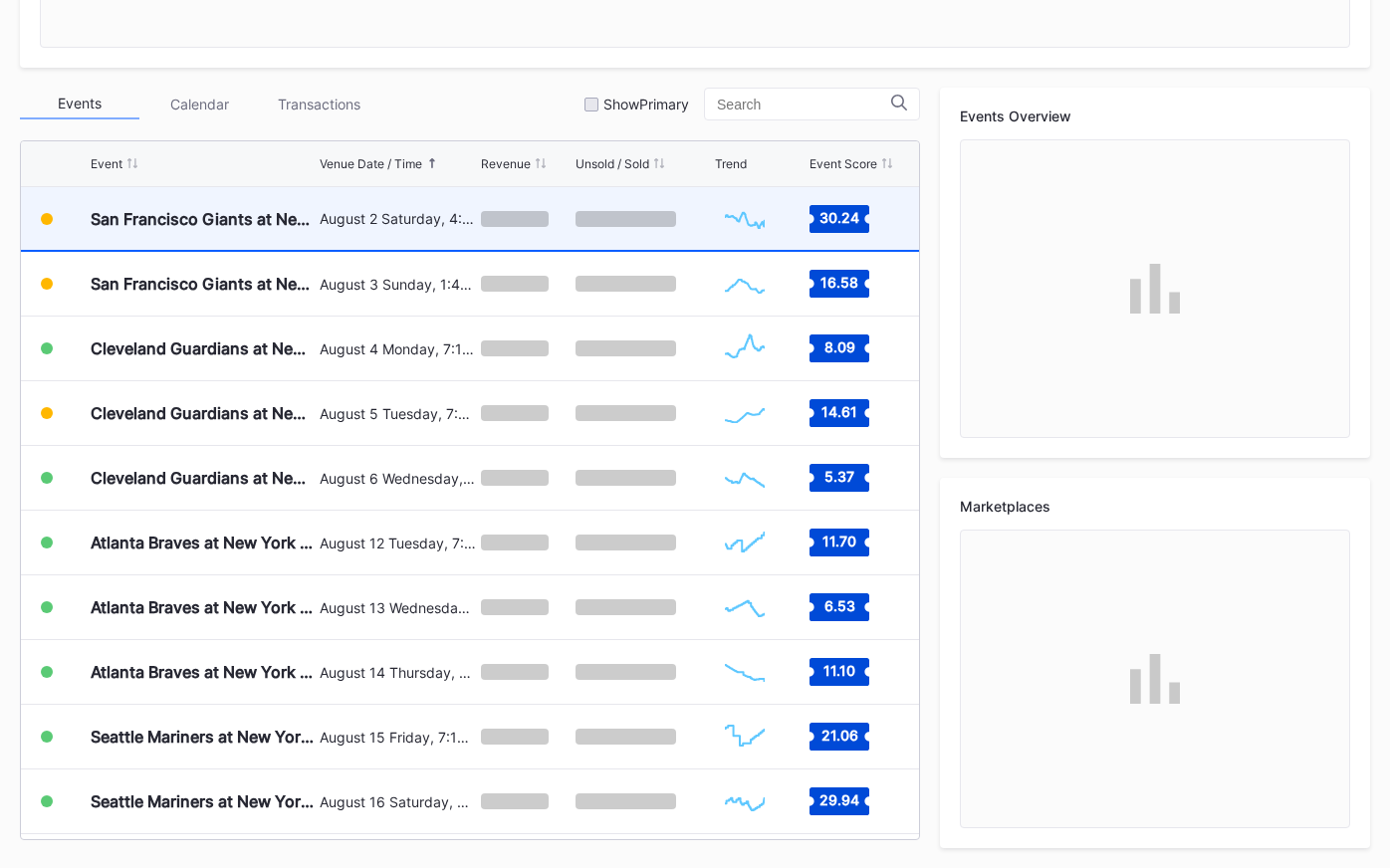 click on "August 2 Saturday, 4:10PM" at bounding box center [397, 218] 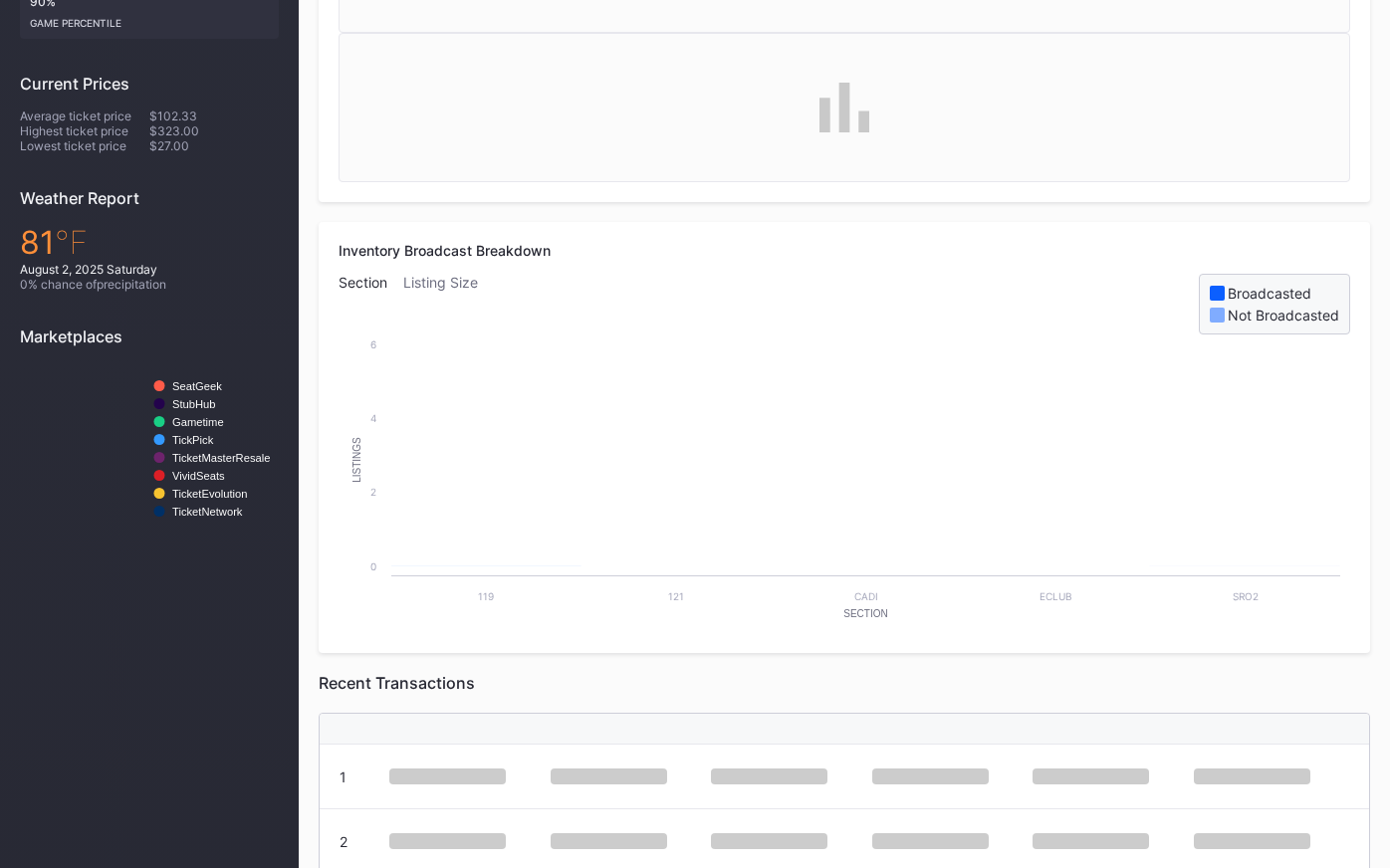 scroll, scrollTop: 0, scrollLeft: 0, axis: both 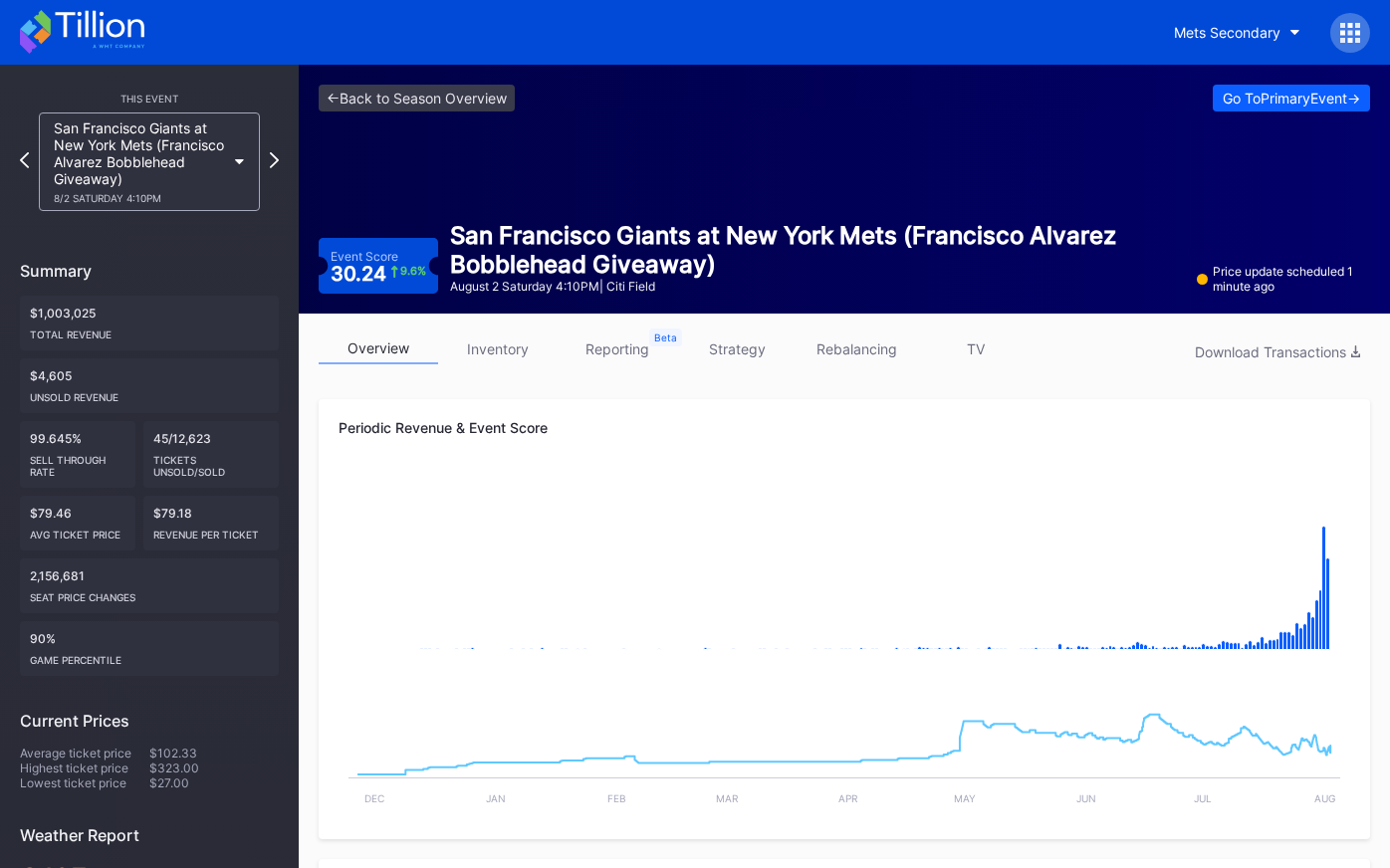 click on "inventory" at bounding box center (498, 348) 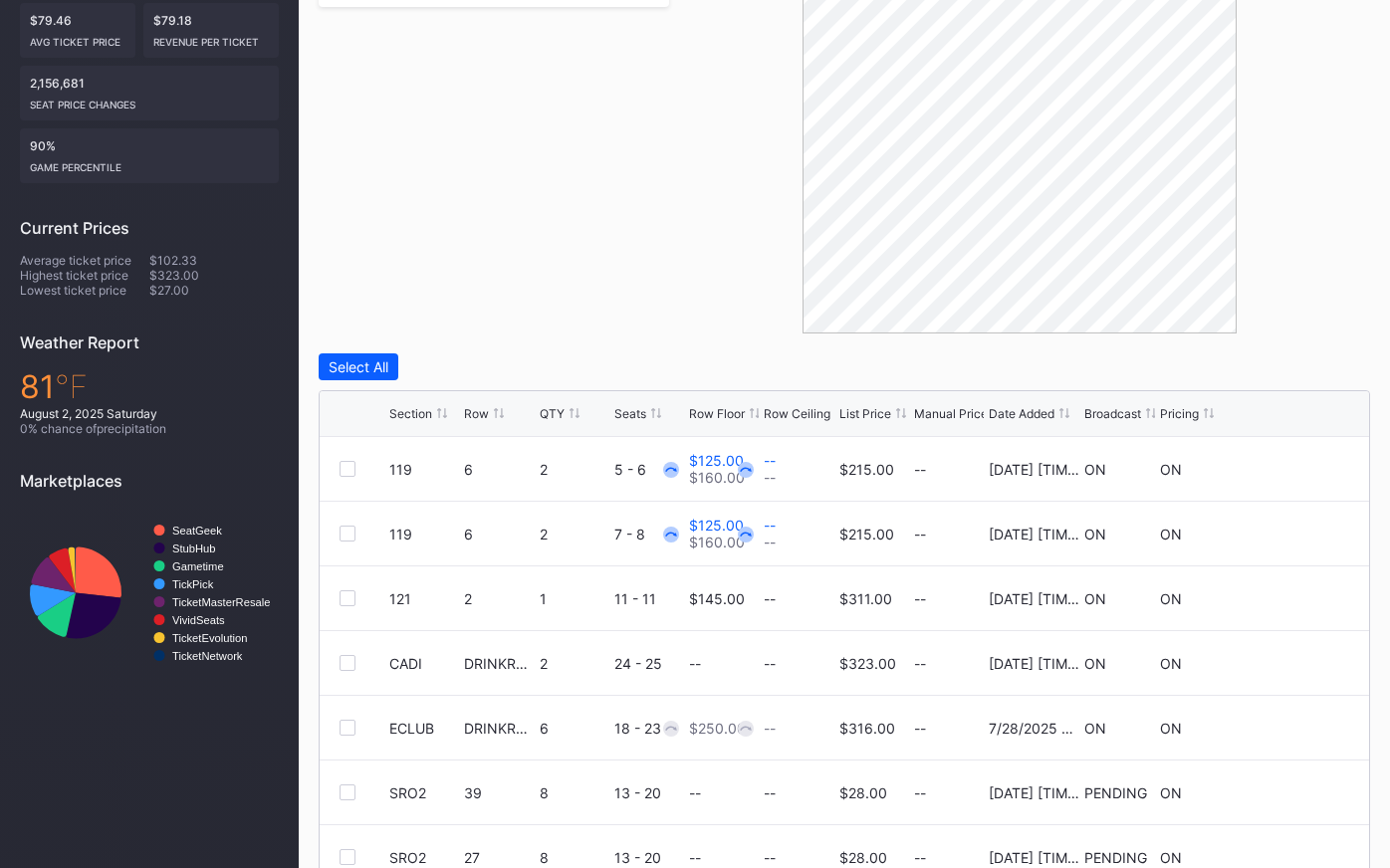 scroll, scrollTop: 575, scrollLeft: 0, axis: vertical 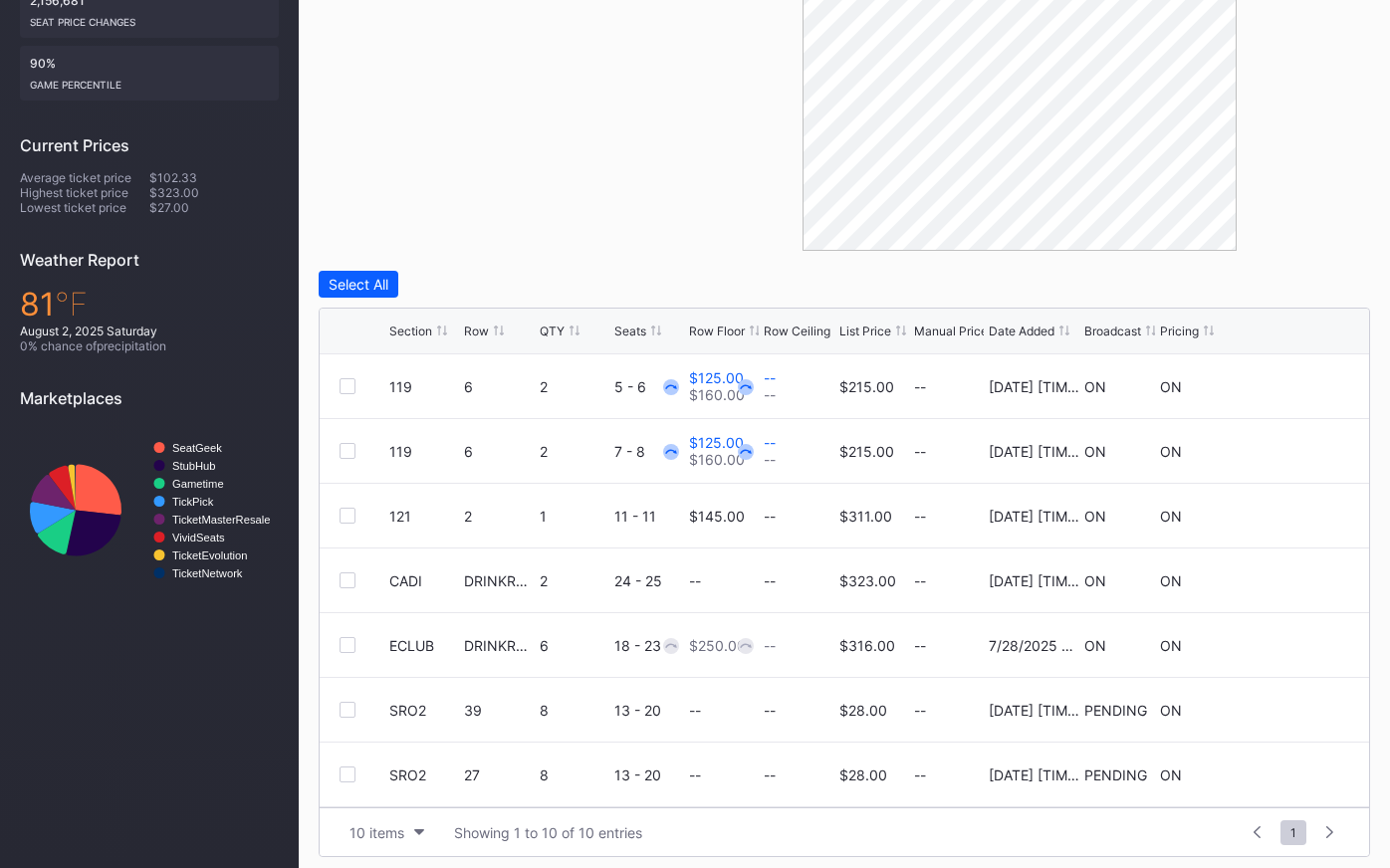 click on "Broadcast" at bounding box center (1112, 330) 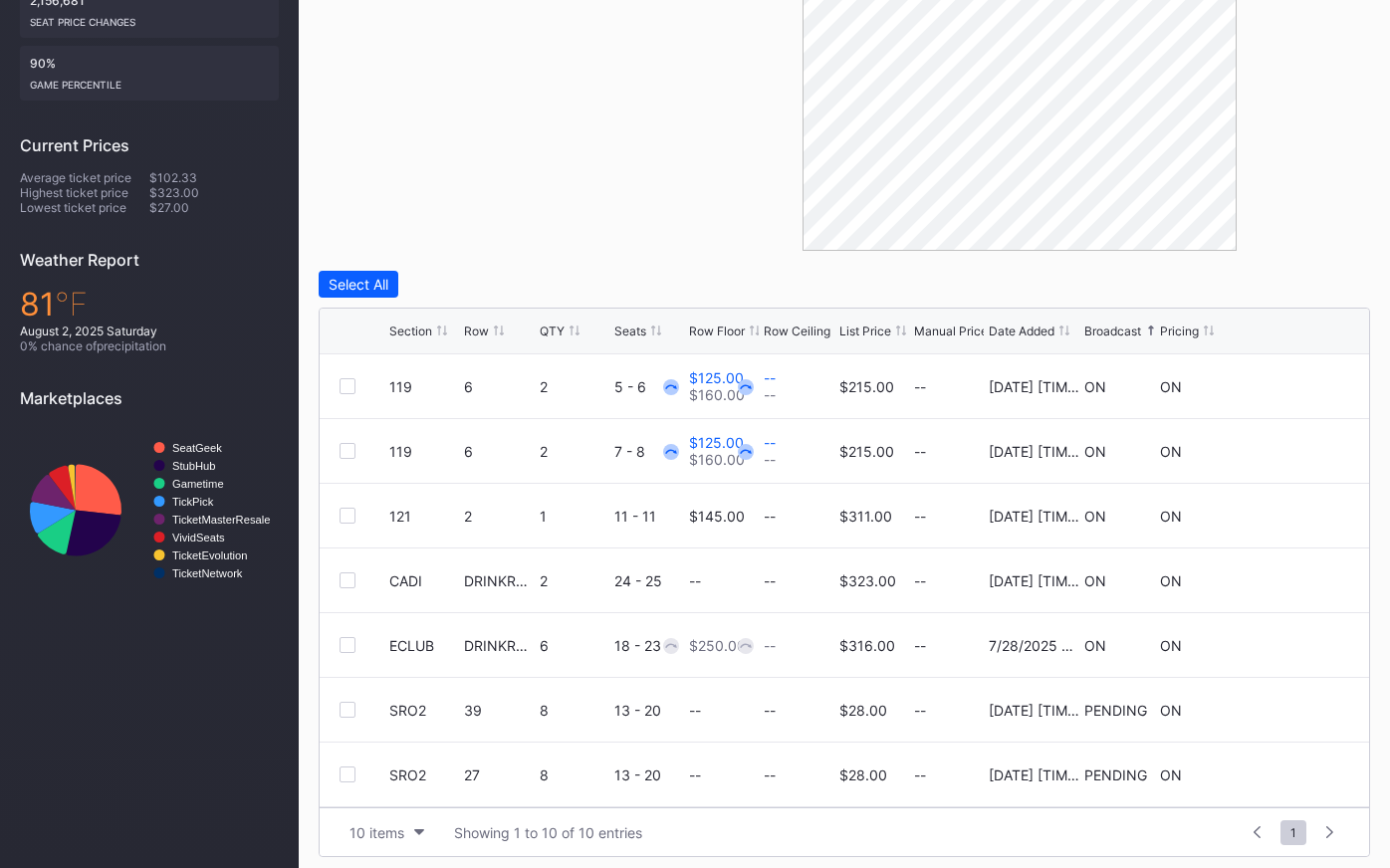click on "Broadcast" at bounding box center (1112, 330) 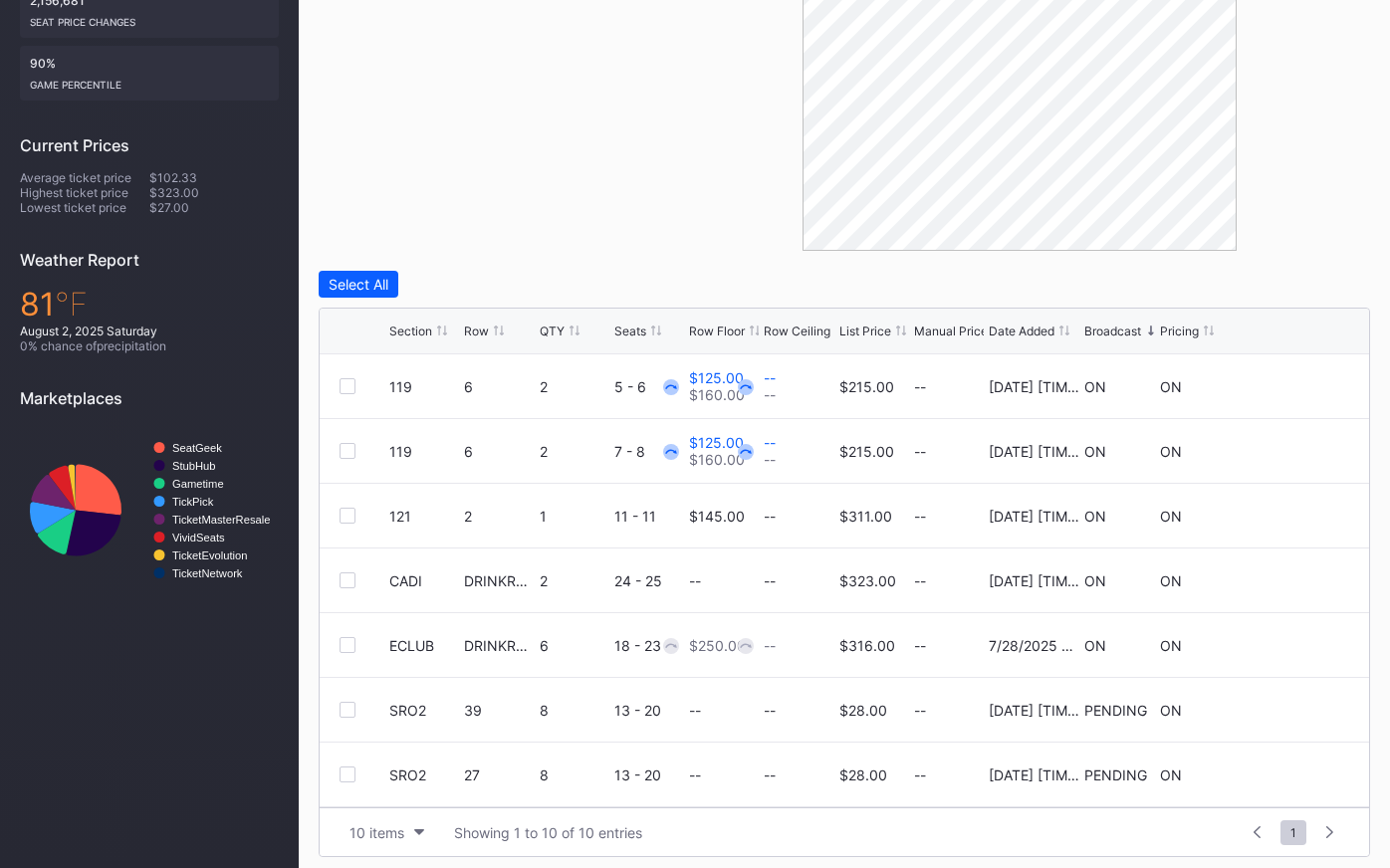 click on "Broadcast" at bounding box center [1112, 330] 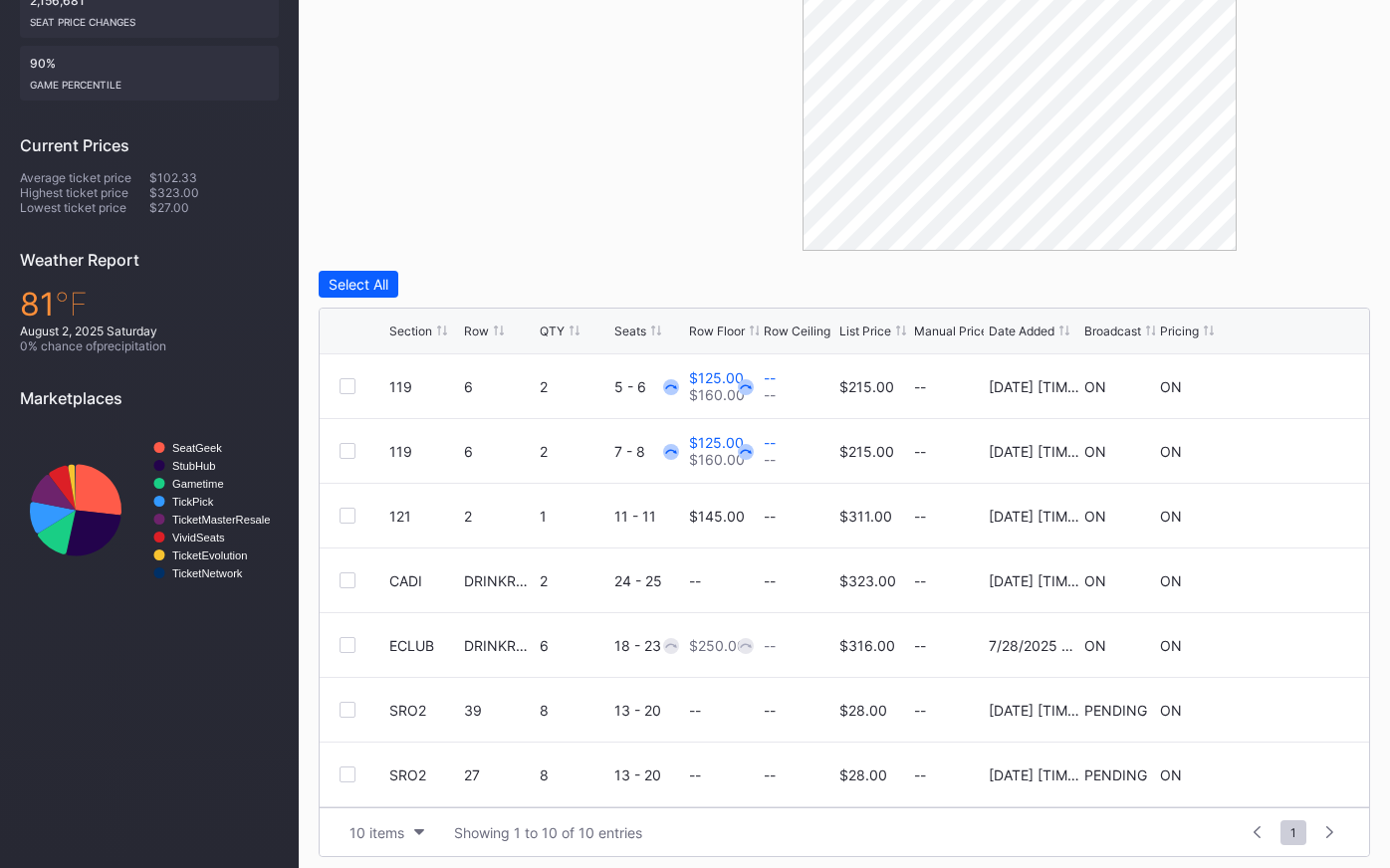 click on "Broadcast" at bounding box center (1112, 330) 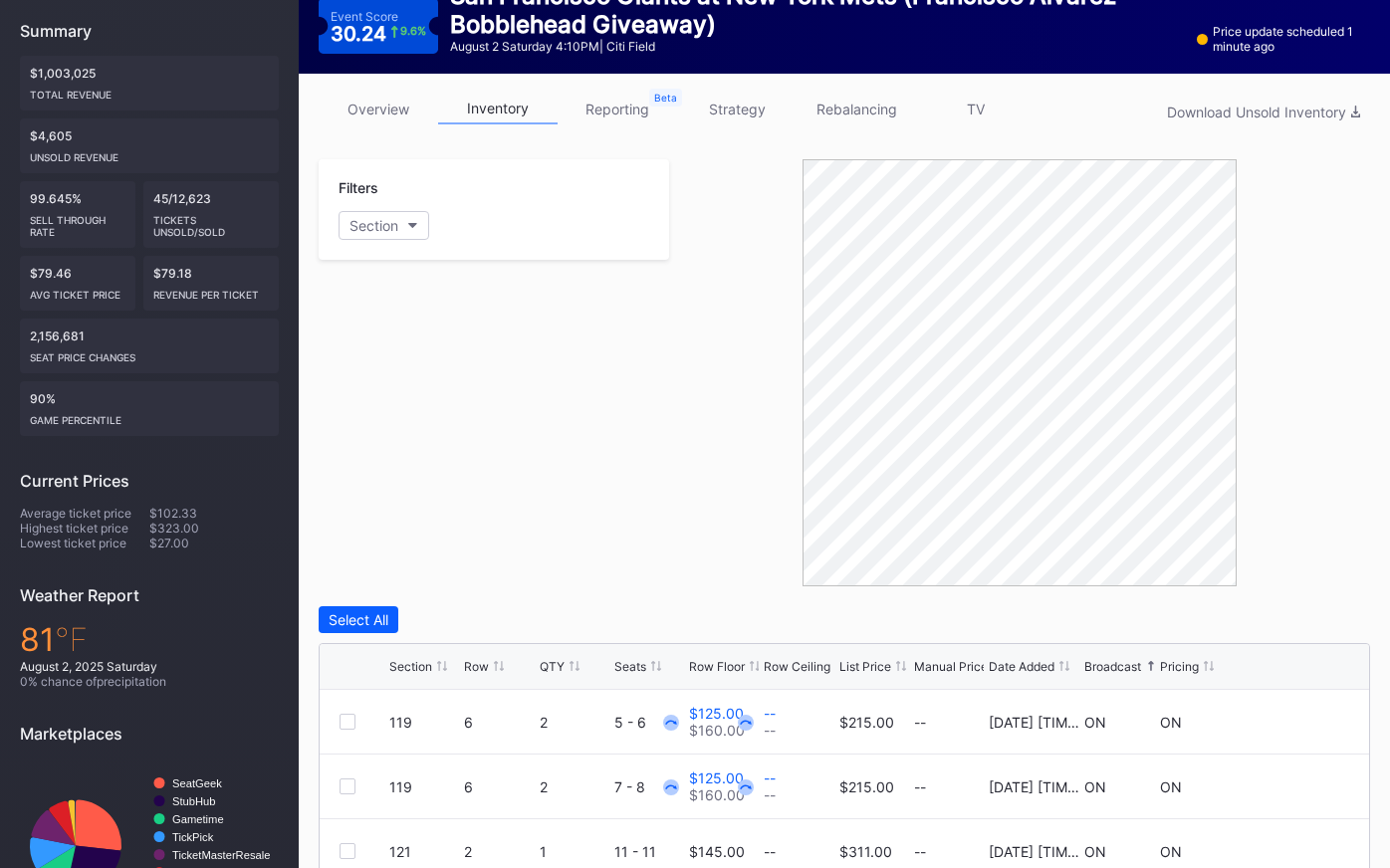 scroll, scrollTop: 0, scrollLeft: 0, axis: both 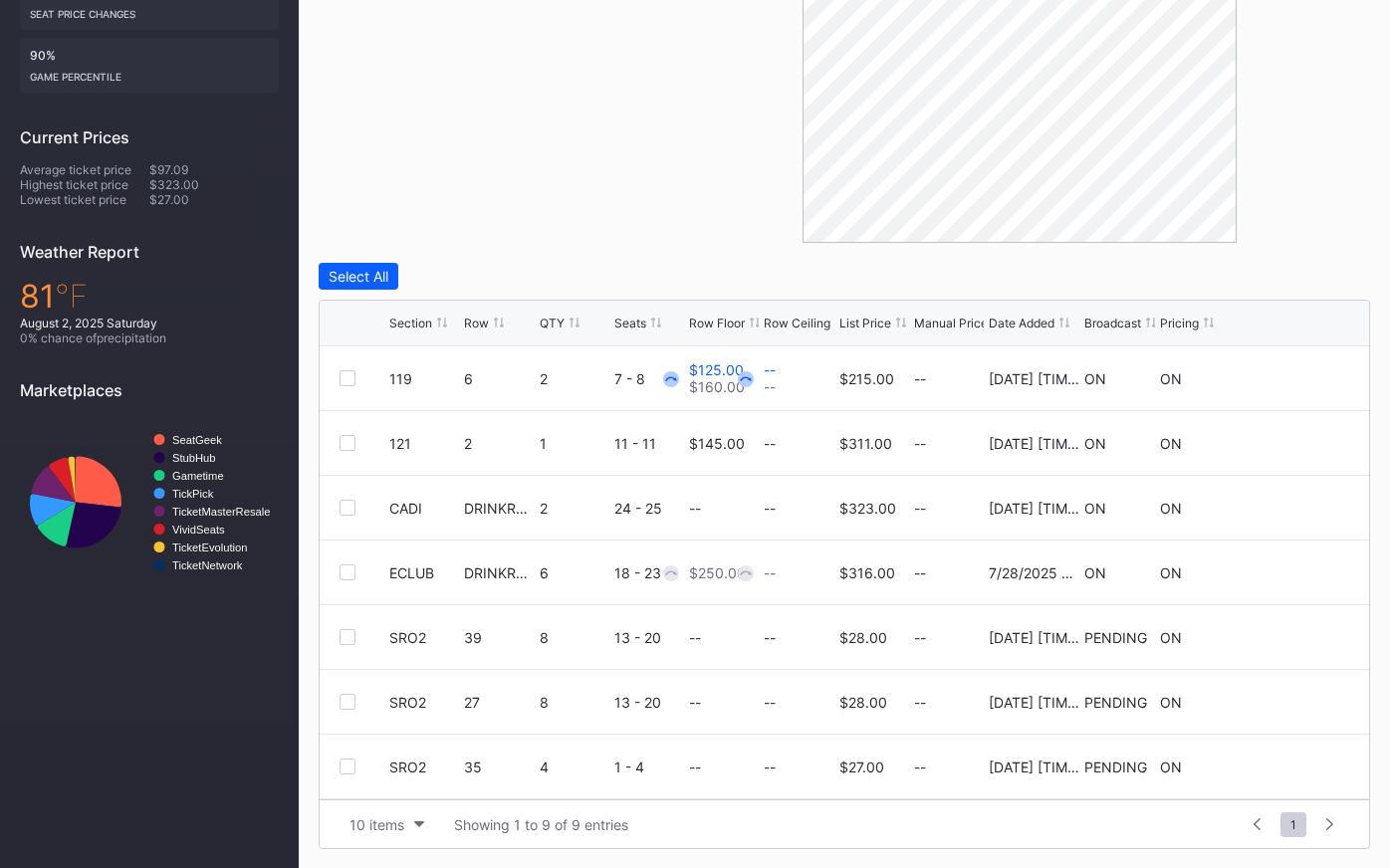 click on "List Price" at bounding box center [865, 323] 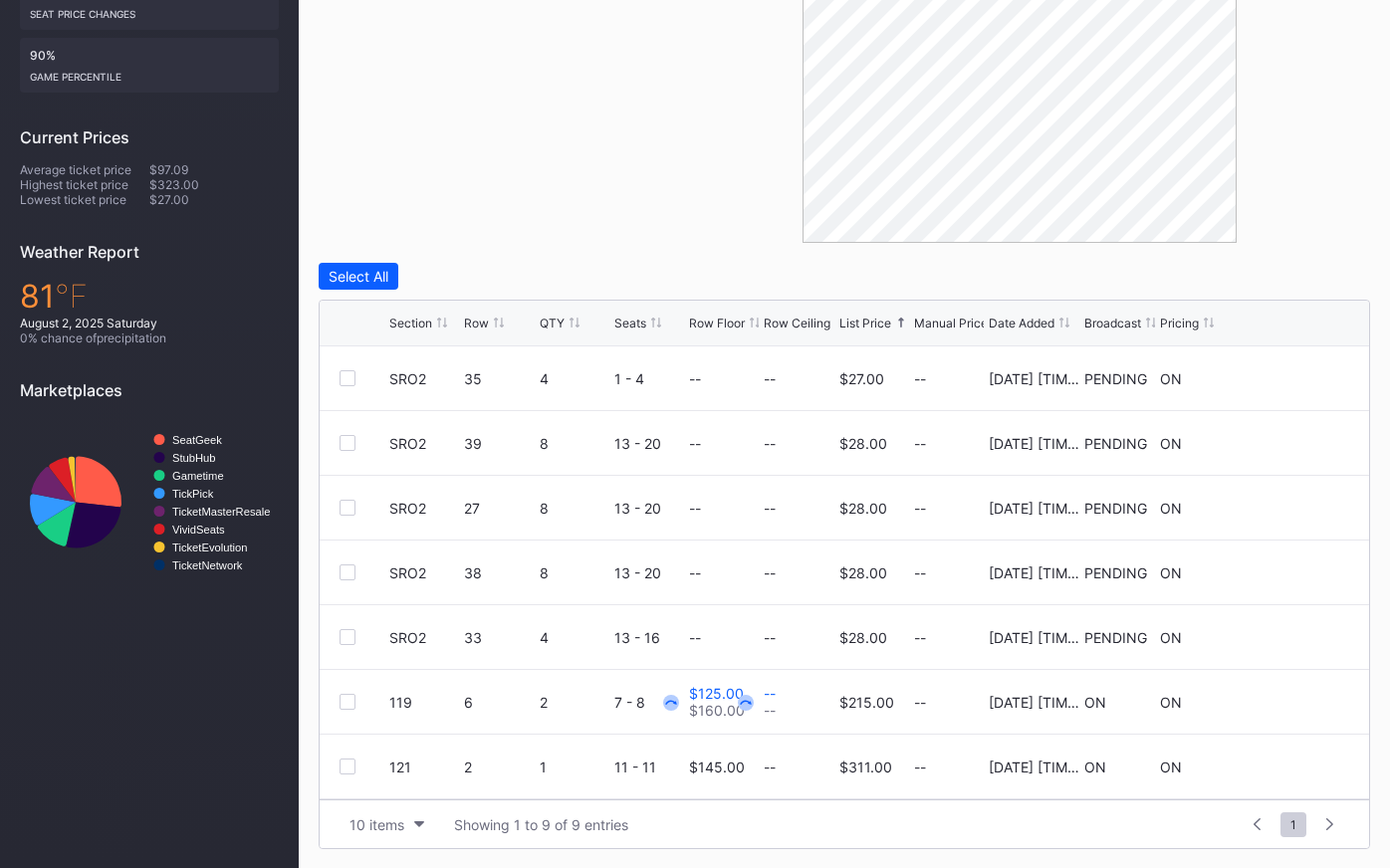 scroll, scrollTop: 0, scrollLeft: 0, axis: both 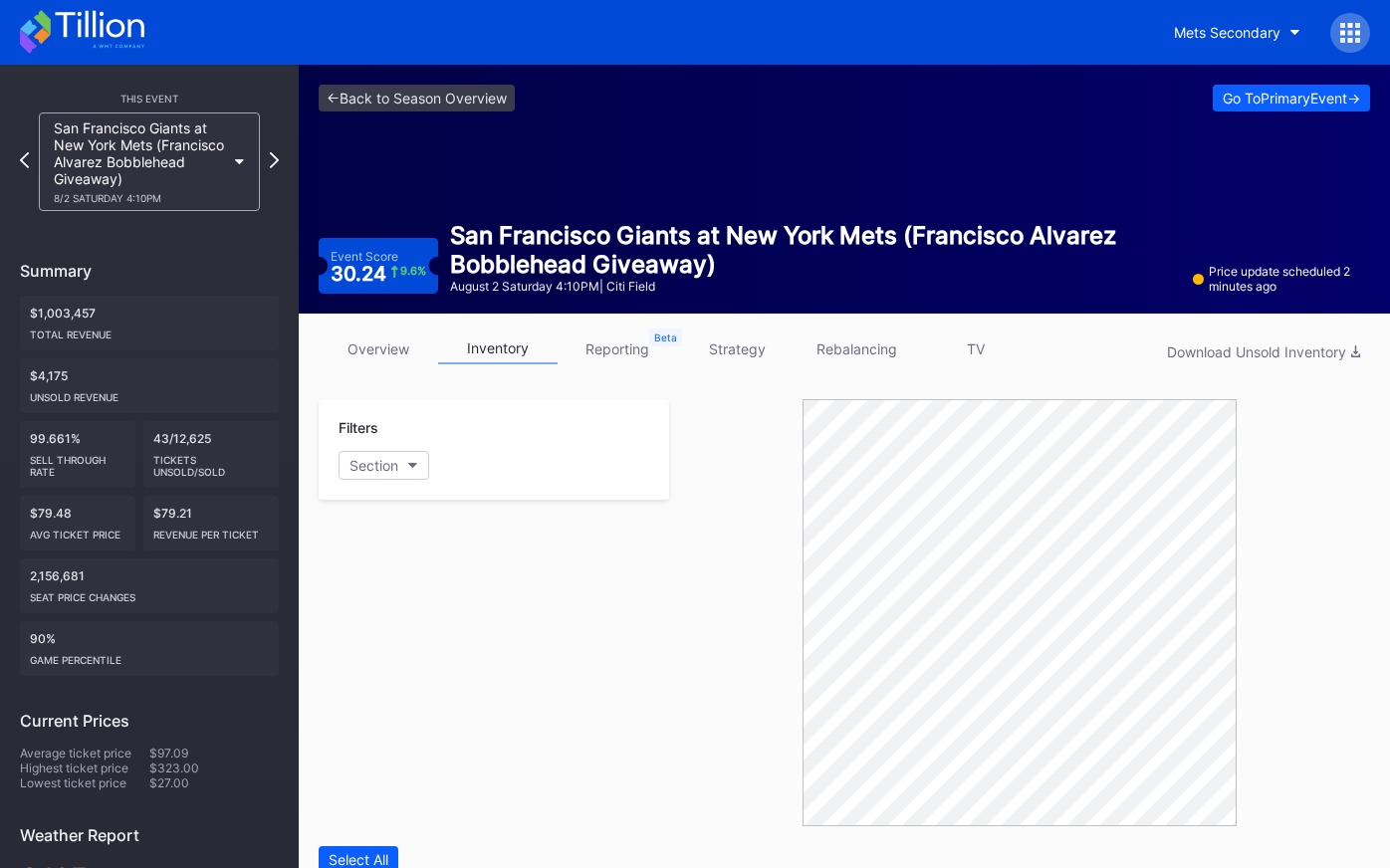 click on "rebalancing" at bounding box center [856, 348] 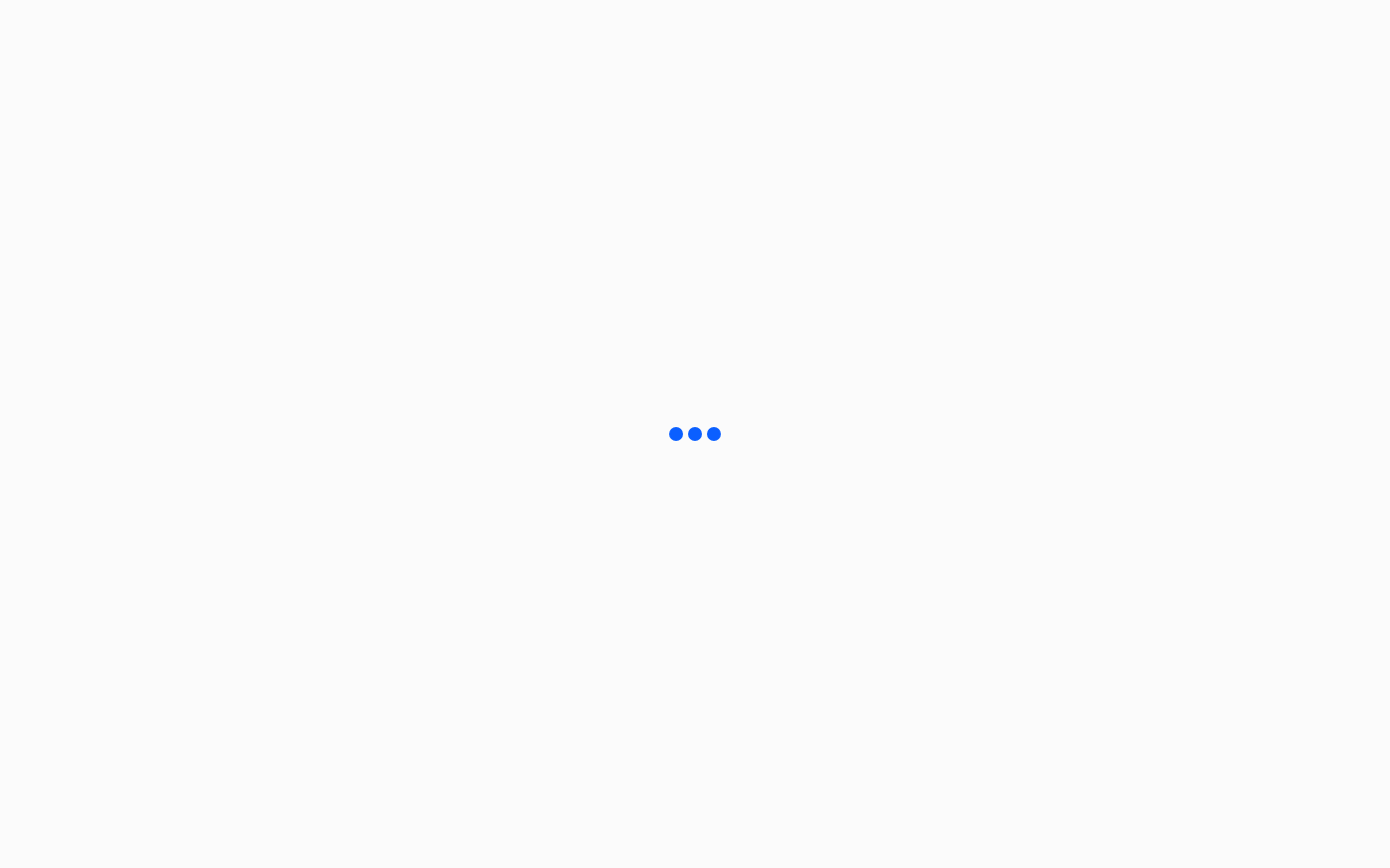 scroll, scrollTop: 0, scrollLeft: 0, axis: both 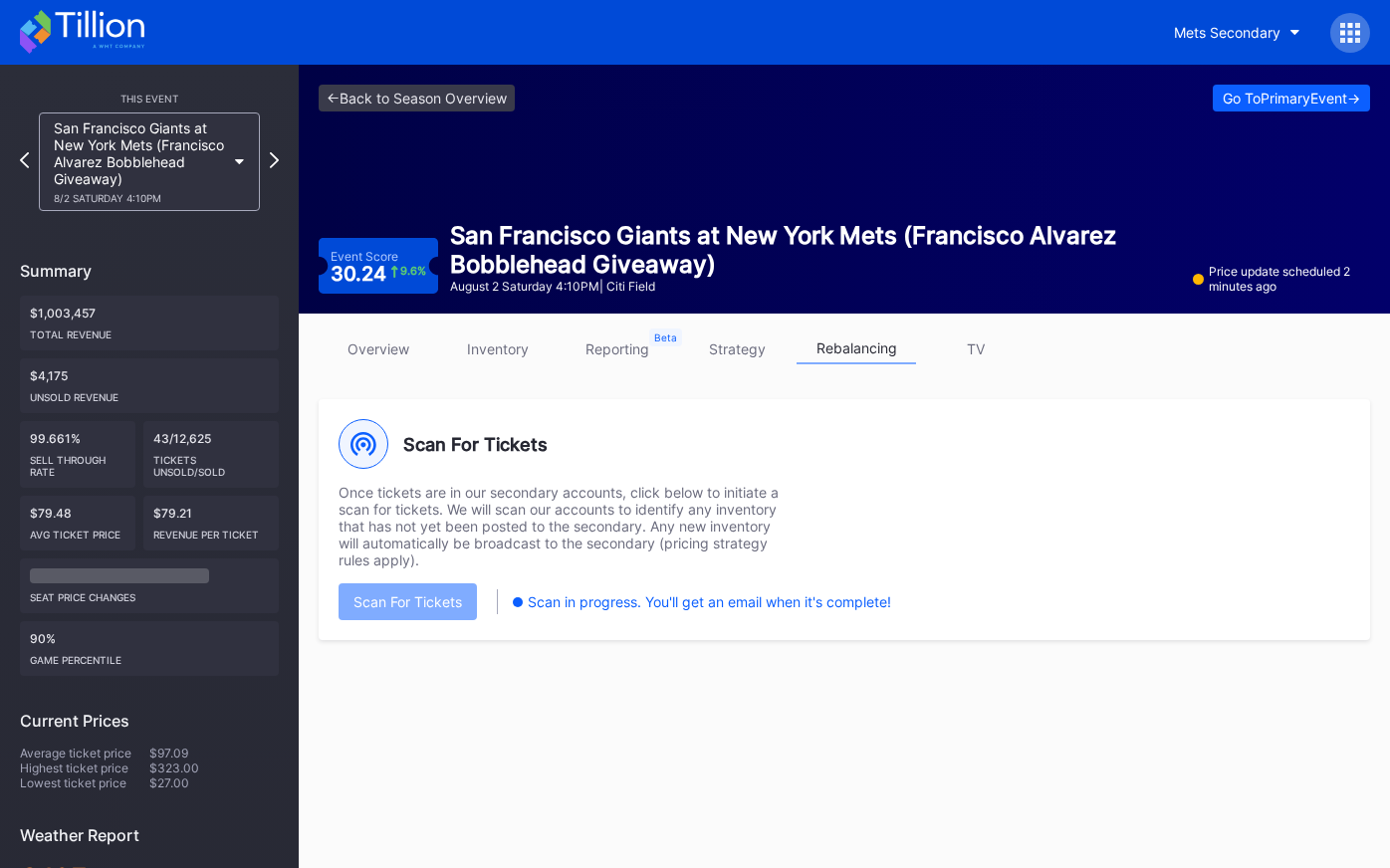 click on "overview" at bounding box center (378, 348) 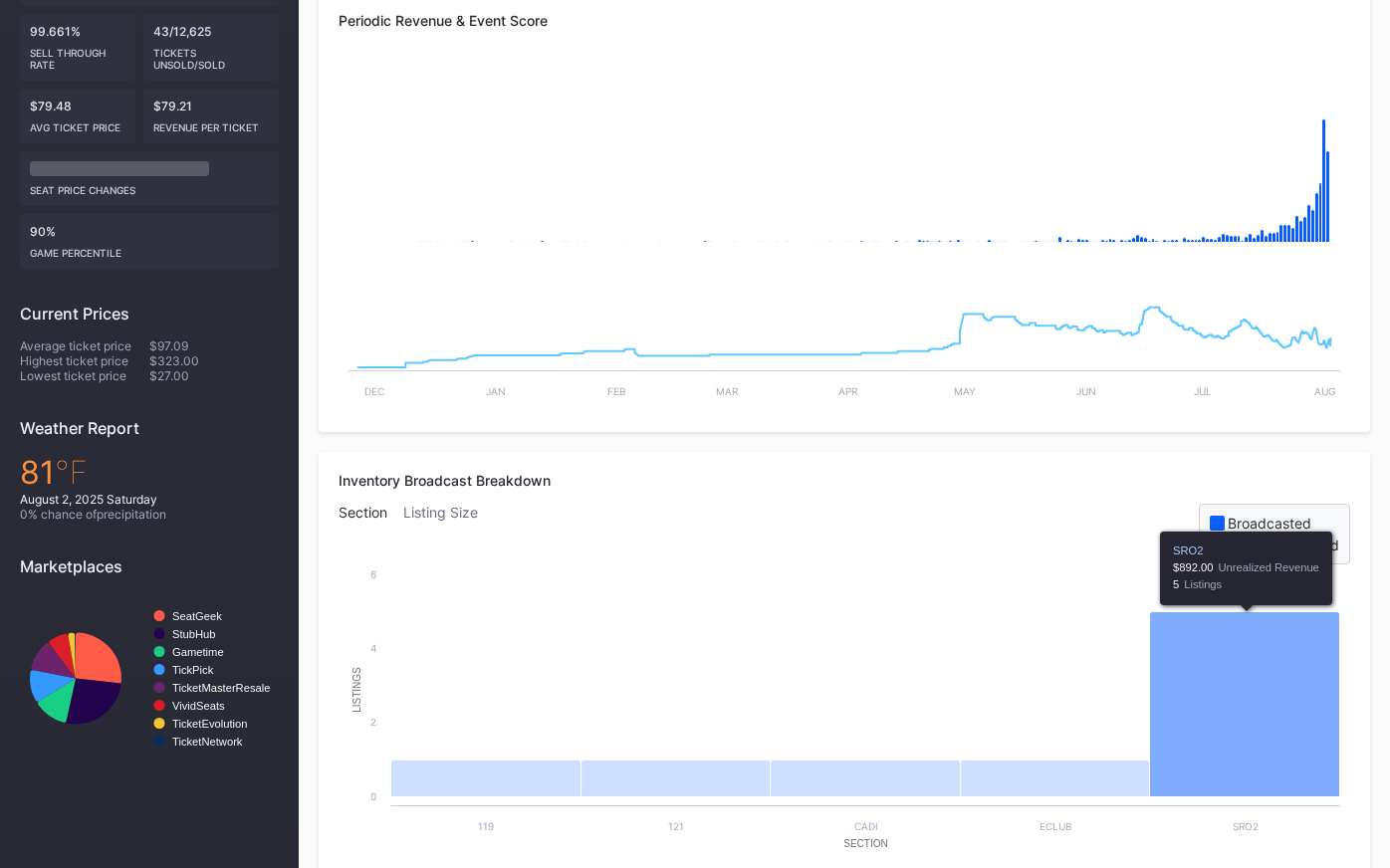 scroll, scrollTop: 0, scrollLeft: 0, axis: both 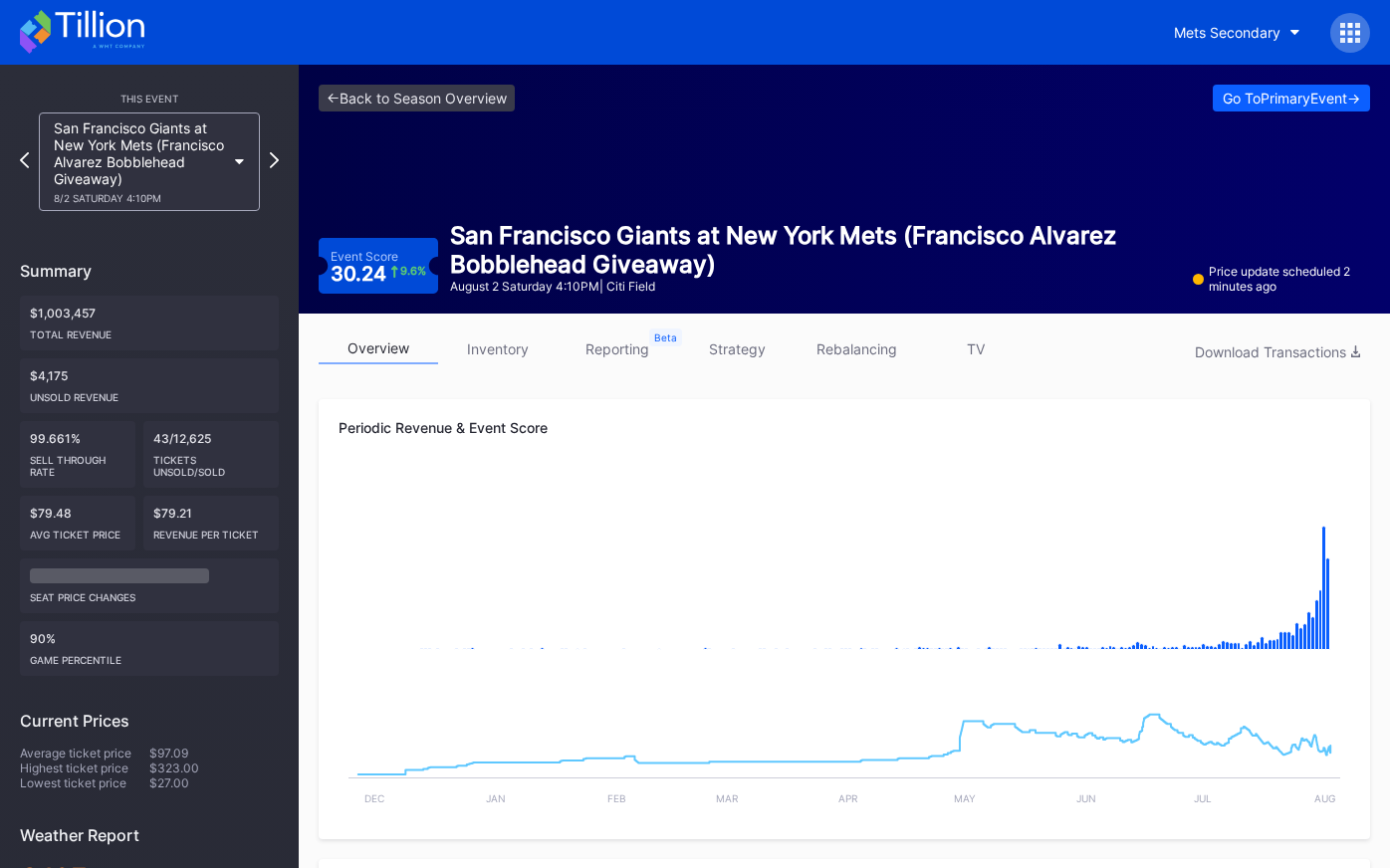 click on "inventory" at bounding box center [498, 348] 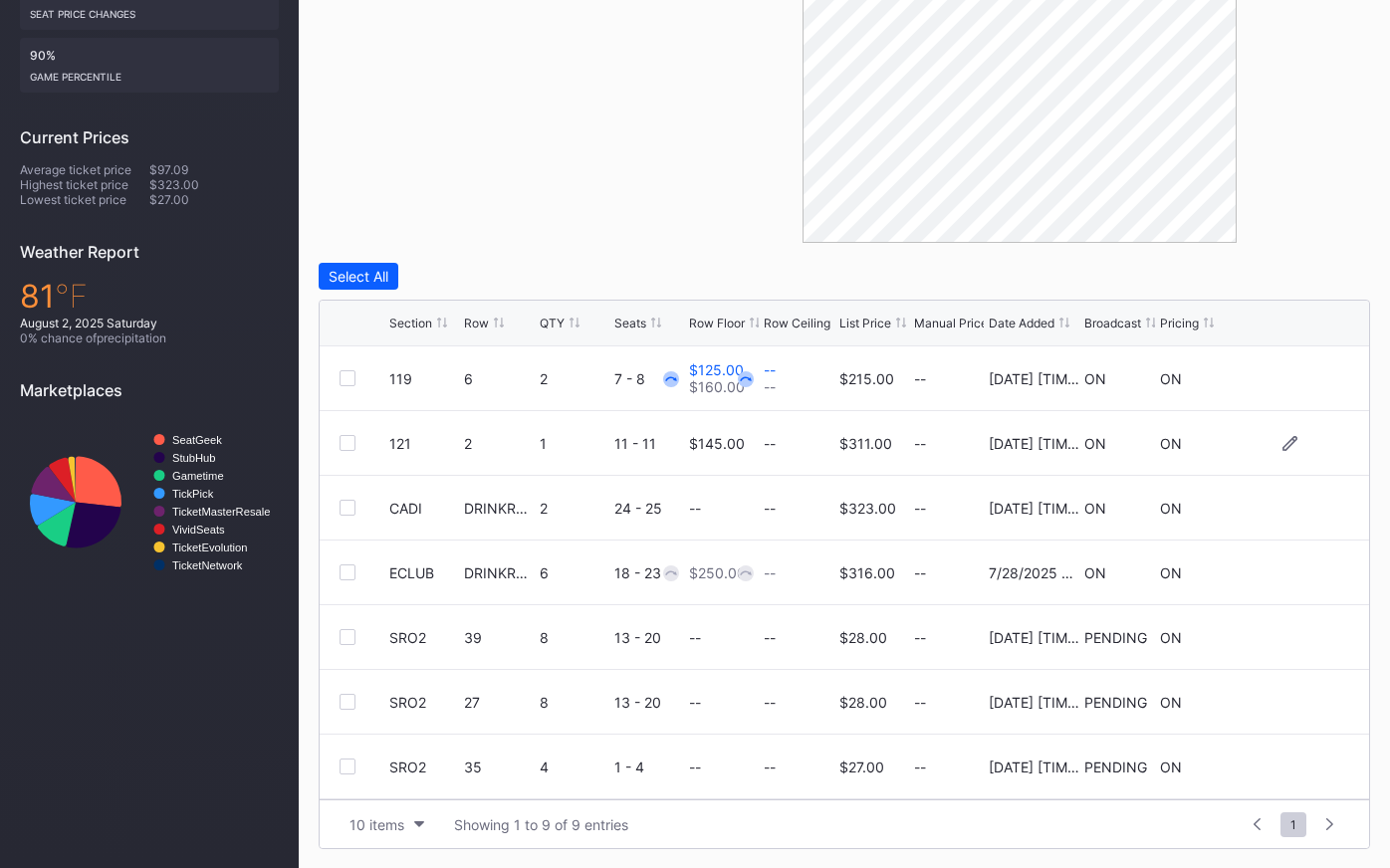 scroll, scrollTop: 583, scrollLeft: 0, axis: vertical 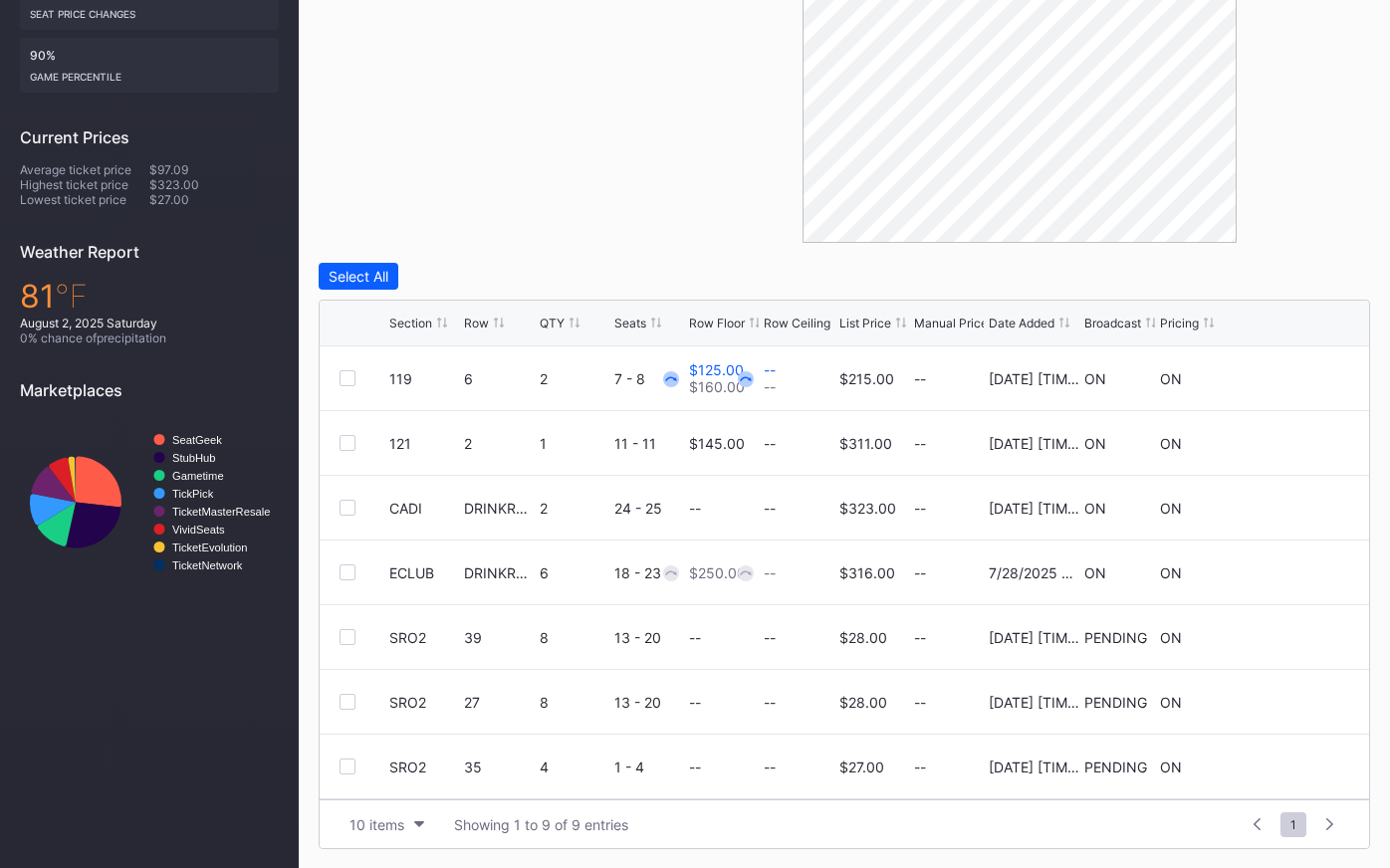 click on "Broadcast" at bounding box center (1112, 323) 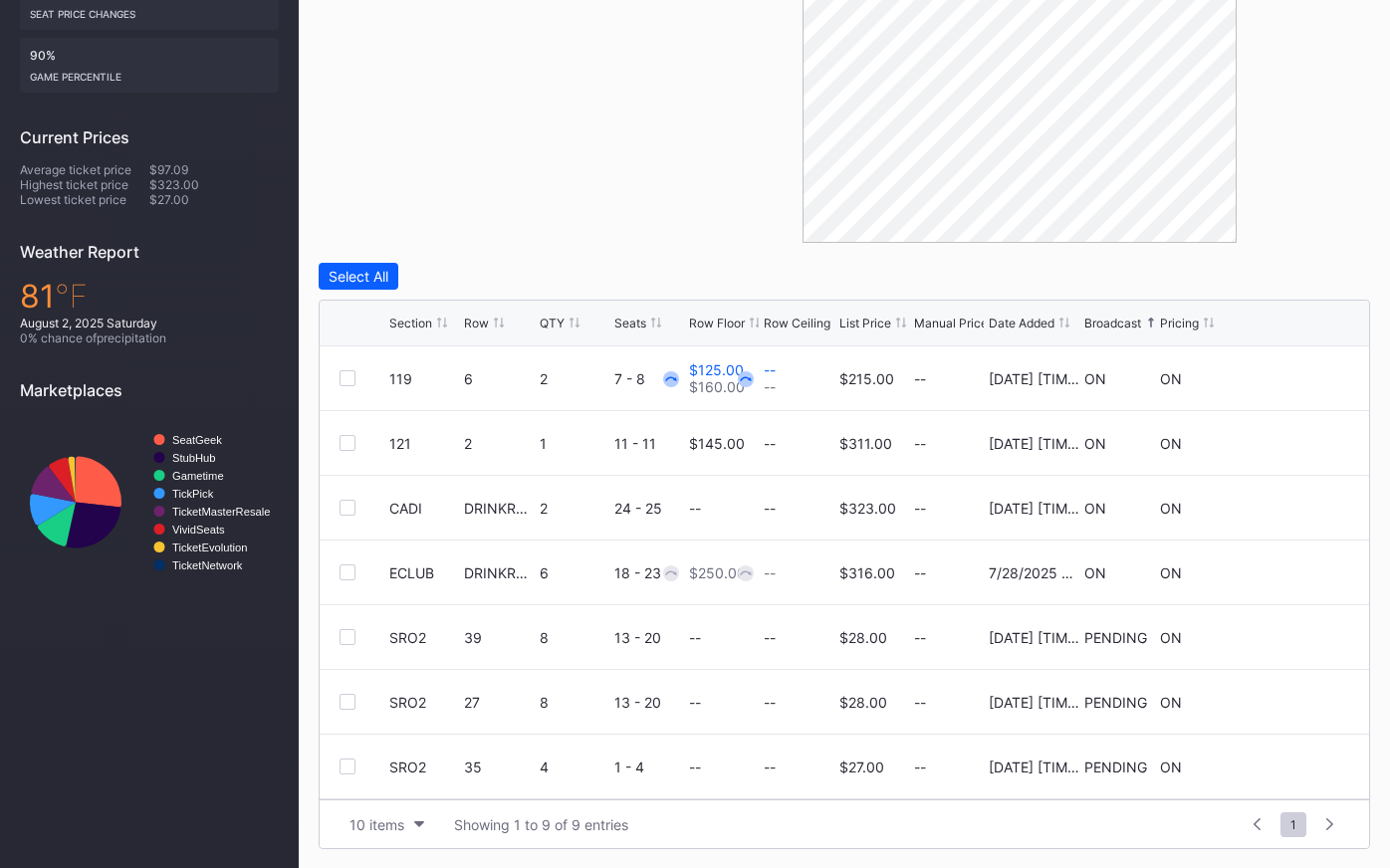 click on "Broadcast" at bounding box center [1112, 323] 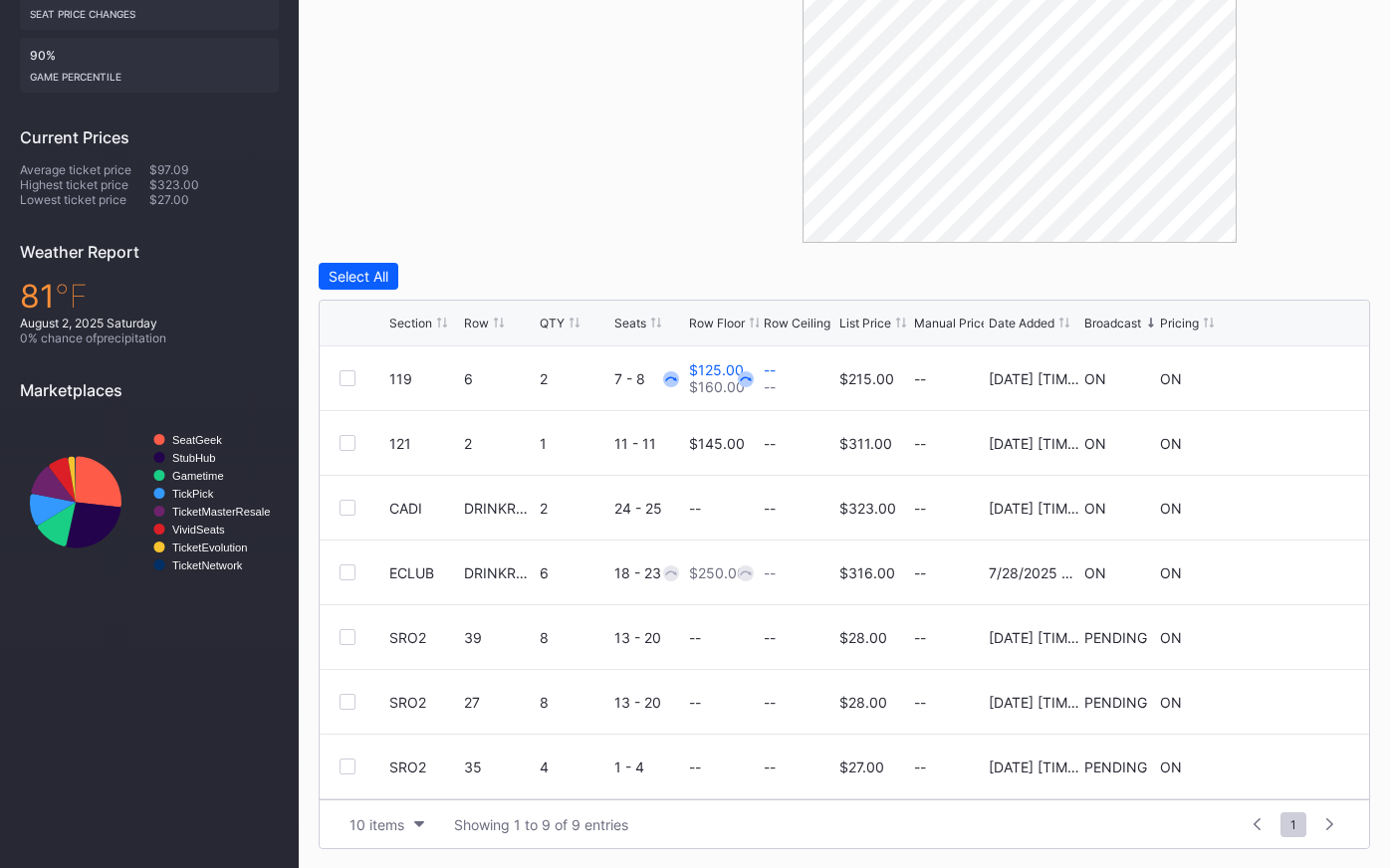 scroll, scrollTop: 0, scrollLeft: 0, axis: both 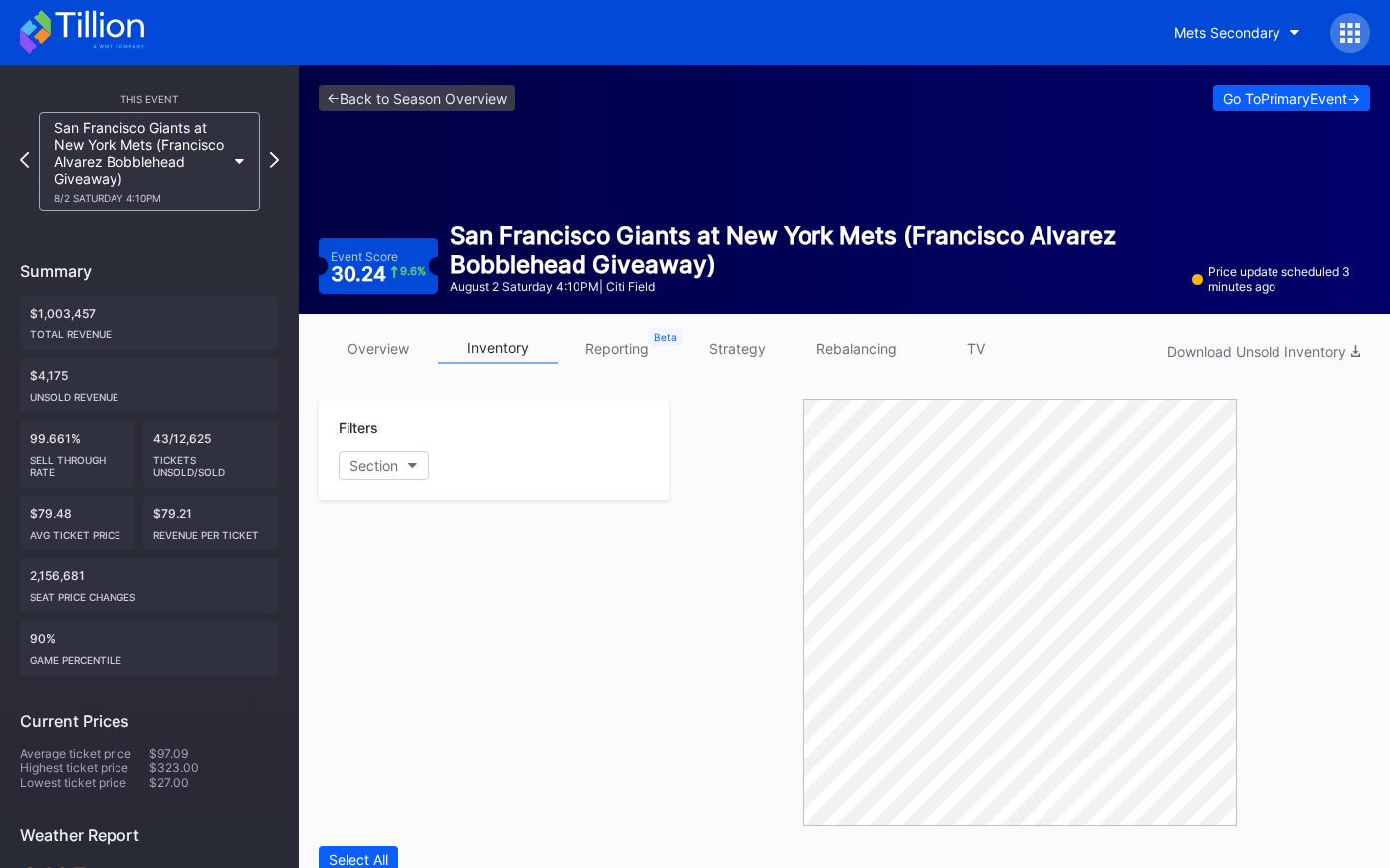 click on "strategy" at bounding box center [737, 348] 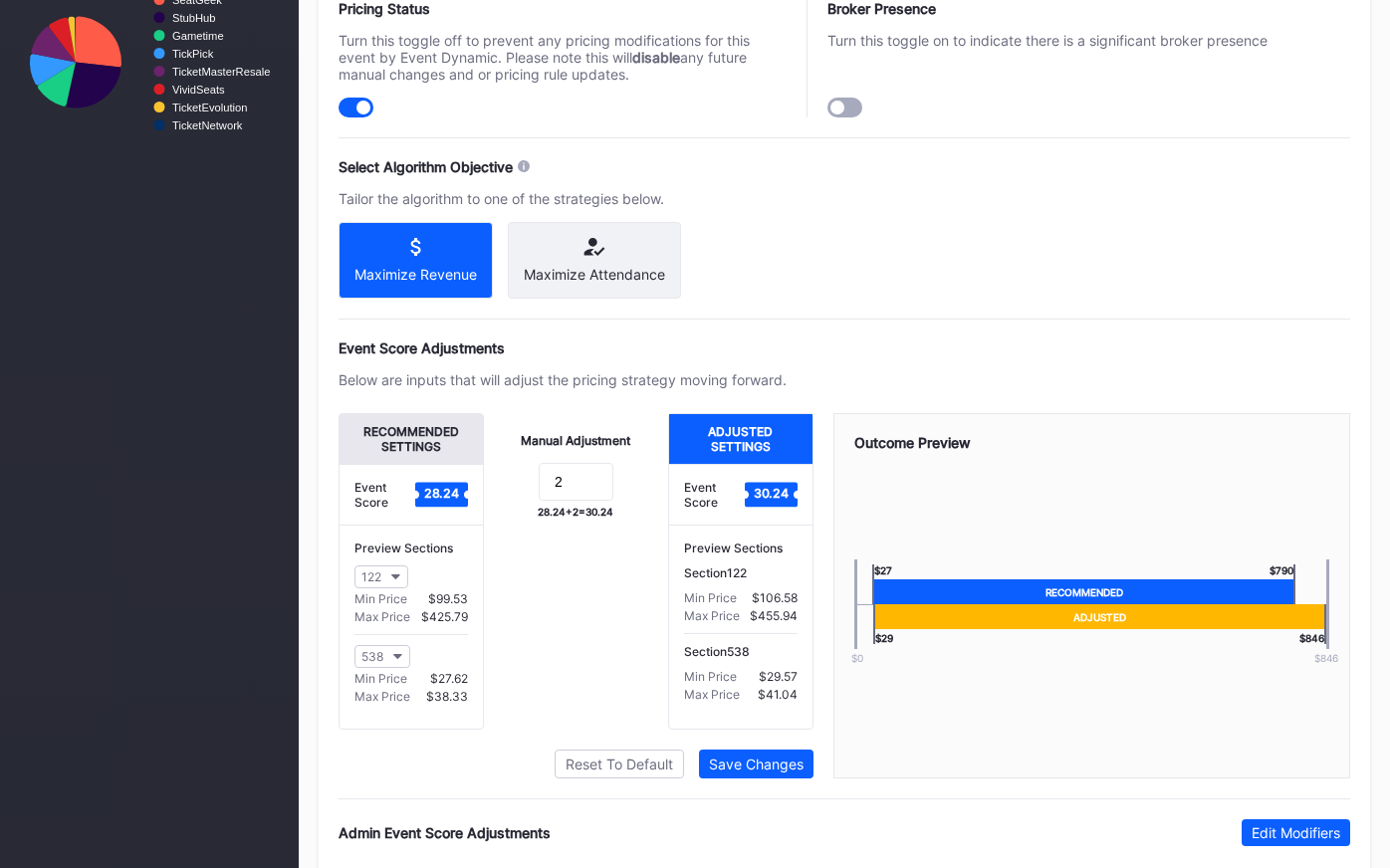 scroll, scrollTop: 1365, scrollLeft: 0, axis: vertical 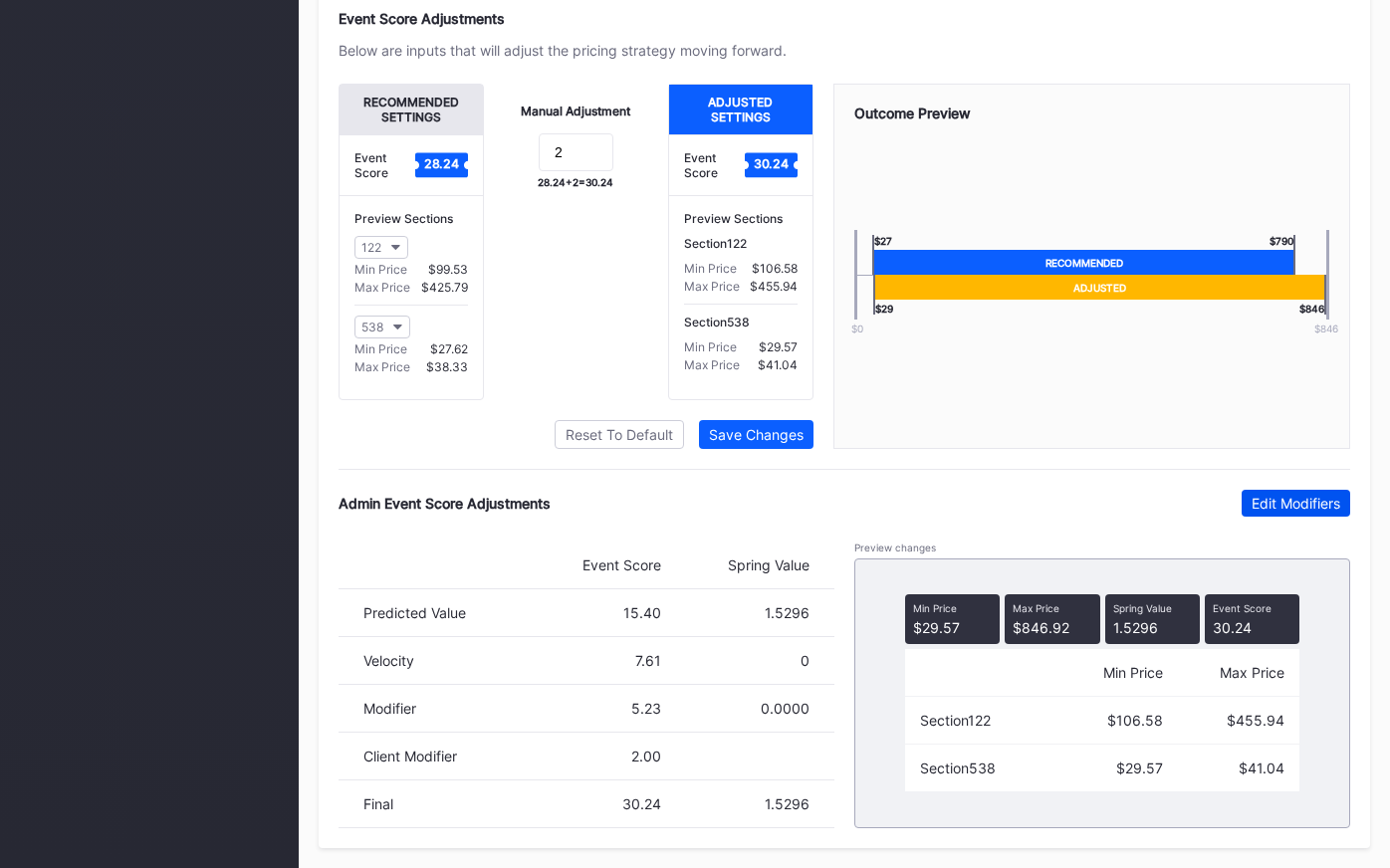 click on "Edit Modifiers" at bounding box center (1295, 503) 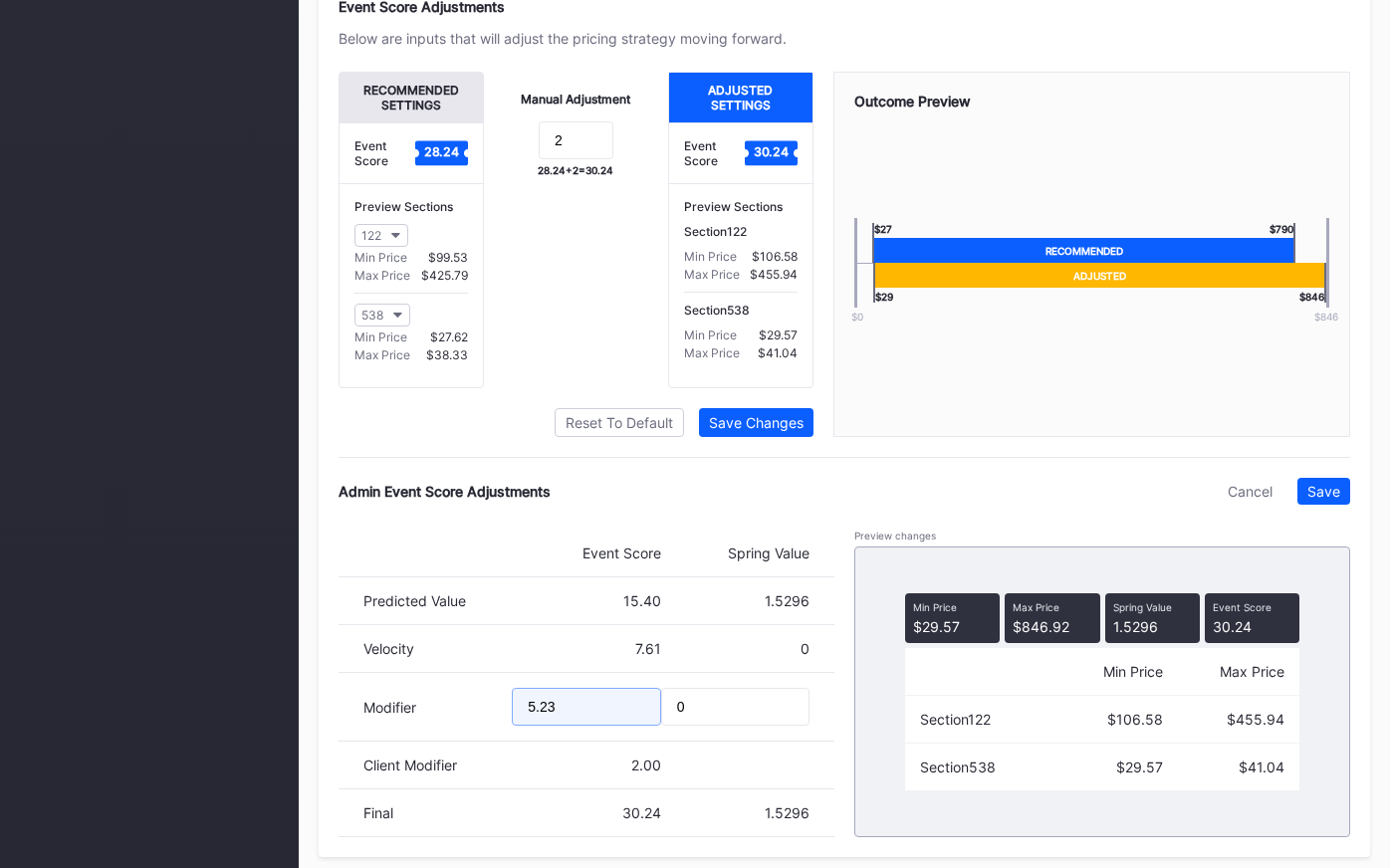 click on "5.23" at bounding box center (585, 707) 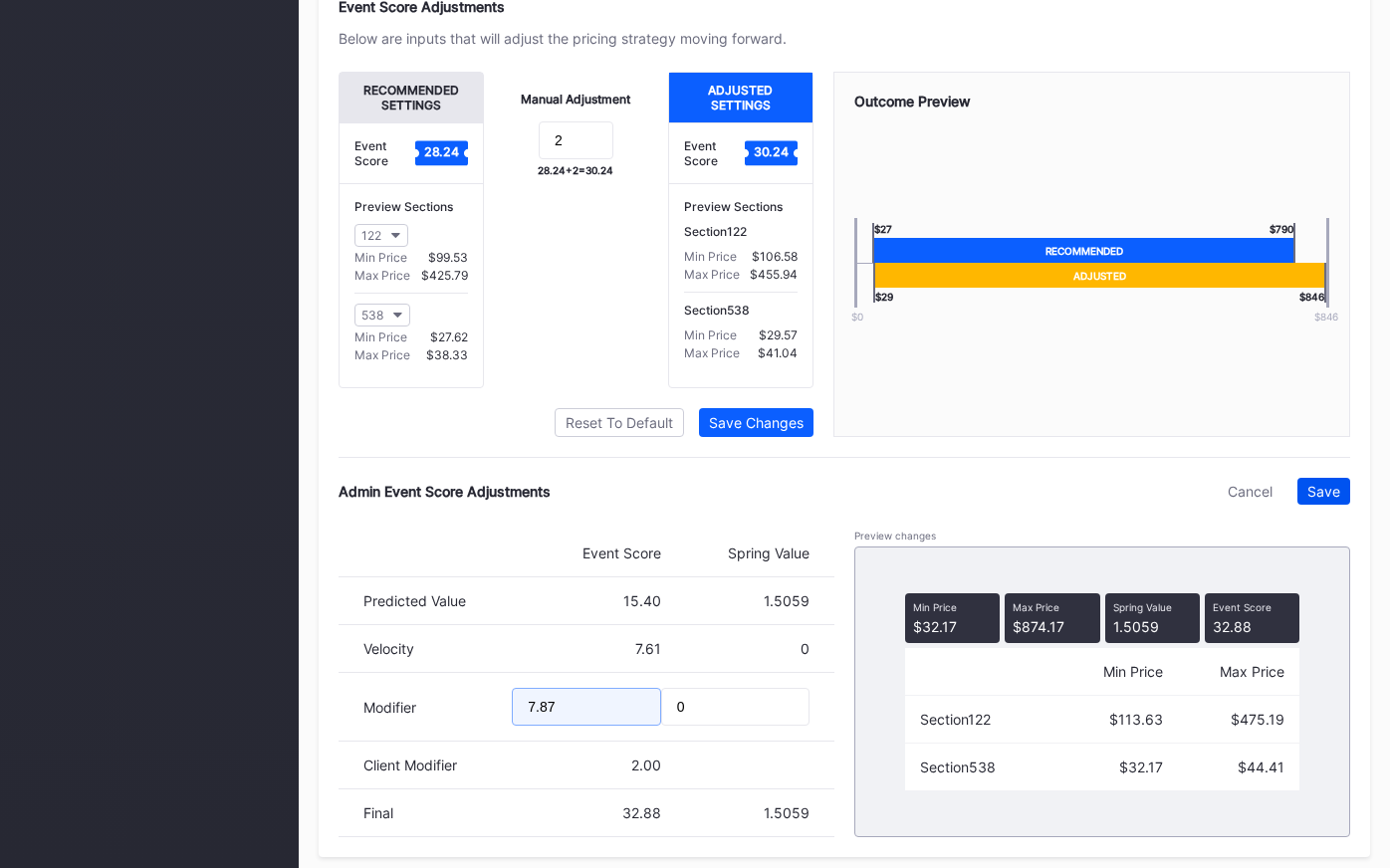 type on "7.87" 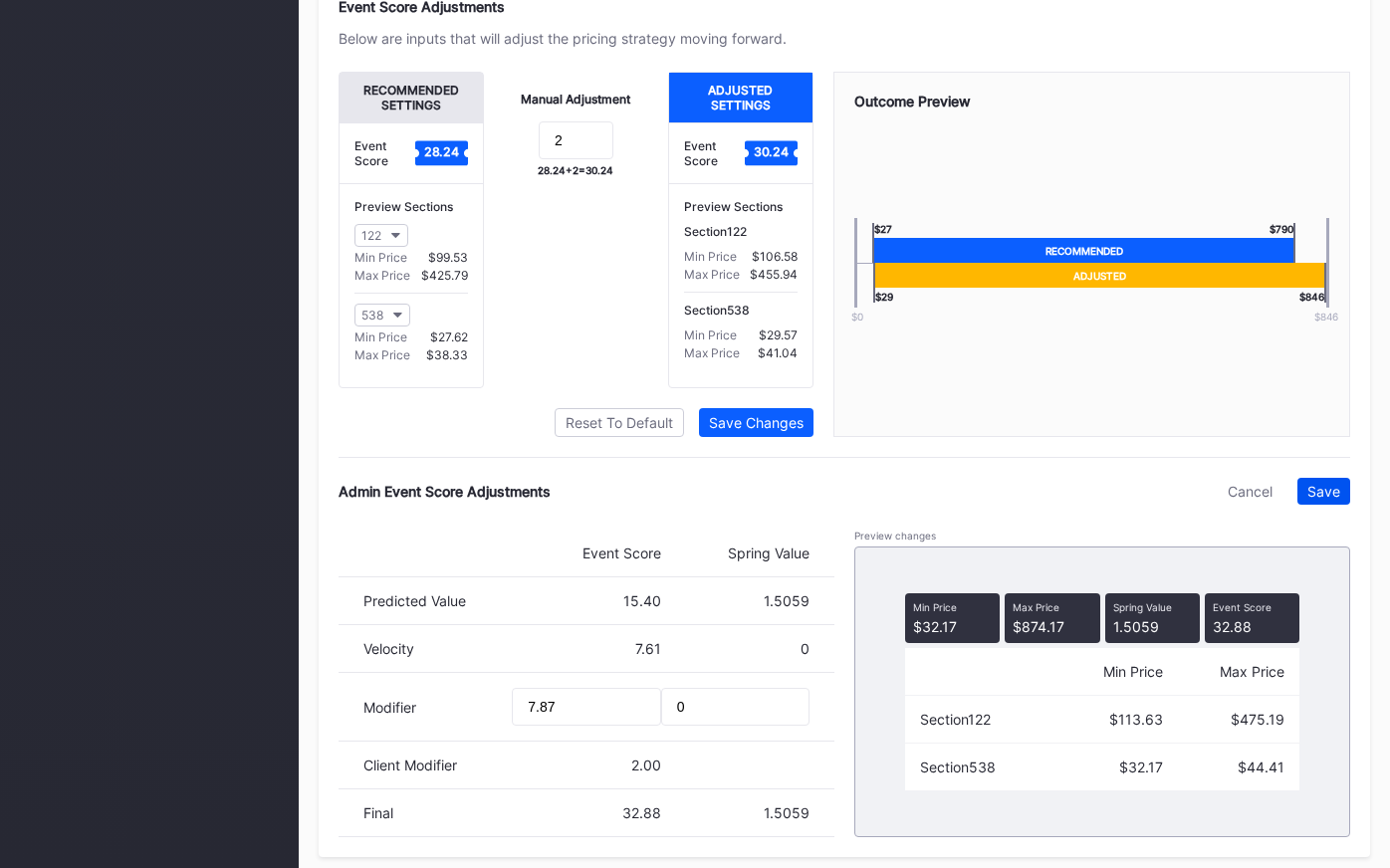 click on "Save" at bounding box center (1323, 491) 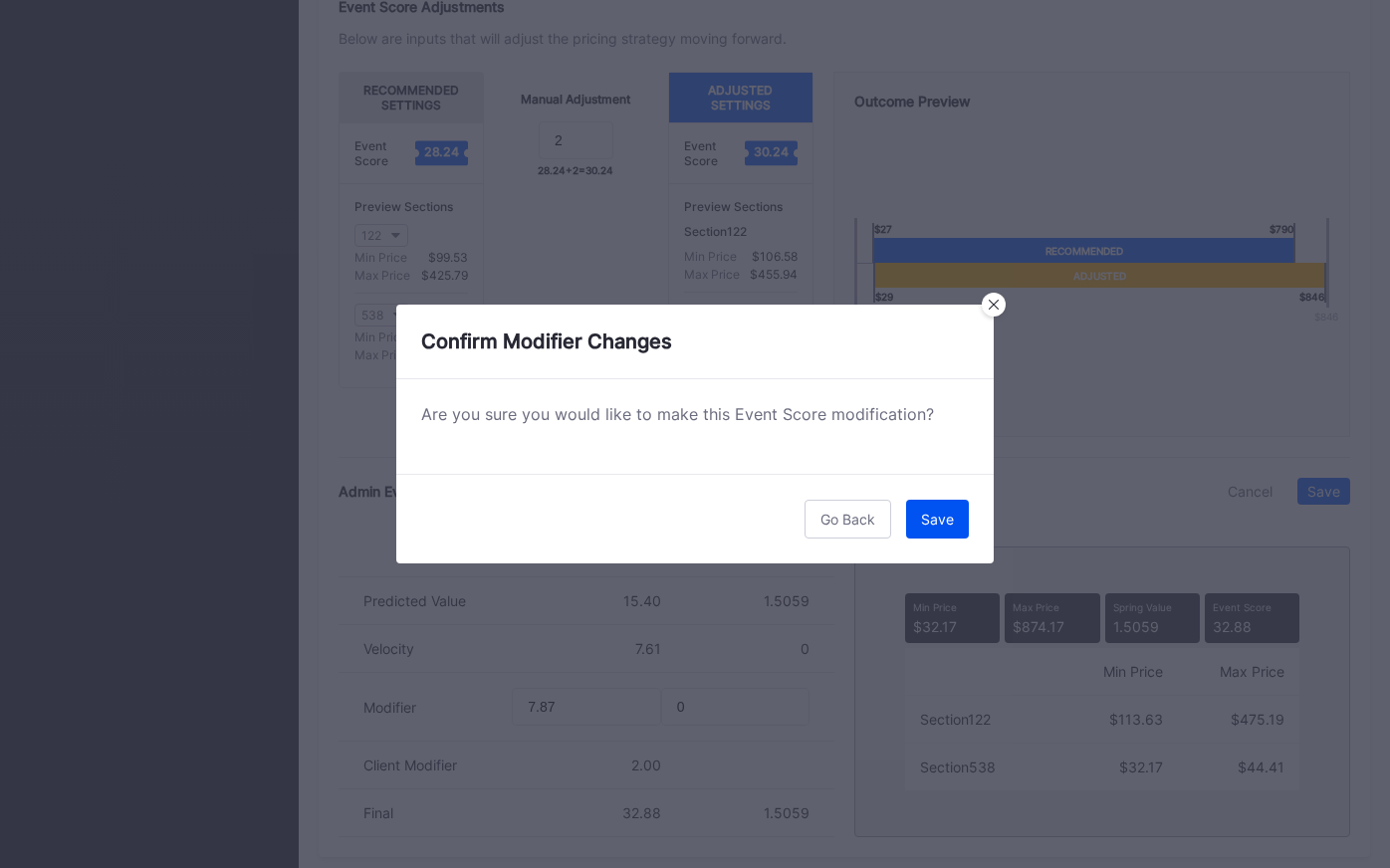 click on "Save" at bounding box center (937, 519) 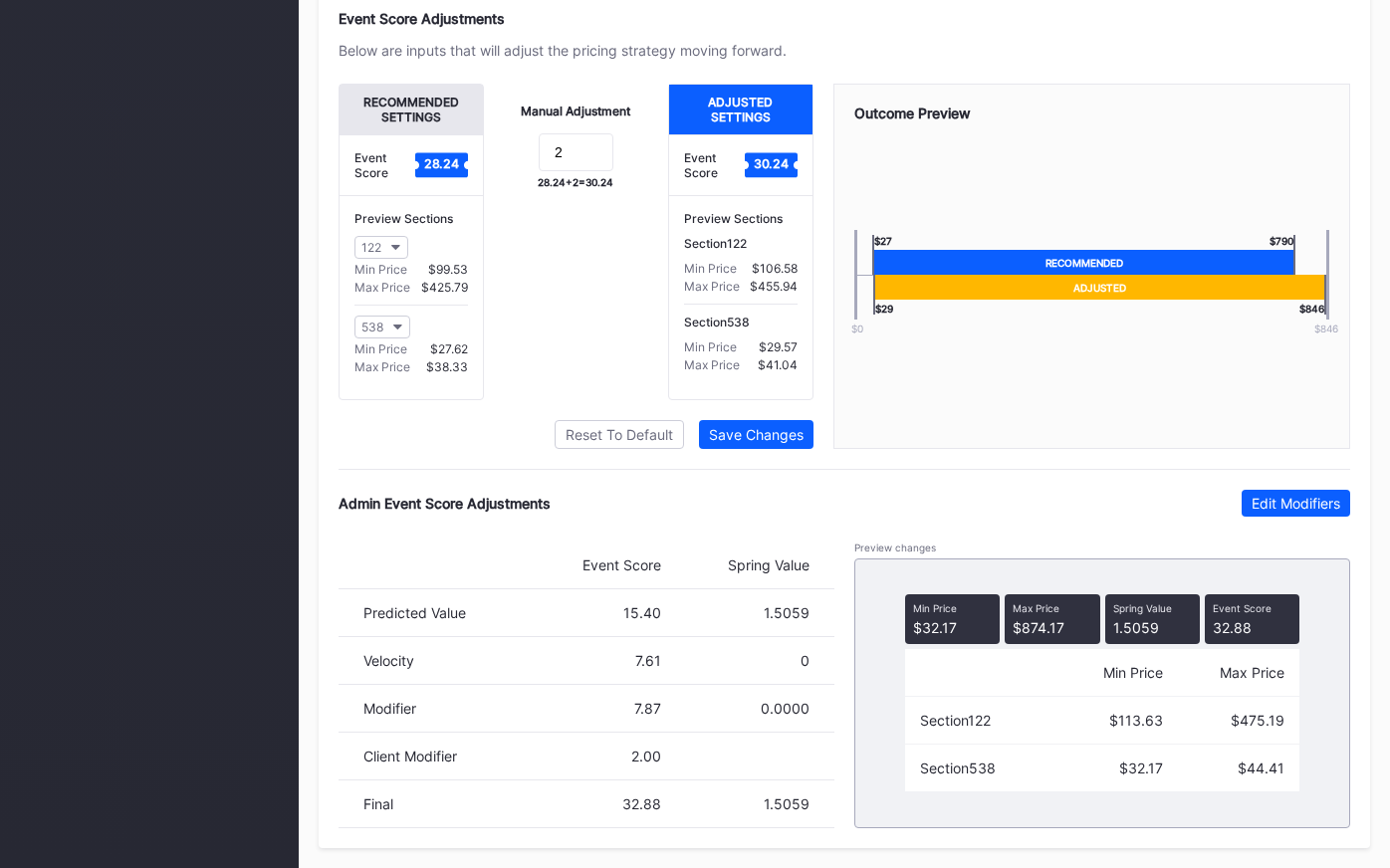scroll, scrollTop: 0, scrollLeft: 0, axis: both 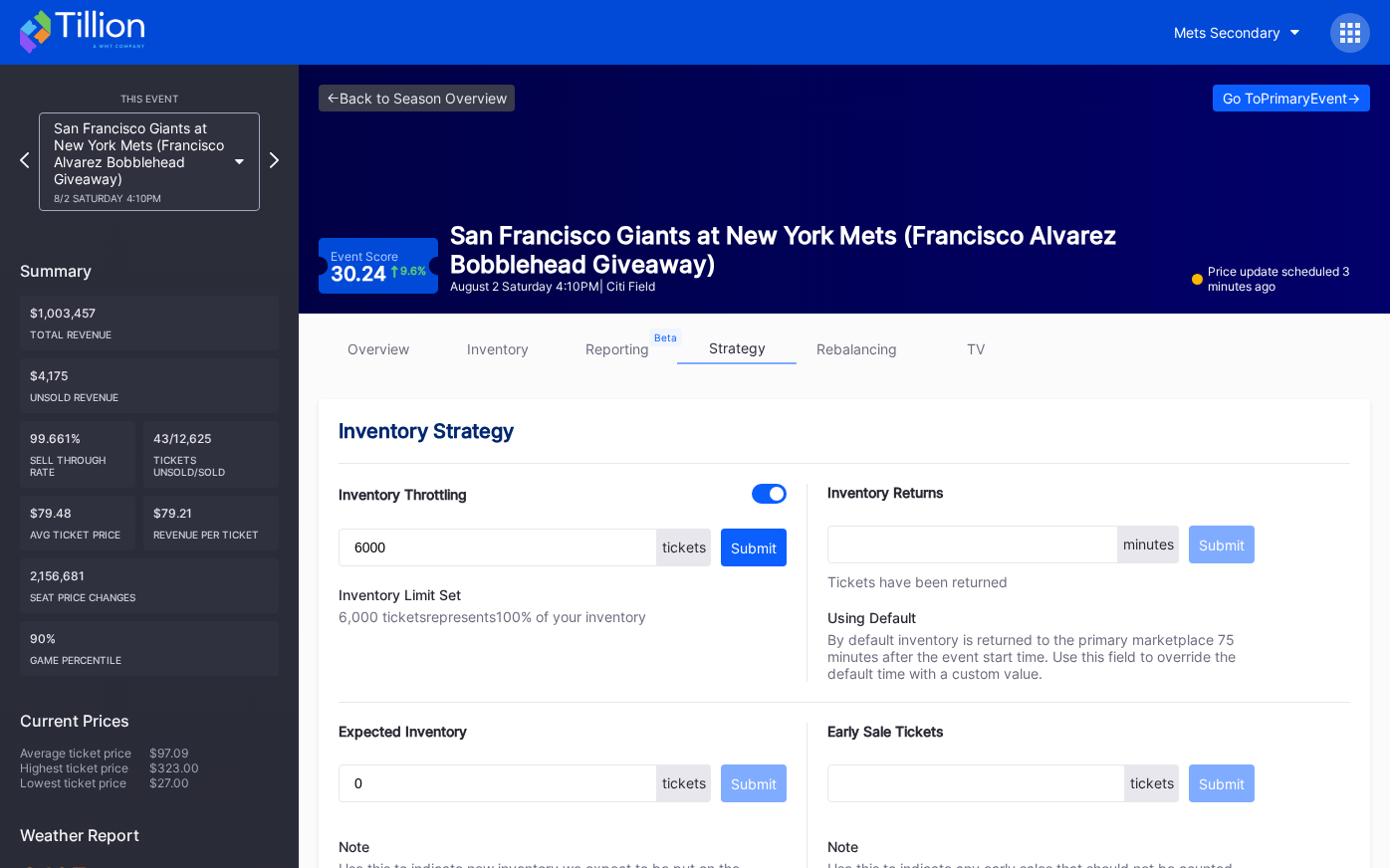 click on "overview" at bounding box center (378, 348) 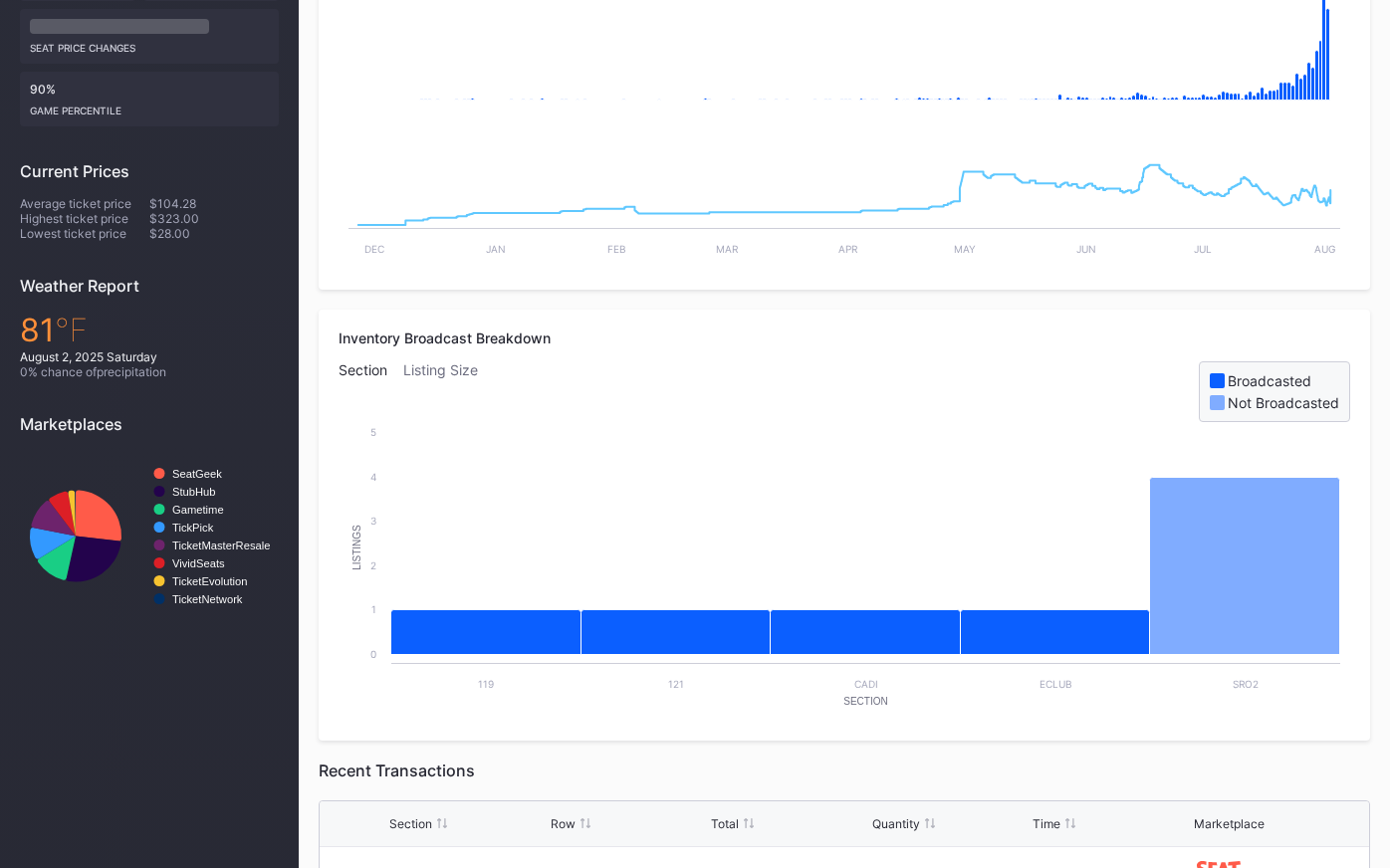 scroll, scrollTop: 0, scrollLeft: 0, axis: both 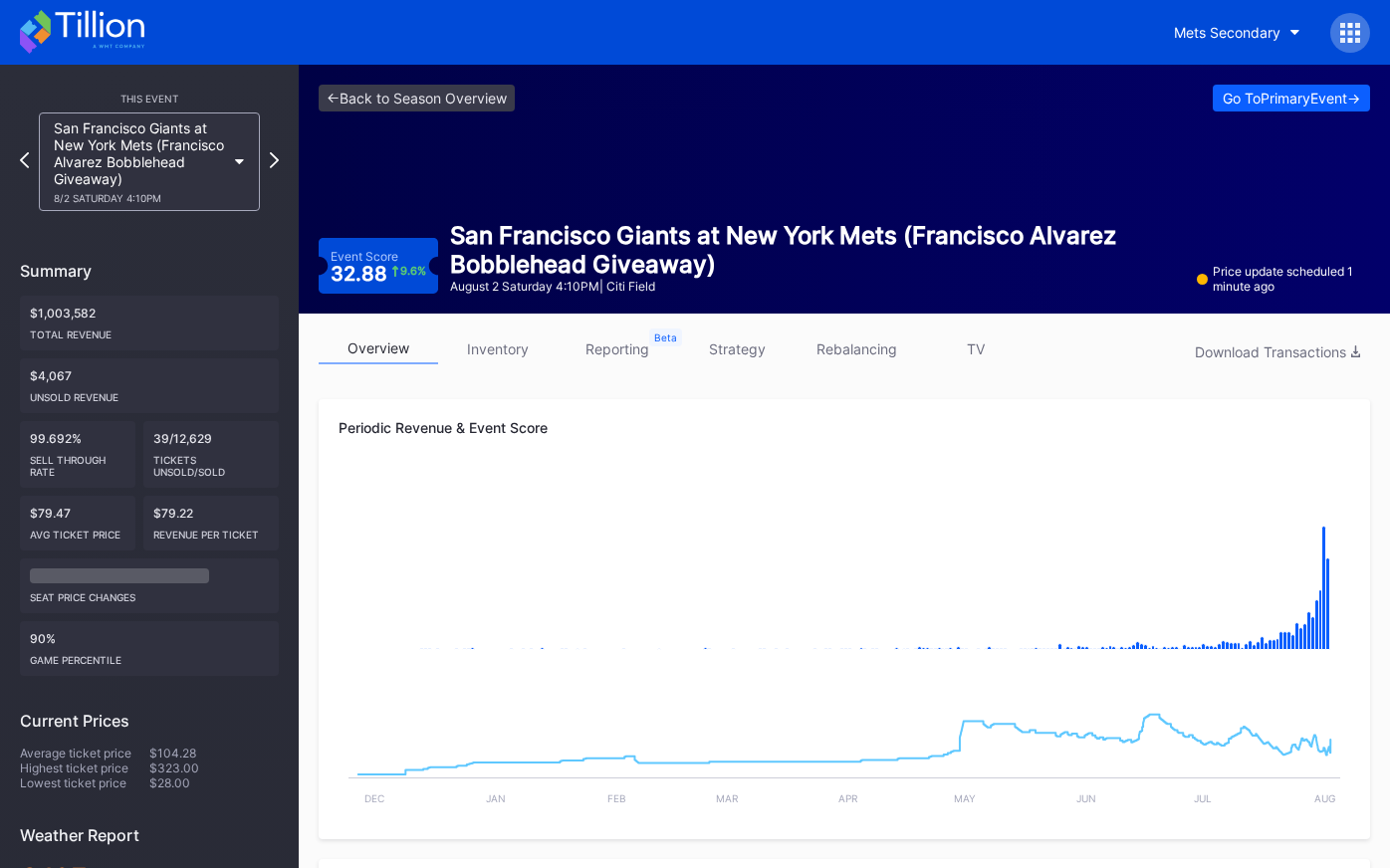 click on "strategy" at bounding box center (737, 348) 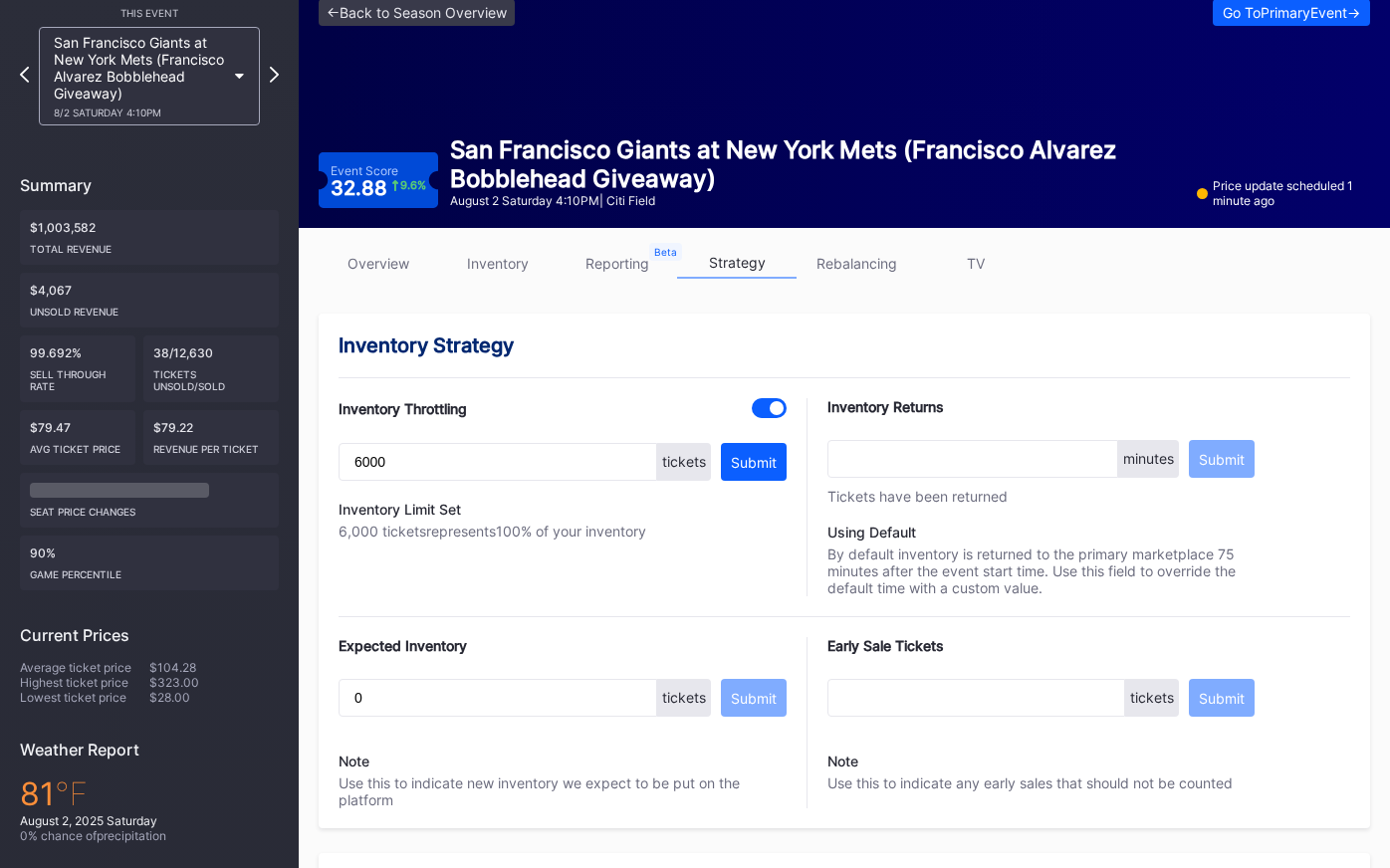 scroll, scrollTop: 0, scrollLeft: 0, axis: both 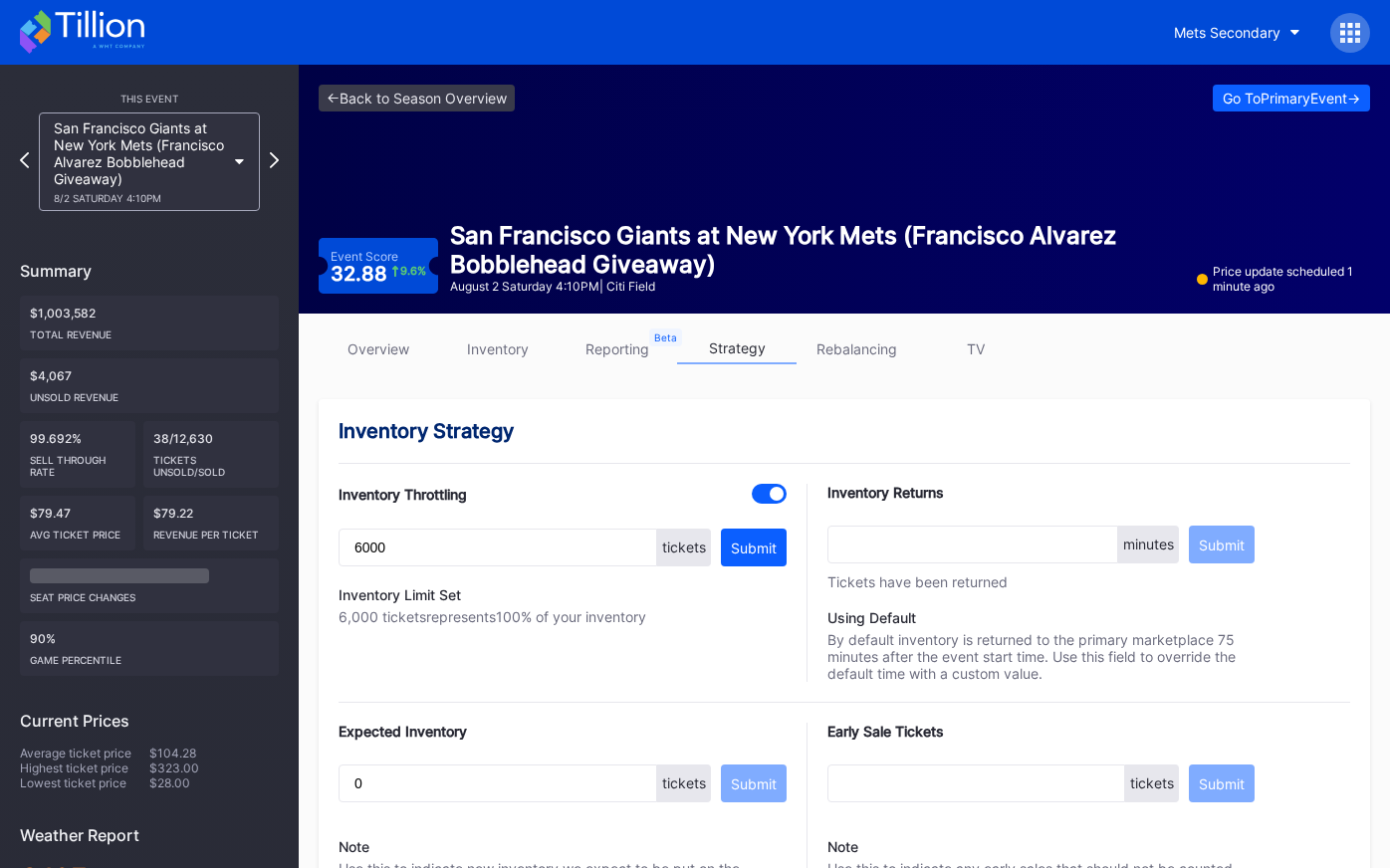 click on "overview" at bounding box center (378, 348) 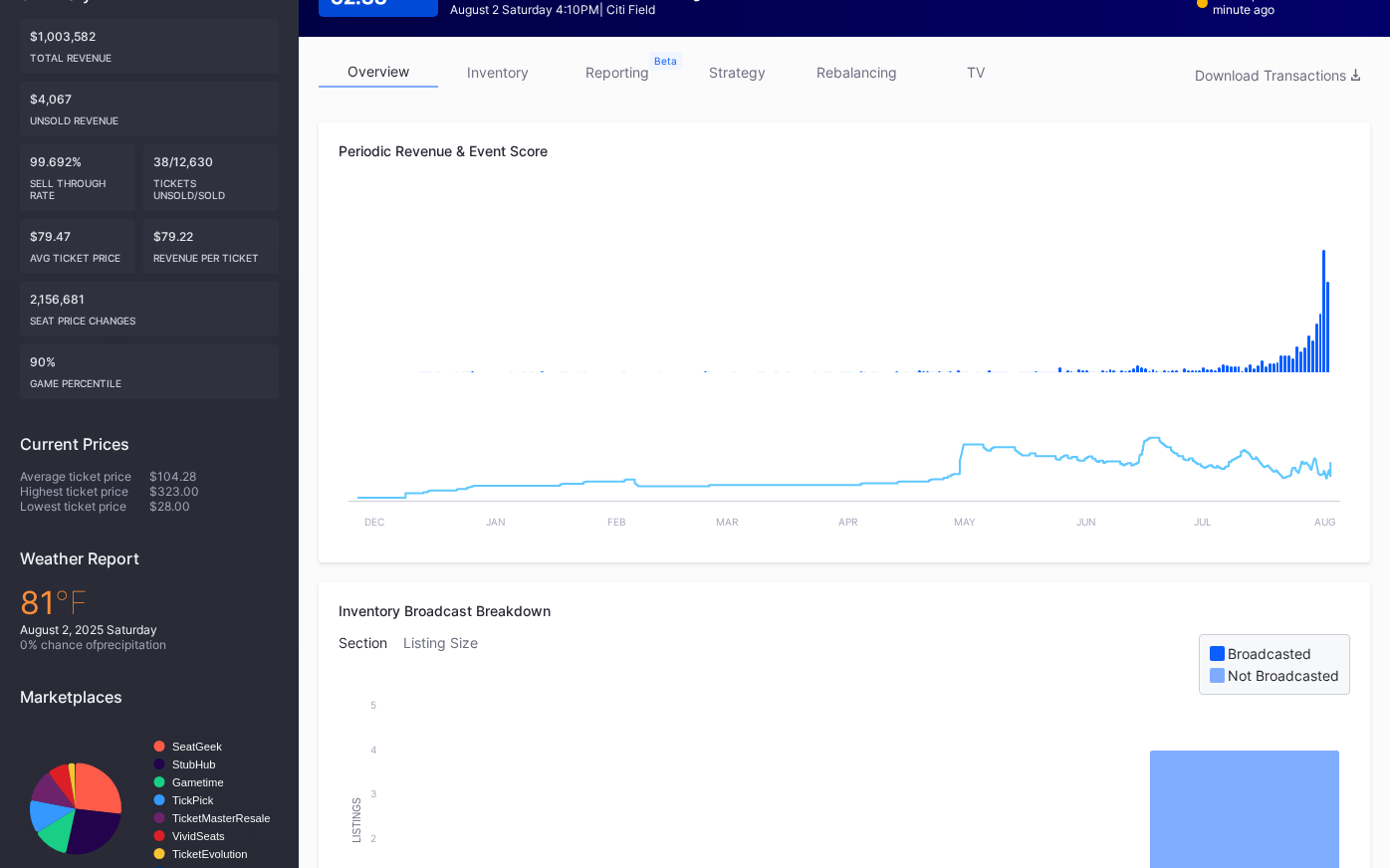 scroll, scrollTop: 0, scrollLeft: 0, axis: both 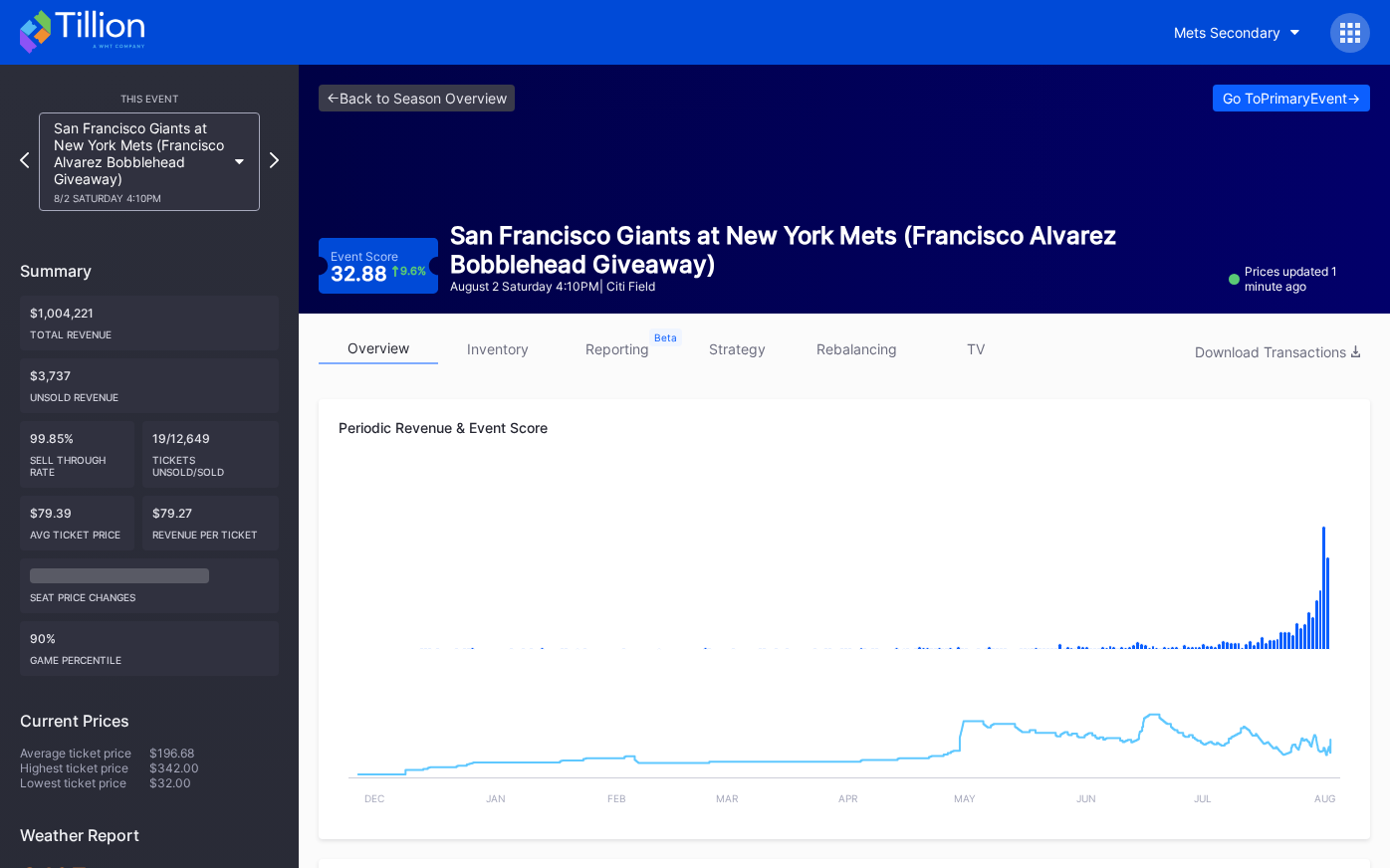 click on "inventory" at bounding box center [498, 348] 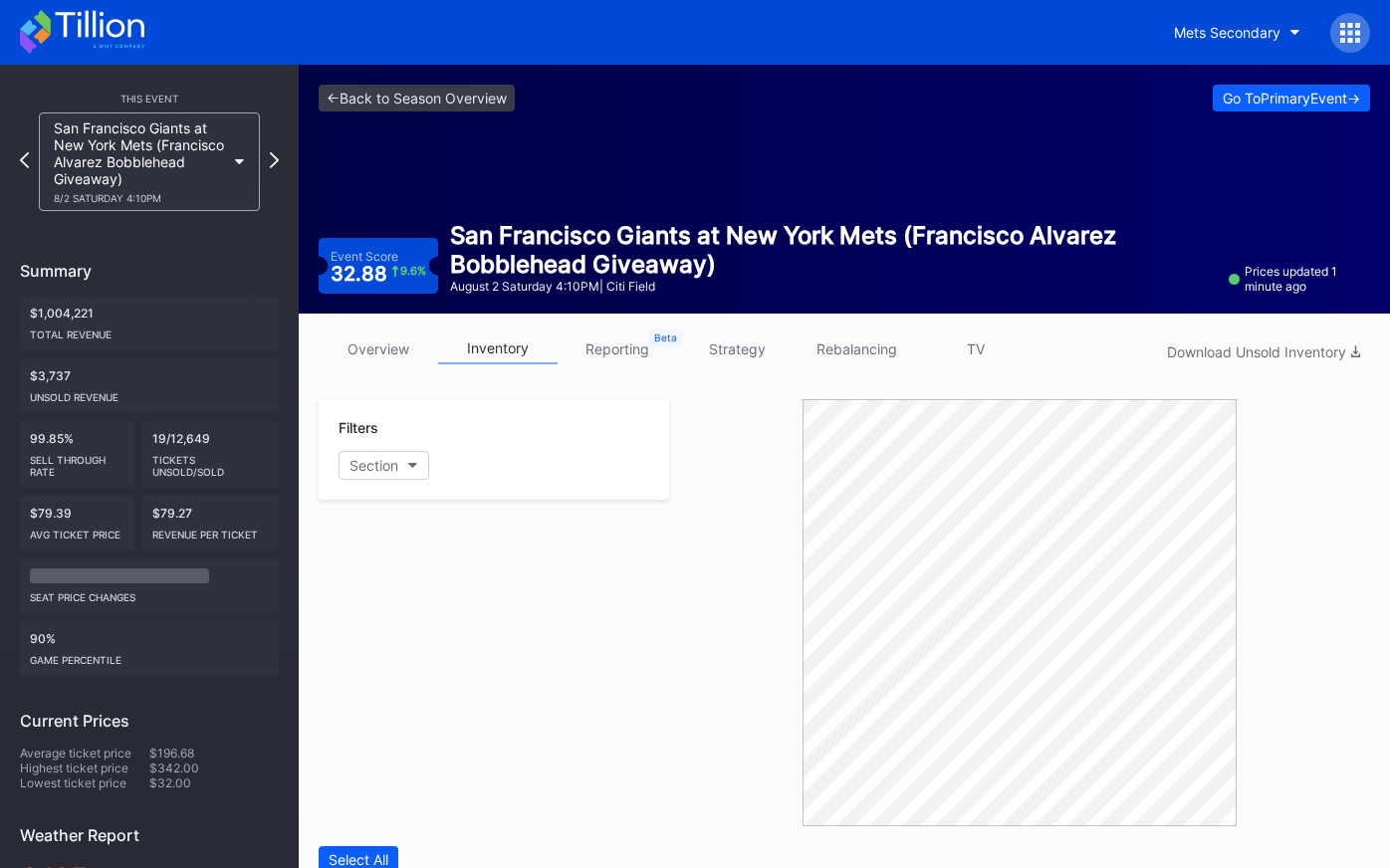 scroll, scrollTop: 519, scrollLeft: 0, axis: vertical 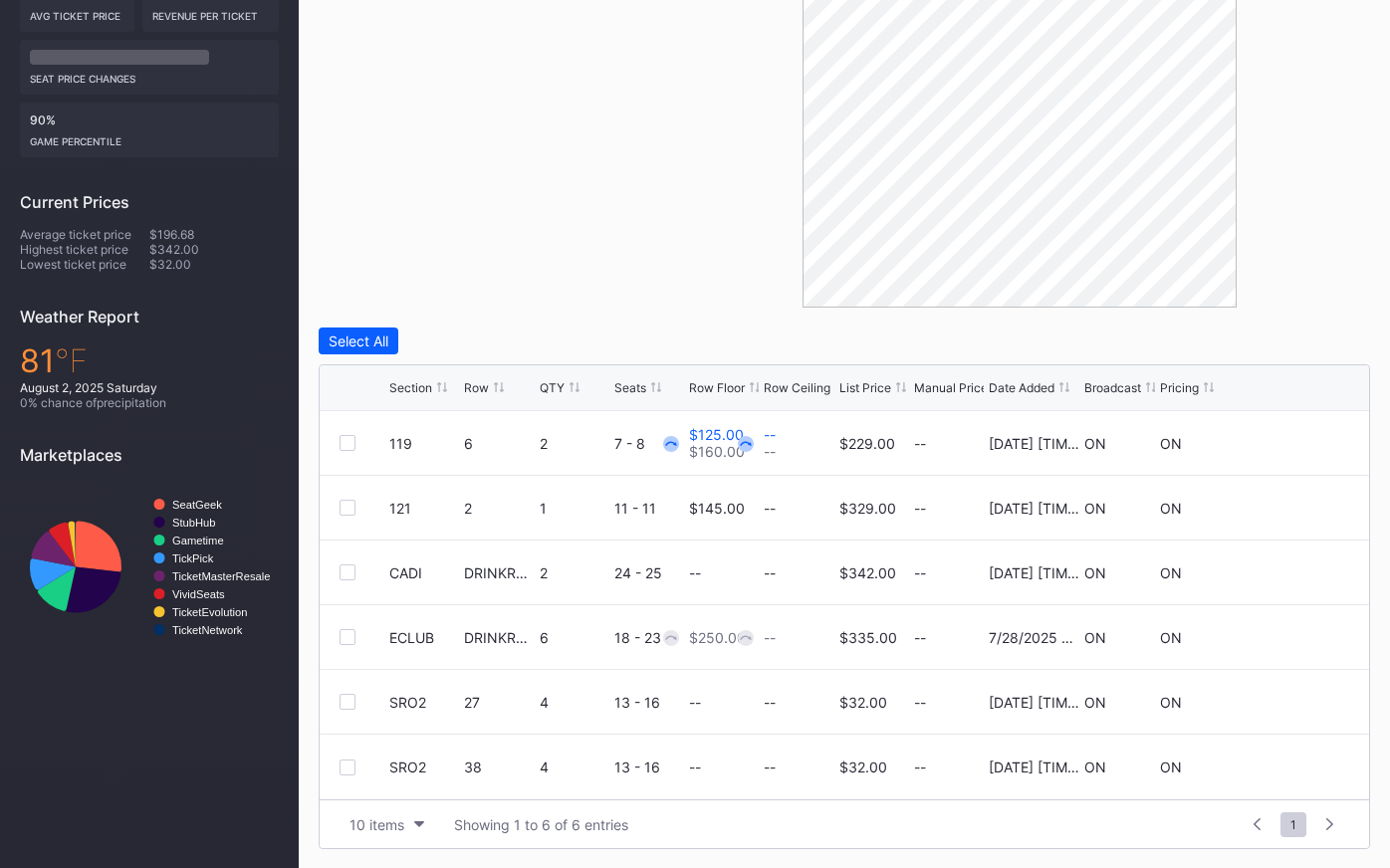 click on "List Price" at bounding box center [865, 387] 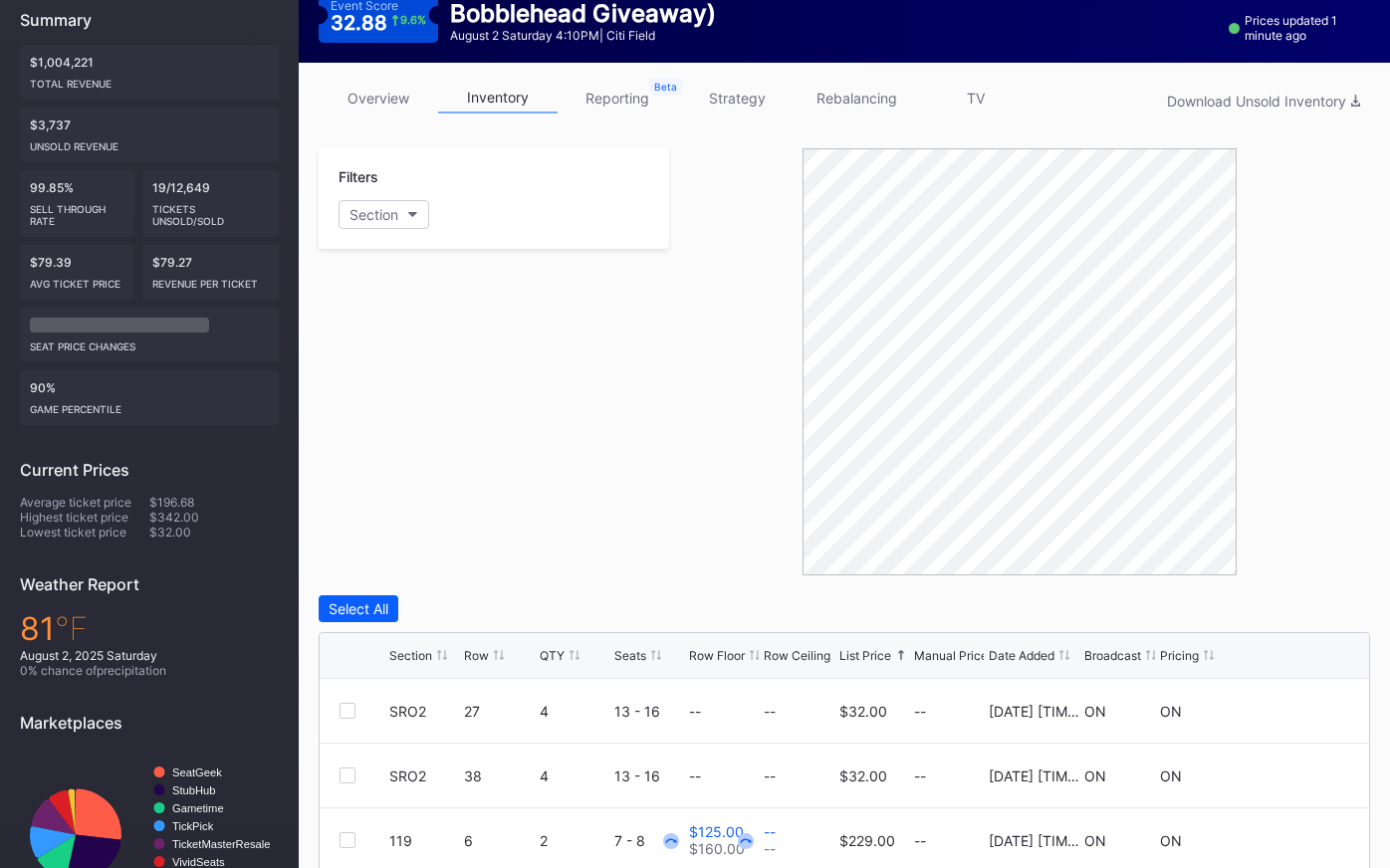scroll, scrollTop: 0, scrollLeft: 0, axis: both 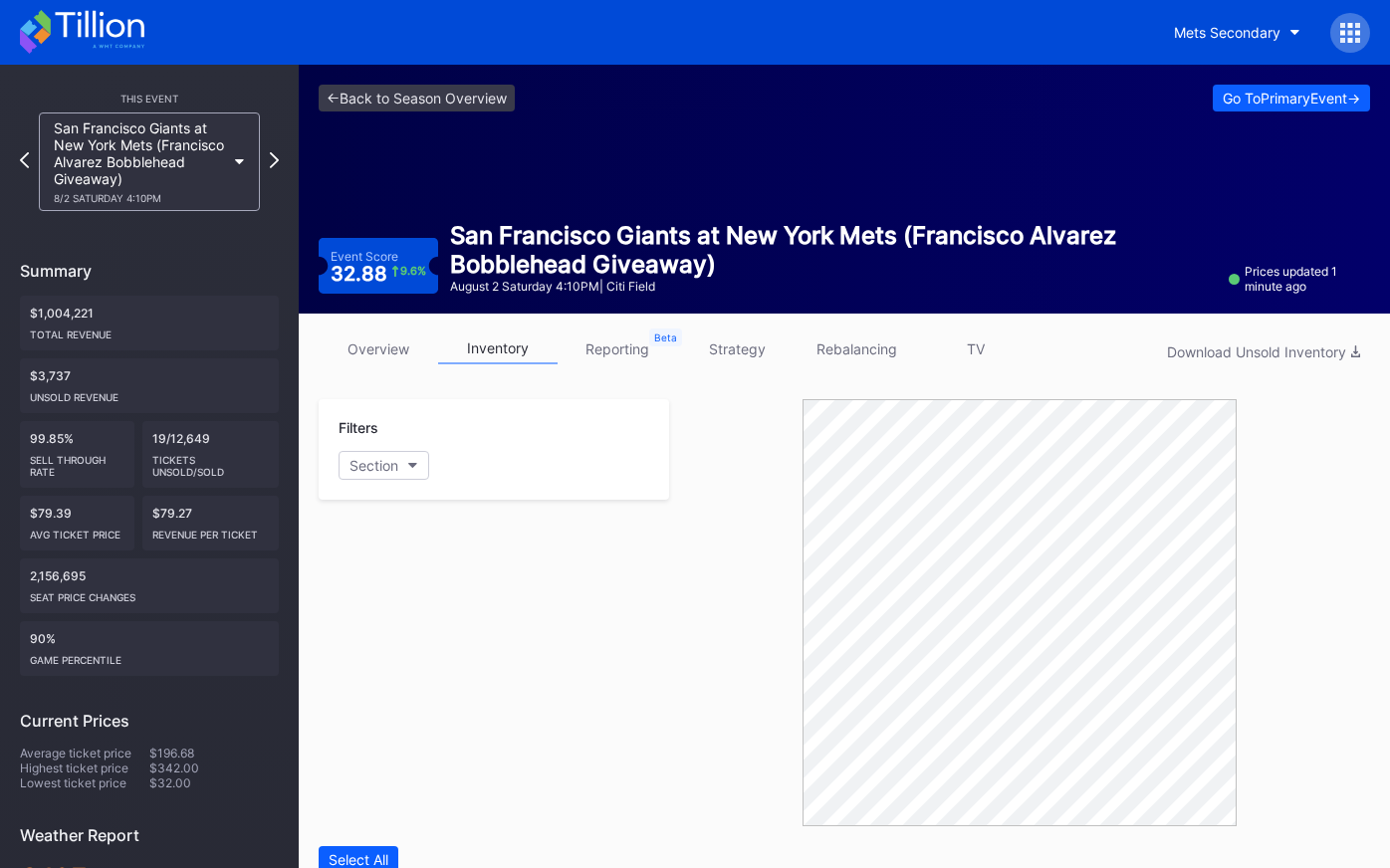 click on "overview" at bounding box center (378, 348) 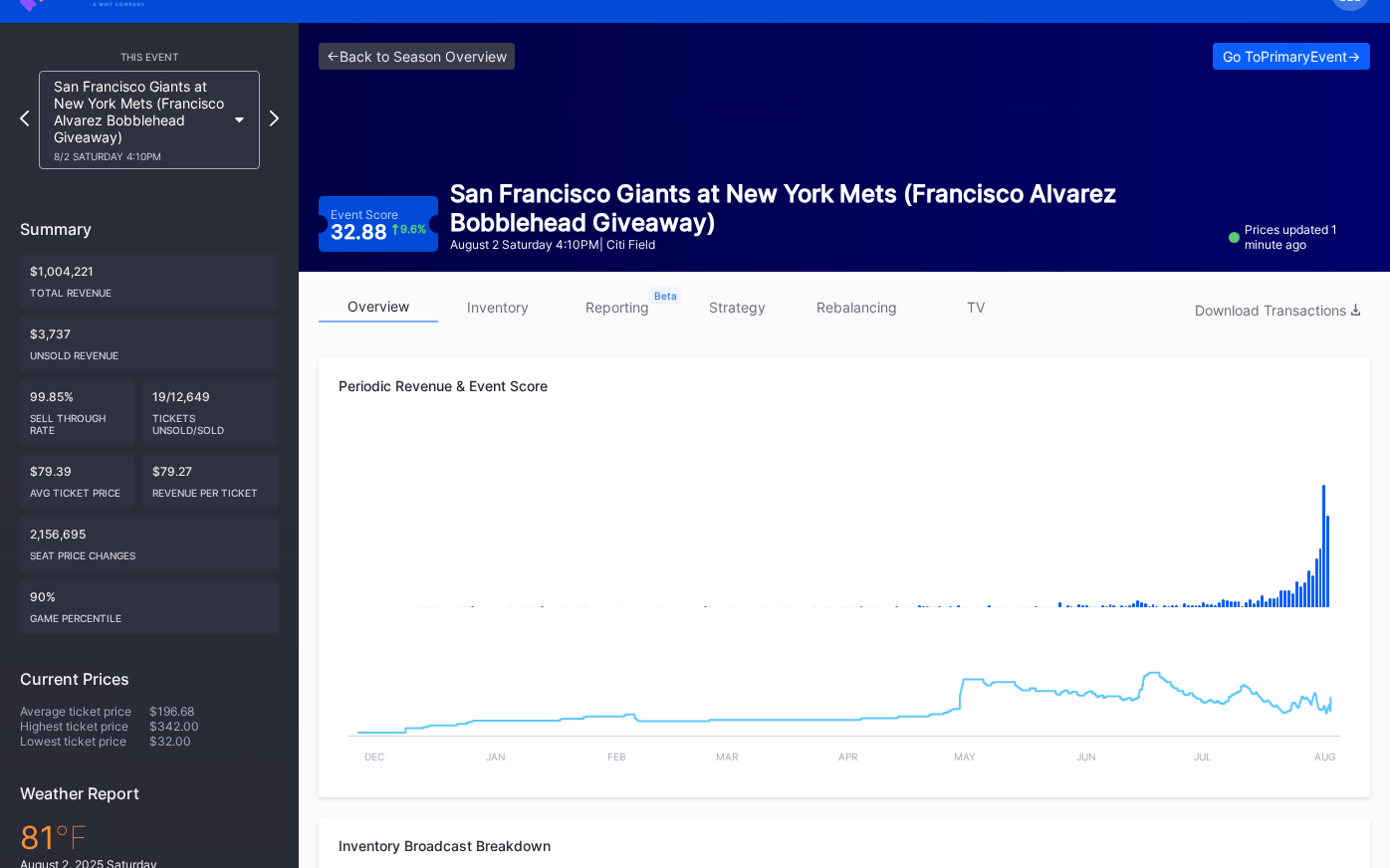 scroll, scrollTop: 0, scrollLeft: 0, axis: both 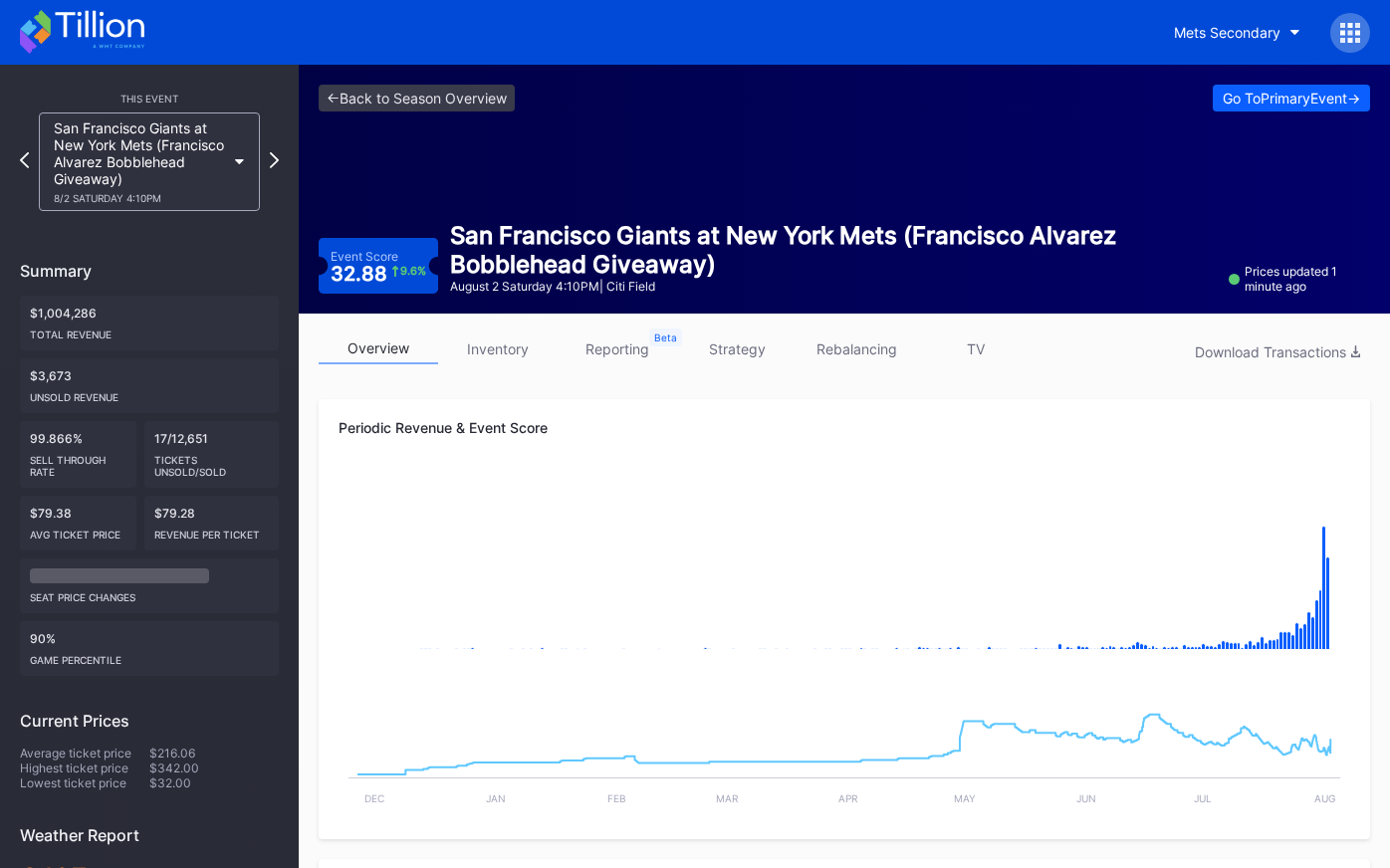 click on "reporting" at bounding box center (617, 348) 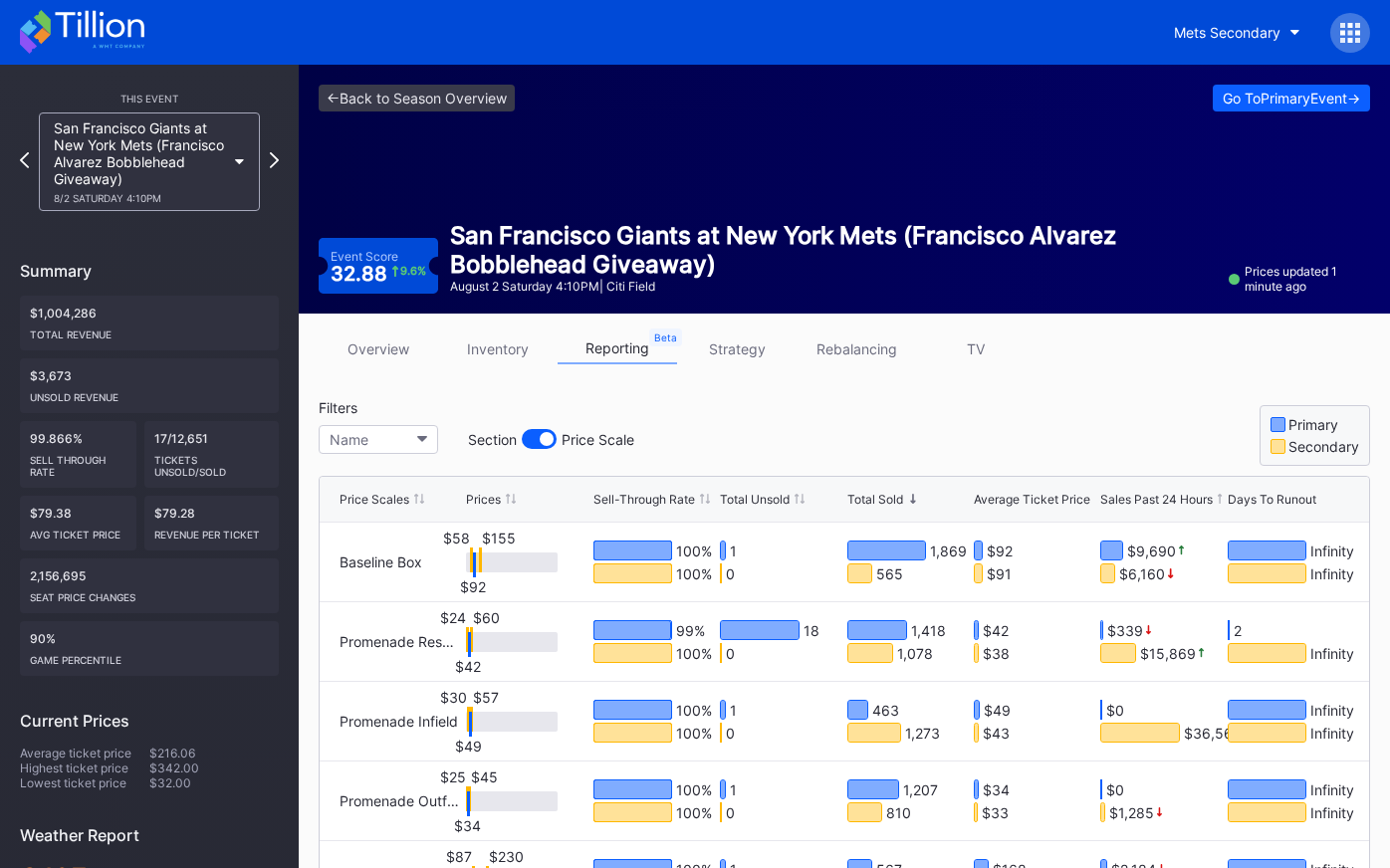 click on "Total Unsold" at bounding box center (755, 499) 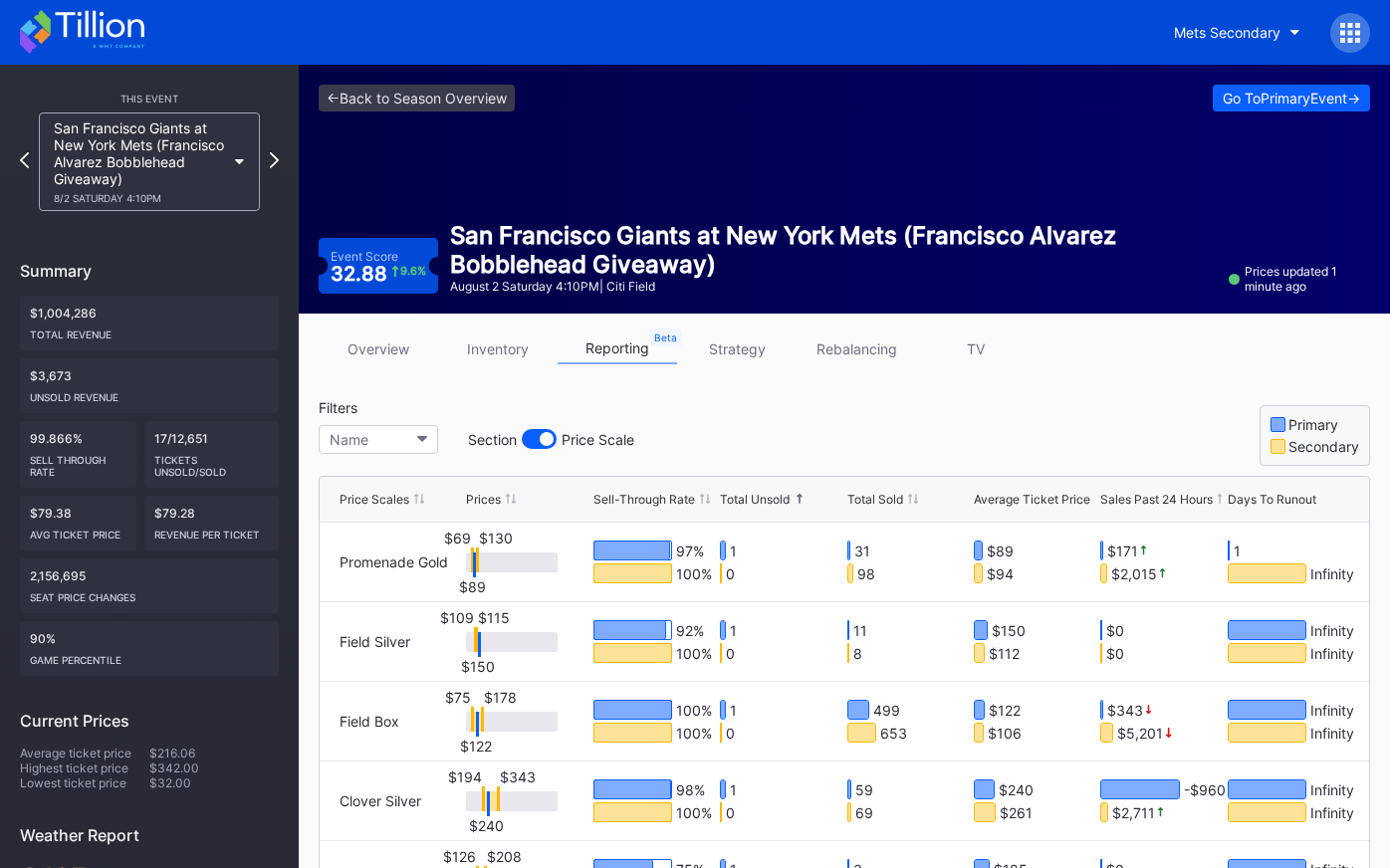 click on "Total Unsold" at bounding box center (755, 499) 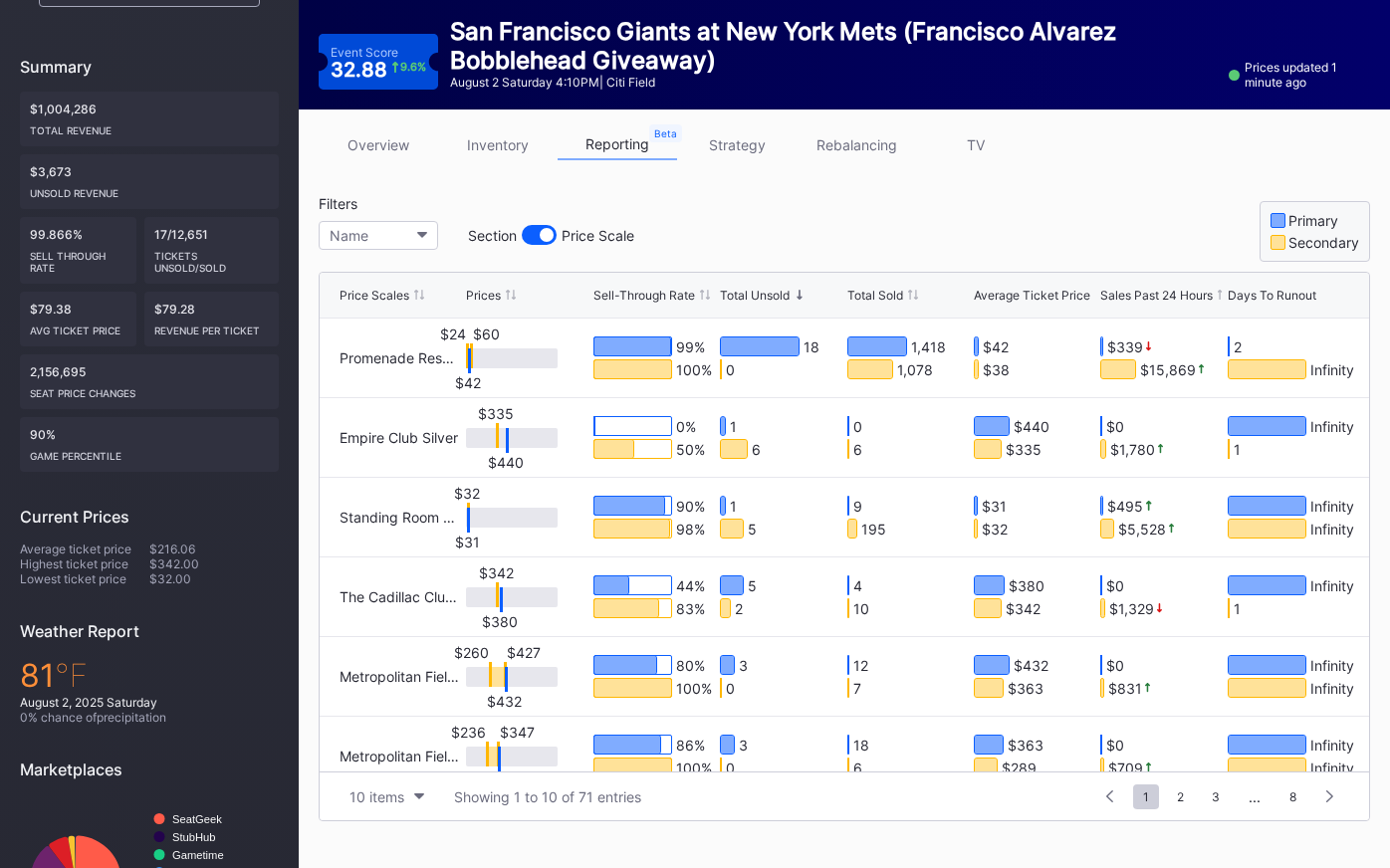 scroll, scrollTop: 207, scrollLeft: 0, axis: vertical 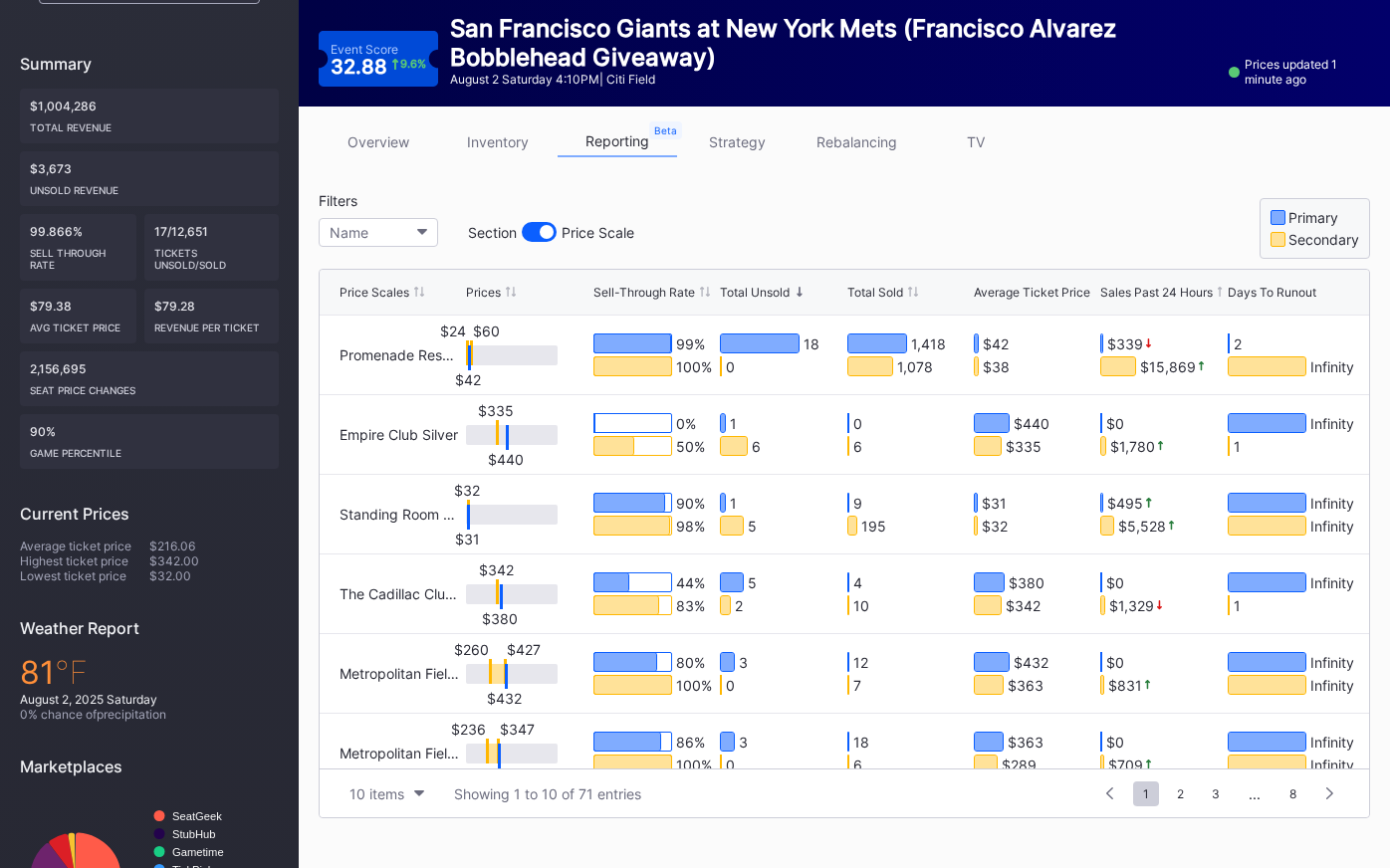 click on "Total Unsold" at bounding box center [755, 292] 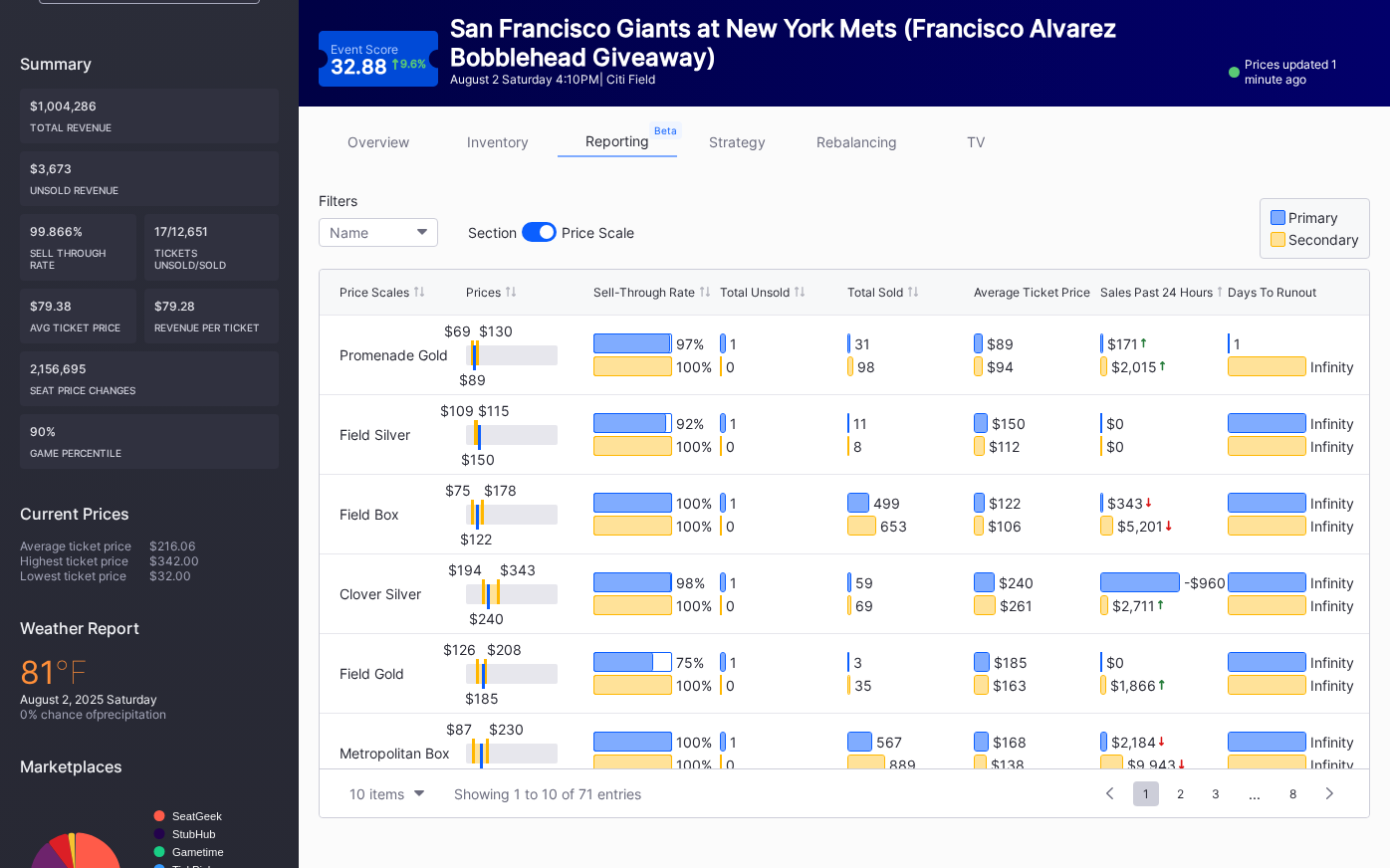 click on "Total Unsold" at bounding box center (755, 292) 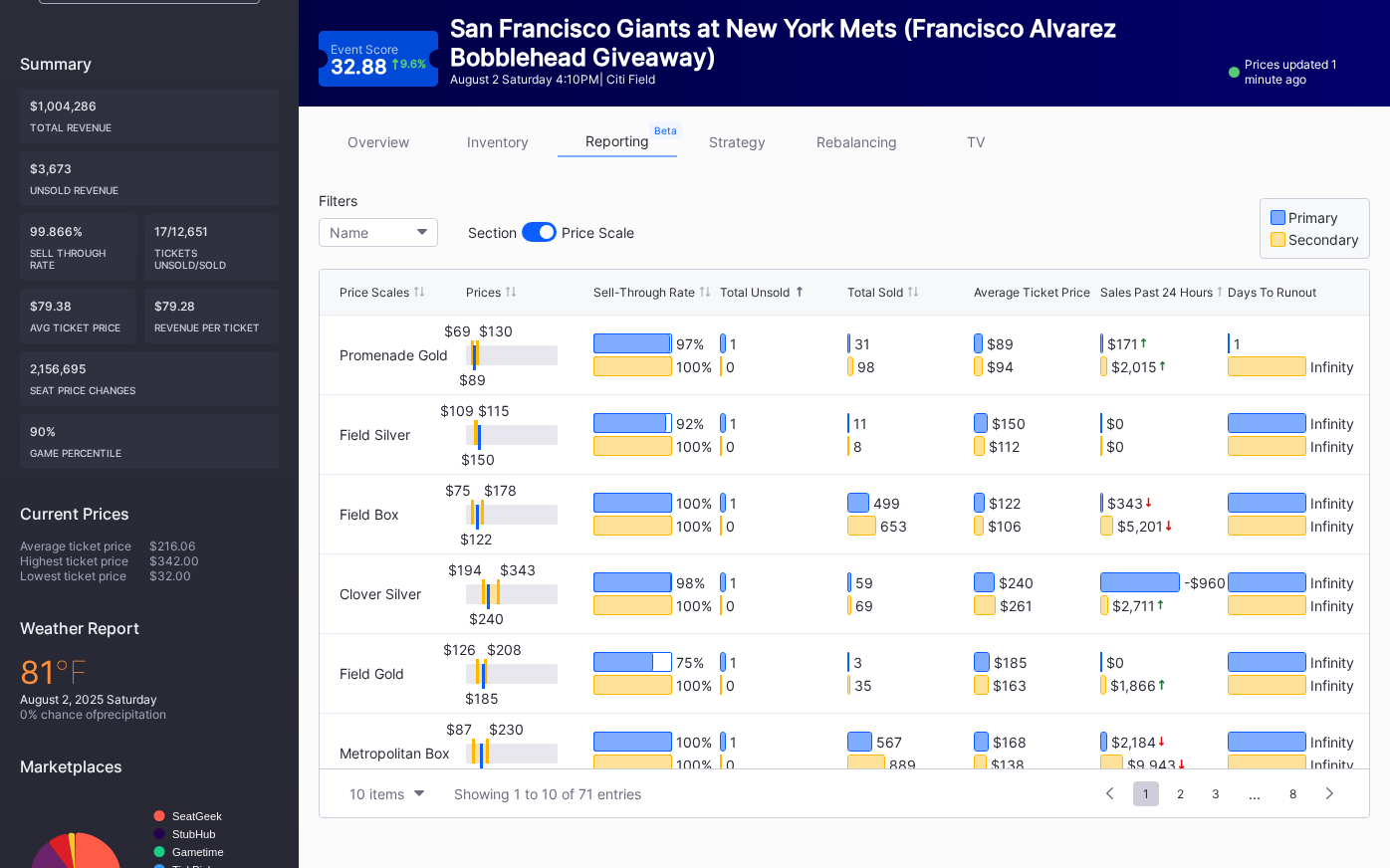 click on "Total Unsold" at bounding box center [755, 292] 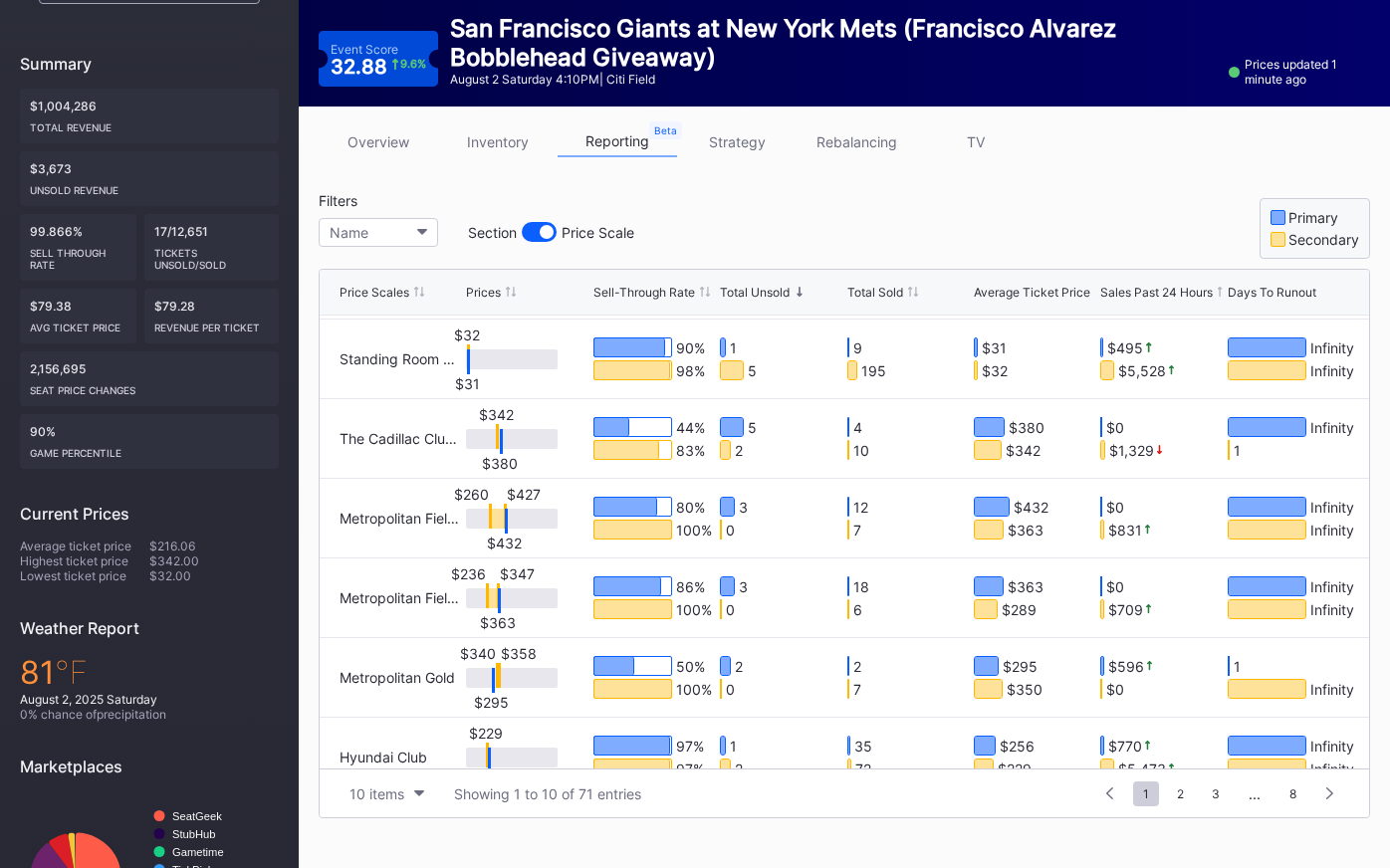 scroll, scrollTop: 0, scrollLeft: 0, axis: both 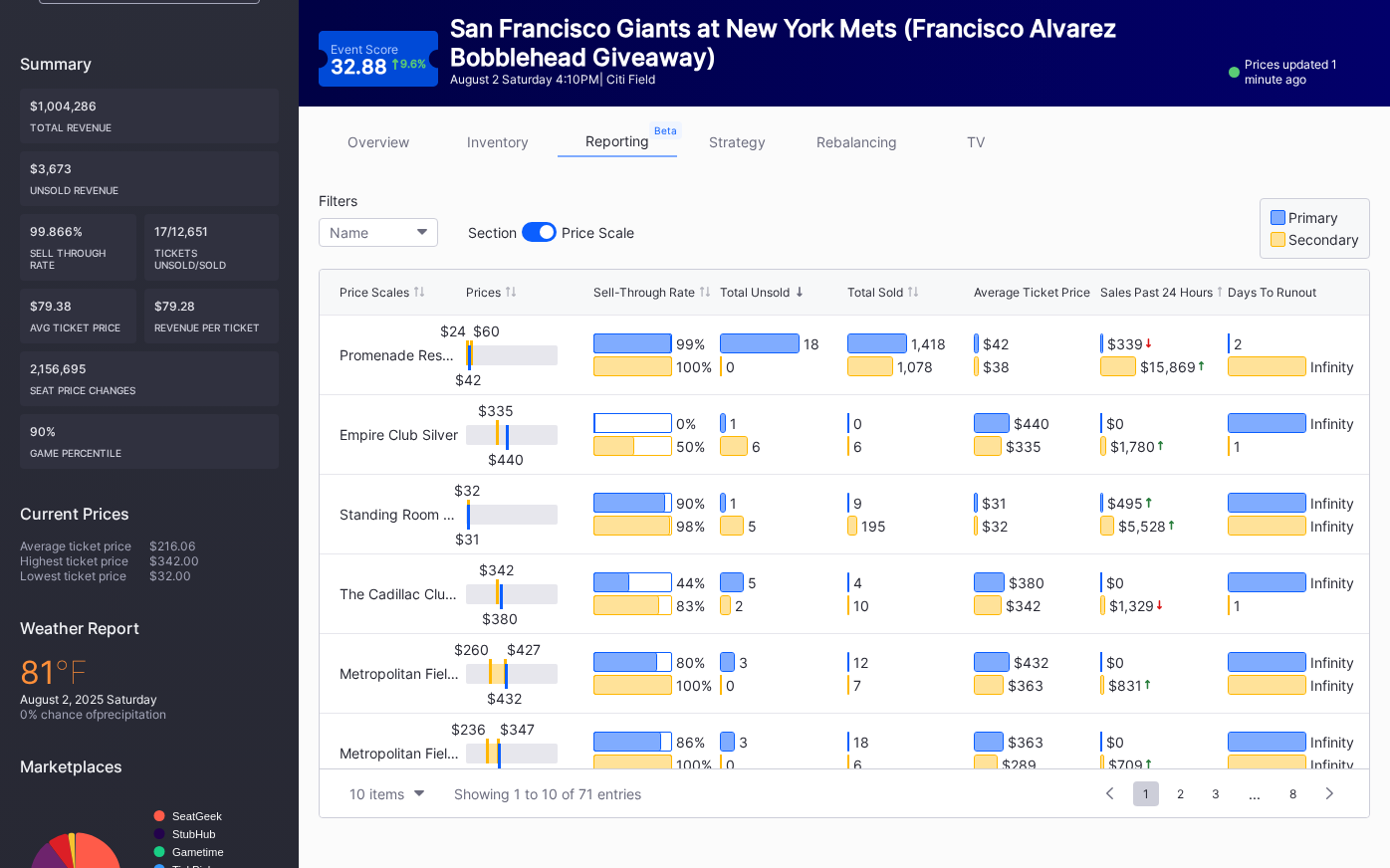 click on "Total Unsold" at bounding box center (755, 292) 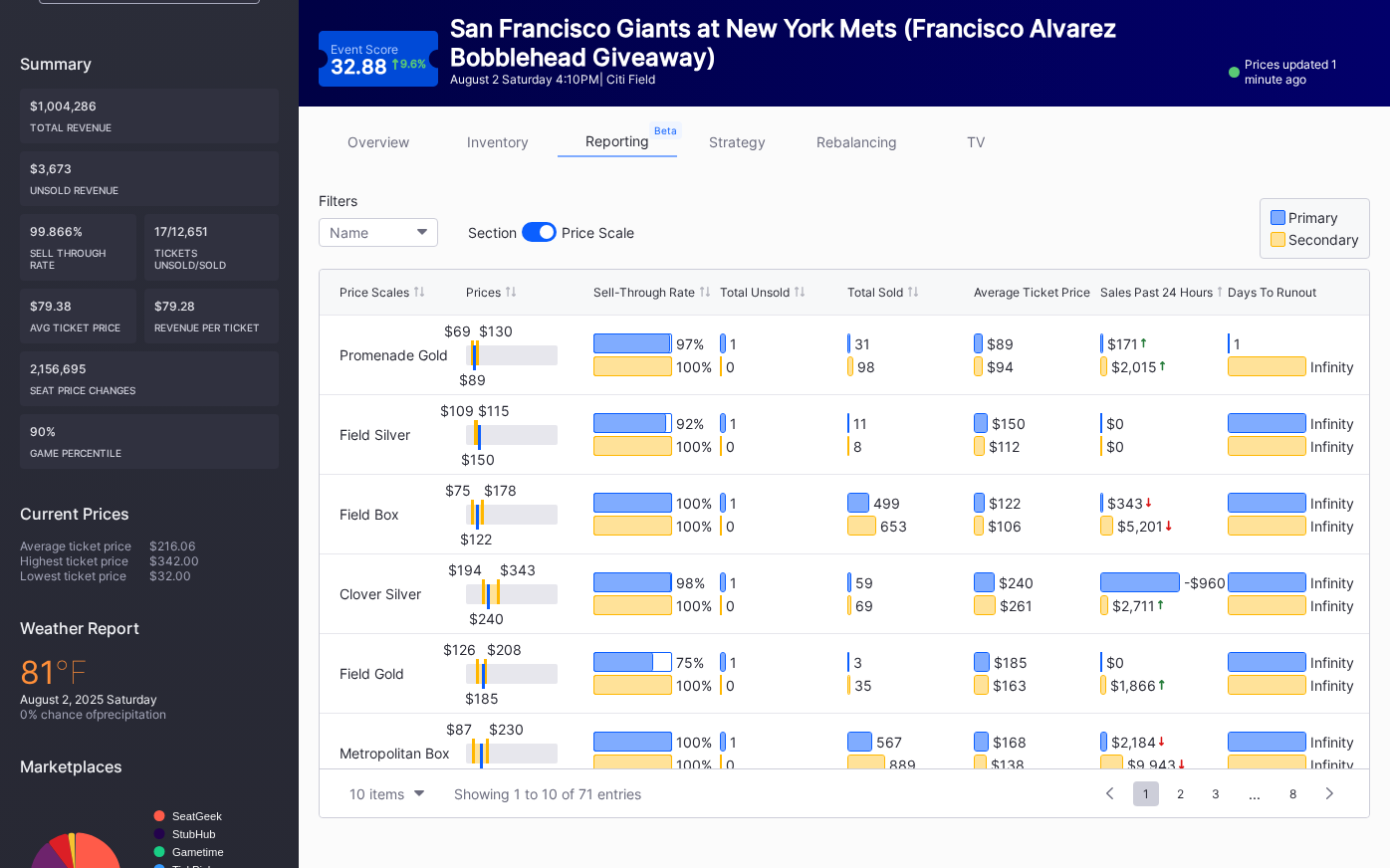 click on "Total Unsold" at bounding box center (755, 292) 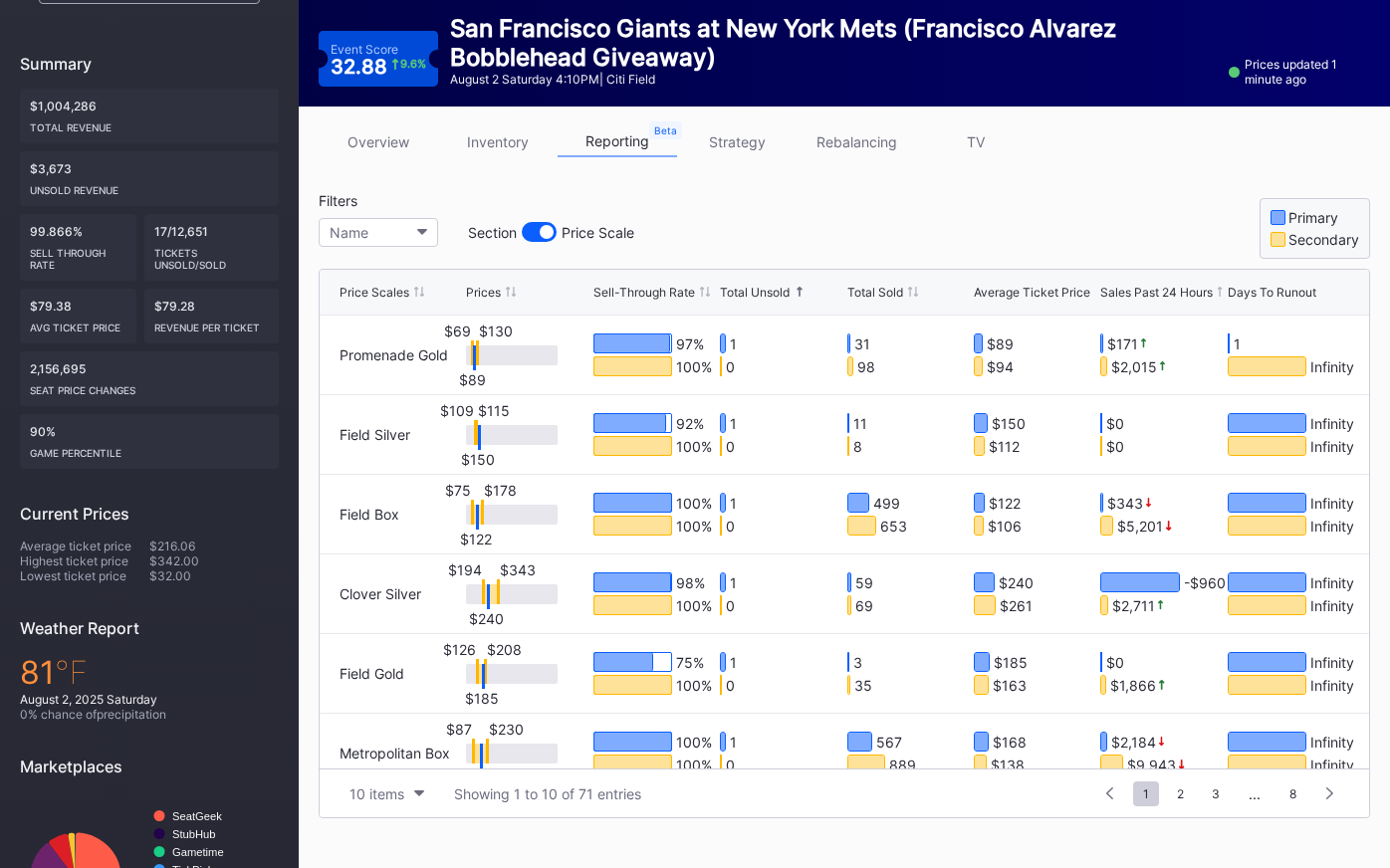 click on "Total Unsold" at bounding box center [755, 292] 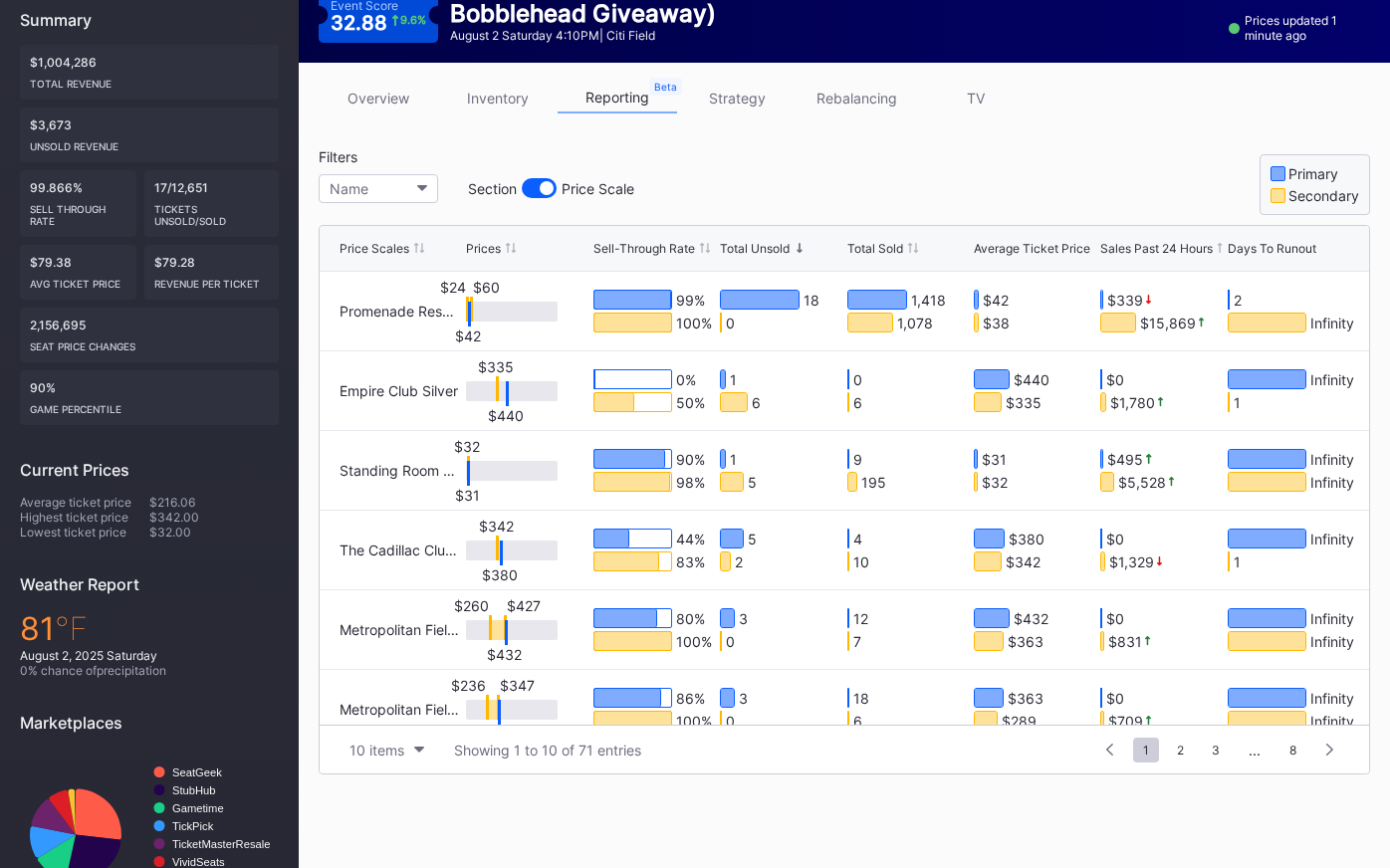 scroll, scrollTop: 0, scrollLeft: 0, axis: both 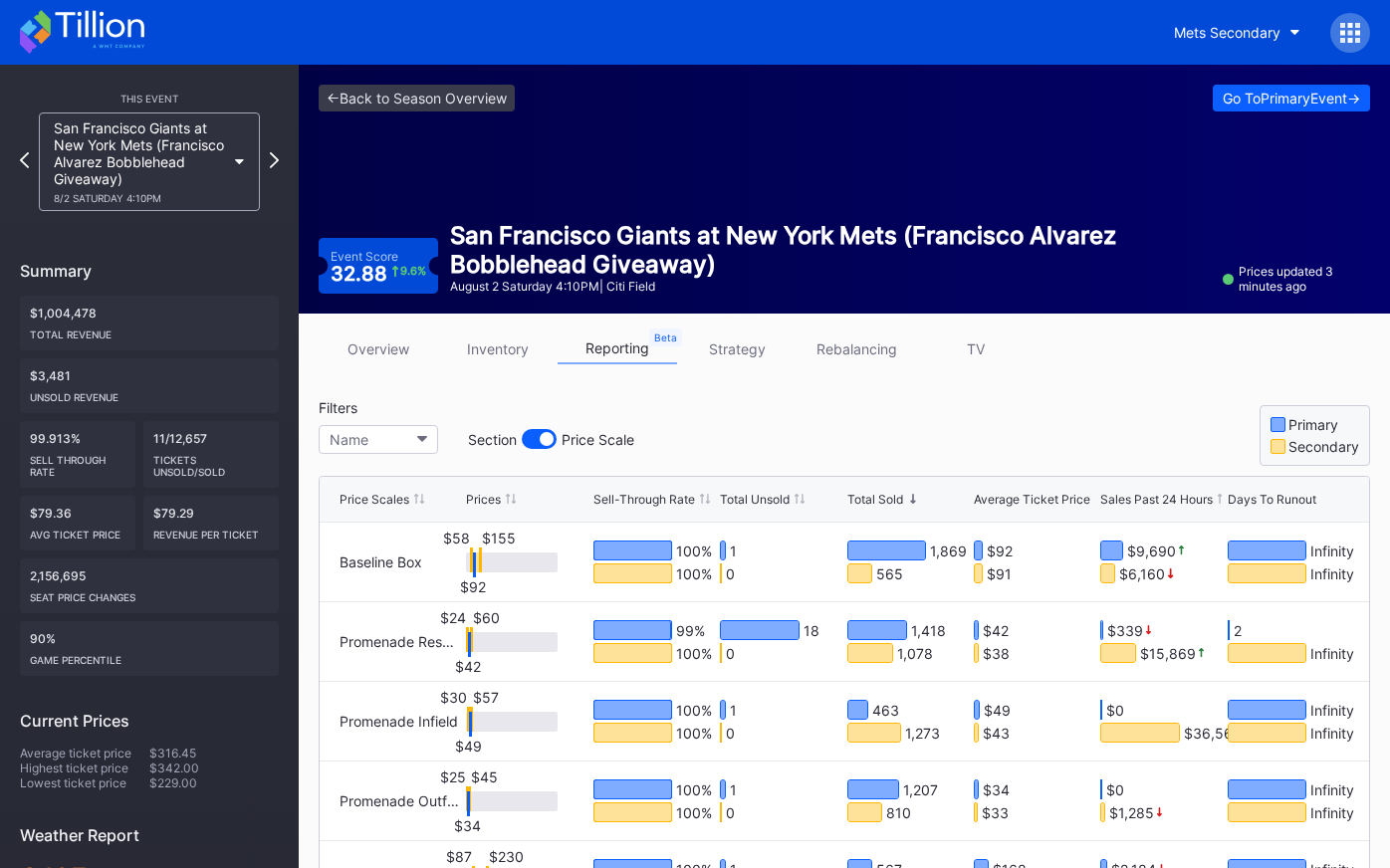 click on "overview" at bounding box center (378, 348) 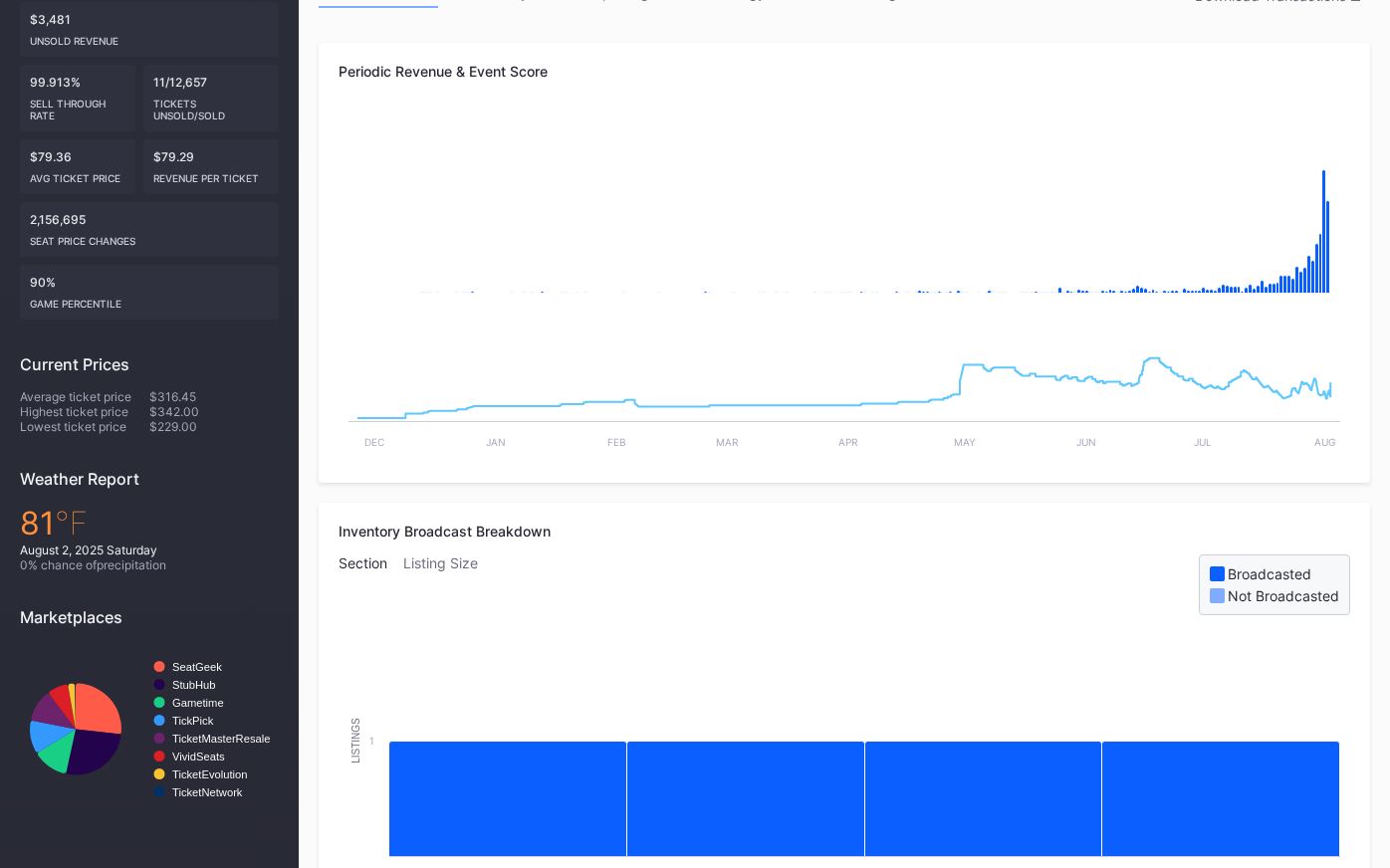 scroll, scrollTop: 0, scrollLeft: 0, axis: both 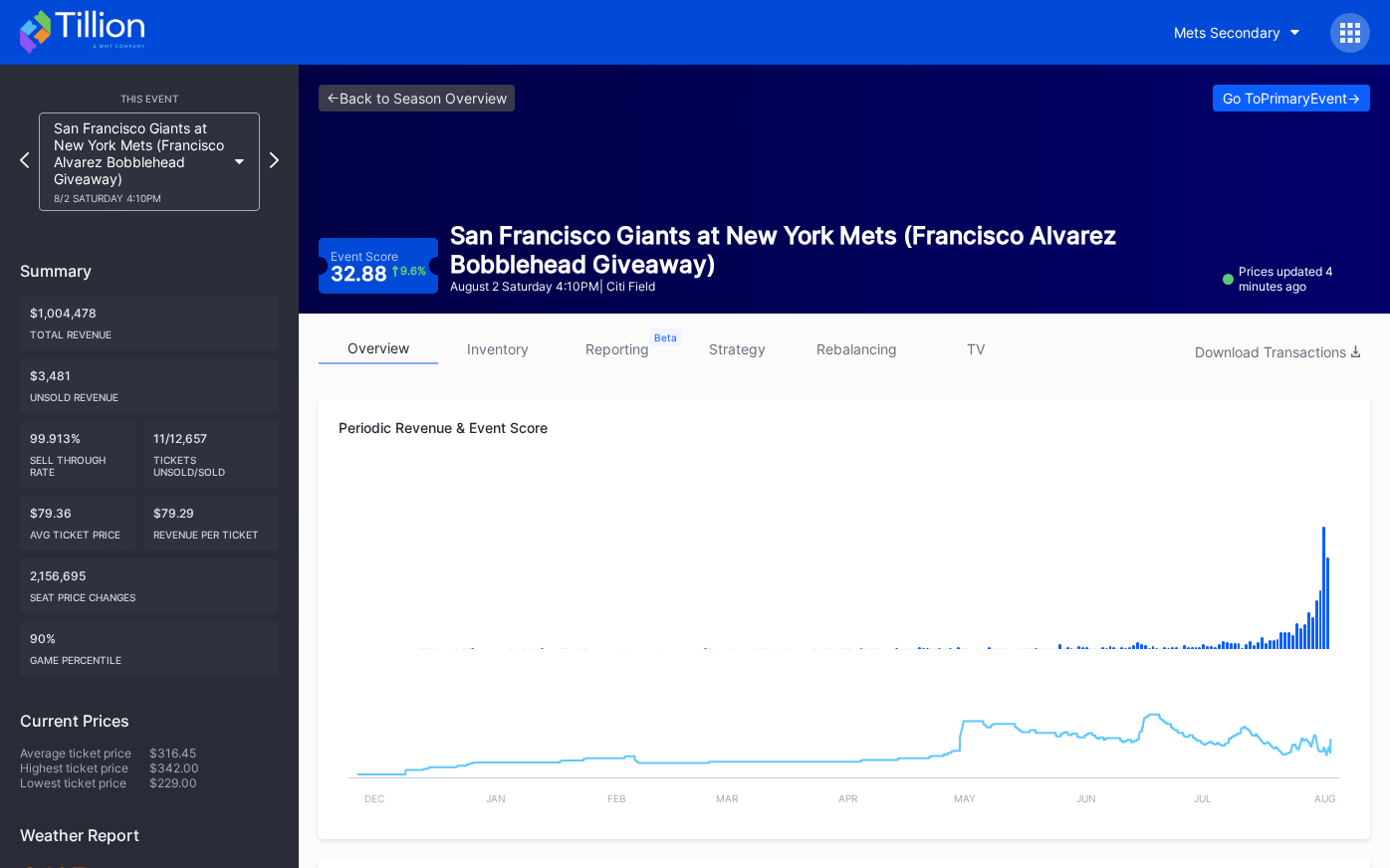 click on "strategy" at bounding box center [737, 348] 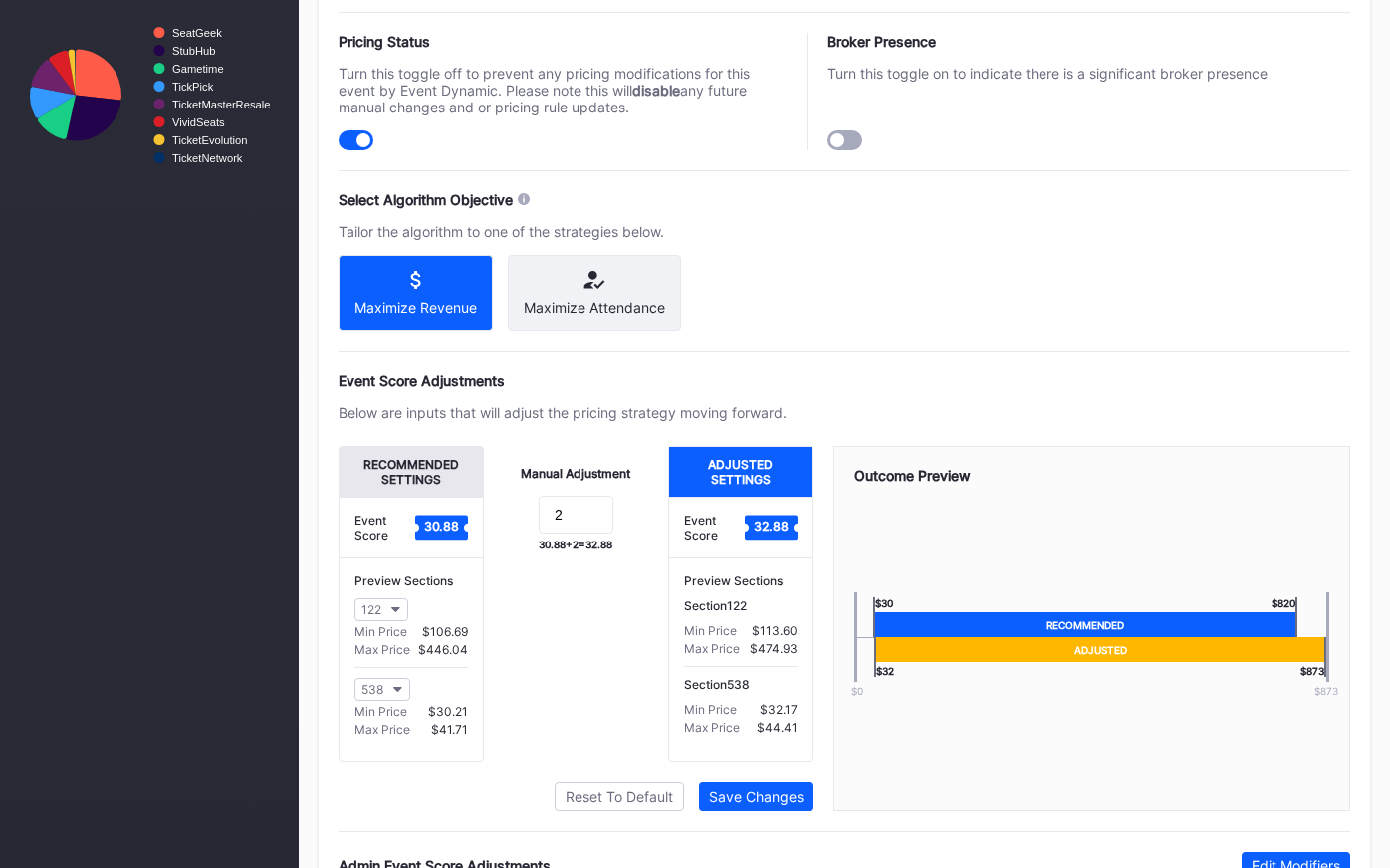 scroll, scrollTop: 1365, scrollLeft: 0, axis: vertical 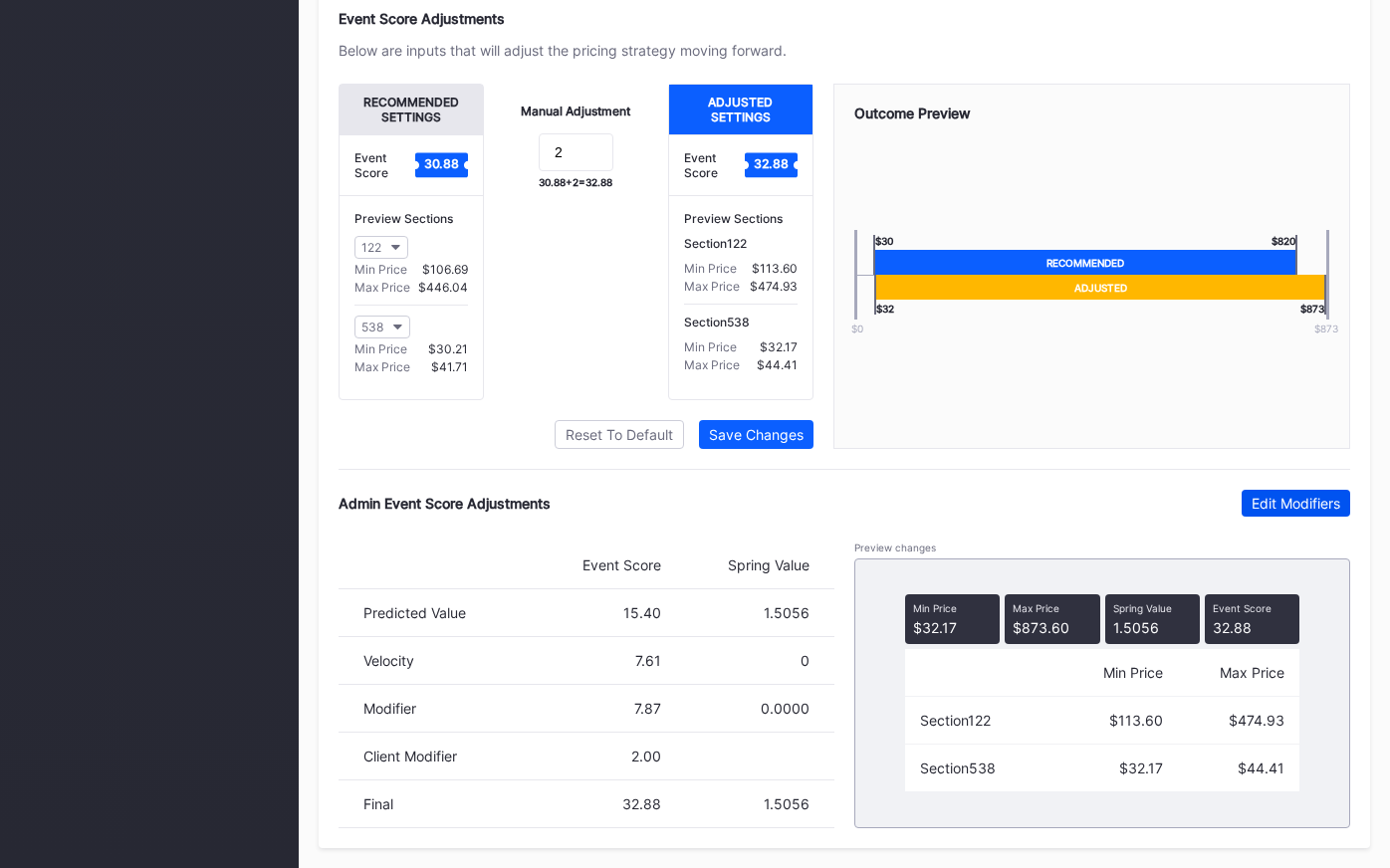 click on "Edit Modifiers" at bounding box center (1295, 503) 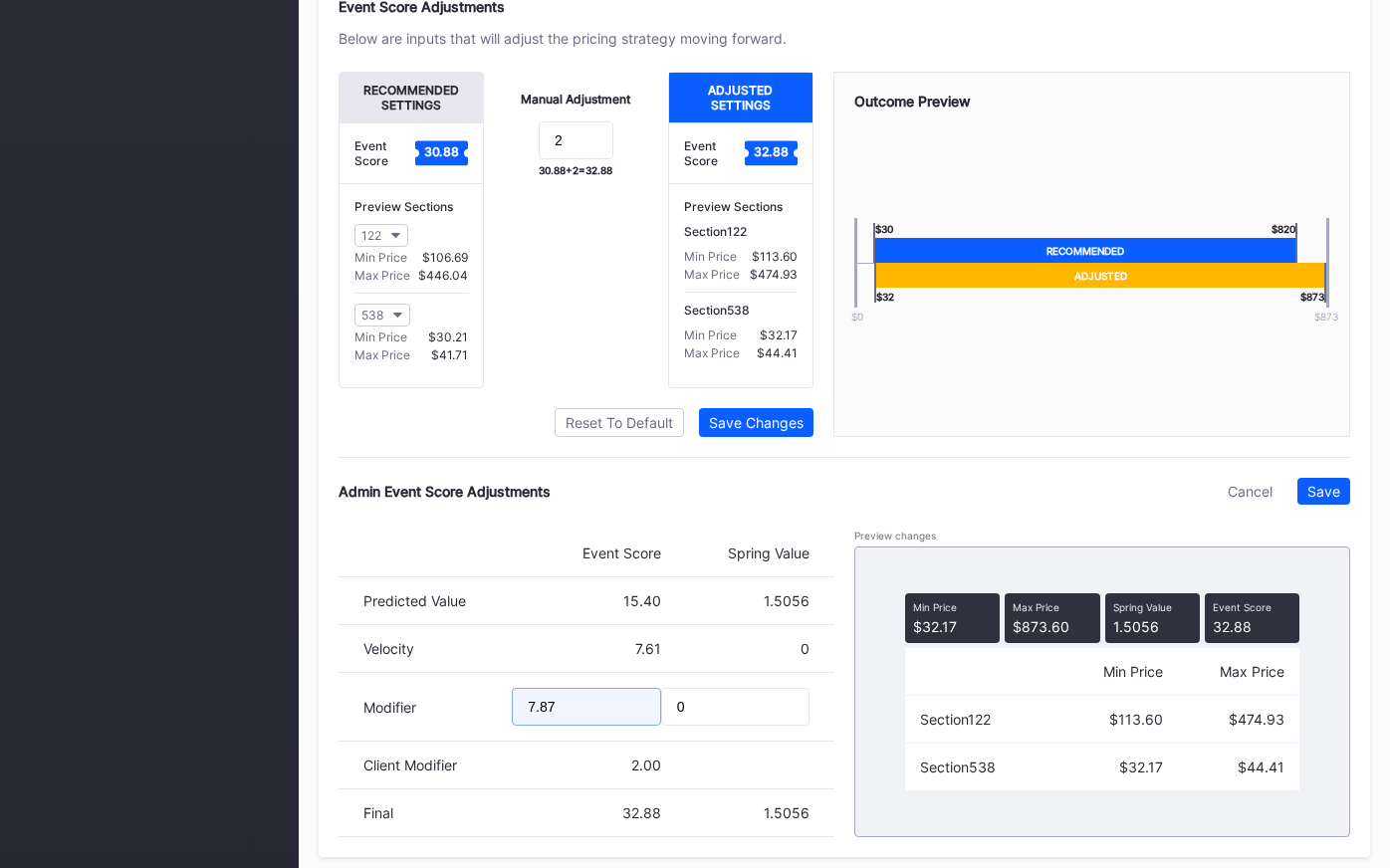 click on "7.87" at bounding box center [585, 707] 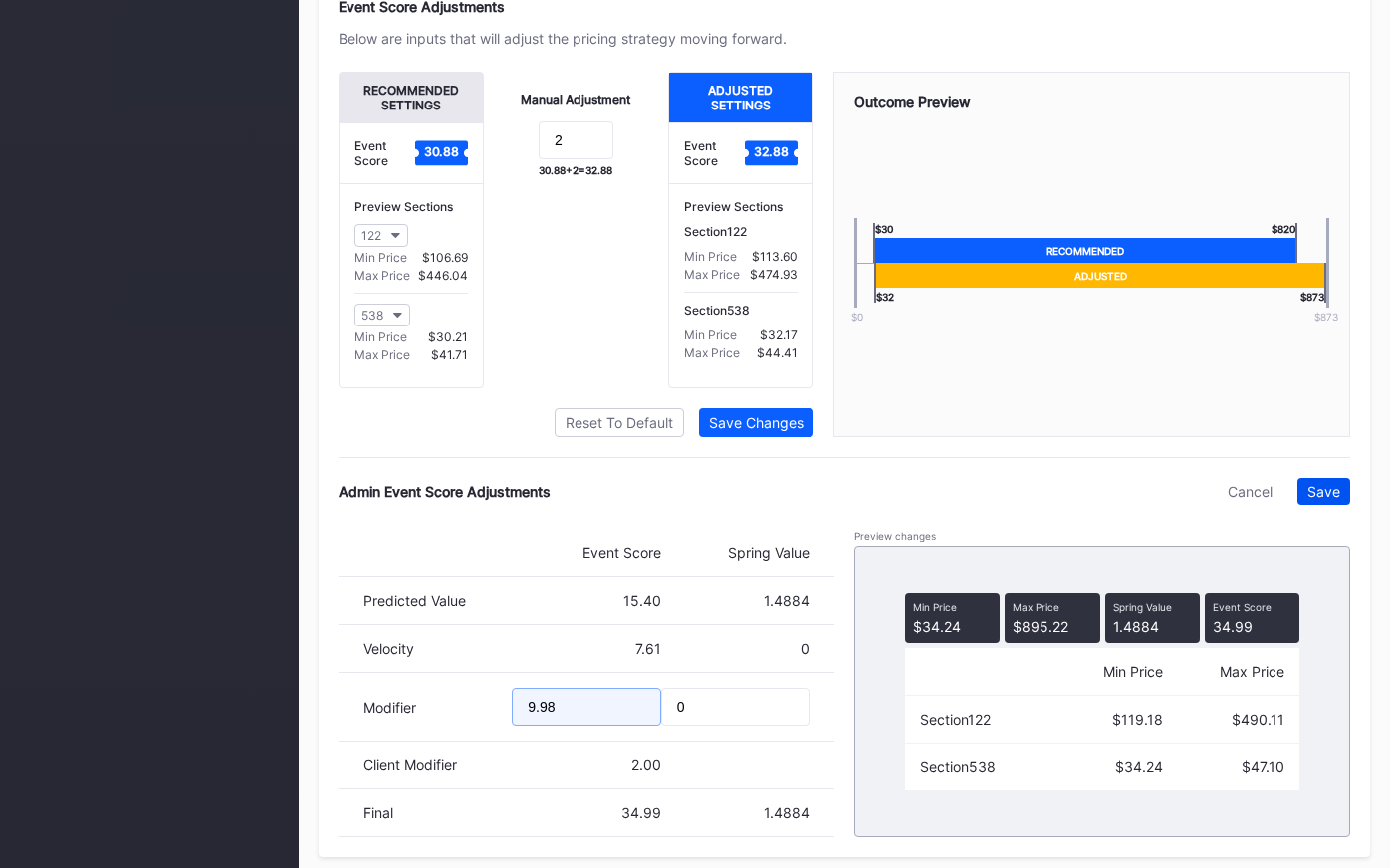 type on "9.98" 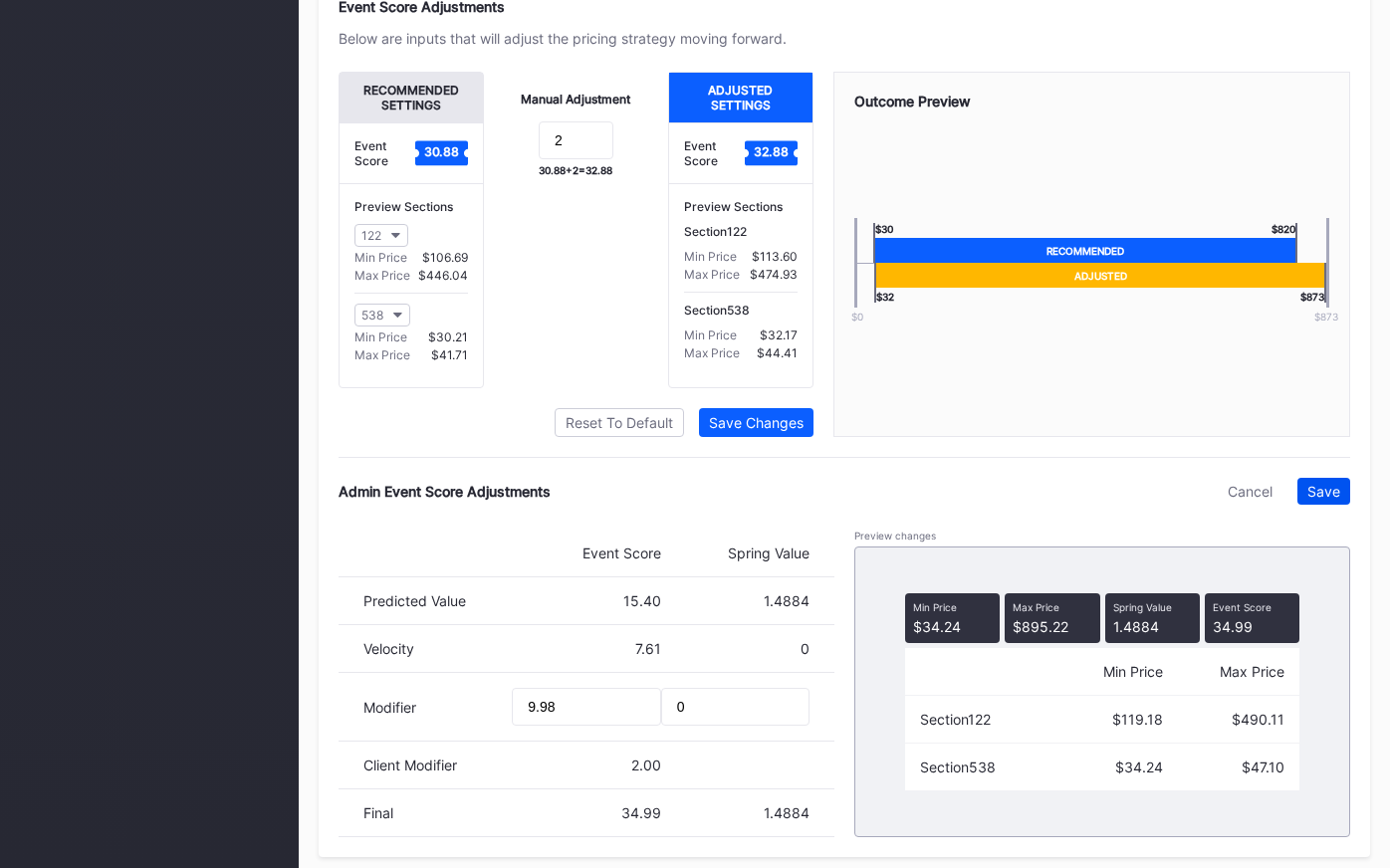 click on "Save" at bounding box center (1323, 491) 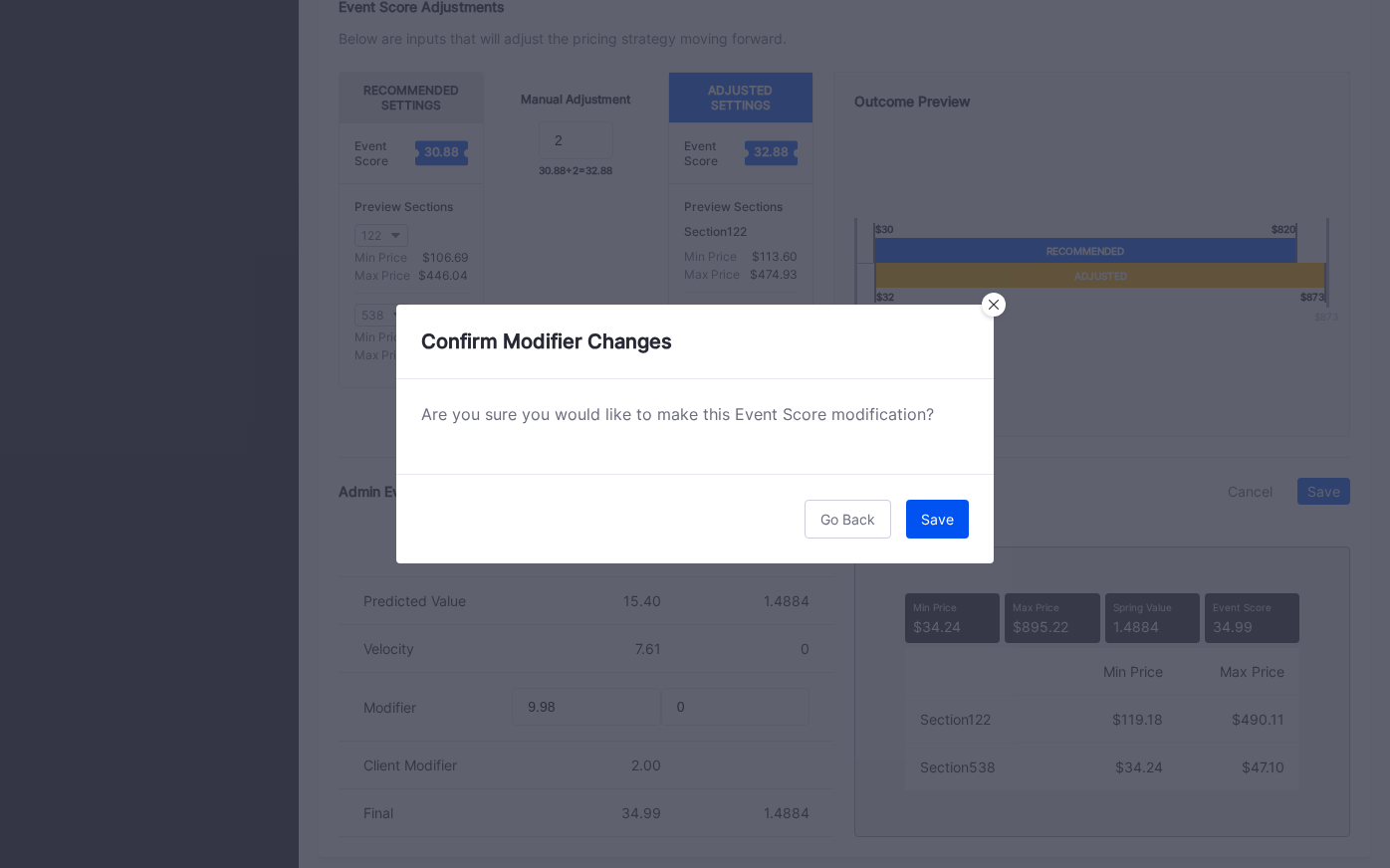 click on "Save" at bounding box center (937, 519) 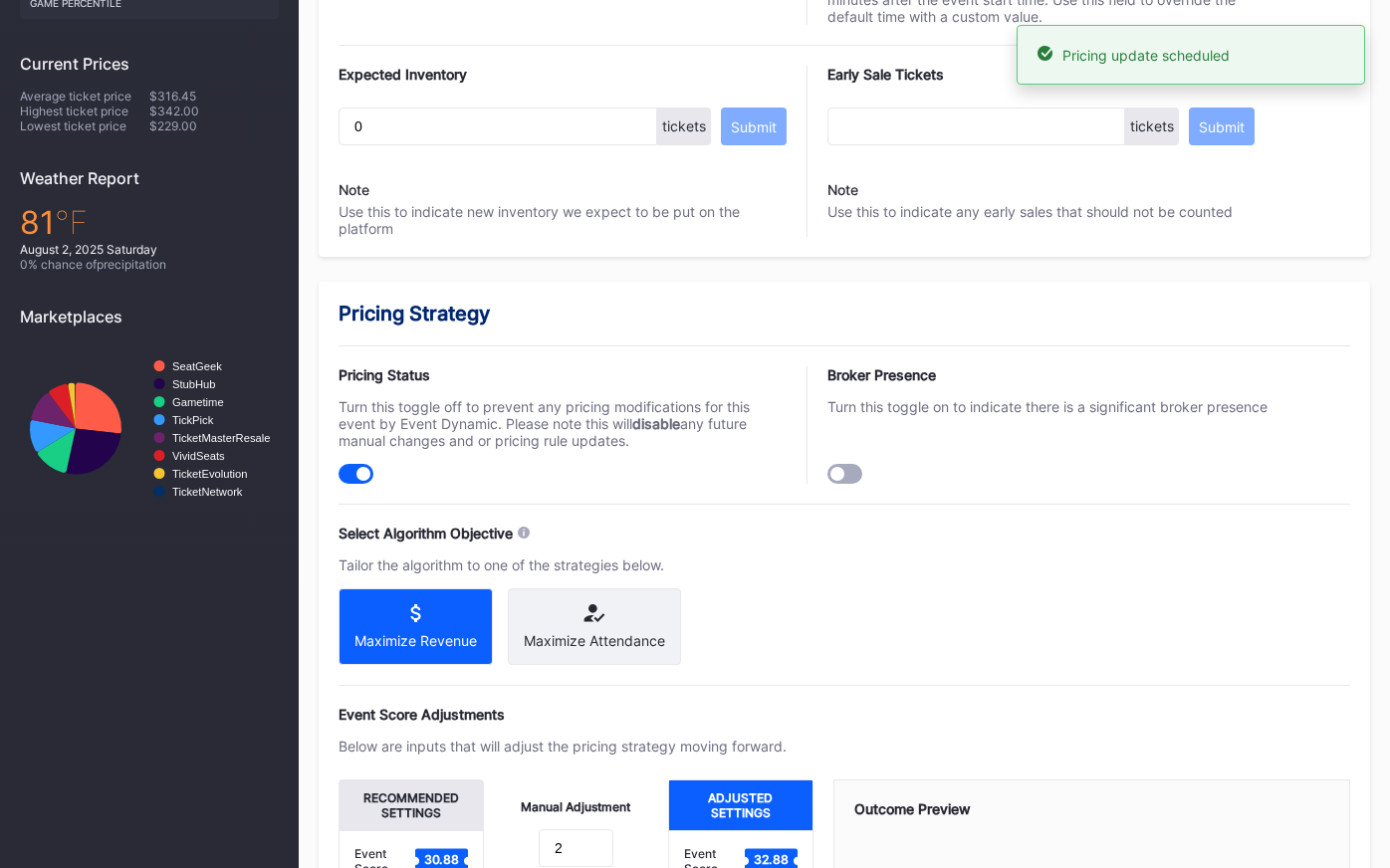 scroll, scrollTop: 0, scrollLeft: 0, axis: both 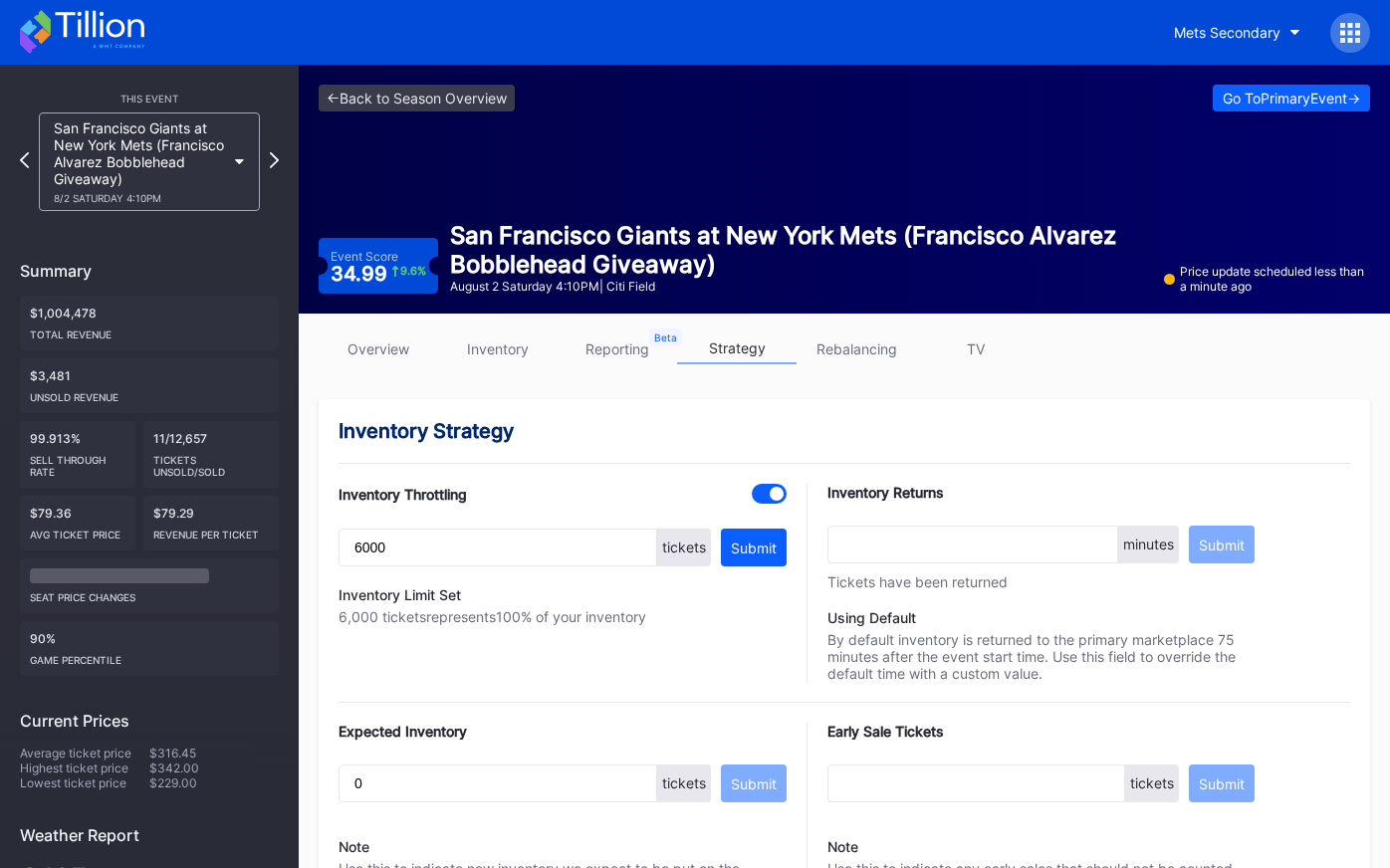 click on "overview" at bounding box center (378, 348) 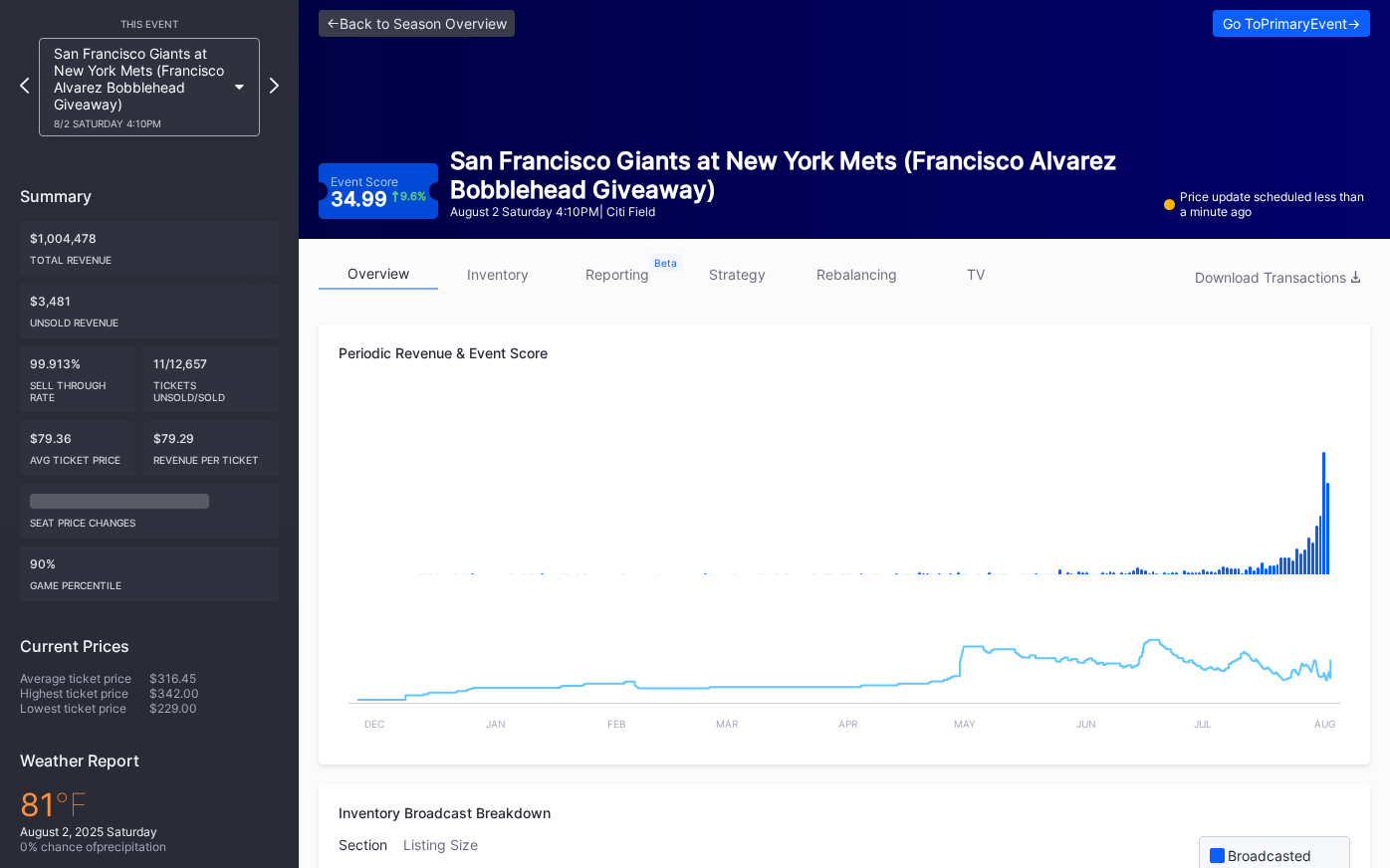 scroll, scrollTop: 0, scrollLeft: 0, axis: both 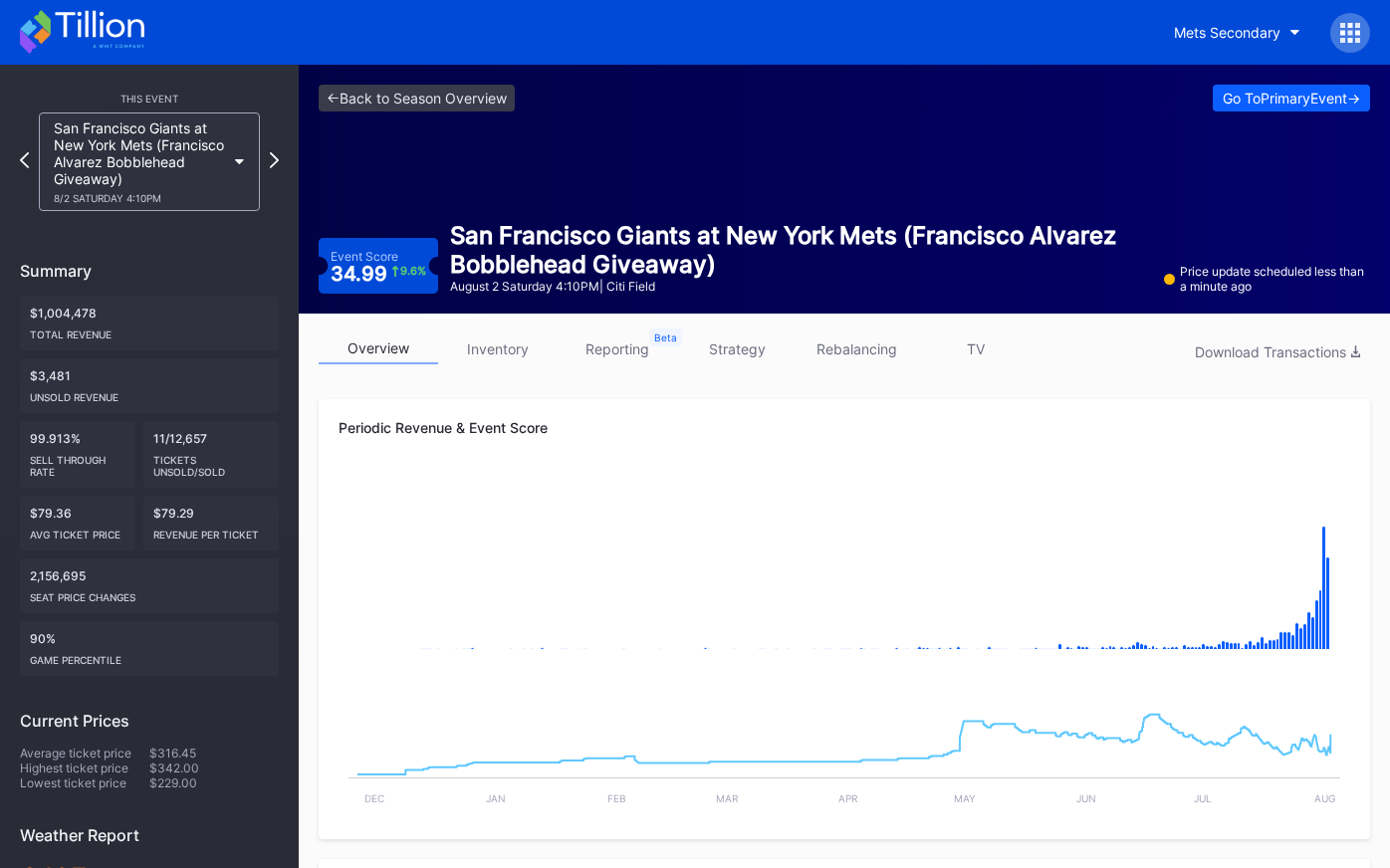 click on "reporting" at bounding box center [617, 348] 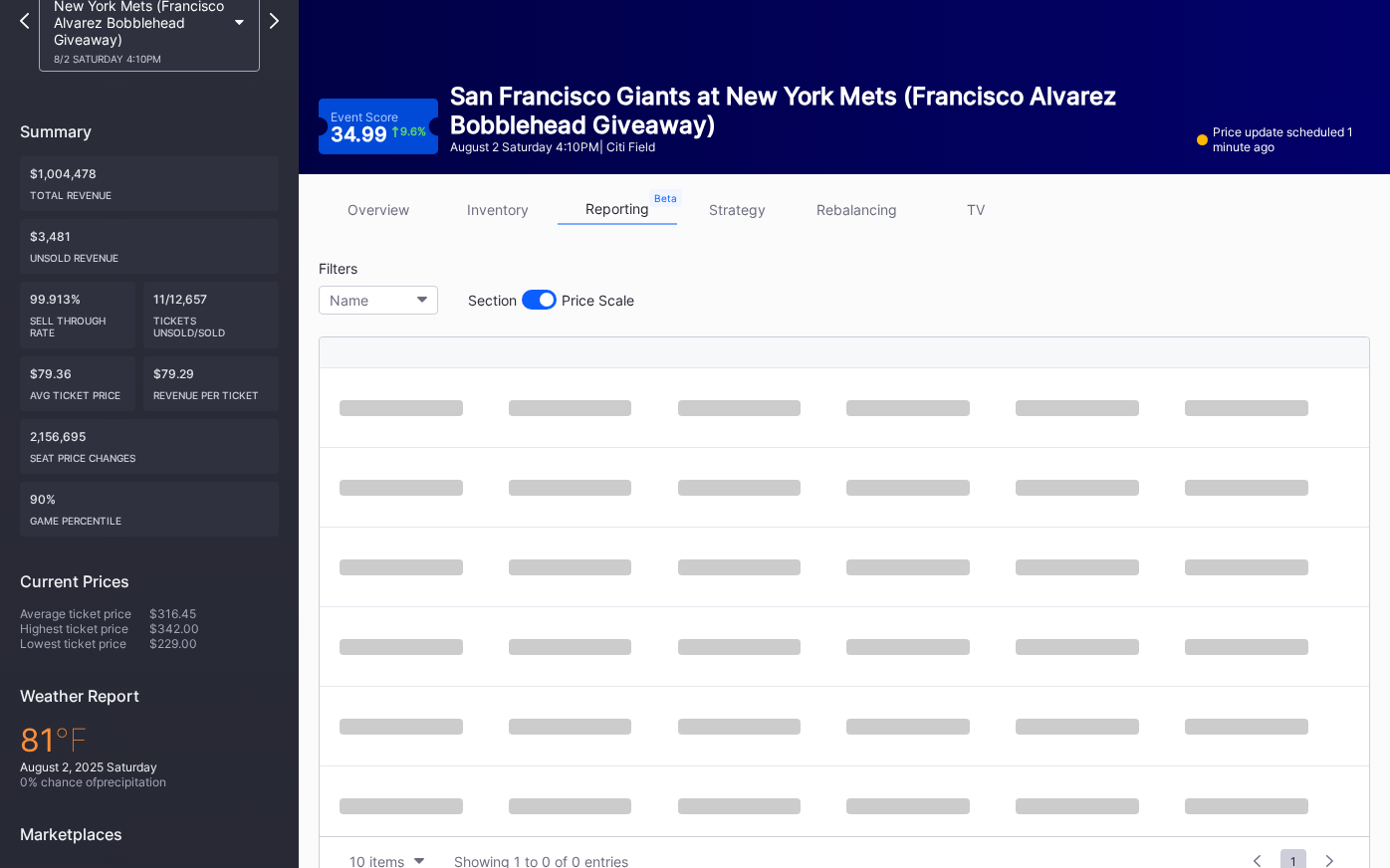 scroll, scrollTop: 150, scrollLeft: 0, axis: vertical 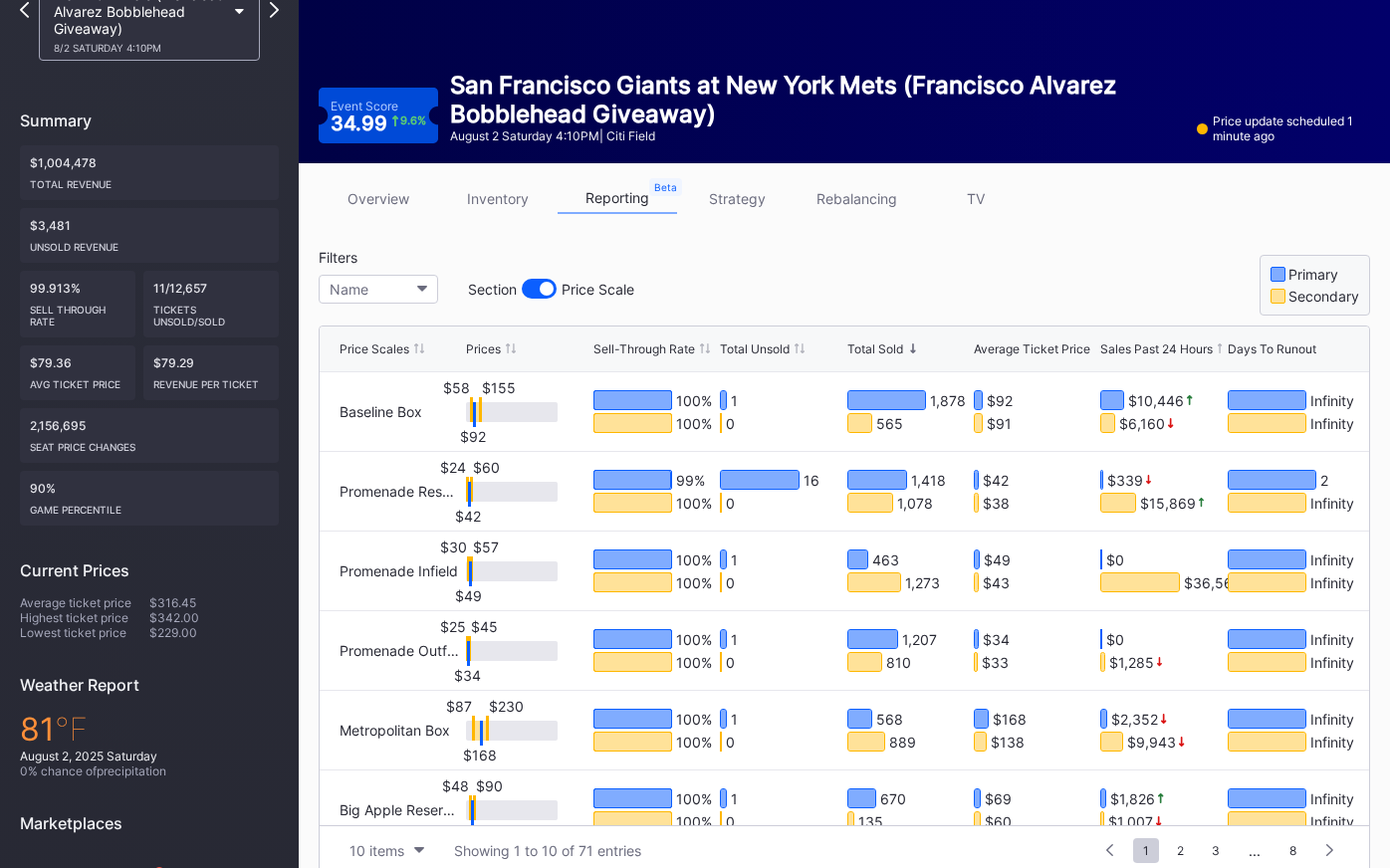 click on "Total Unsold" at bounding box center [755, 348] 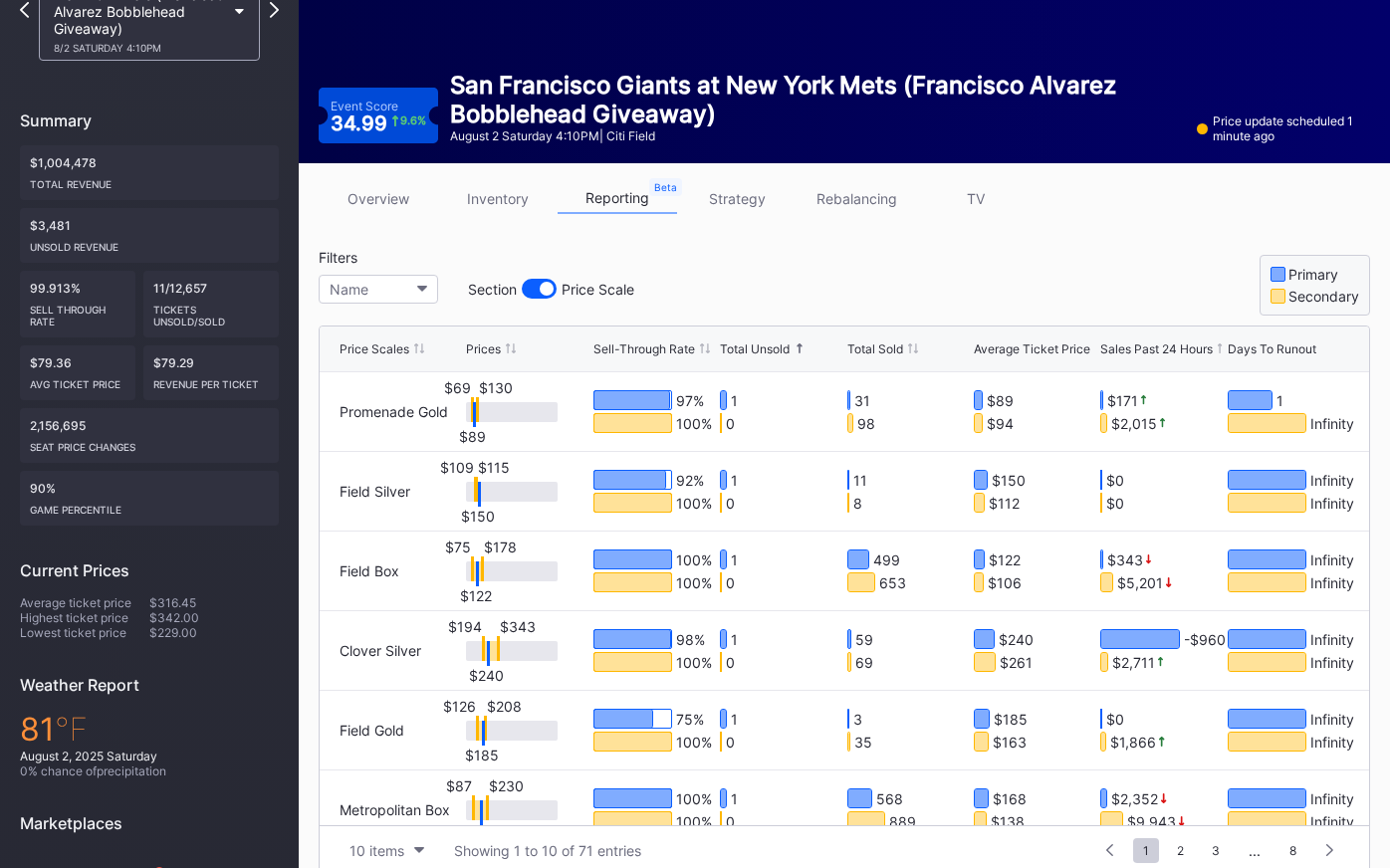click on "Total Unsold" at bounding box center (755, 348) 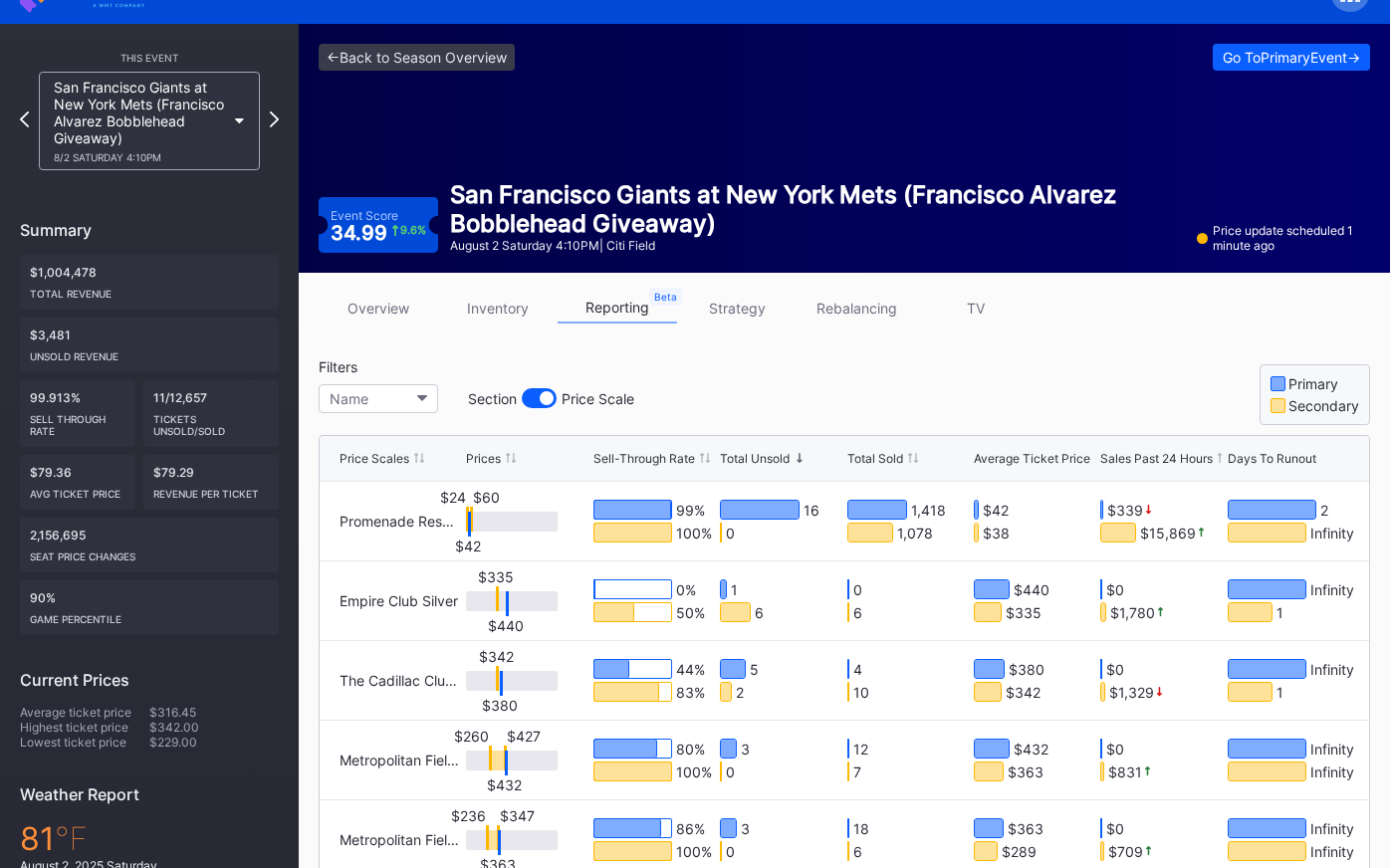 scroll, scrollTop: 0, scrollLeft: 0, axis: both 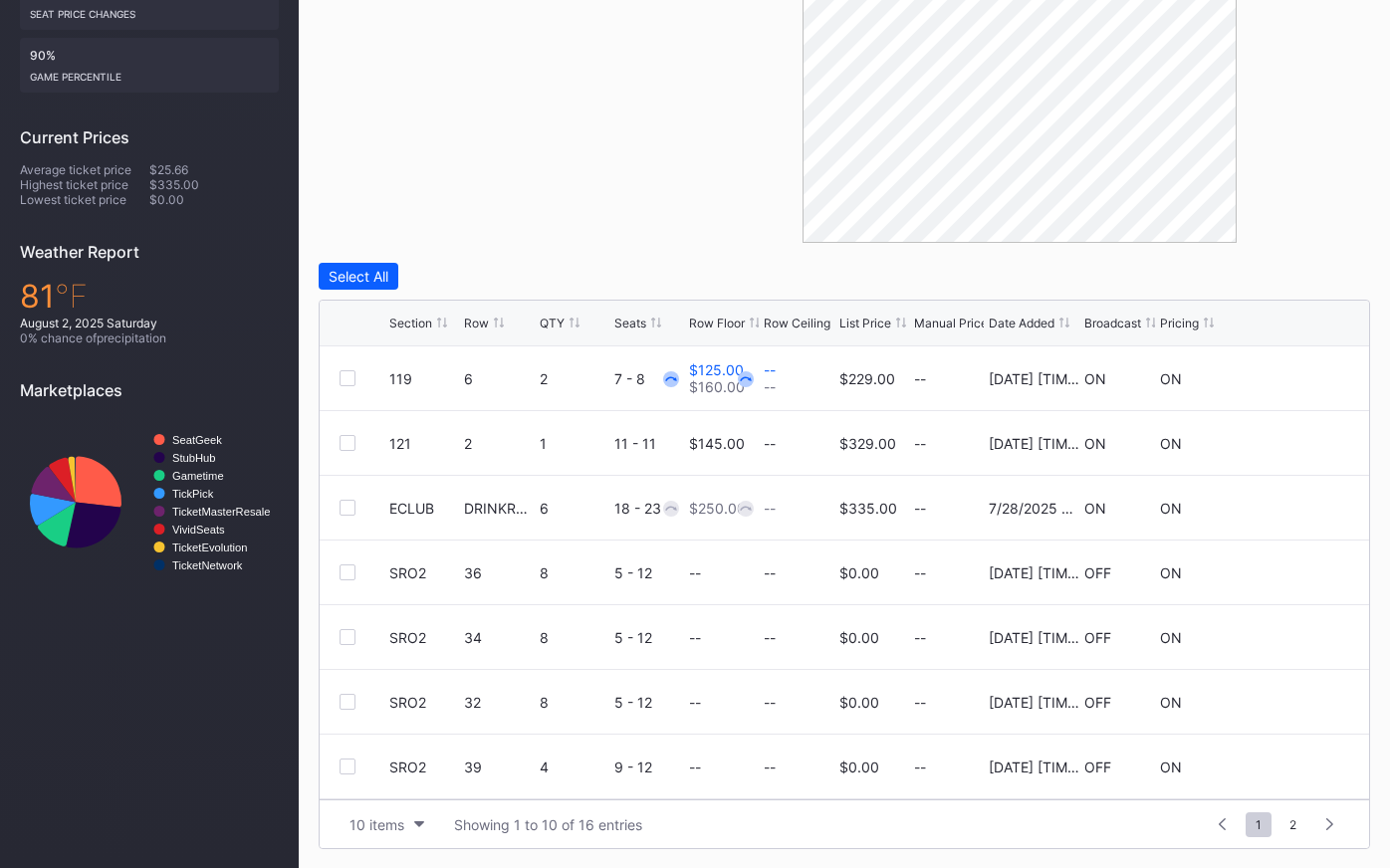 click on "List Price" at bounding box center [865, 323] 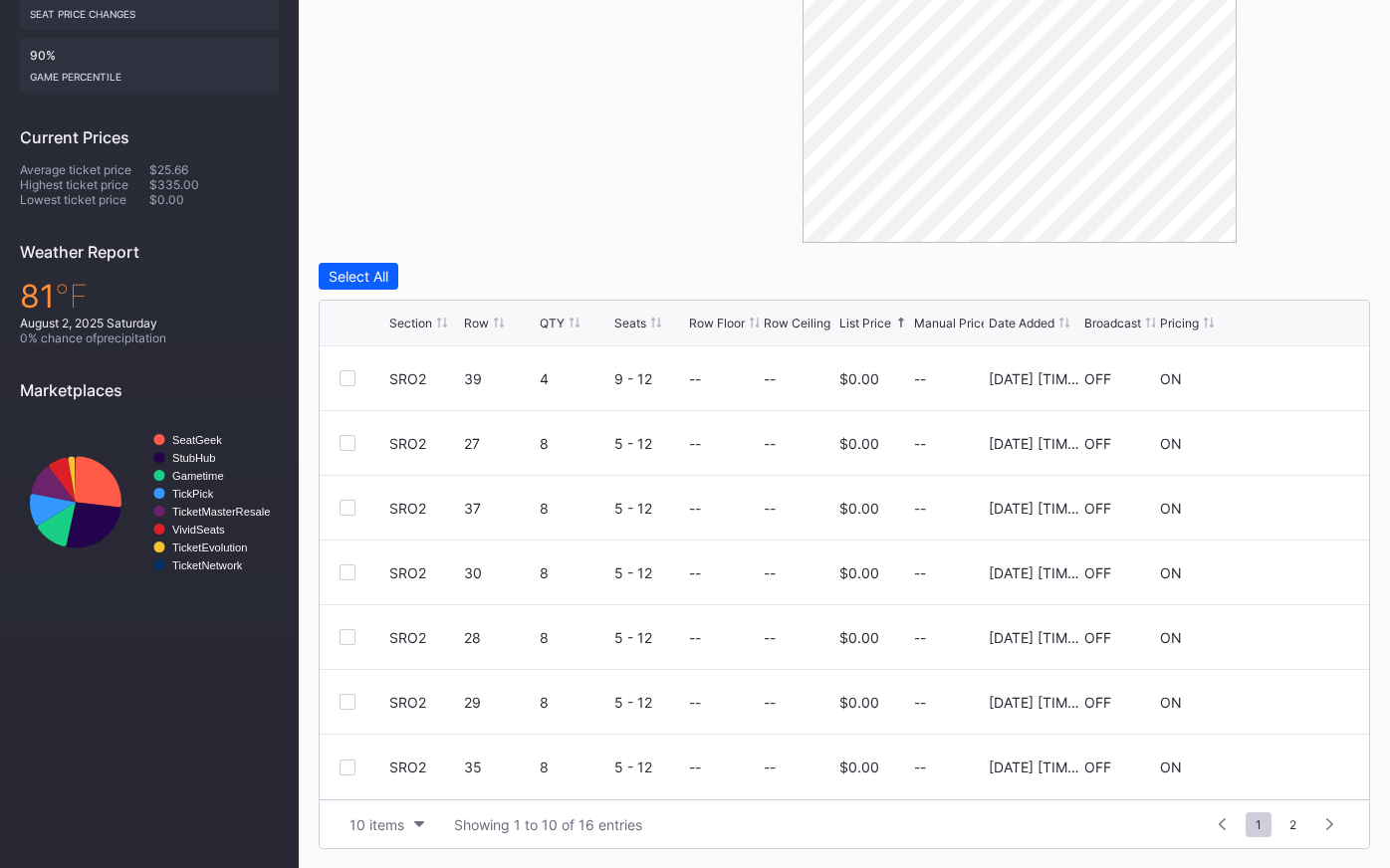 scroll, scrollTop: 0, scrollLeft: 0, axis: both 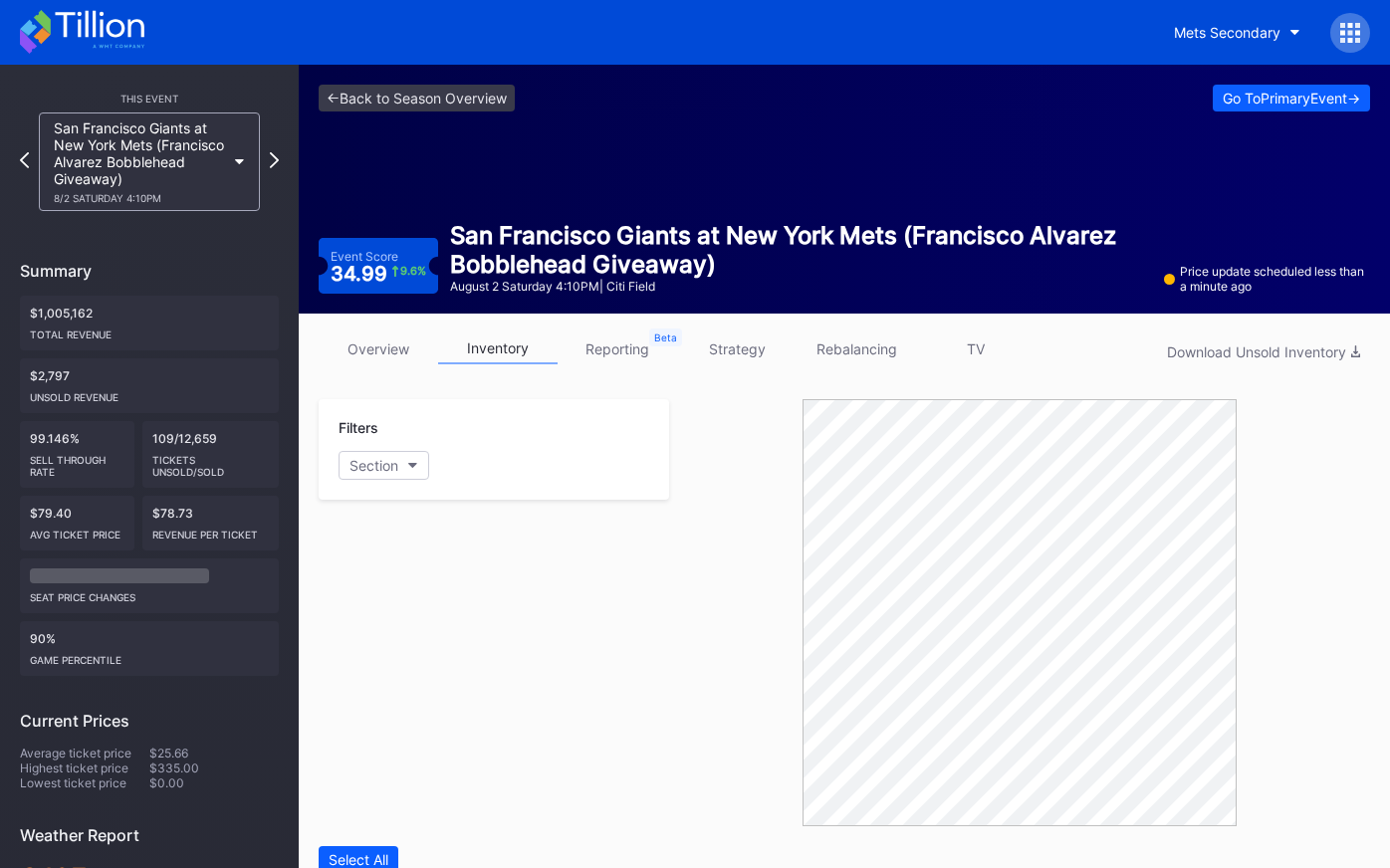 click on "overview" at bounding box center (378, 348) 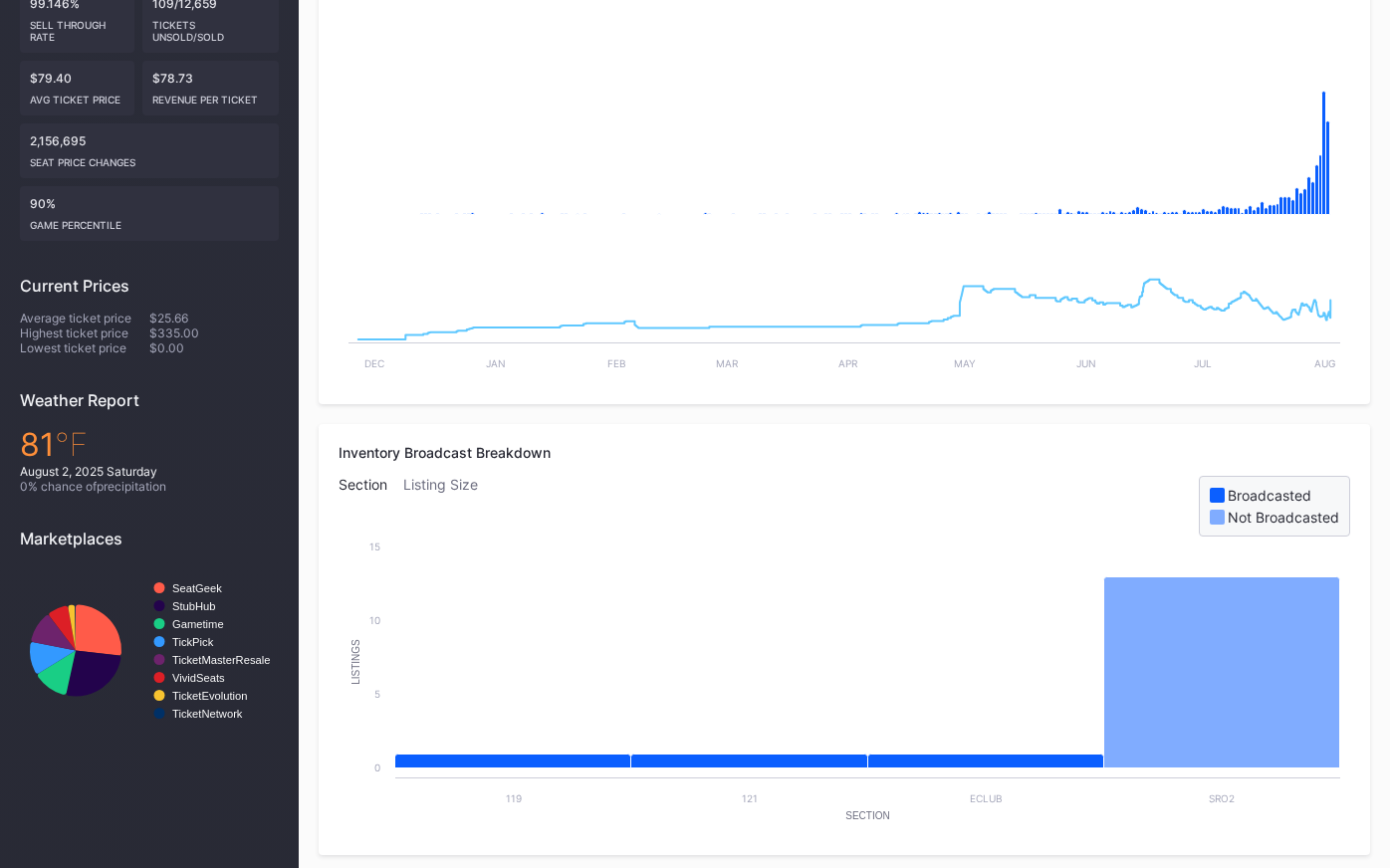 scroll, scrollTop: 0, scrollLeft: 0, axis: both 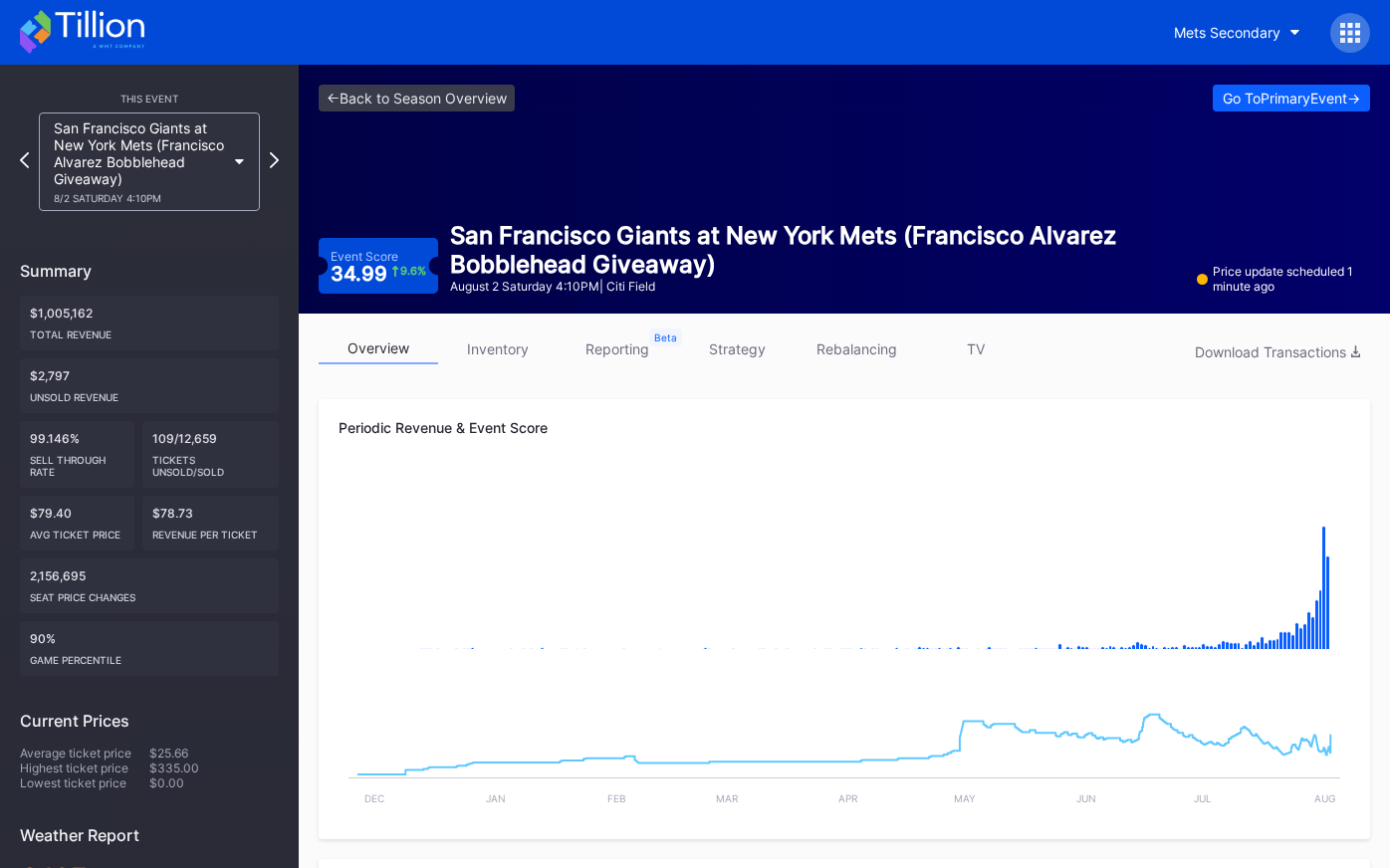 click on "strategy" at bounding box center [737, 348] 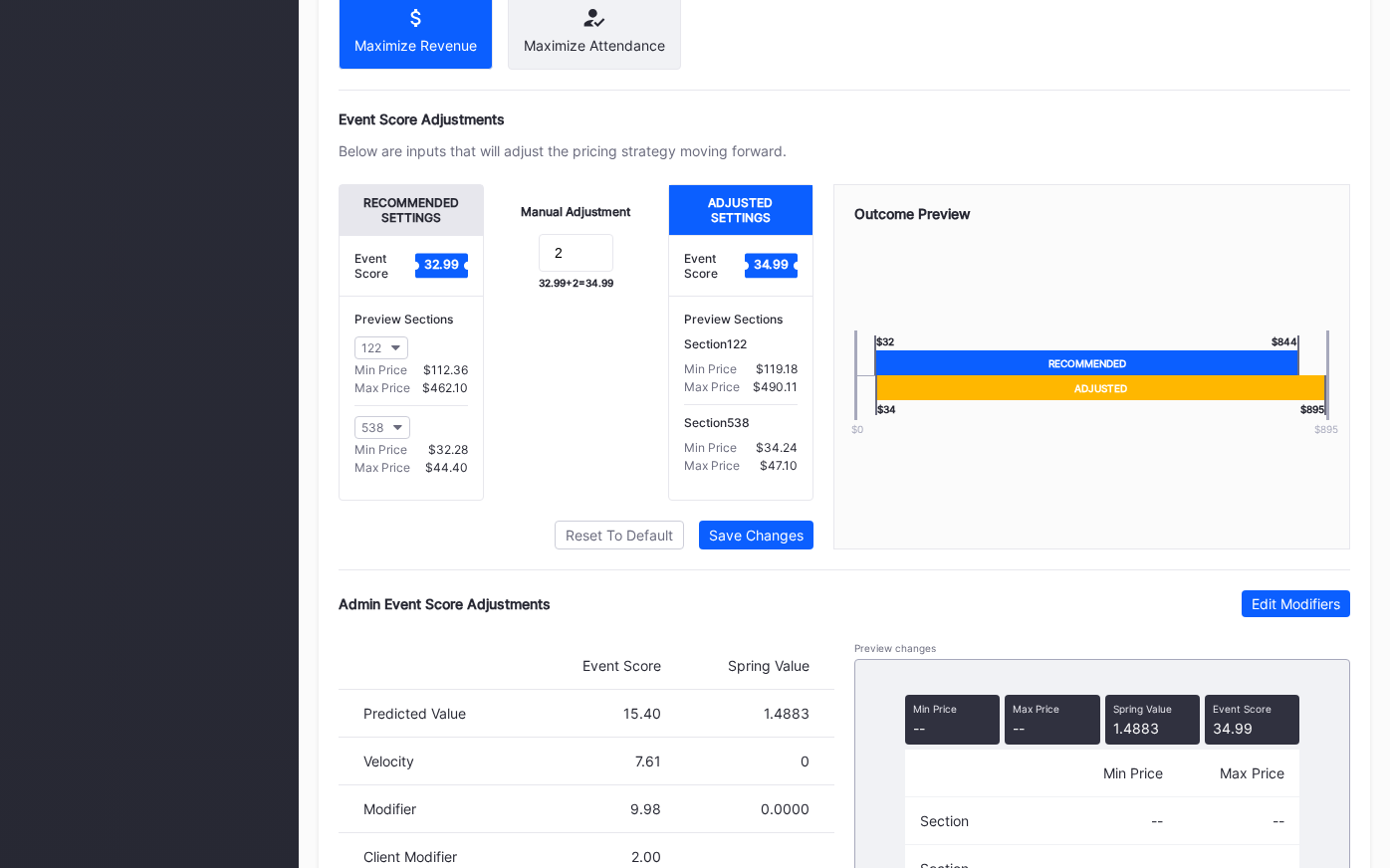 scroll, scrollTop: 1365, scrollLeft: 0, axis: vertical 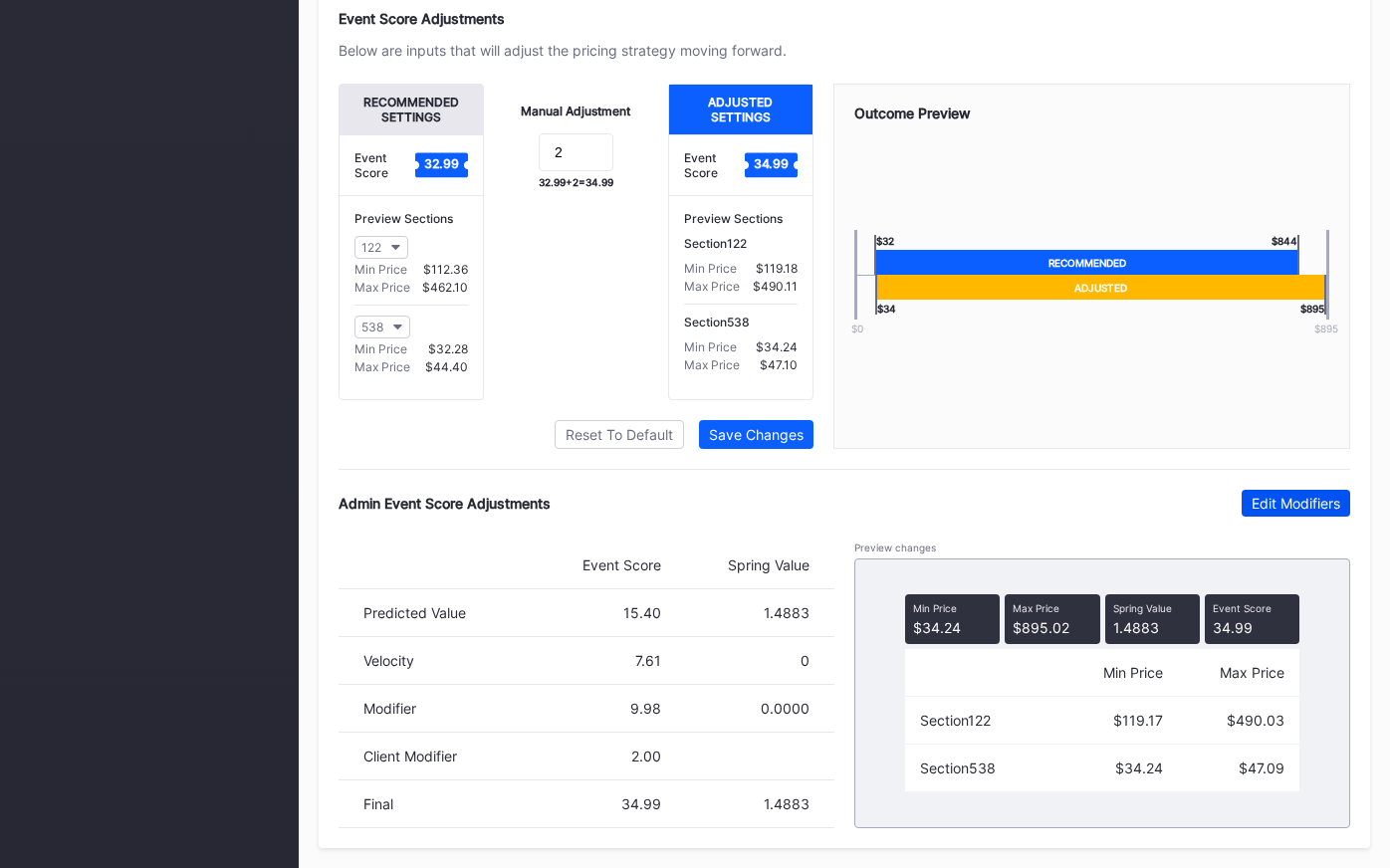 click on "Edit Modifiers" at bounding box center [1295, 503] 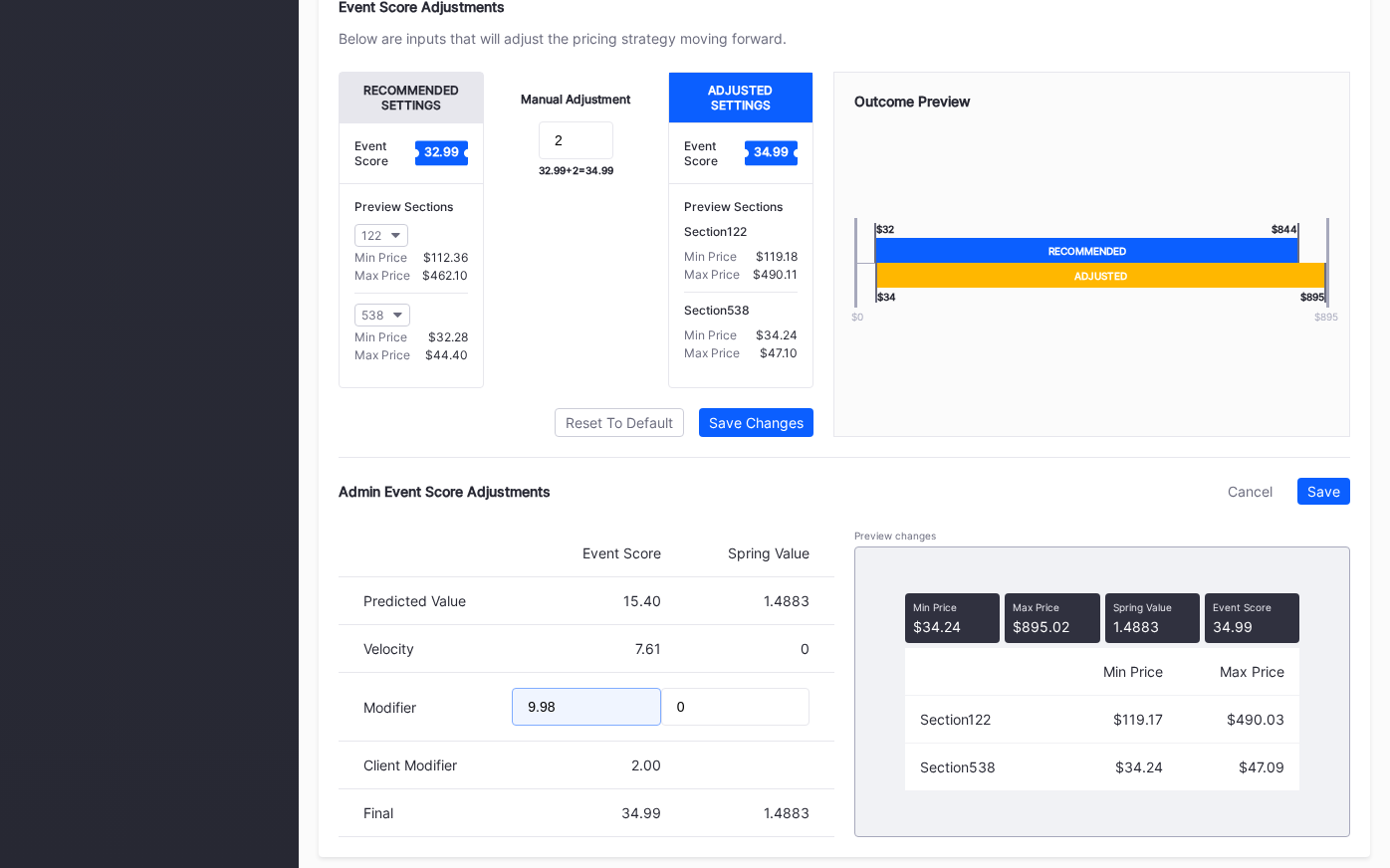 drag, startPoint x: 570, startPoint y: 715, endPoint x: 455, endPoint y: 715, distance: 115 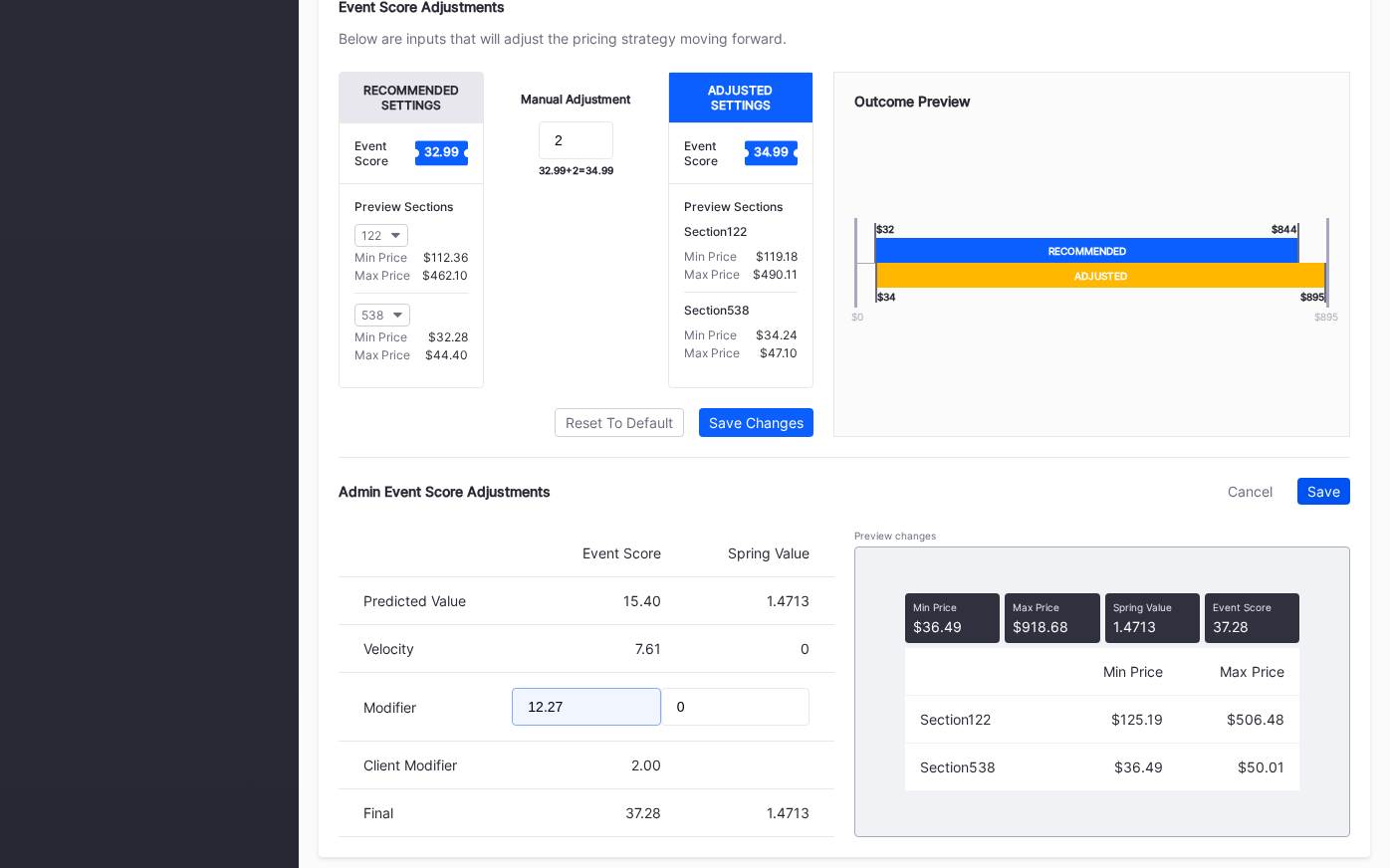 type on "12.27" 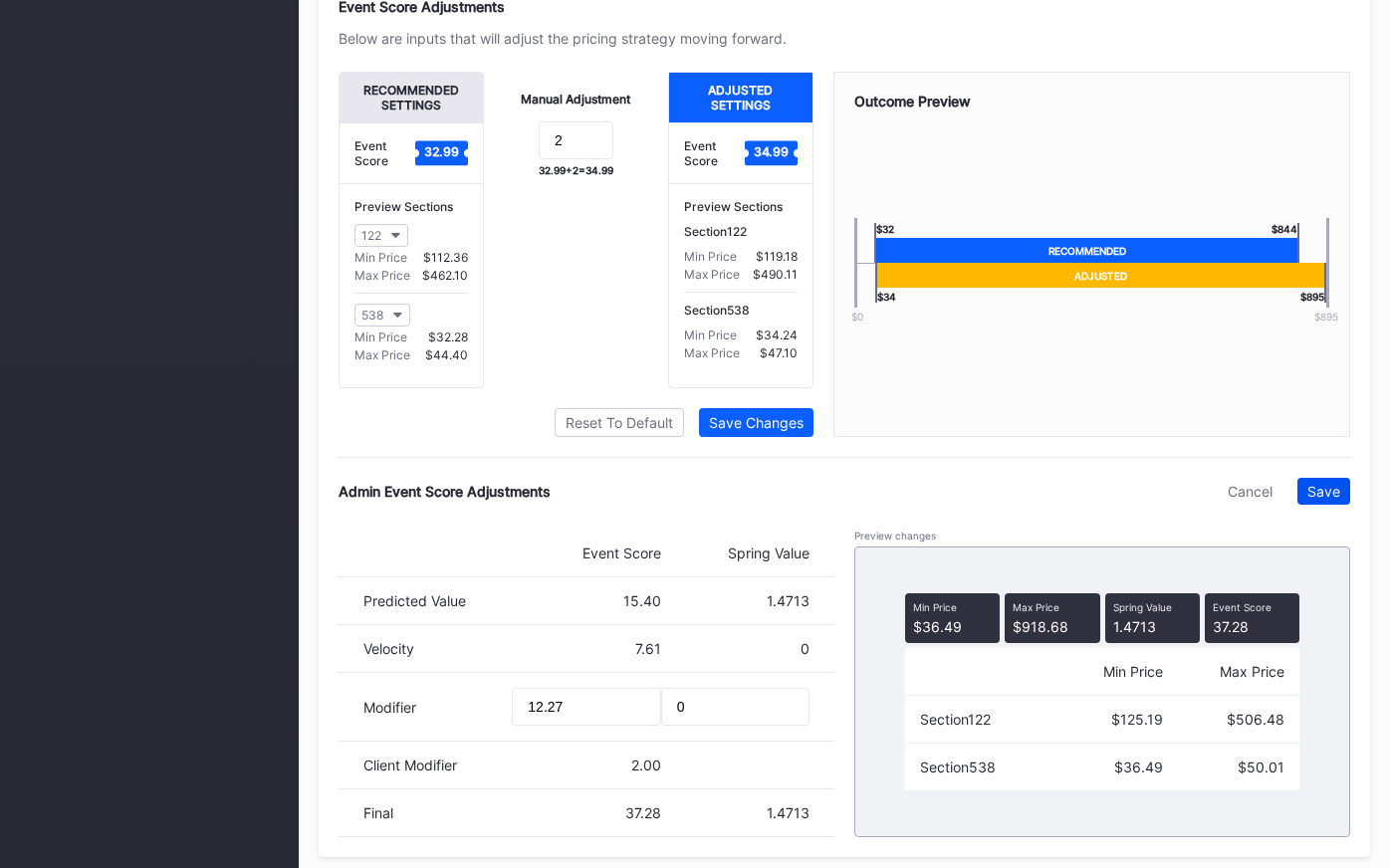 click on "Save" at bounding box center [1323, 491] 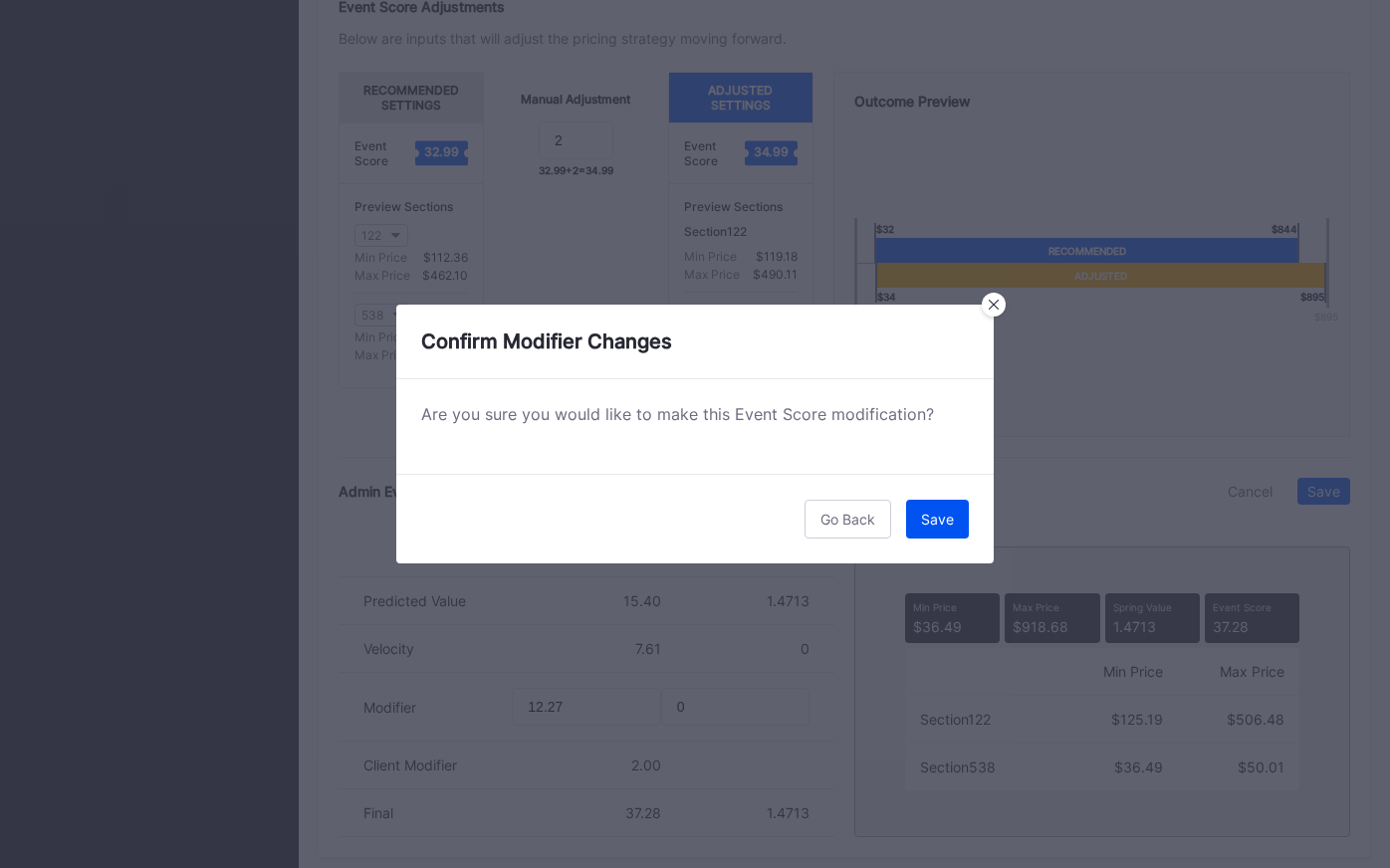 click on "Save" at bounding box center [937, 519] 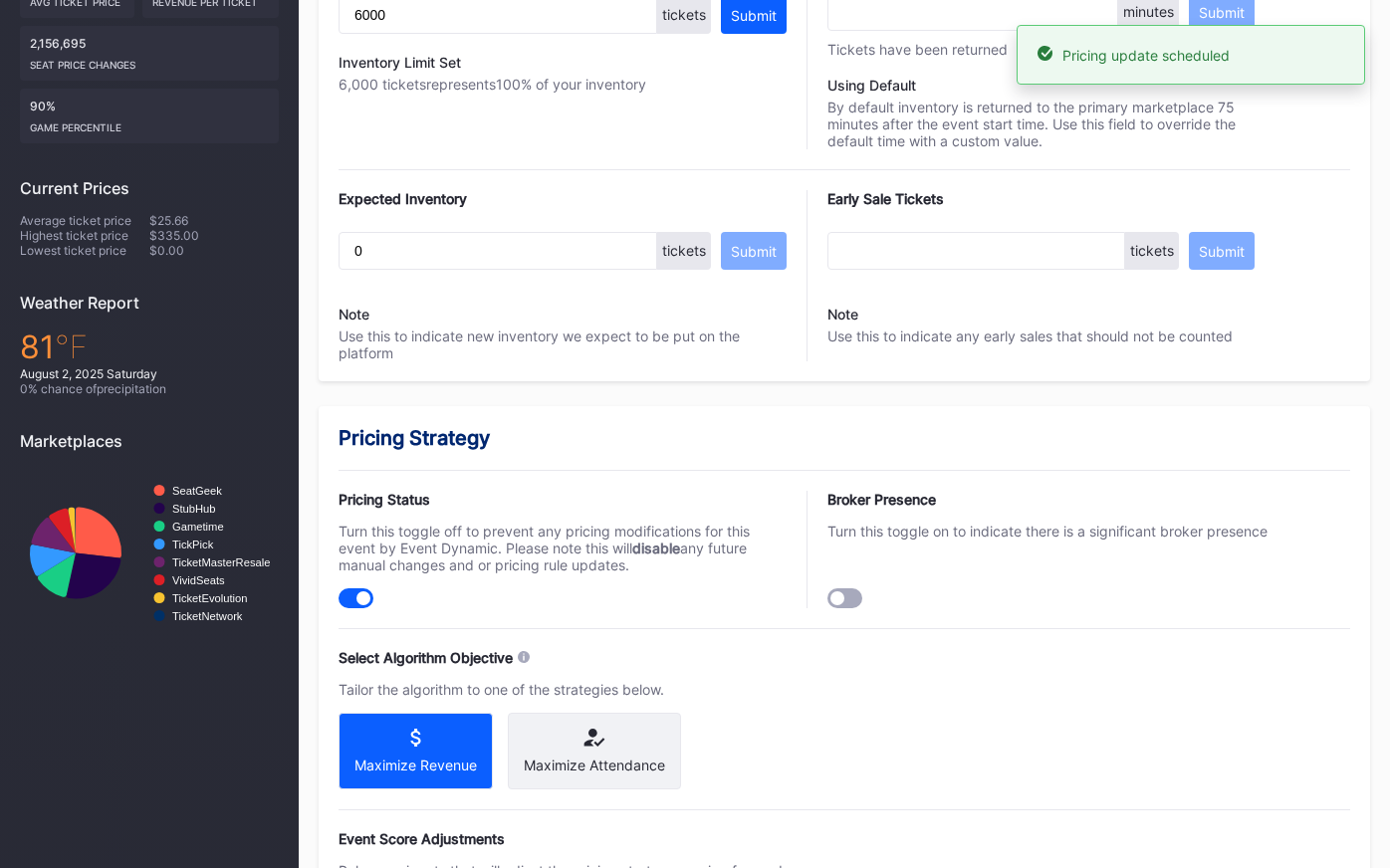 scroll, scrollTop: 0, scrollLeft: 0, axis: both 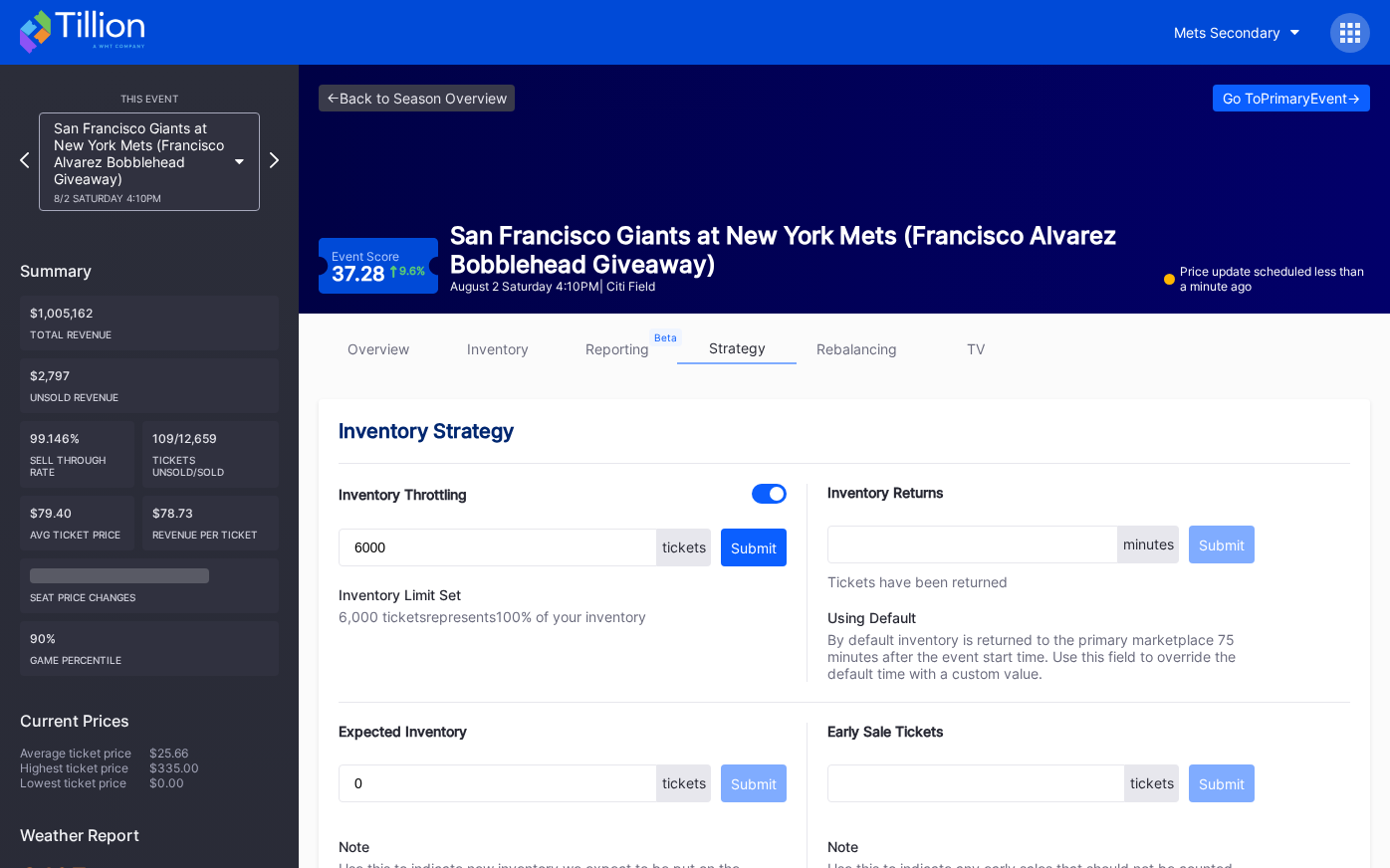 click on "overview" at bounding box center [378, 348] 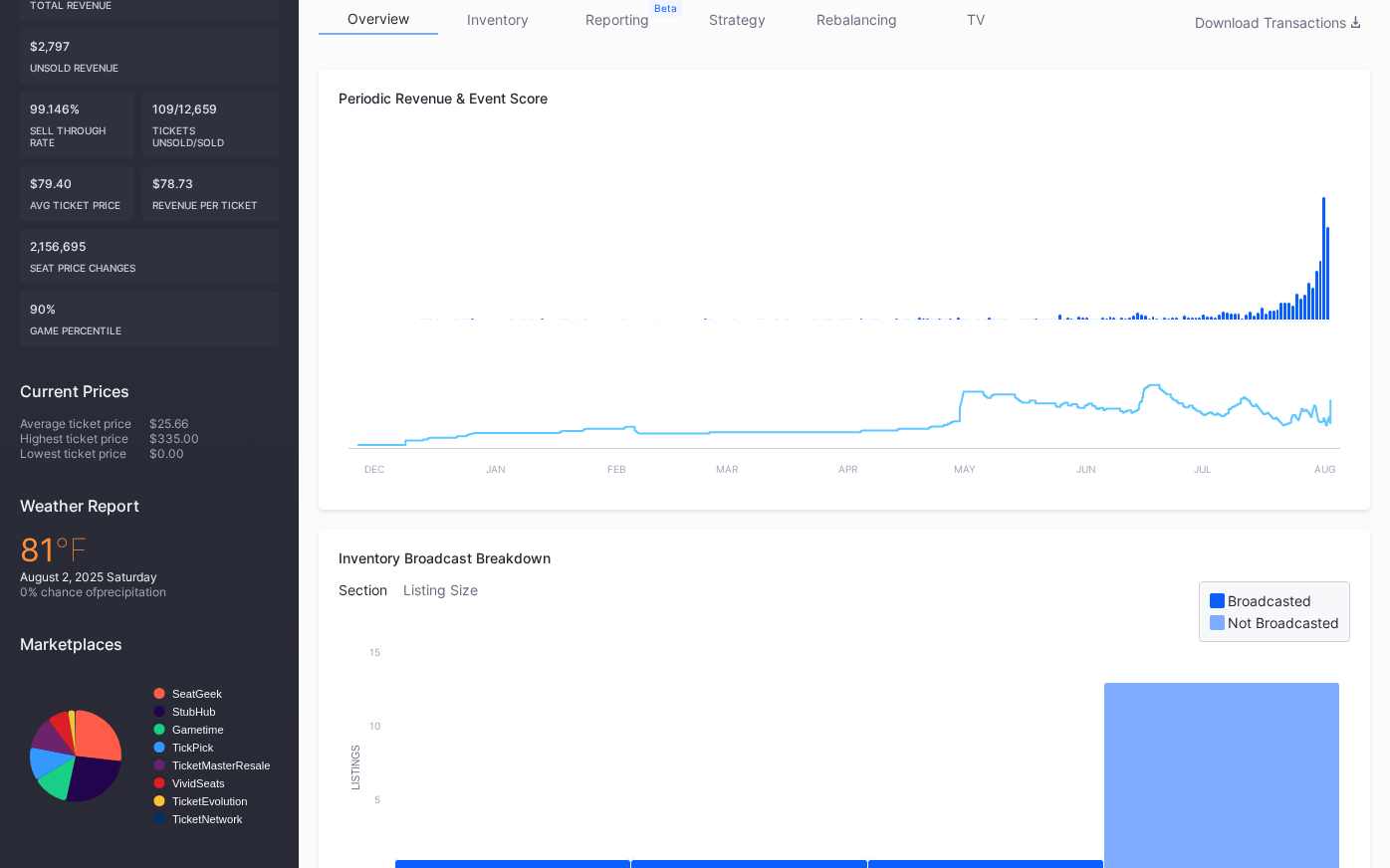 scroll, scrollTop: 0, scrollLeft: 0, axis: both 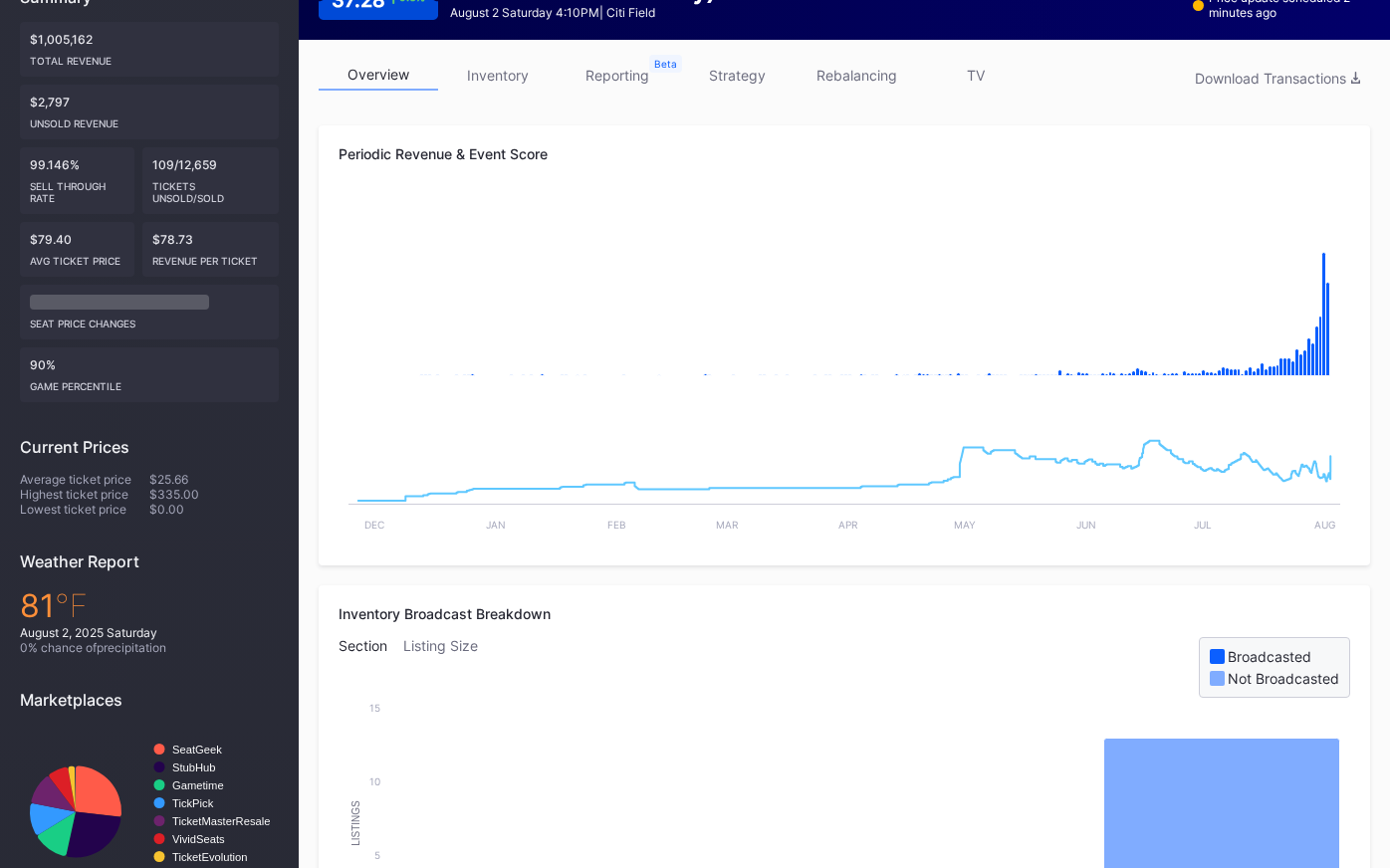 click on "inventory" at bounding box center [498, 75] 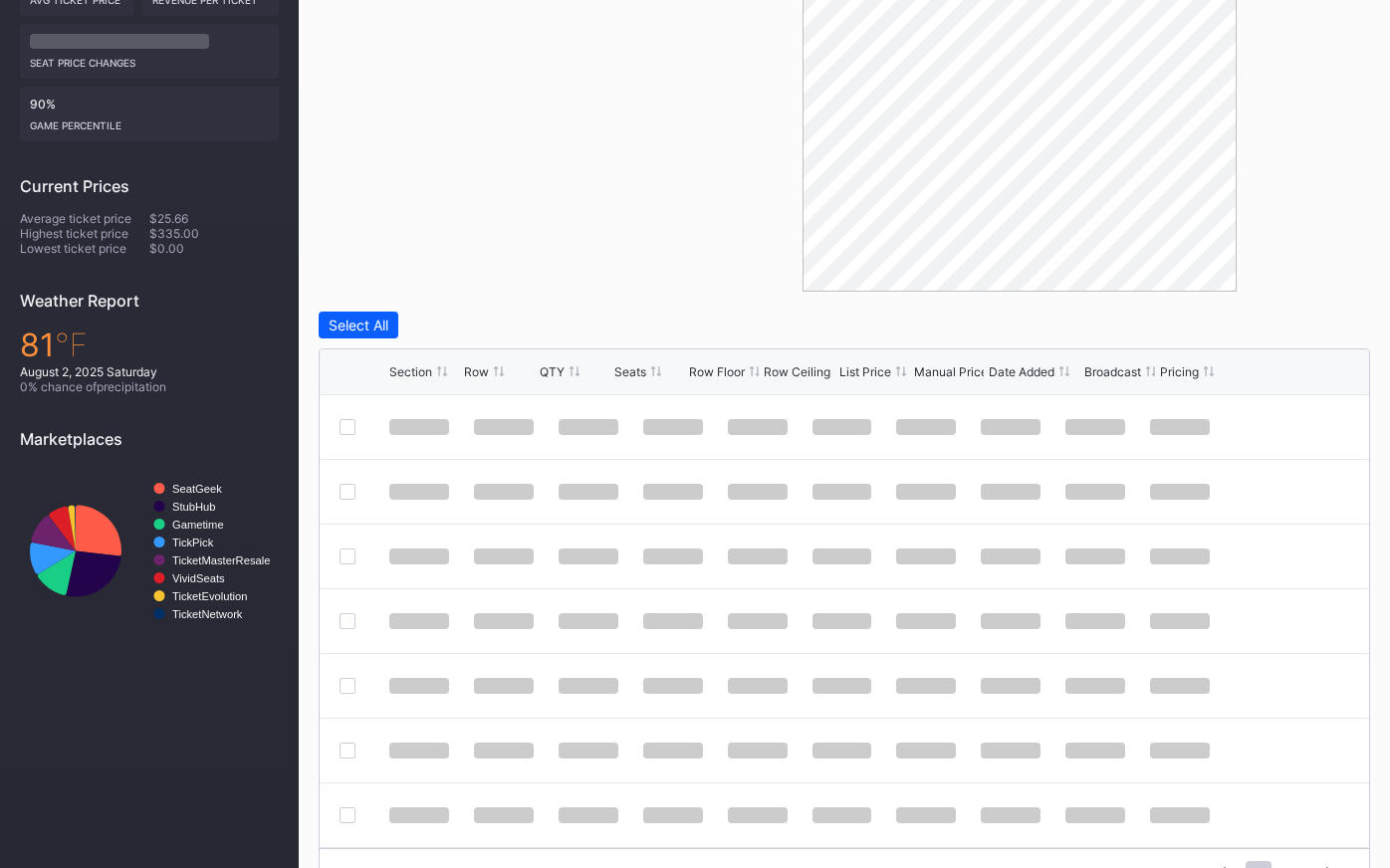 scroll, scrollTop: 583, scrollLeft: 0, axis: vertical 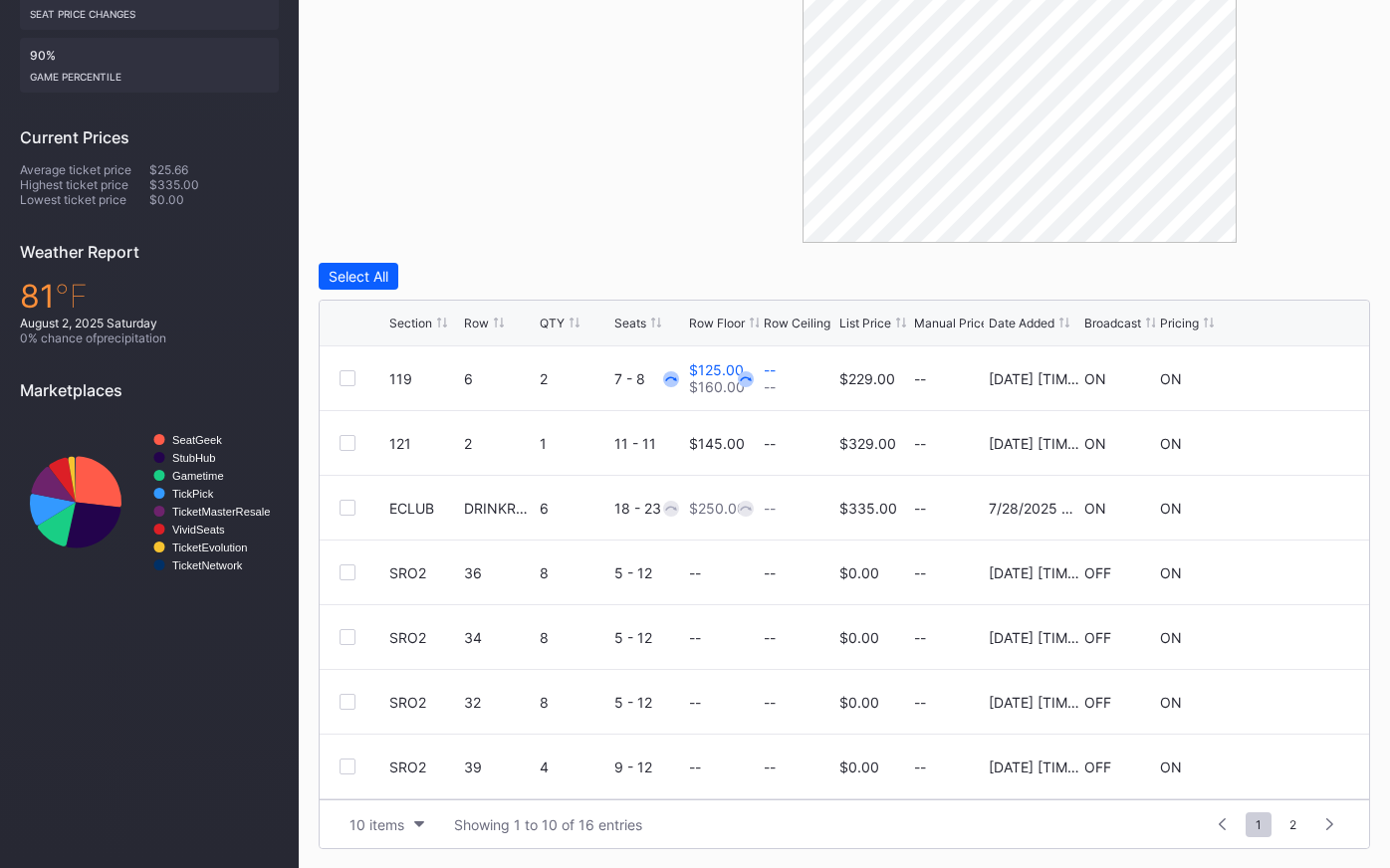 click on "Broadcast" at bounding box center [1112, 323] 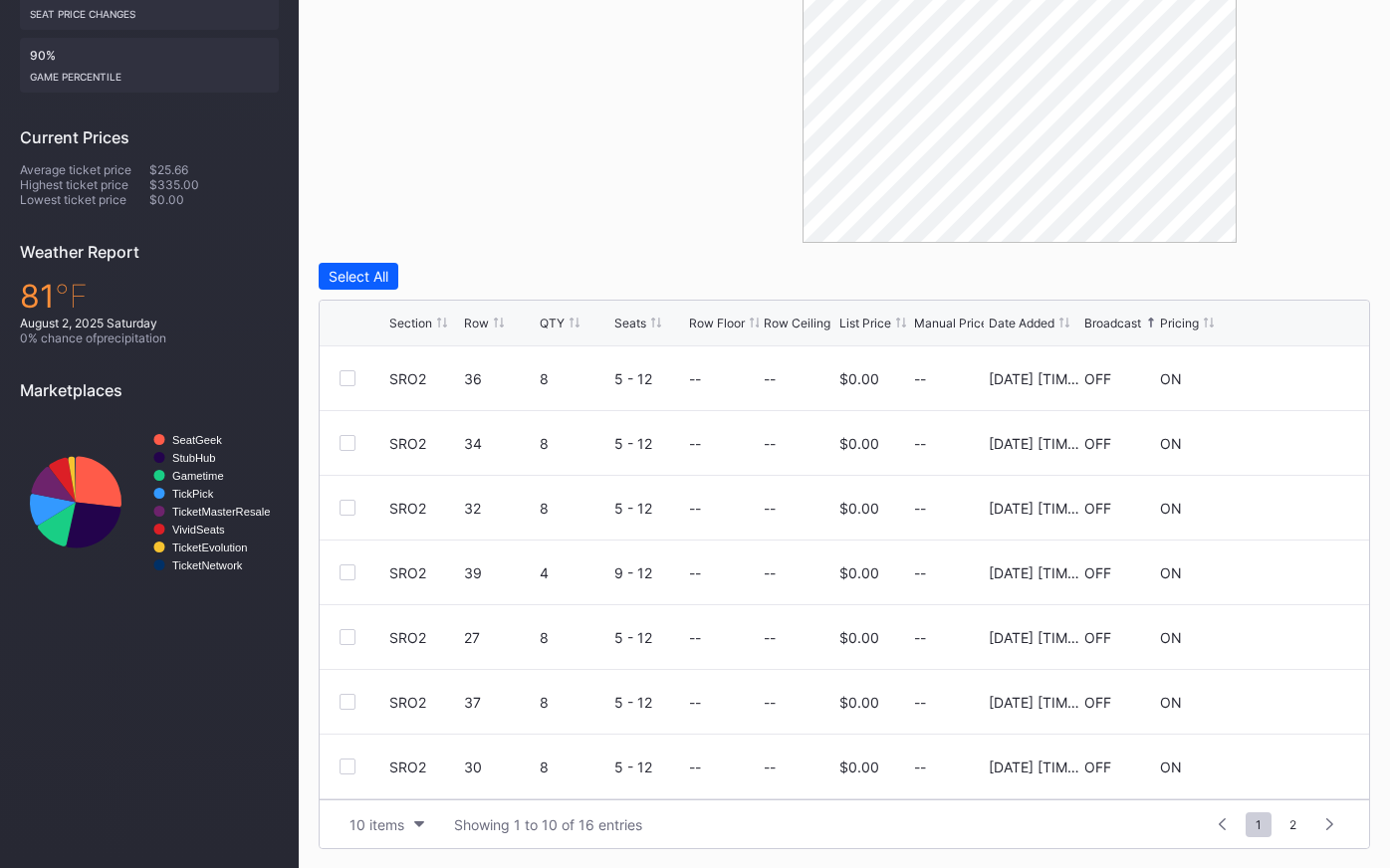 scroll, scrollTop: 0, scrollLeft: 0, axis: both 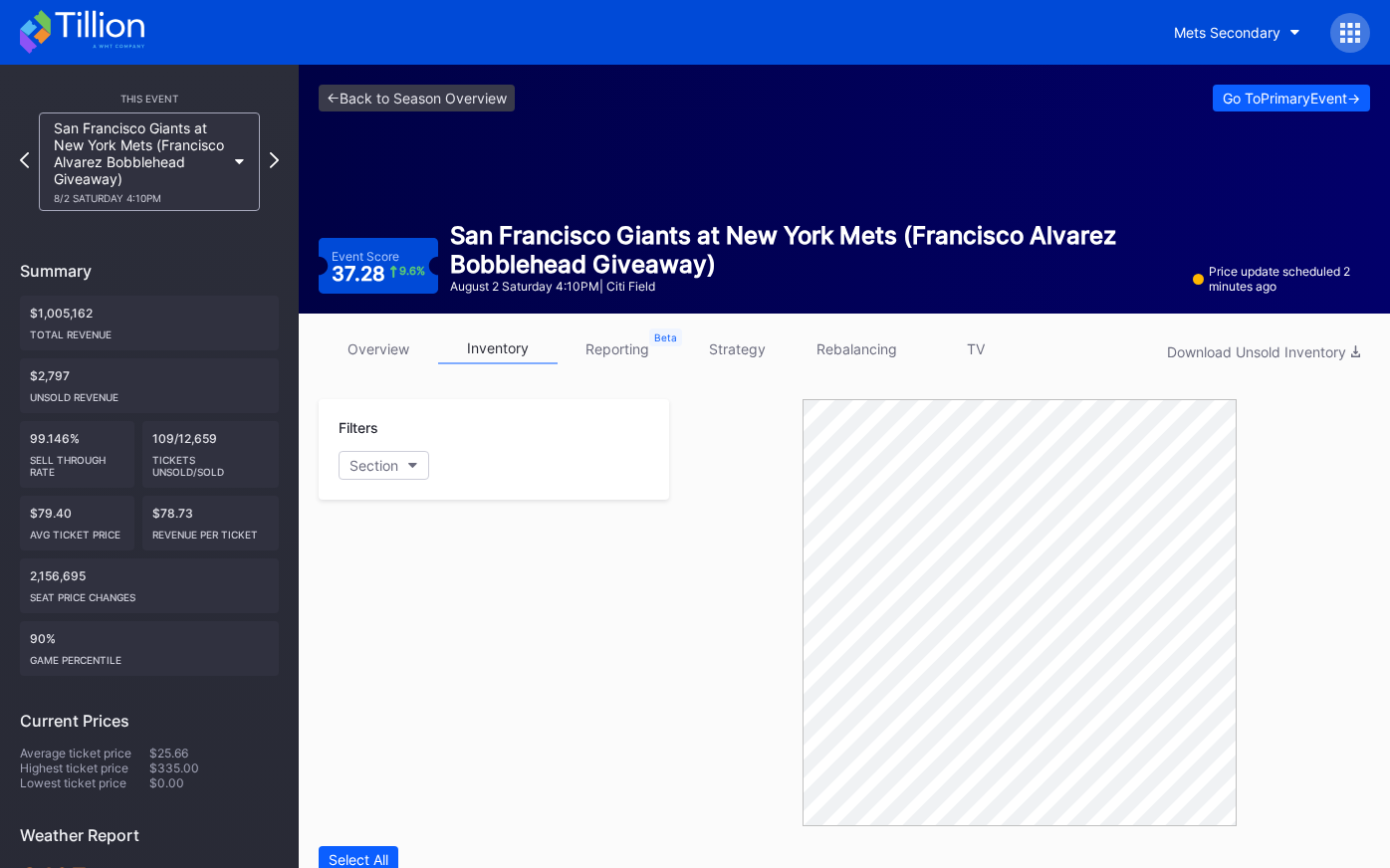 click on "strategy" at bounding box center [737, 348] 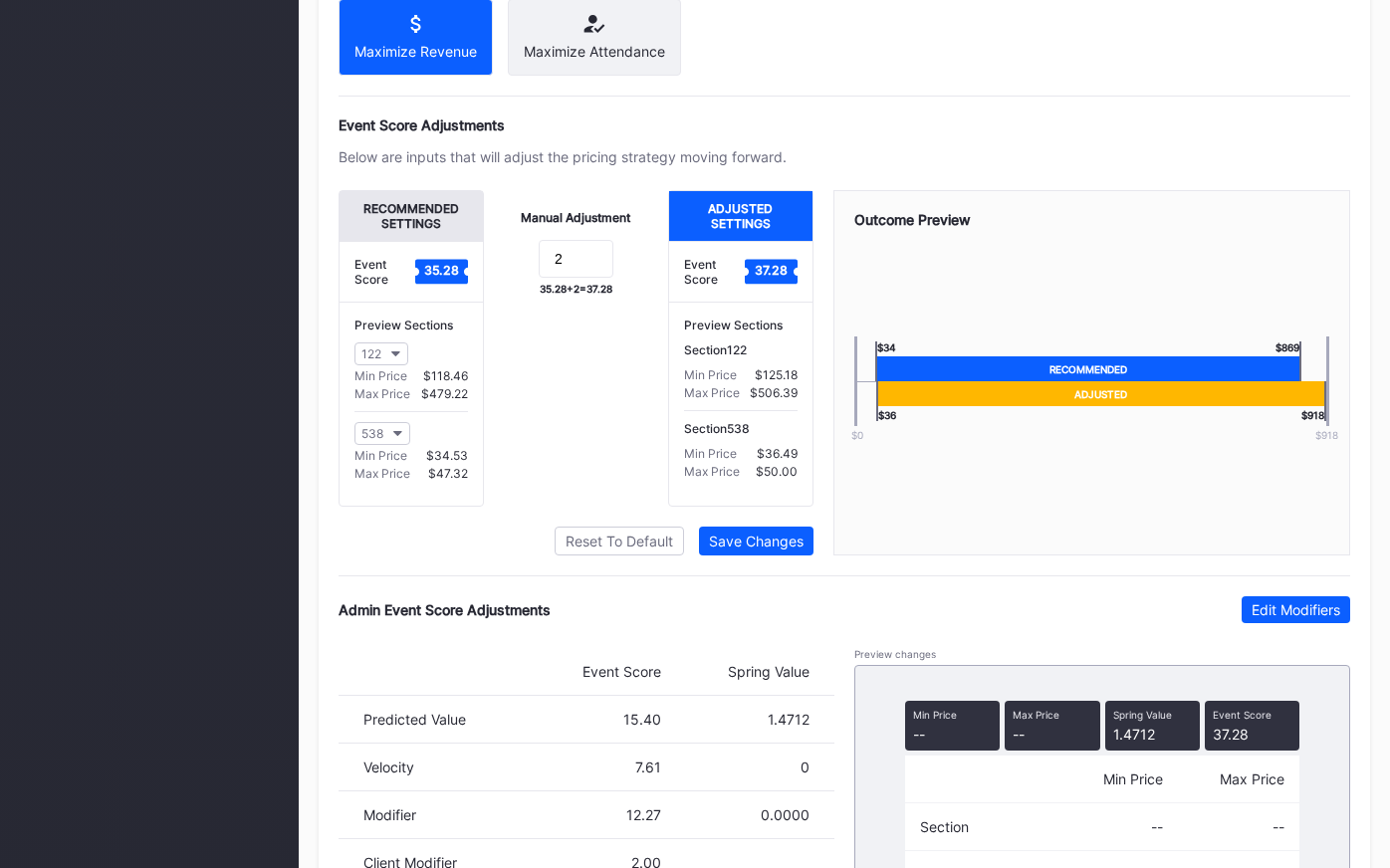 scroll, scrollTop: 1365, scrollLeft: 0, axis: vertical 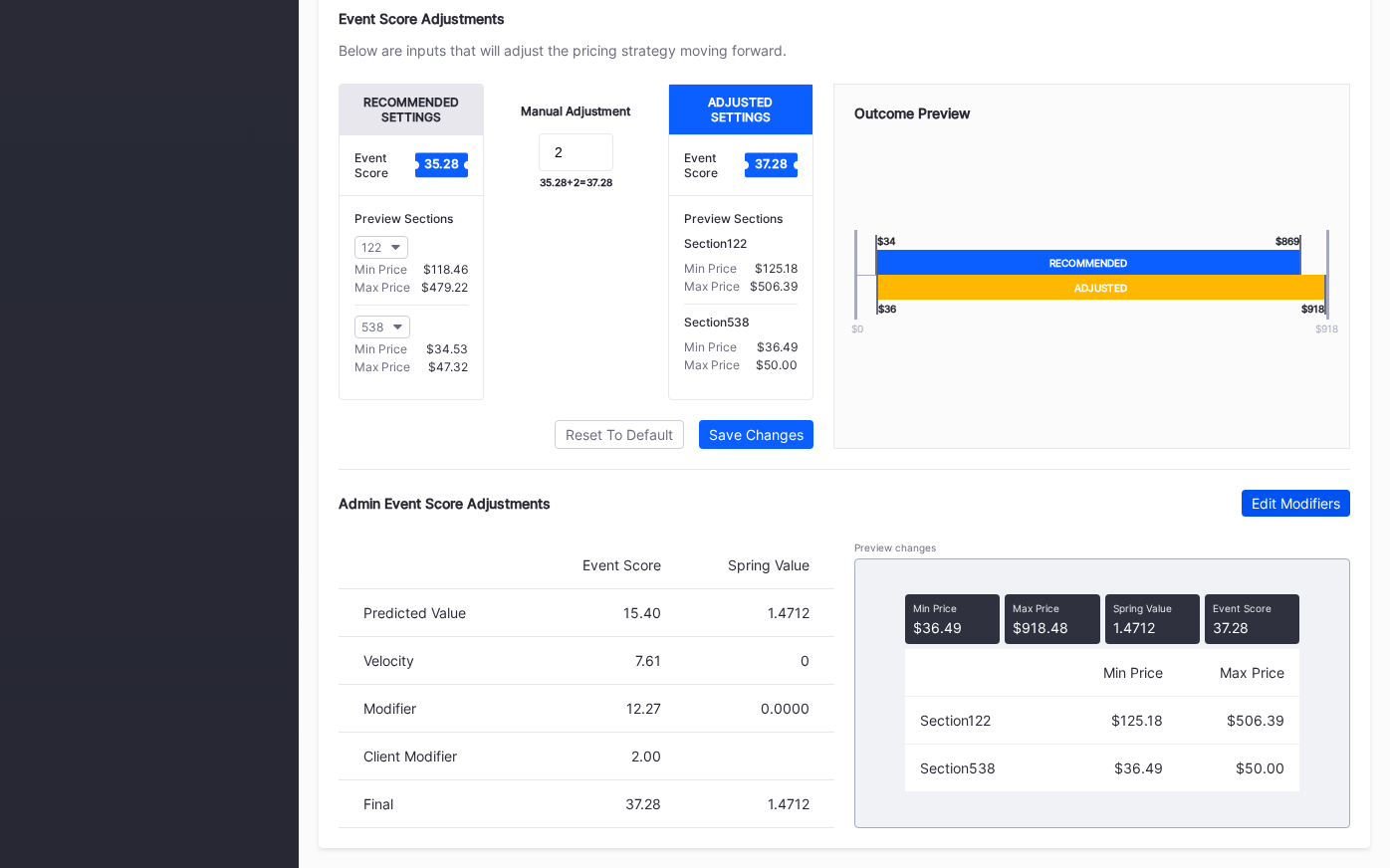 click on "Edit Modifiers" at bounding box center (1295, 503) 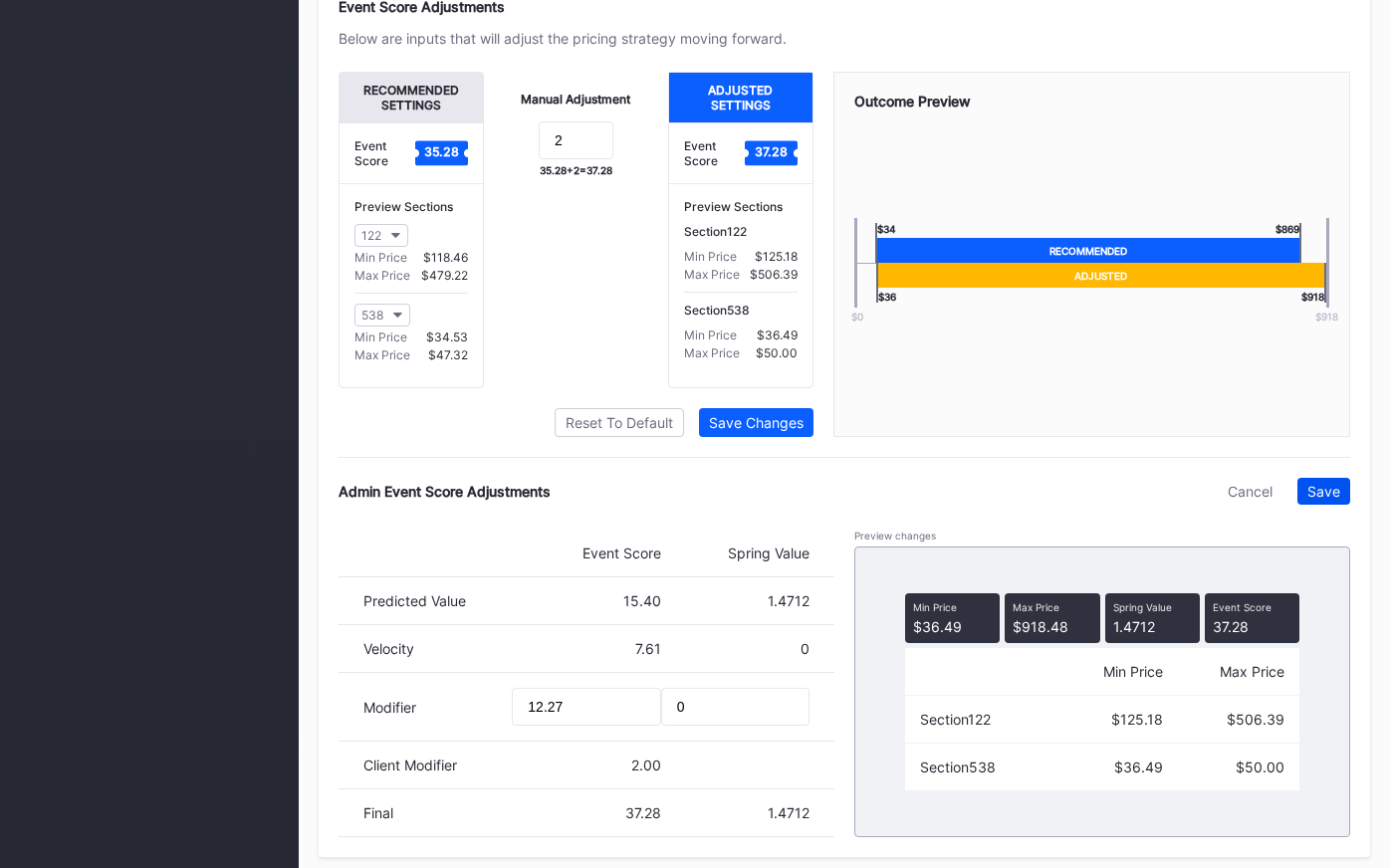 click on "Save" at bounding box center [1323, 491] 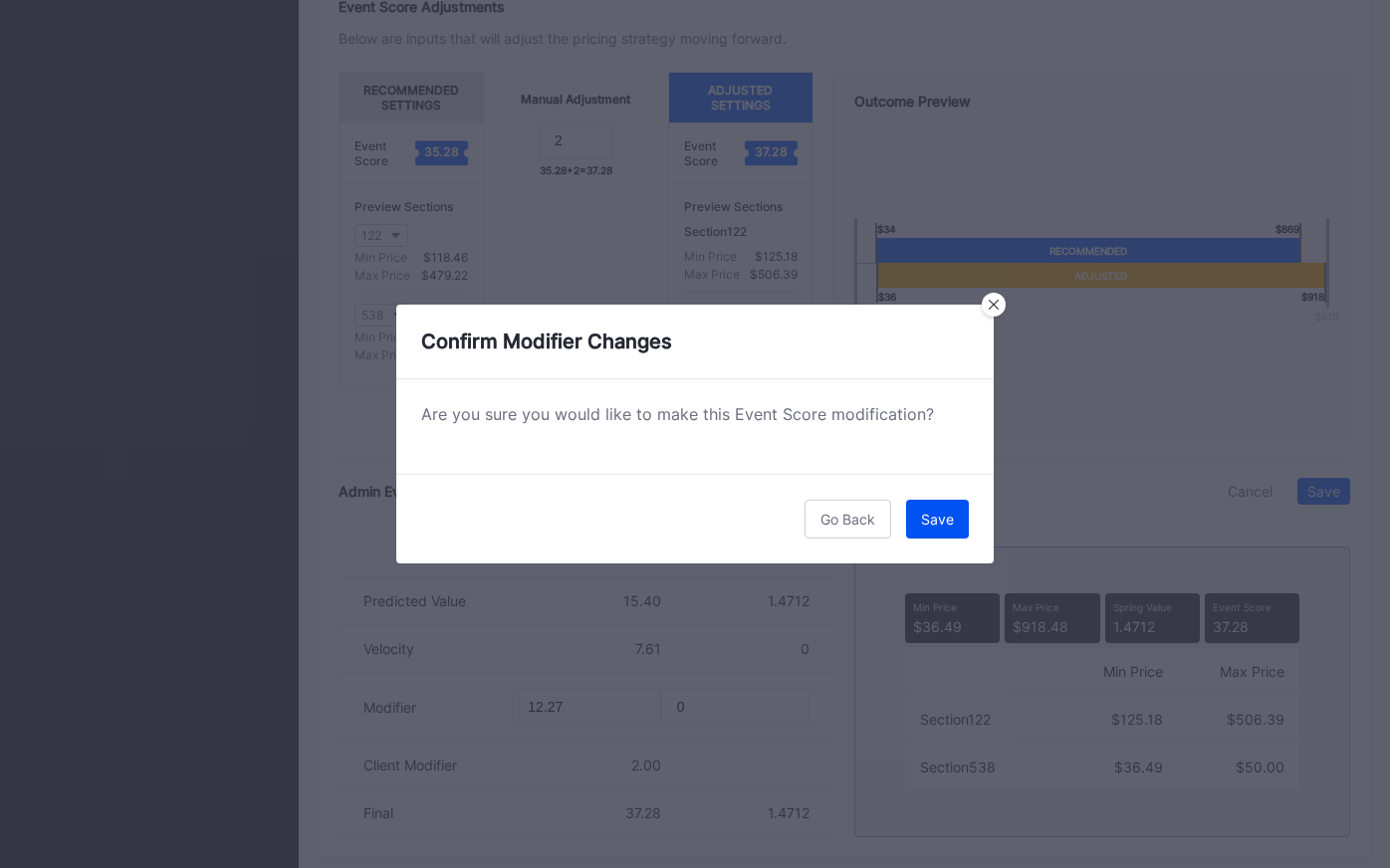 click on "Save" at bounding box center [937, 519] 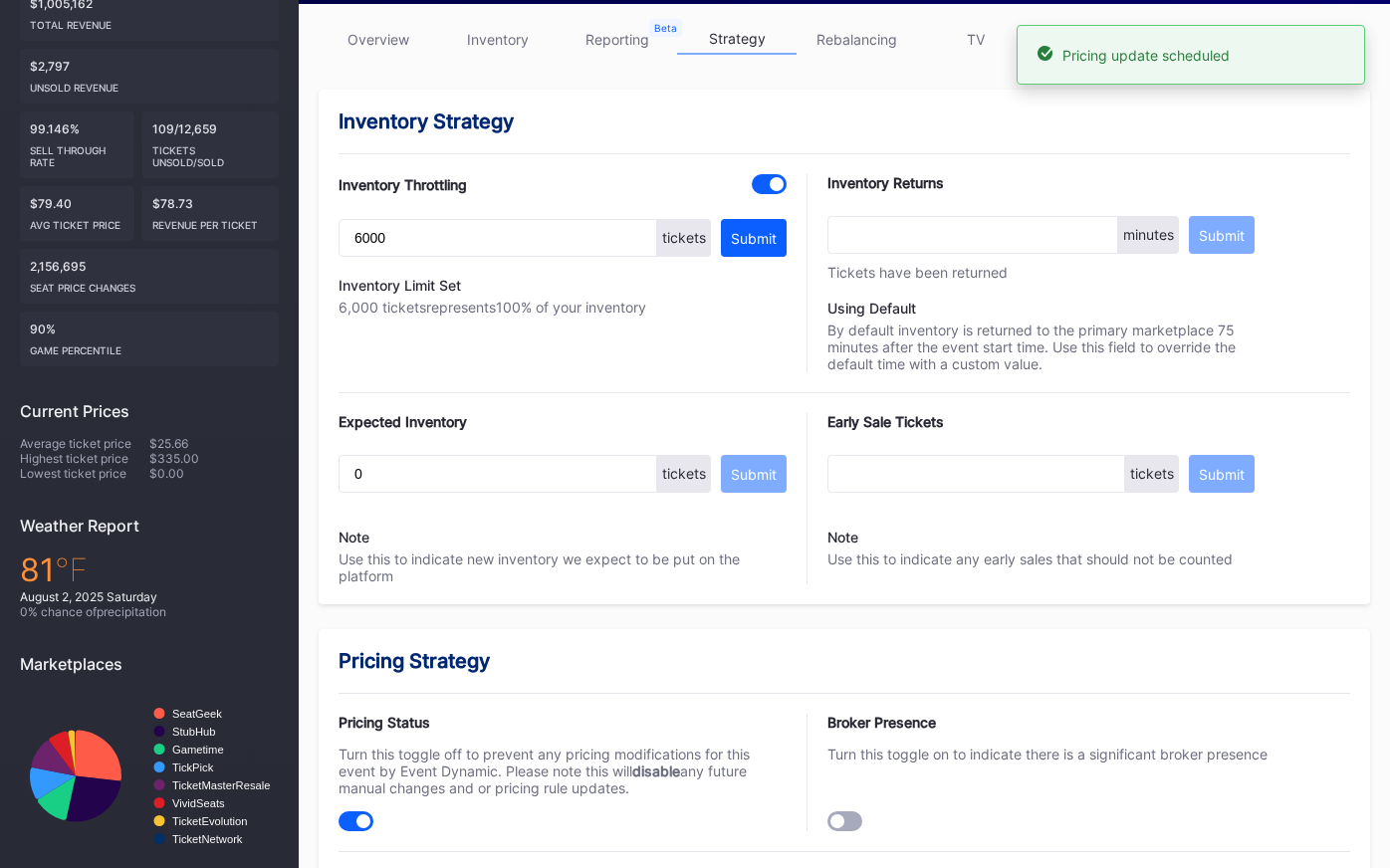 scroll, scrollTop: 0, scrollLeft: 0, axis: both 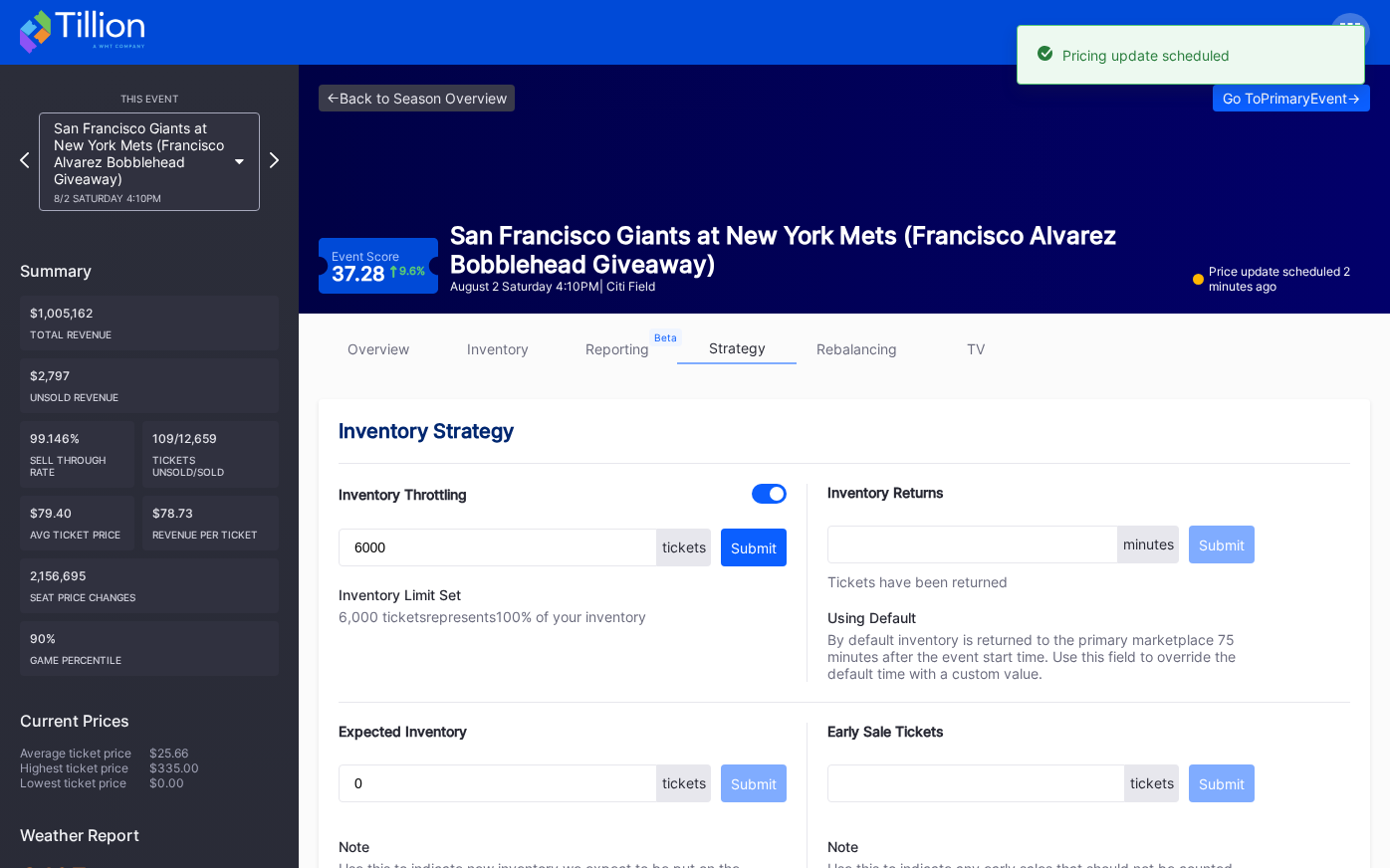 click on "overview" at bounding box center [378, 348] 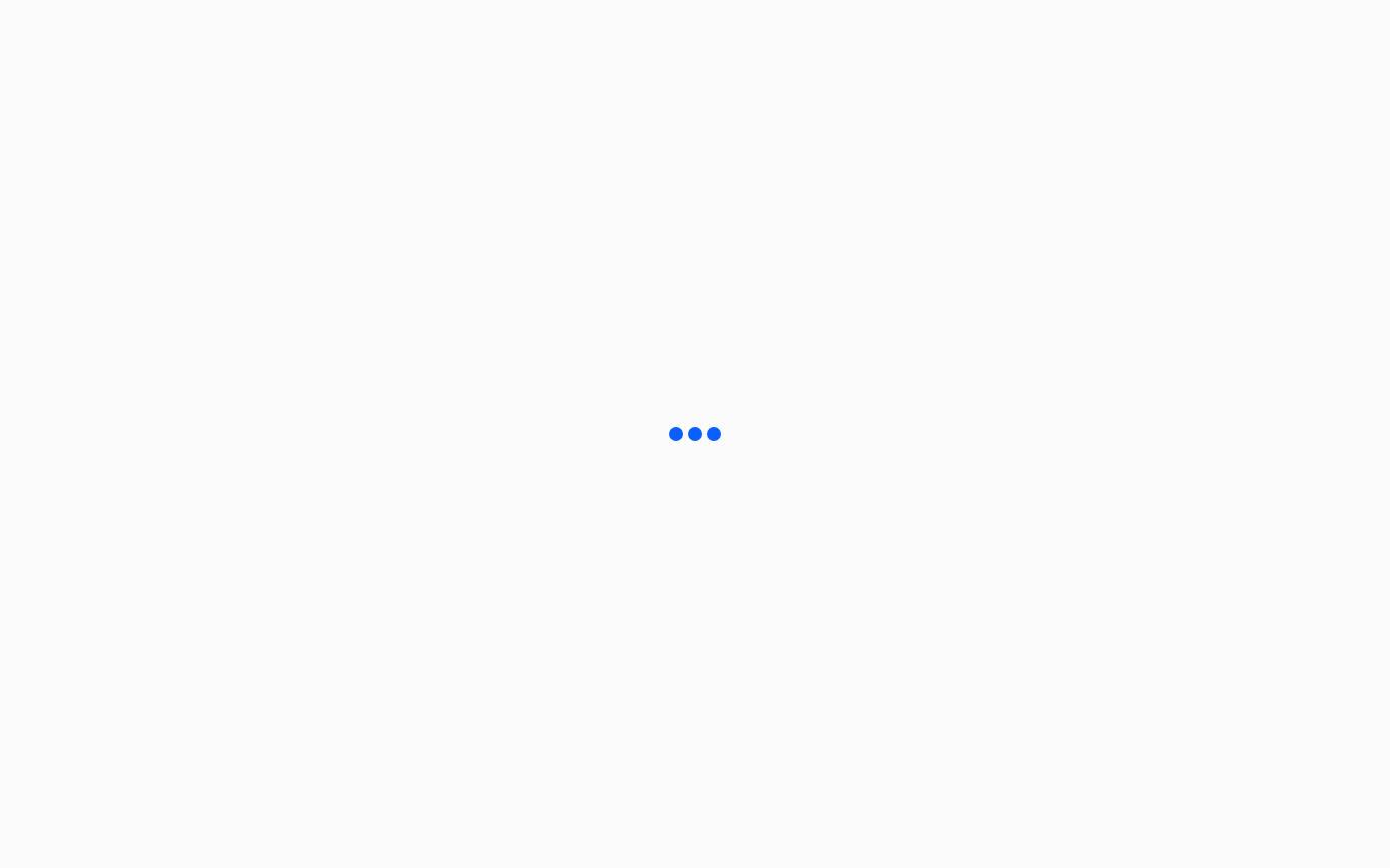 scroll, scrollTop: 0, scrollLeft: 0, axis: both 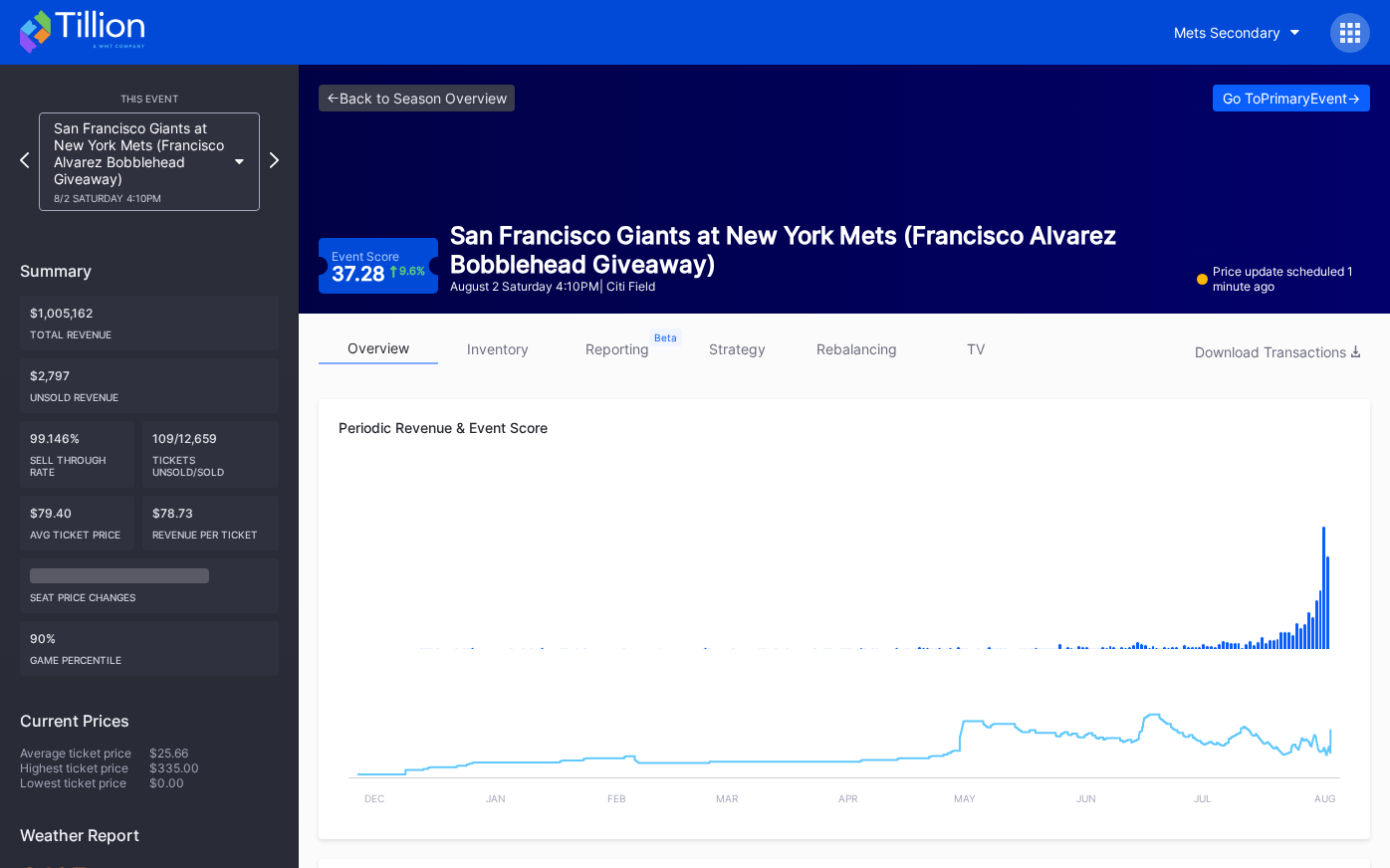 click on "inventory" at bounding box center (498, 348) 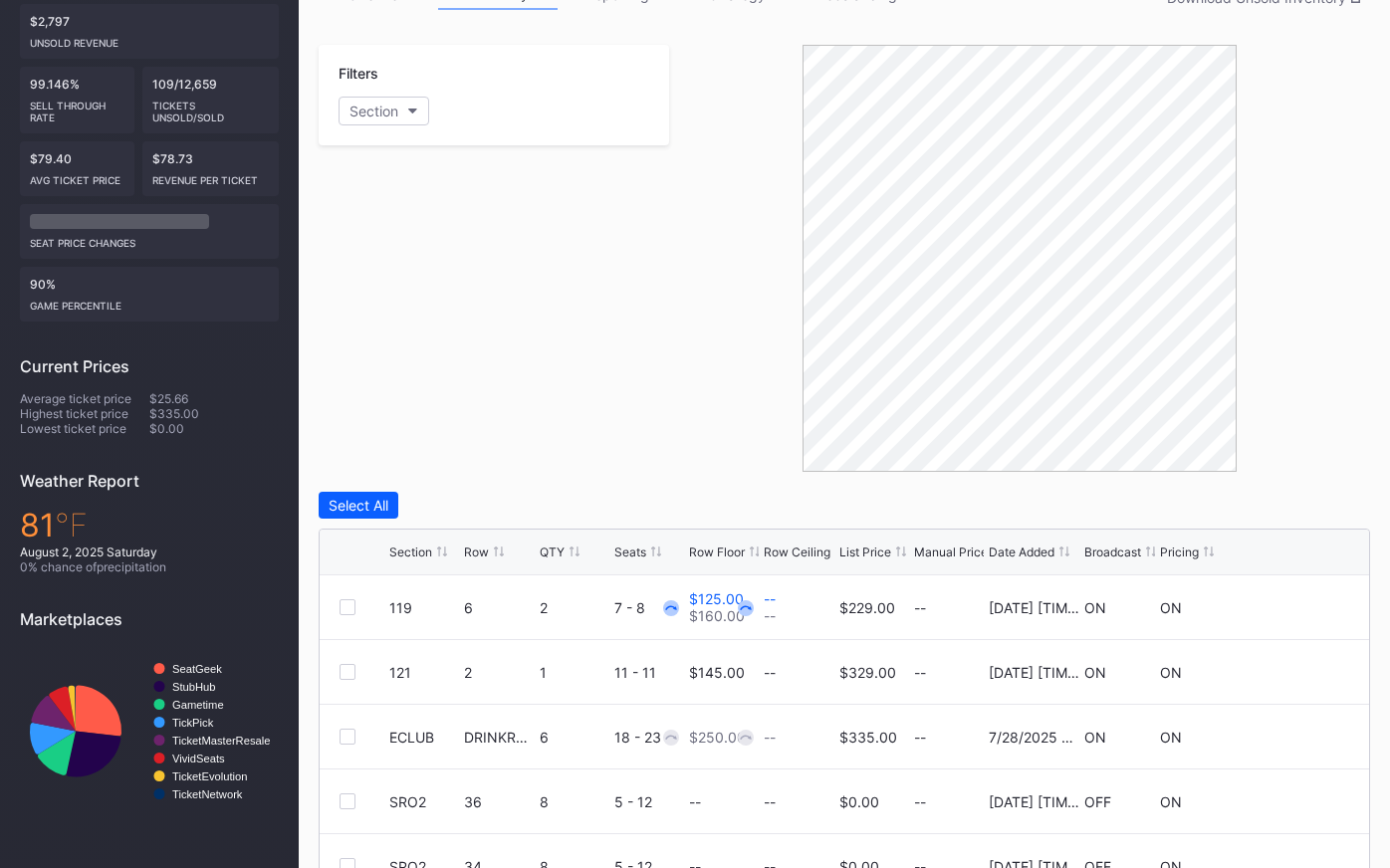 scroll, scrollTop: 583, scrollLeft: 0, axis: vertical 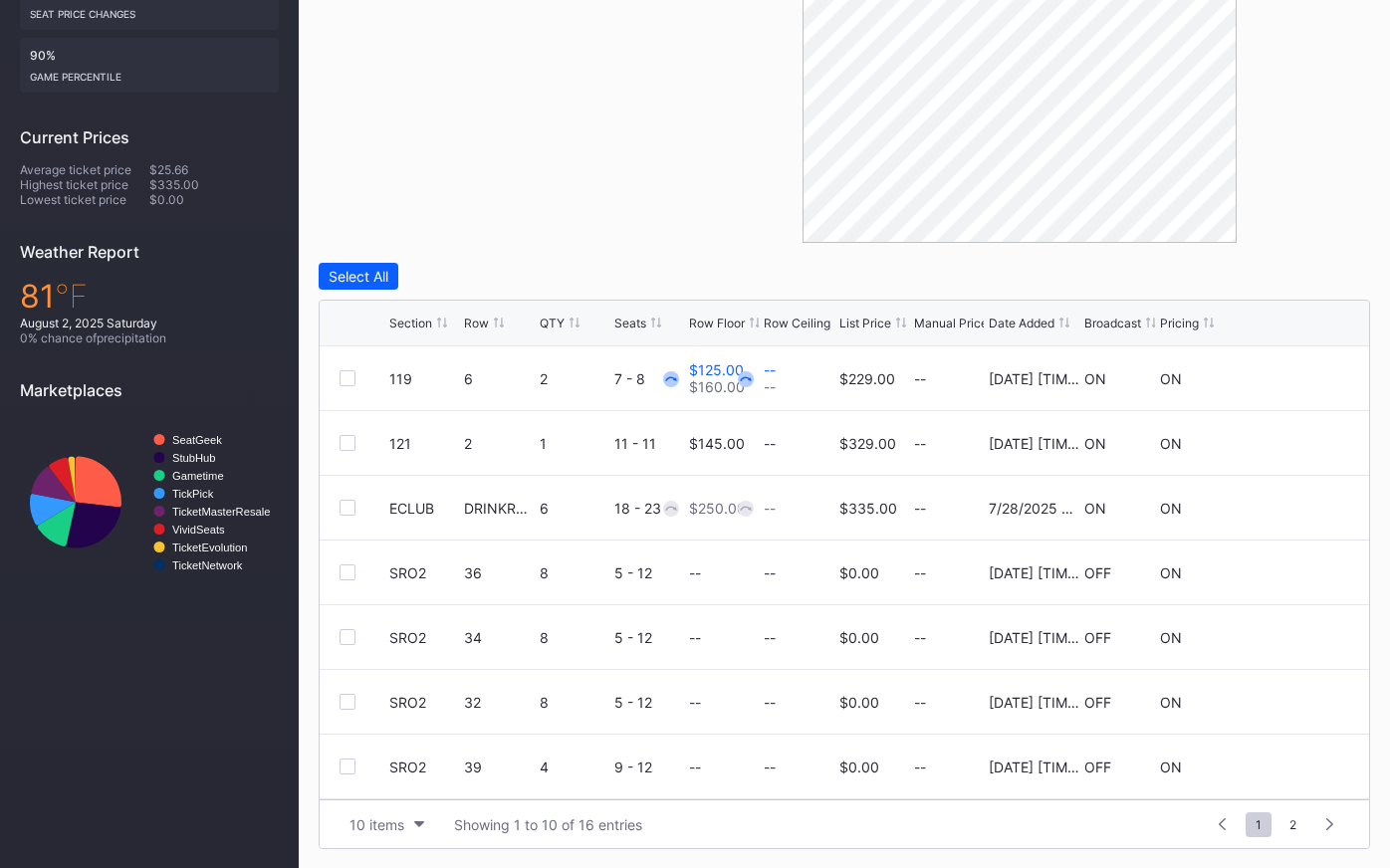 click on "List Price" at bounding box center (865, 323) 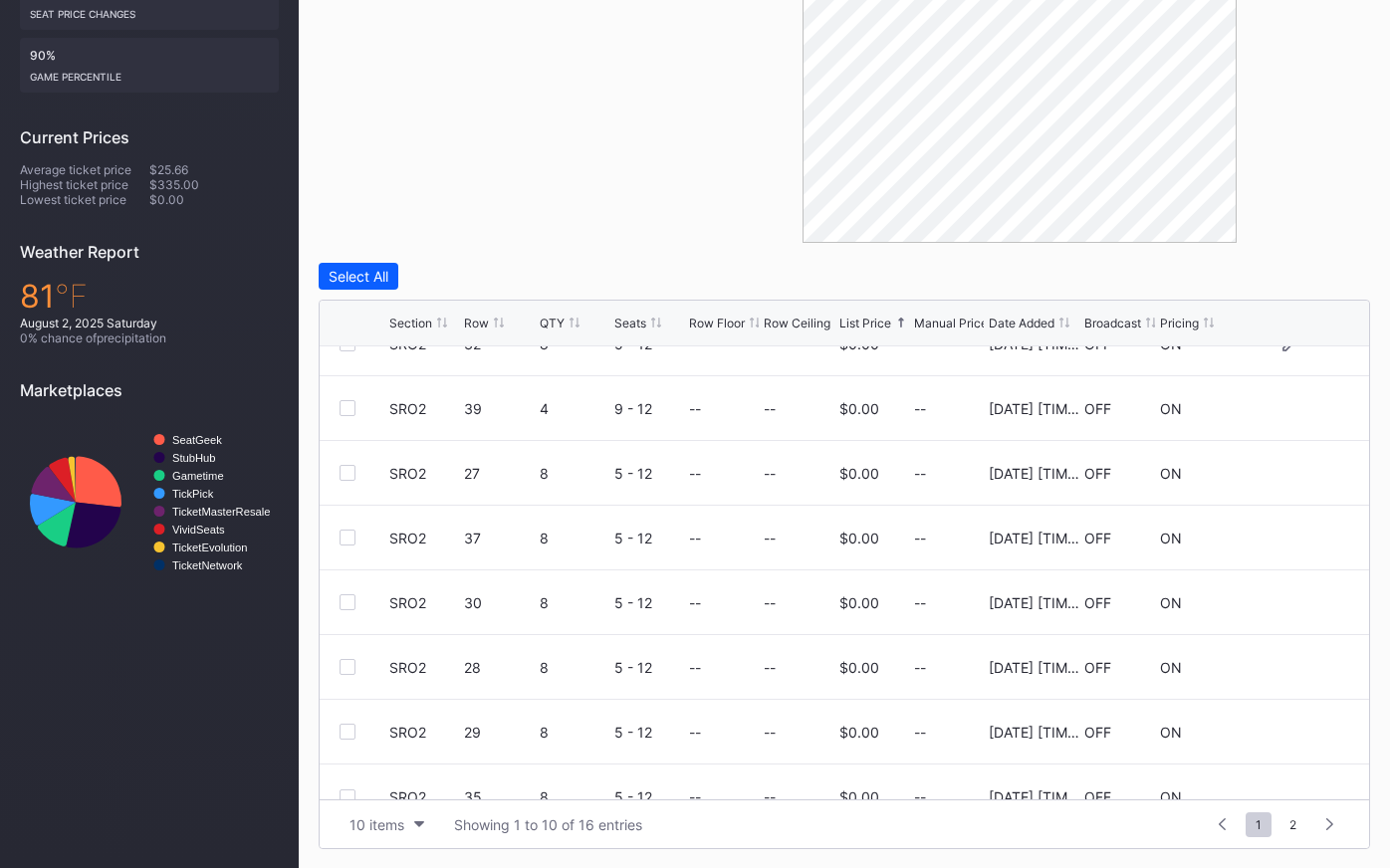 scroll, scrollTop: 194, scrollLeft: 0, axis: vertical 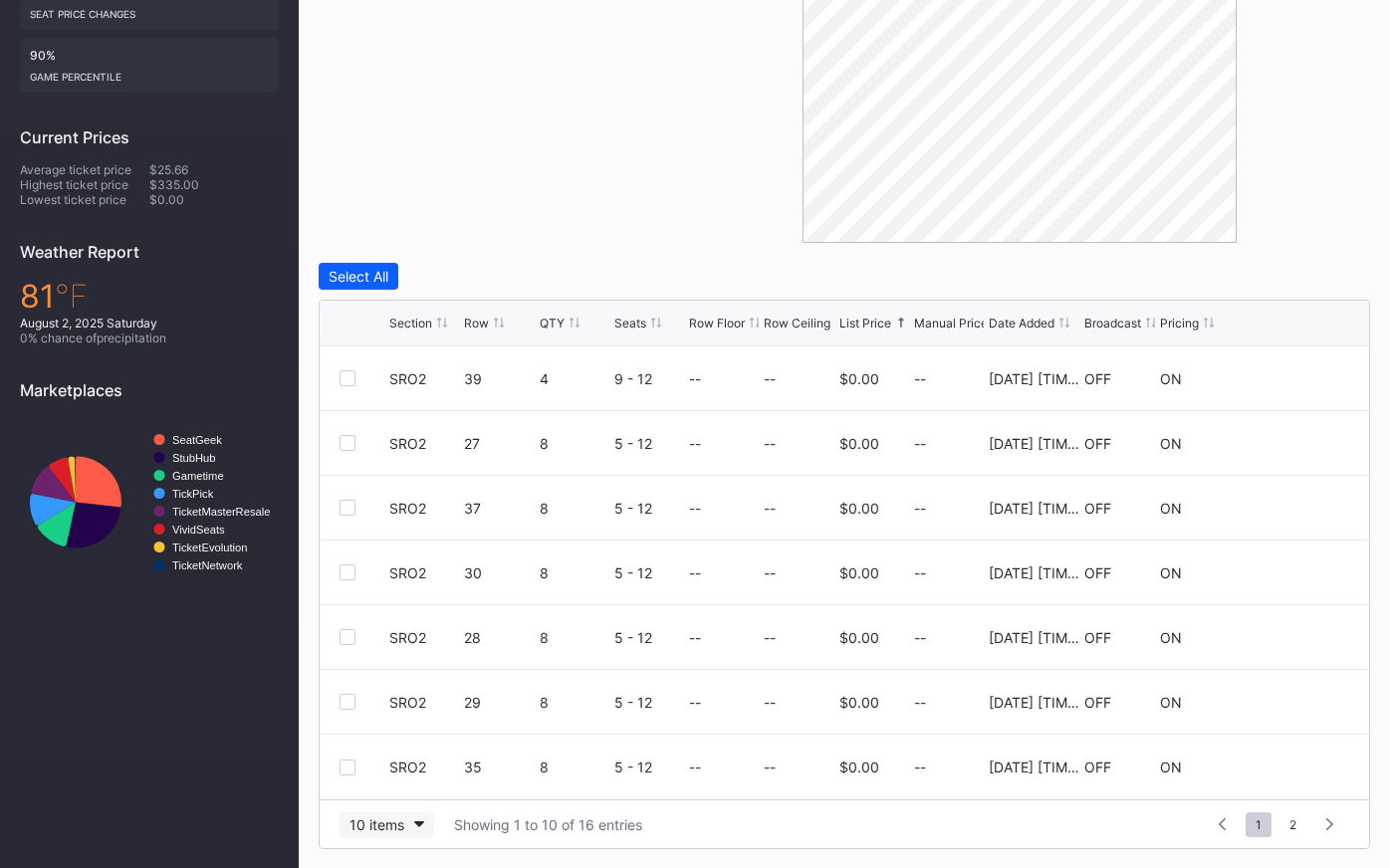 click on "10 items" at bounding box center (386, 824) 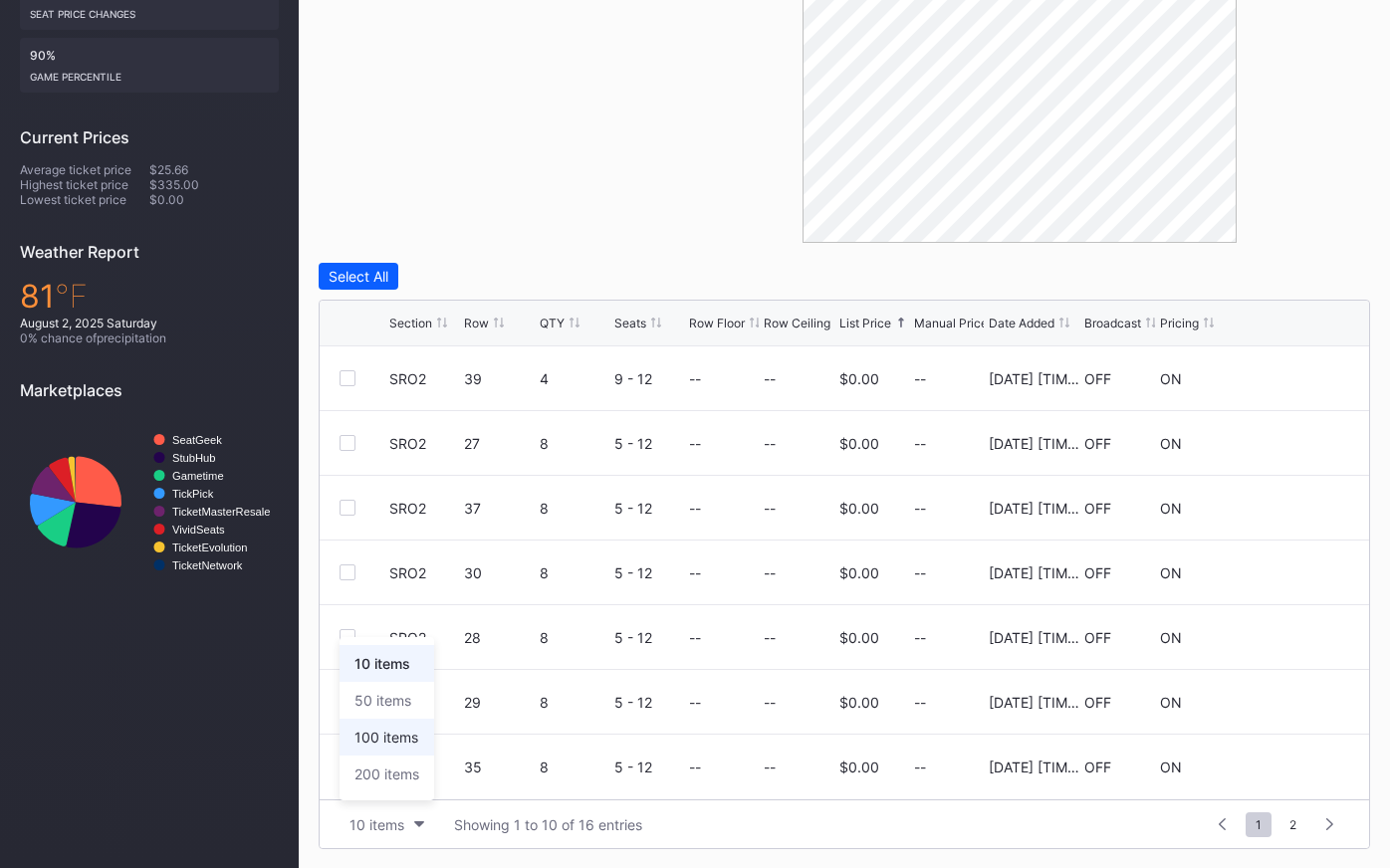 click on "100 items" at bounding box center (386, 737) 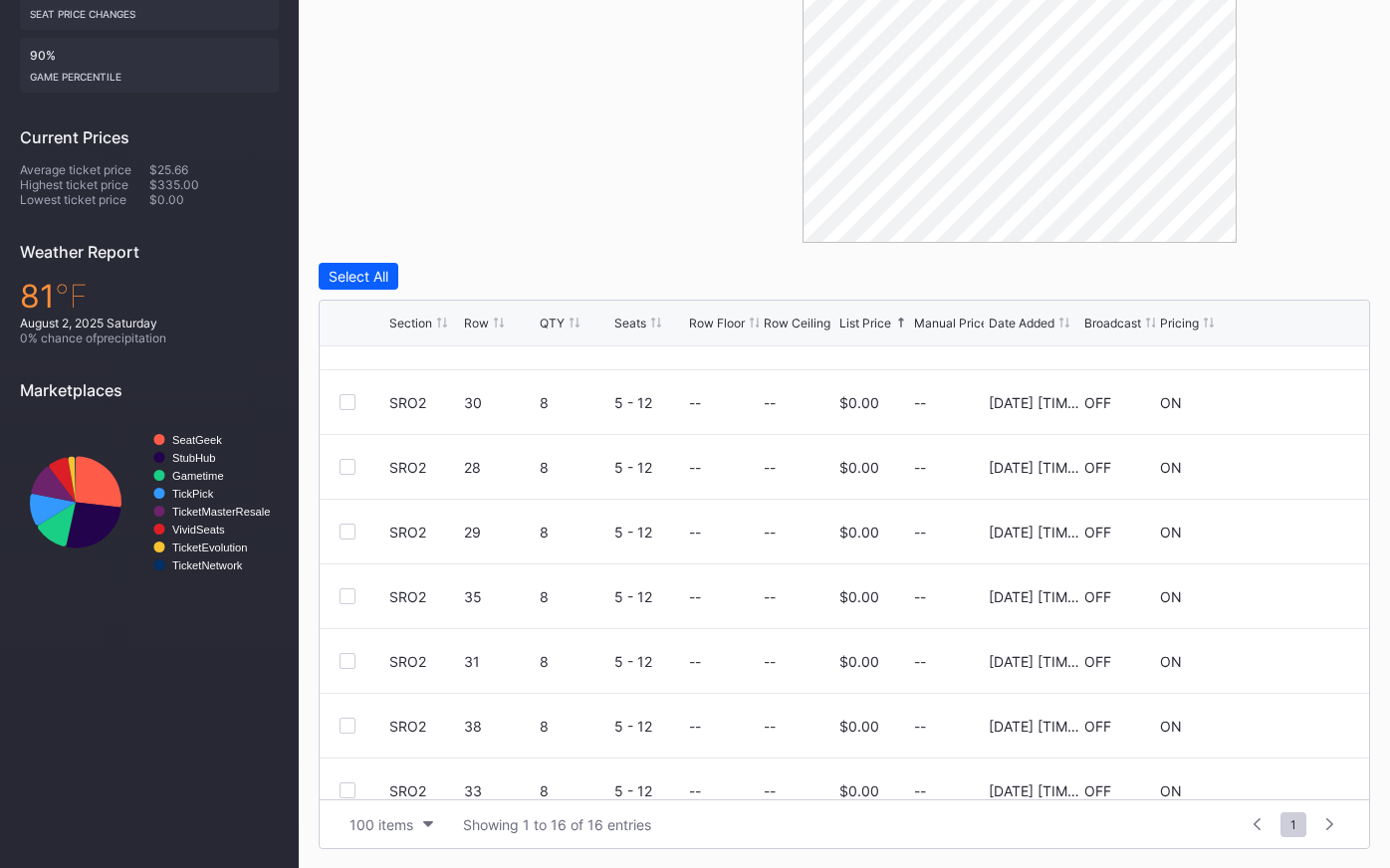 scroll, scrollTop: 0, scrollLeft: 0, axis: both 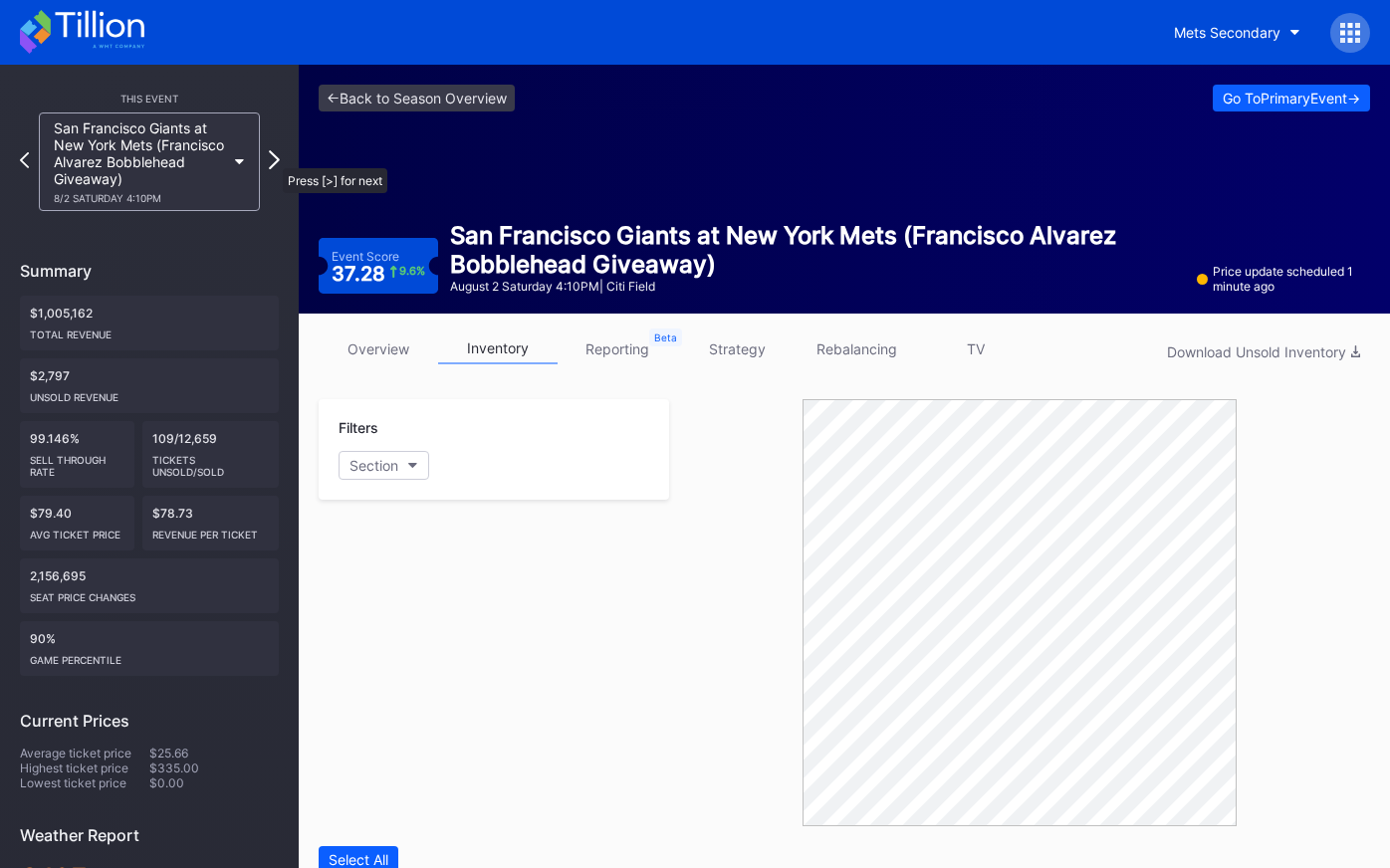 click 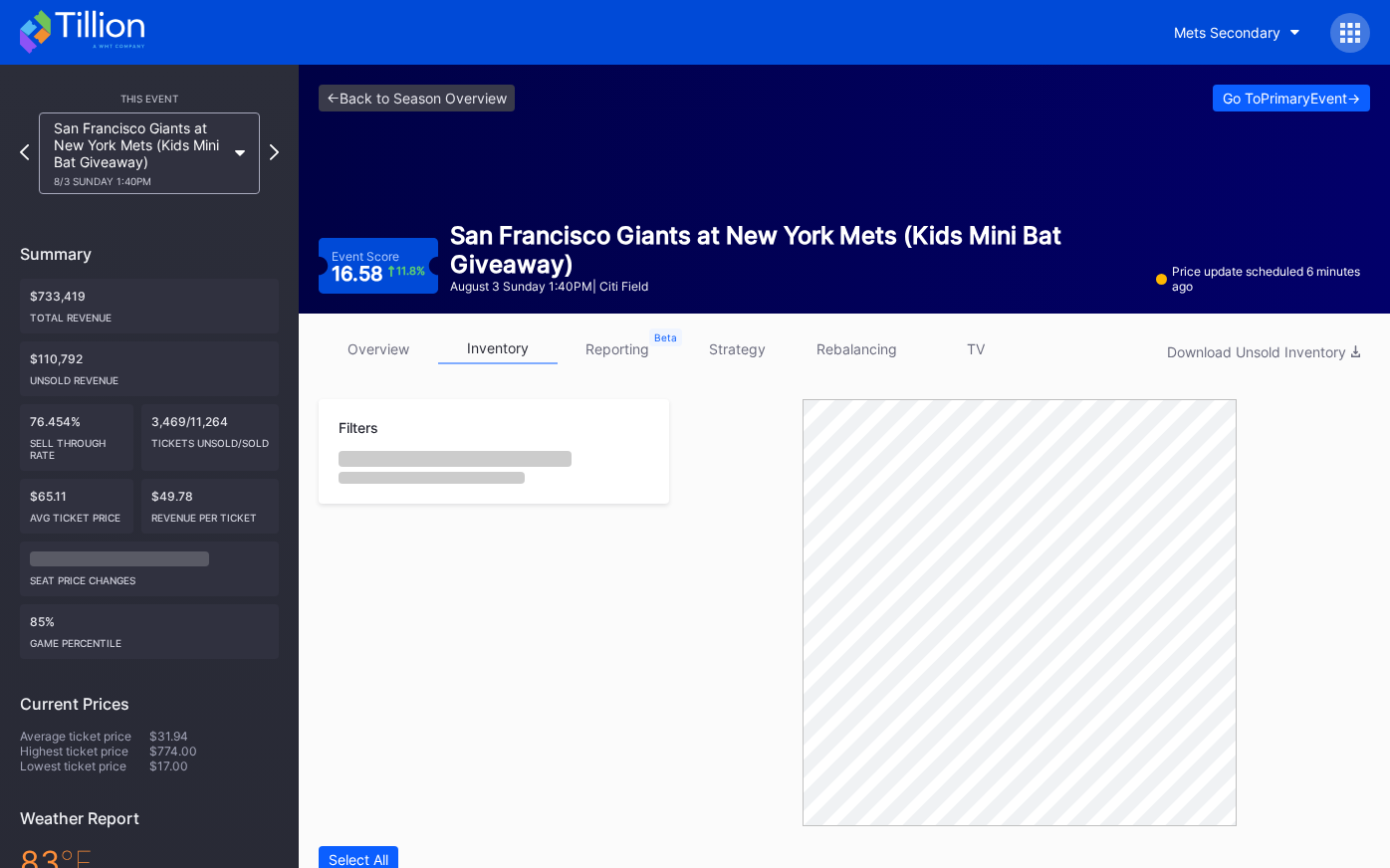 click on "strategy" at bounding box center [737, 348] 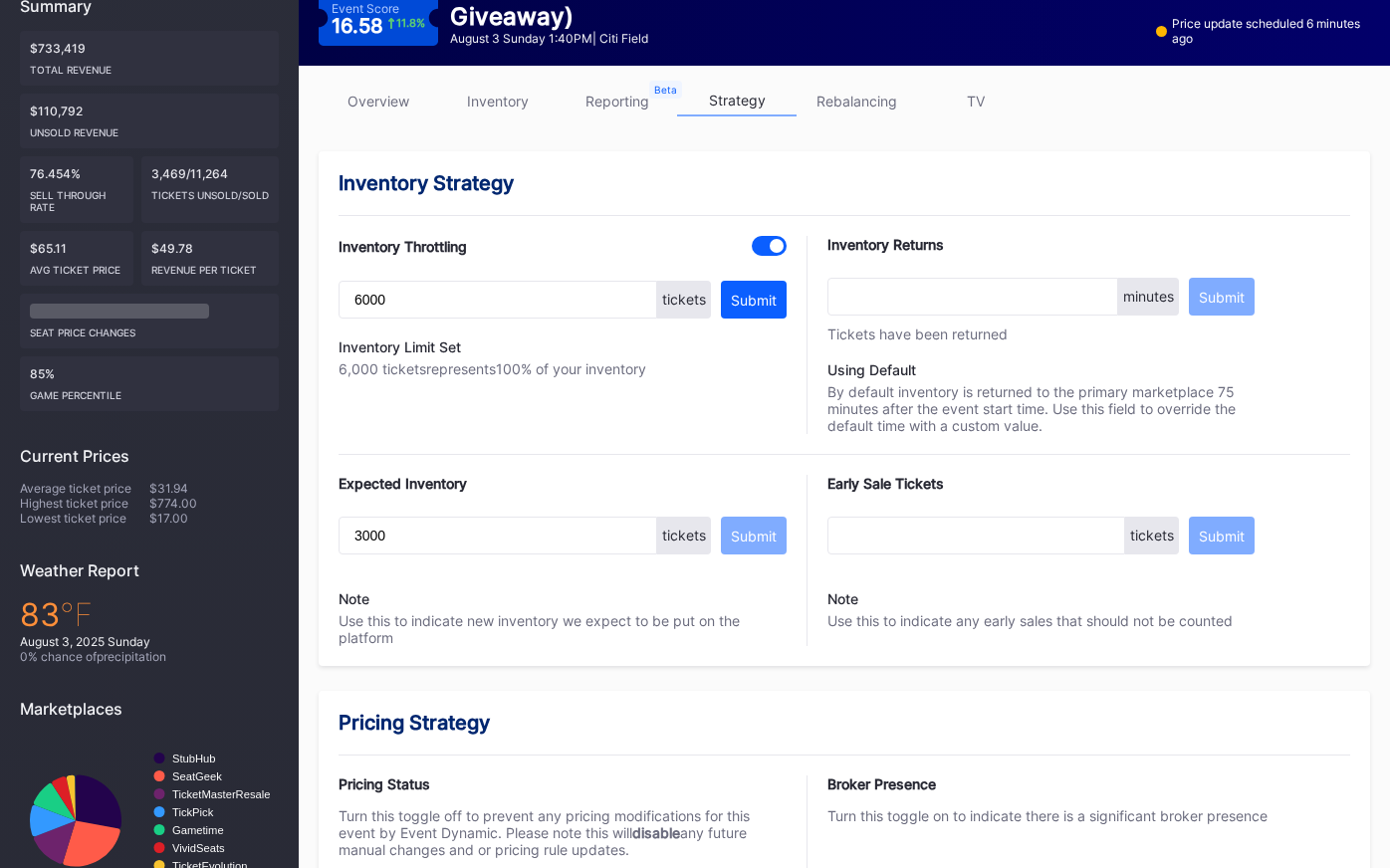 scroll, scrollTop: 294, scrollLeft: 0, axis: vertical 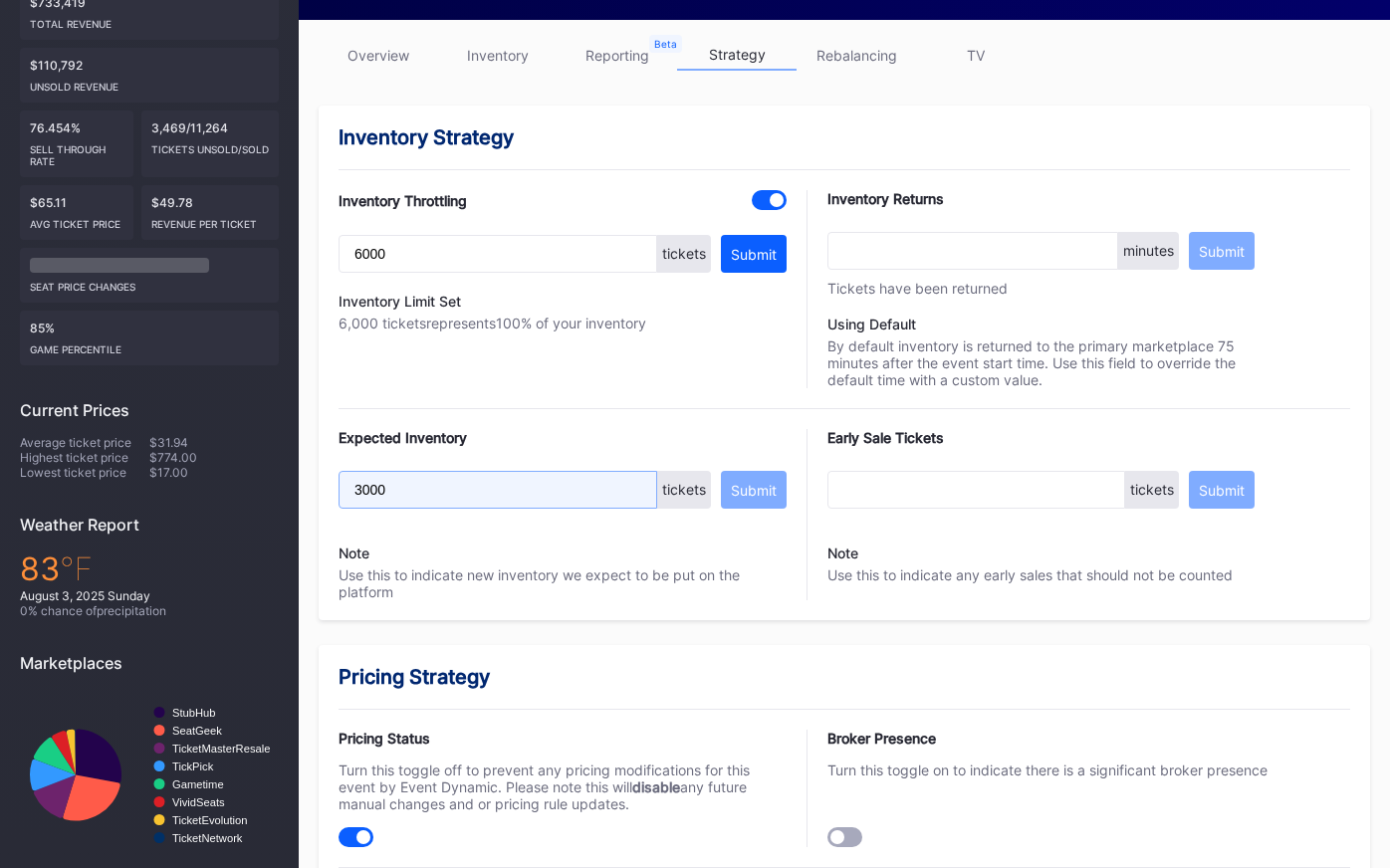 click on "3000" at bounding box center (498, 490) 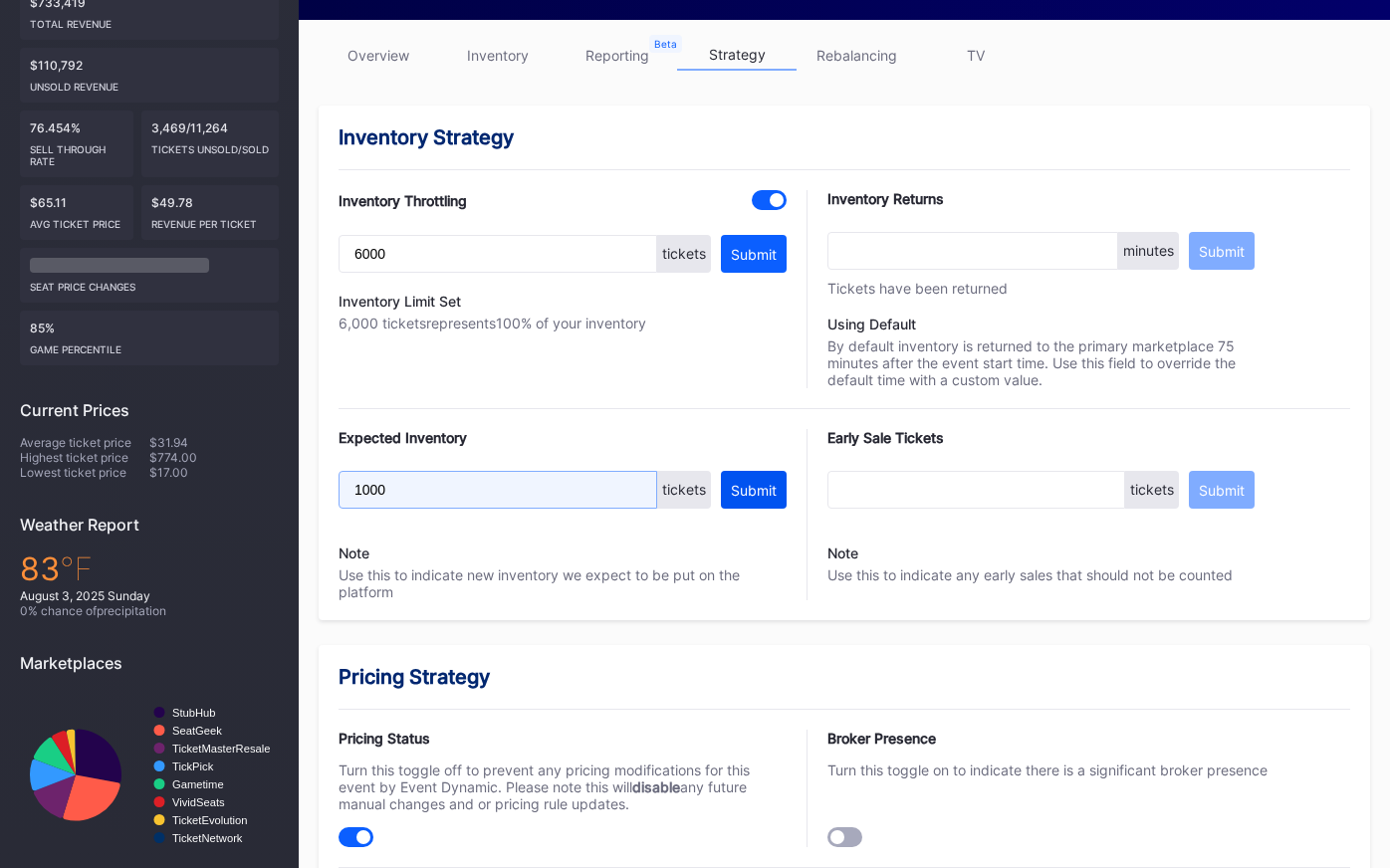 type on "1000" 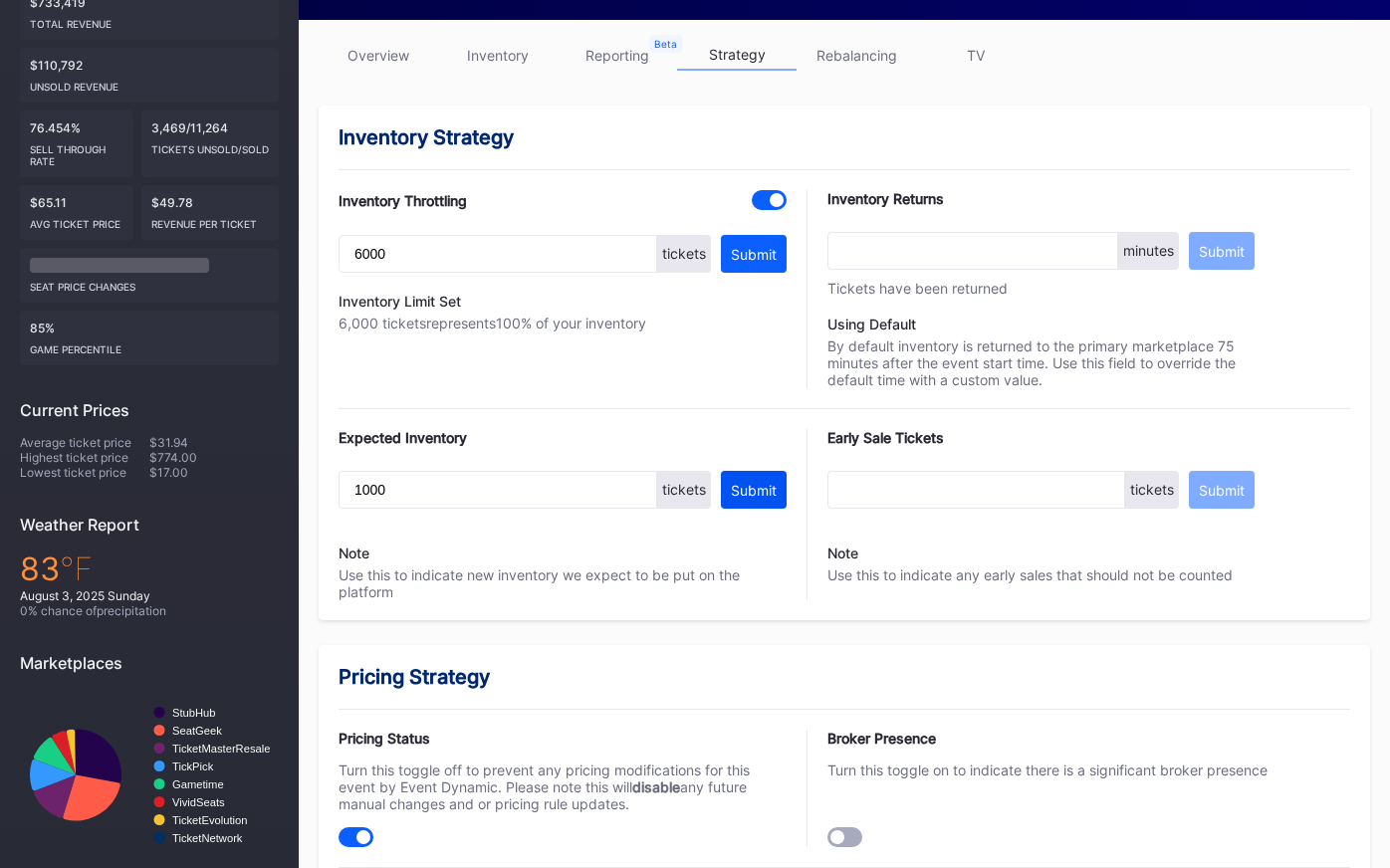 click on "Submit" at bounding box center [754, 490] 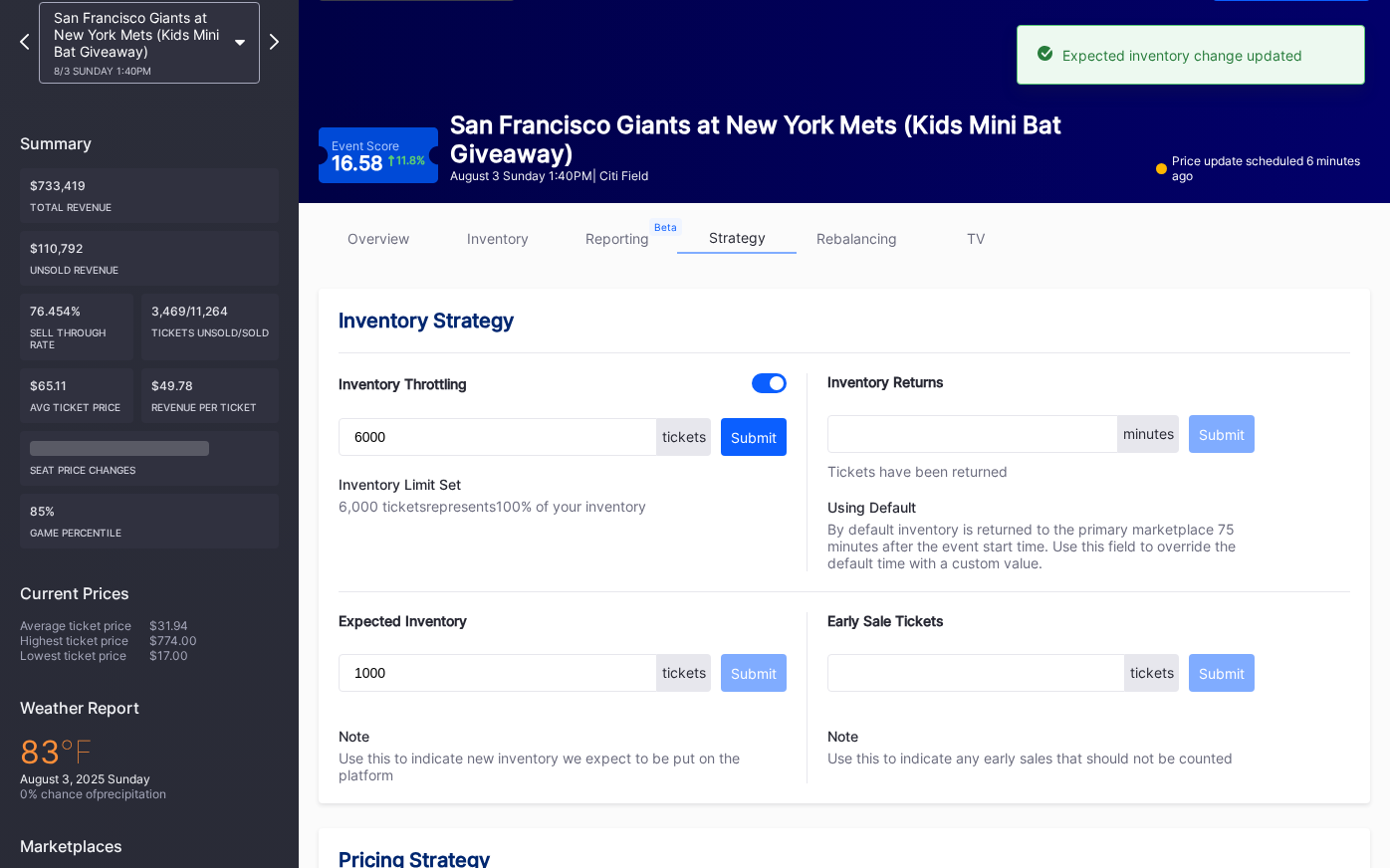 scroll, scrollTop: 0, scrollLeft: 0, axis: both 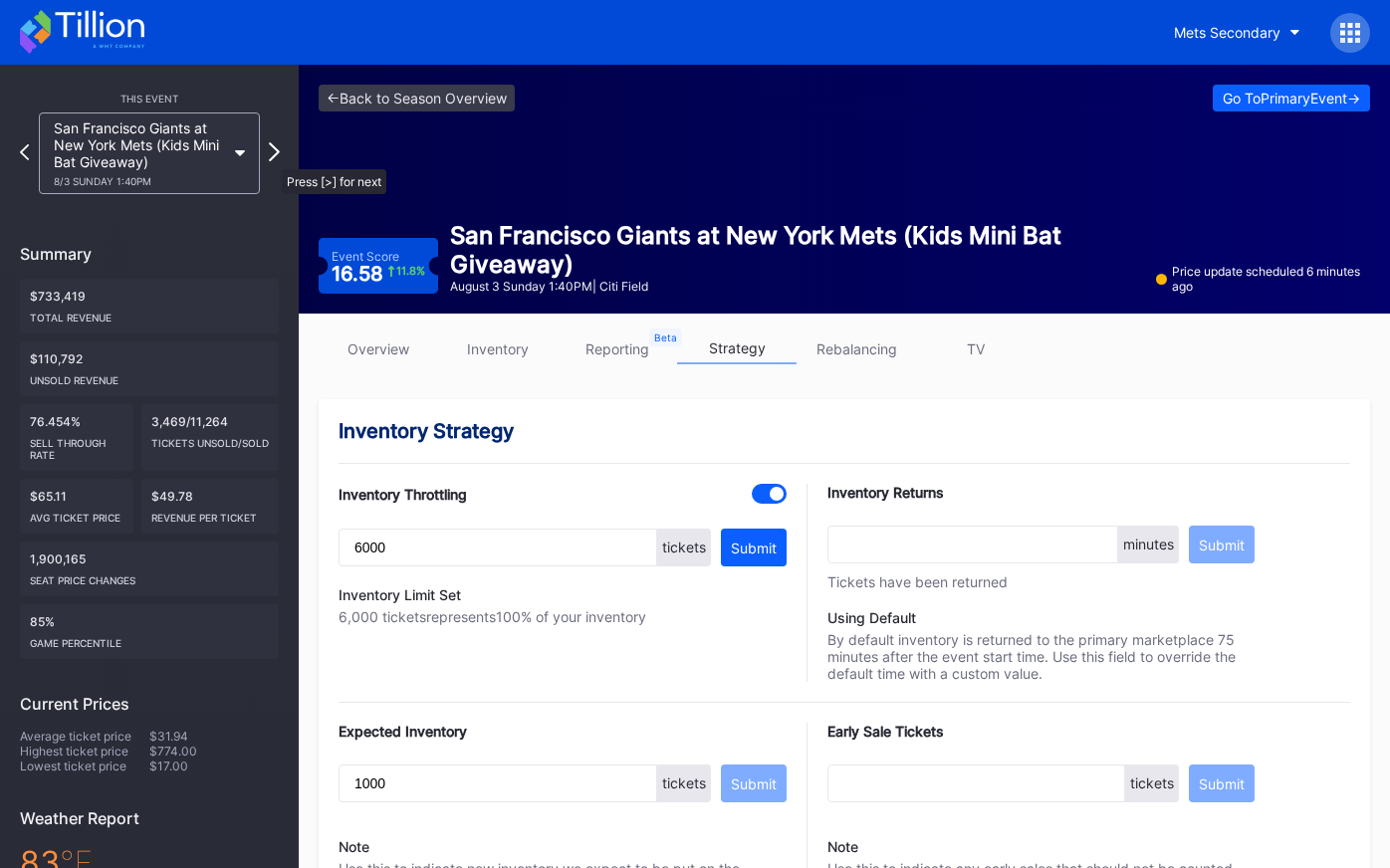 click 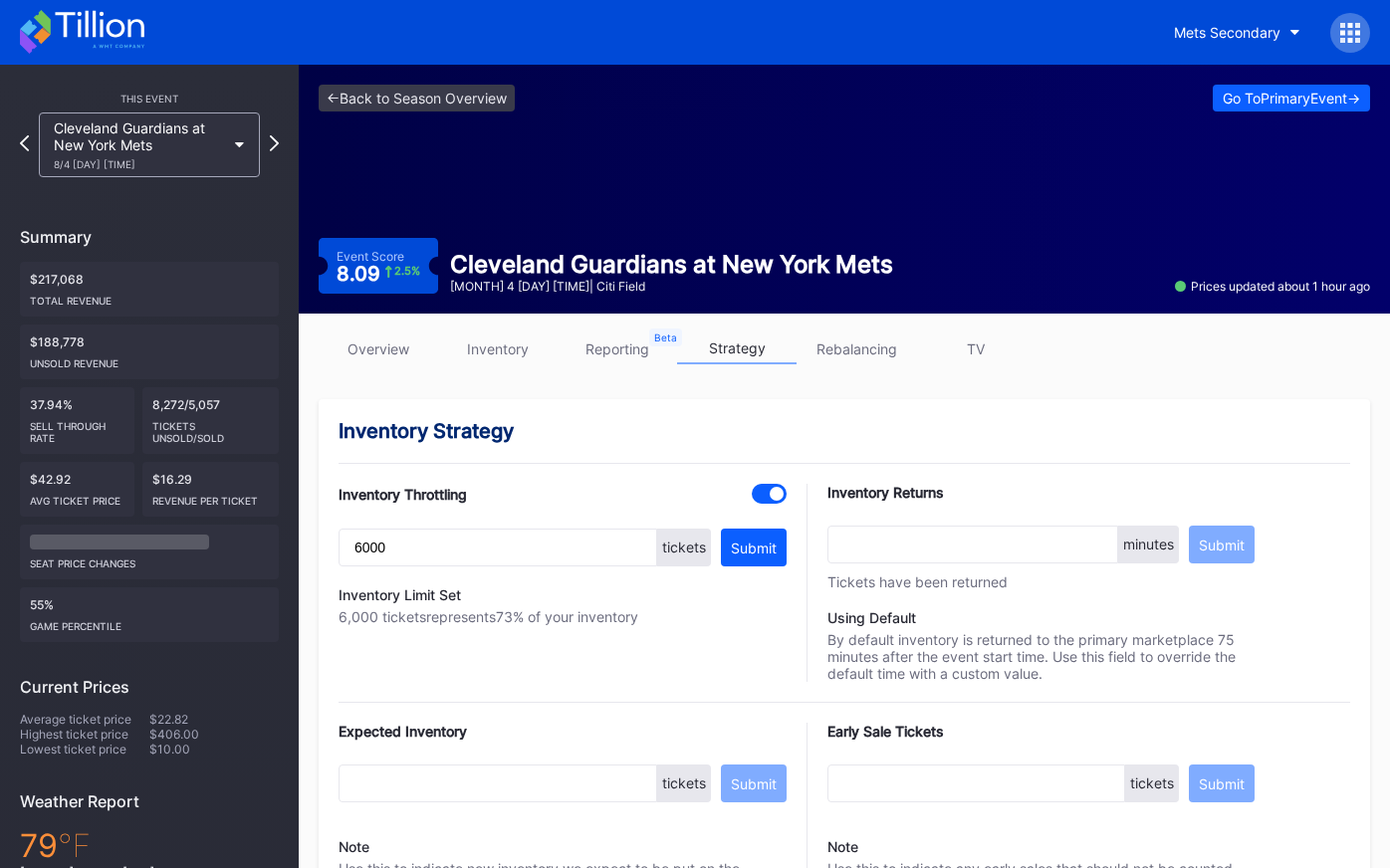 click 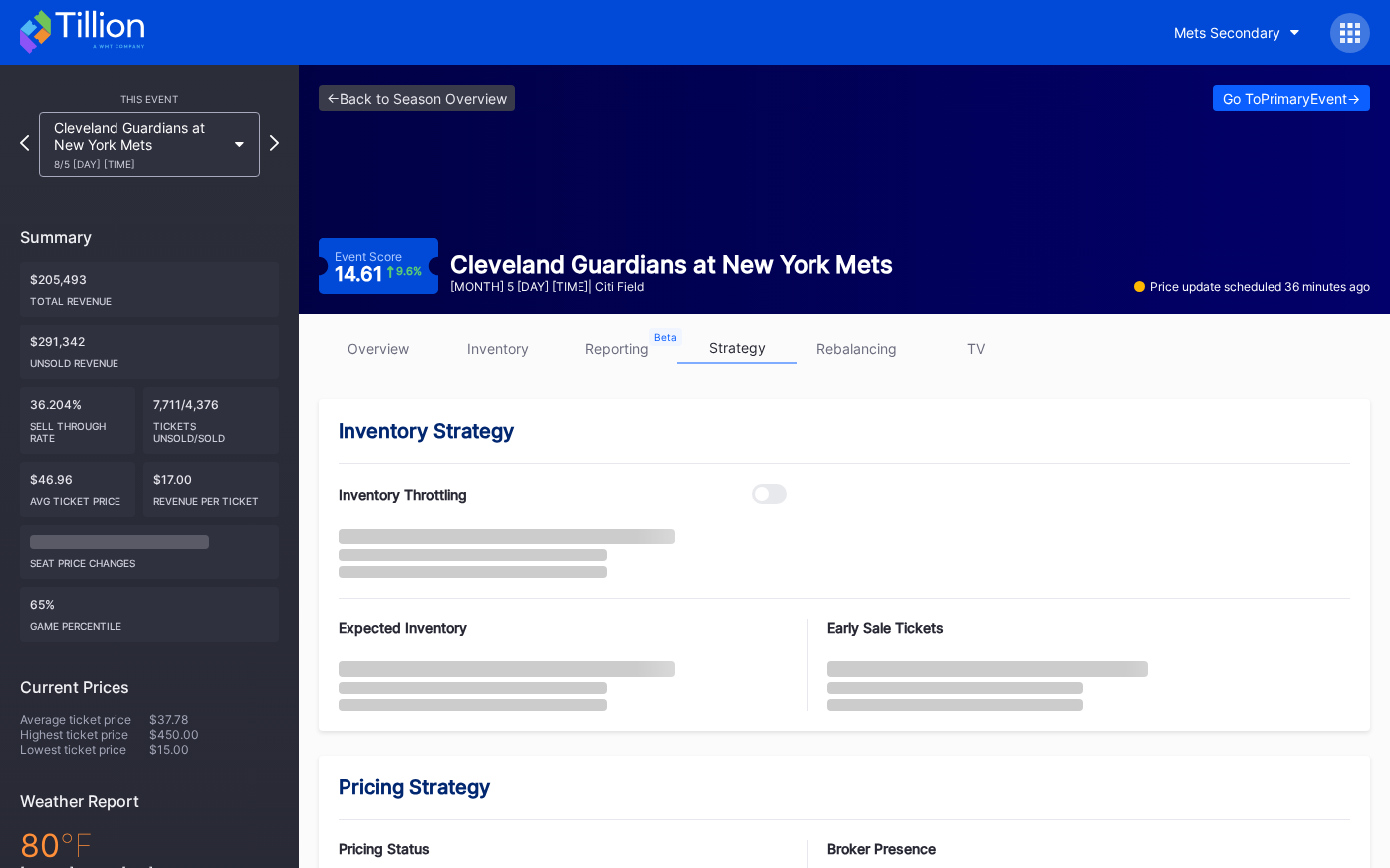 click on "Cleveland Guardians at New York Mets 8/5 Tuesday 7:10PM" at bounding box center [149, 144] 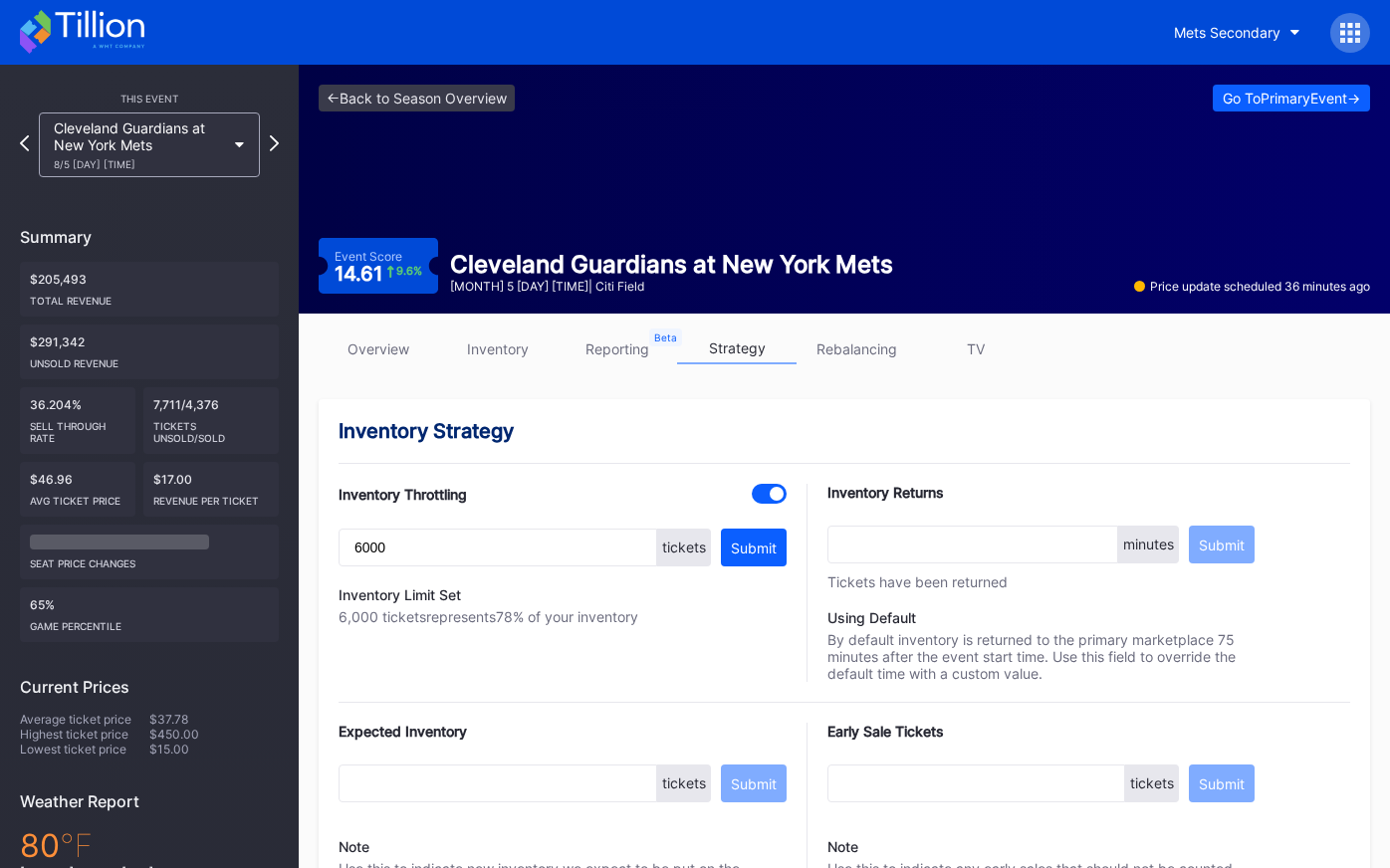 click 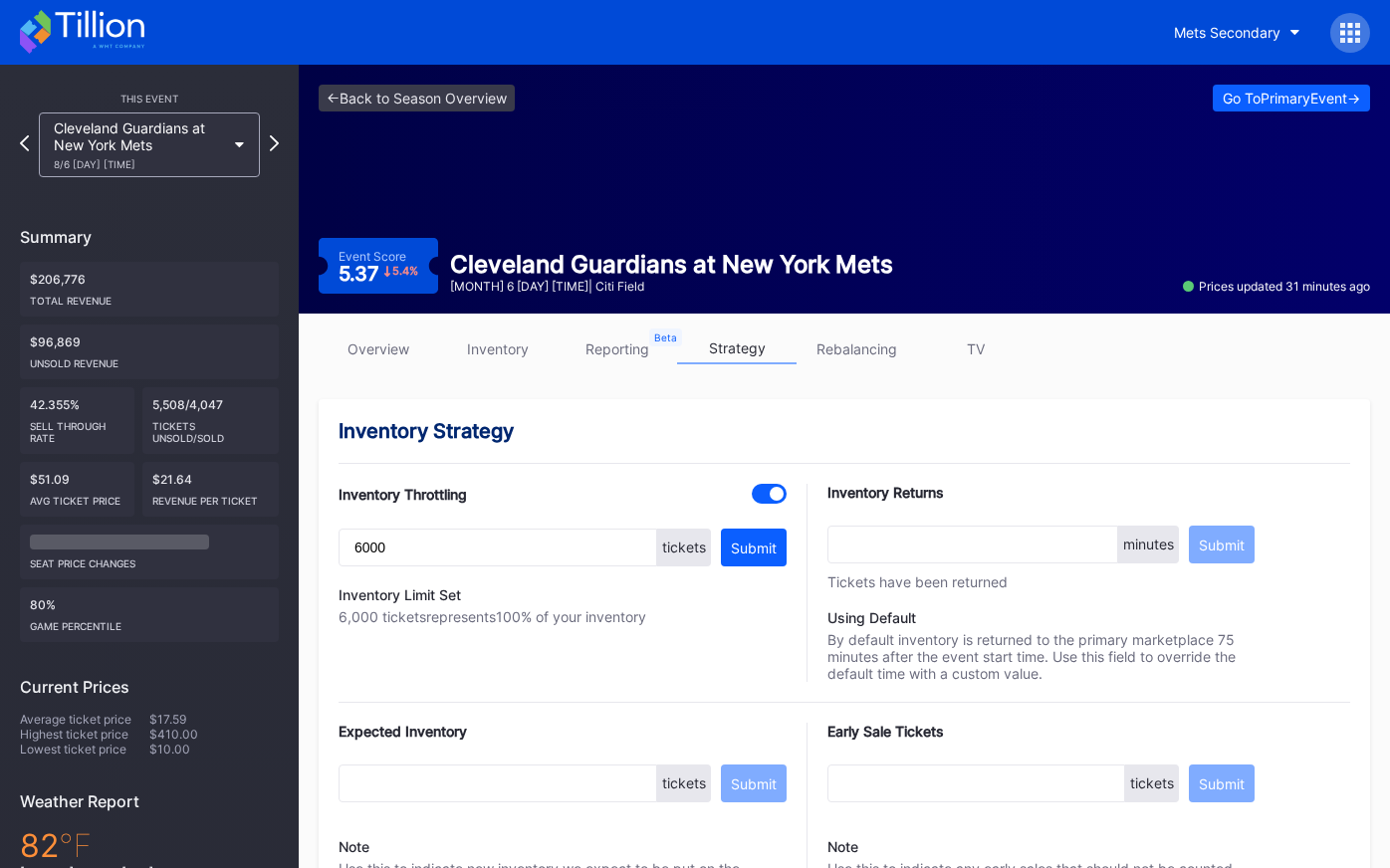 click 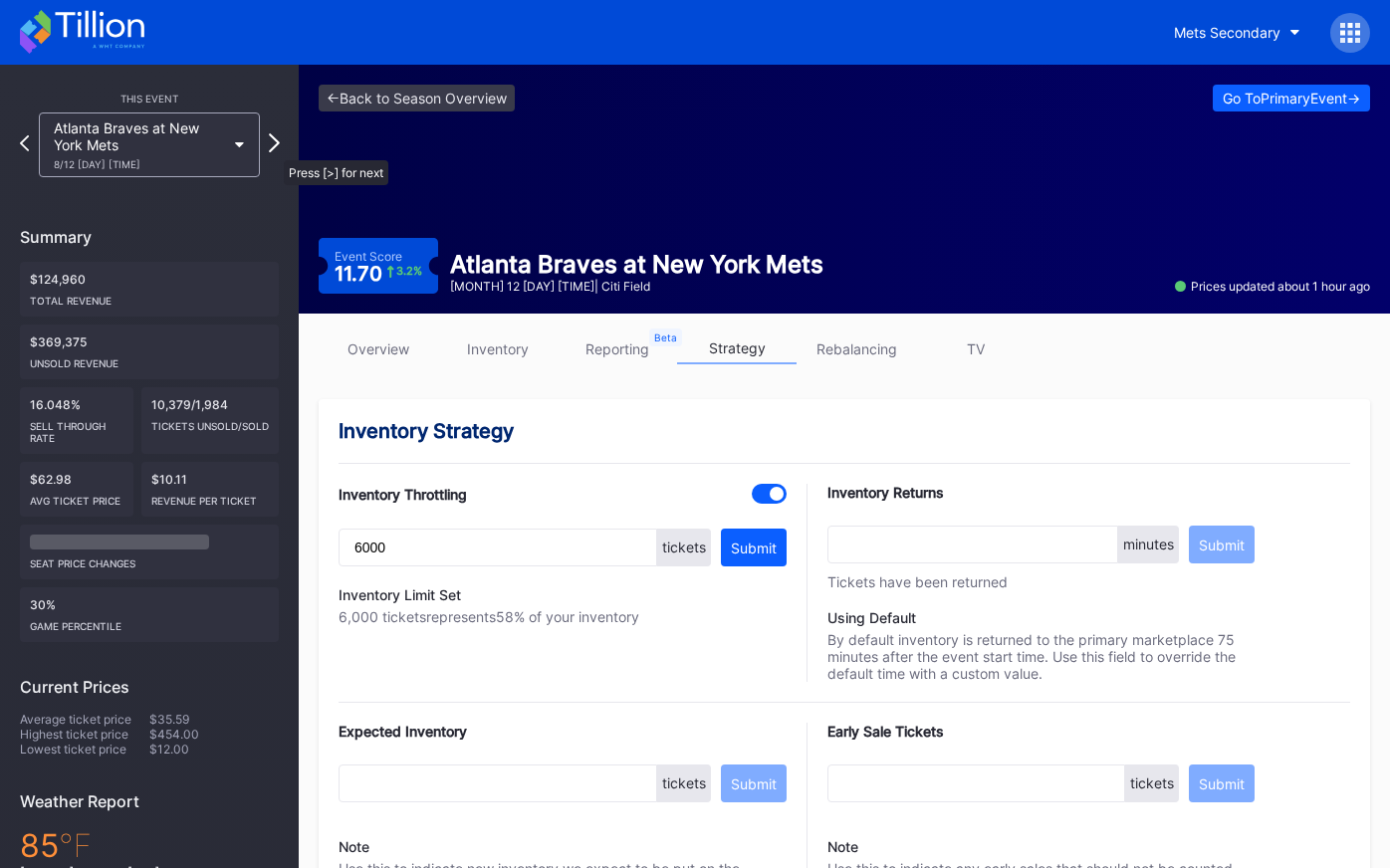 click 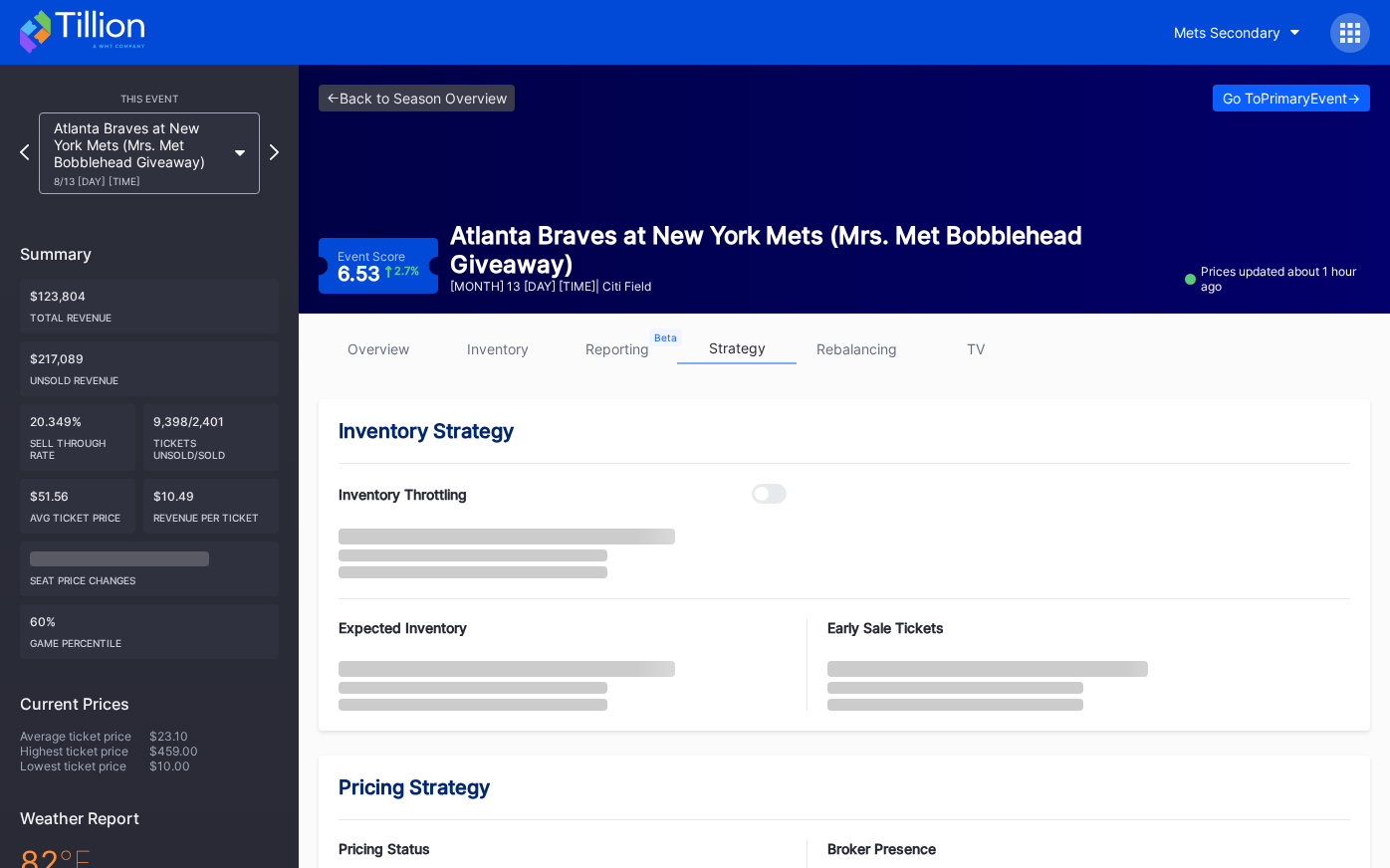 click 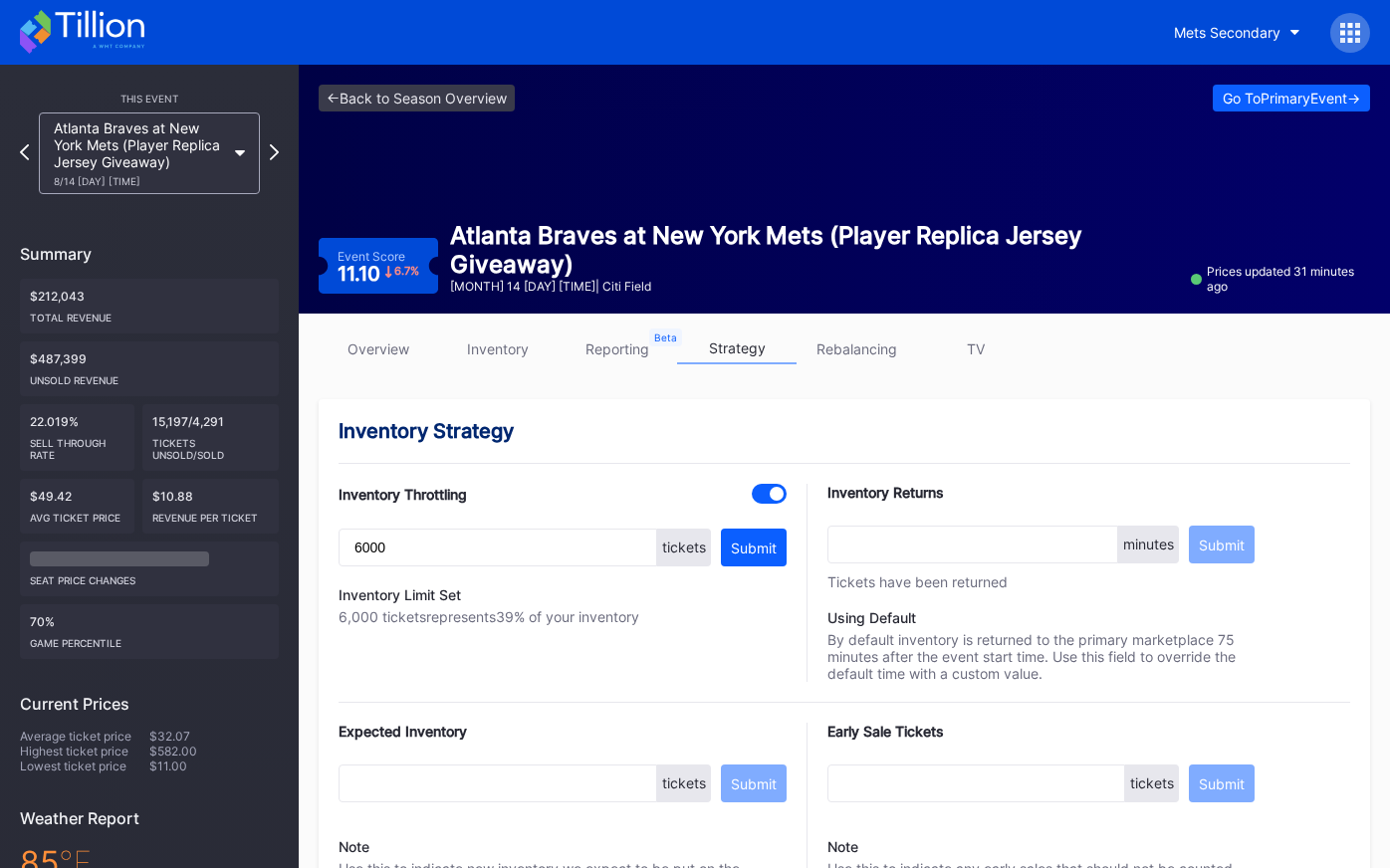 click on "This Event Atlanta Braves at New York Mets (Player Replica Jersey Giveaway) 8/14 Thursday 7:10PM Summary $212,043 Total Revenue $487,399 Unsold Revenue 22.019% Sell Through Rate 15,197/4,291 Tickets Unsold/Sold $49.42 Avg ticket price $10.88 Revenue per ticket seat price changes 70% Game percentile Current Prices Average ticket price $32.07 Highest ticket price $582.00 Lowest ticket price $11.00 Weather Report 85 ℉ August 14, 2025 Thursday 32 % chance of  precipitation Marketplaces Created with Highcharts 11.2.0 Chart title TickPick SeatGeek StubHub TicketMasterResale Gametime VividSeats TicketEvolution TicketNetwork" at bounding box center [149, 620] 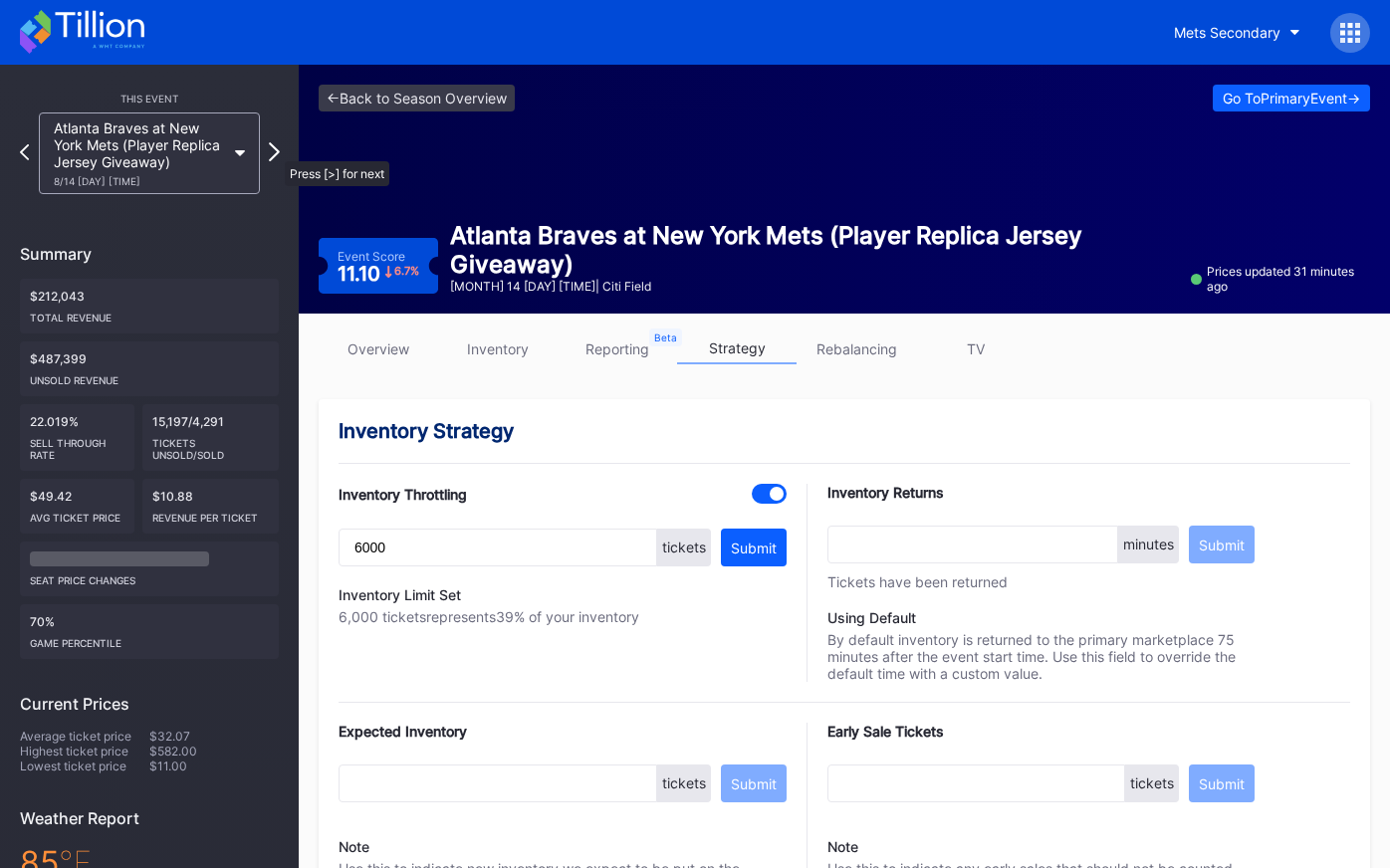 click 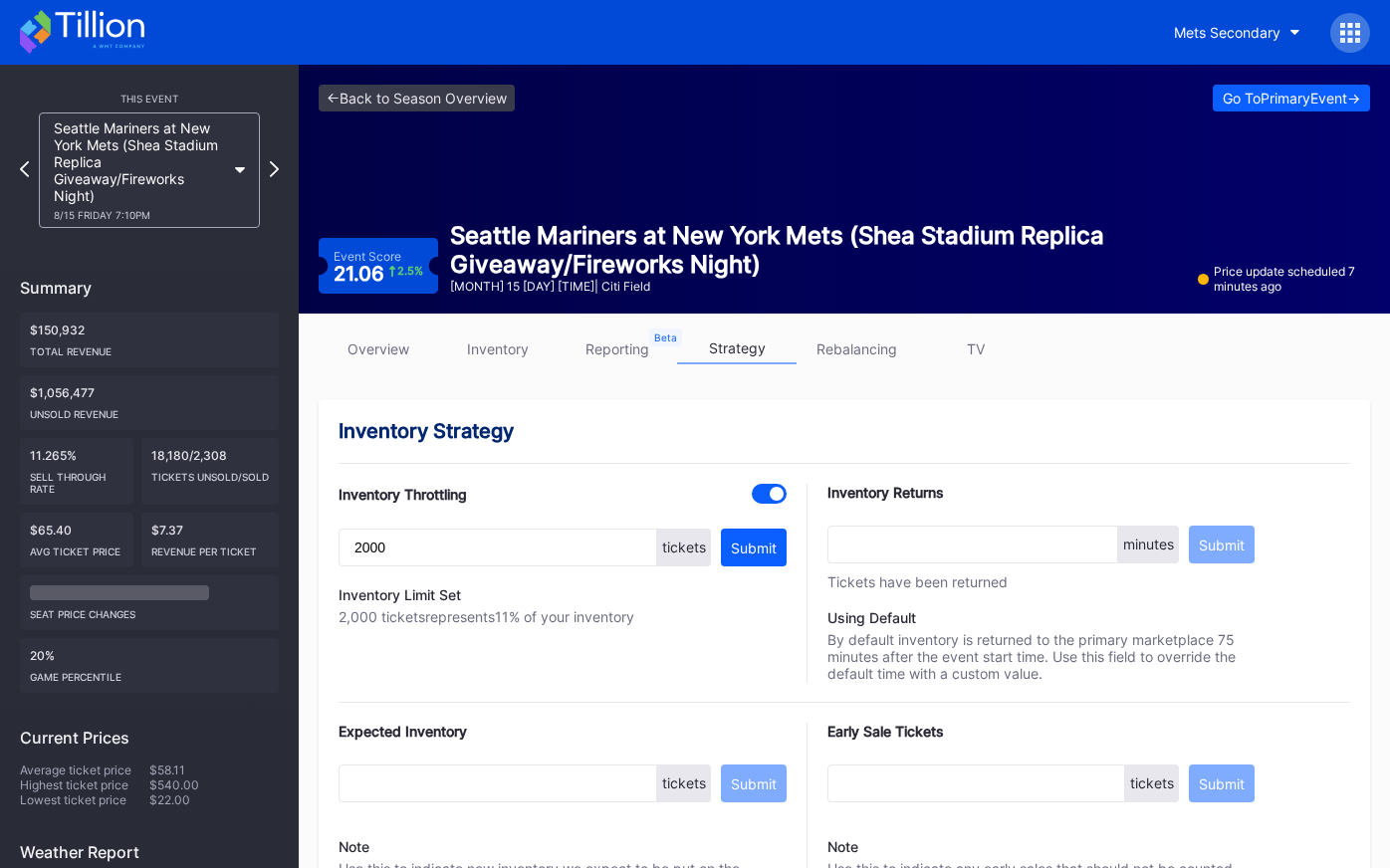 scroll, scrollTop: 52, scrollLeft: 0, axis: vertical 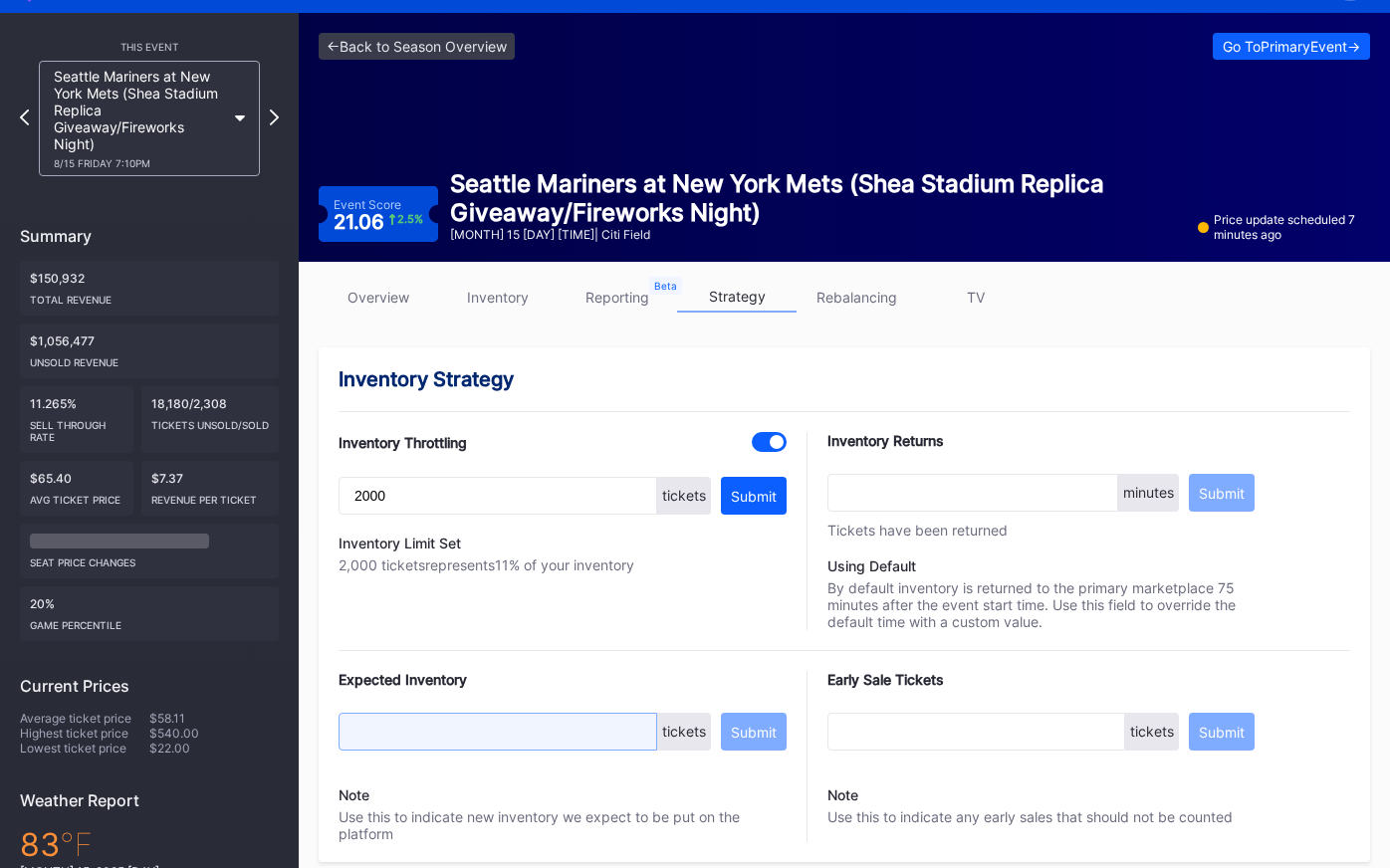 click at bounding box center (498, 732) 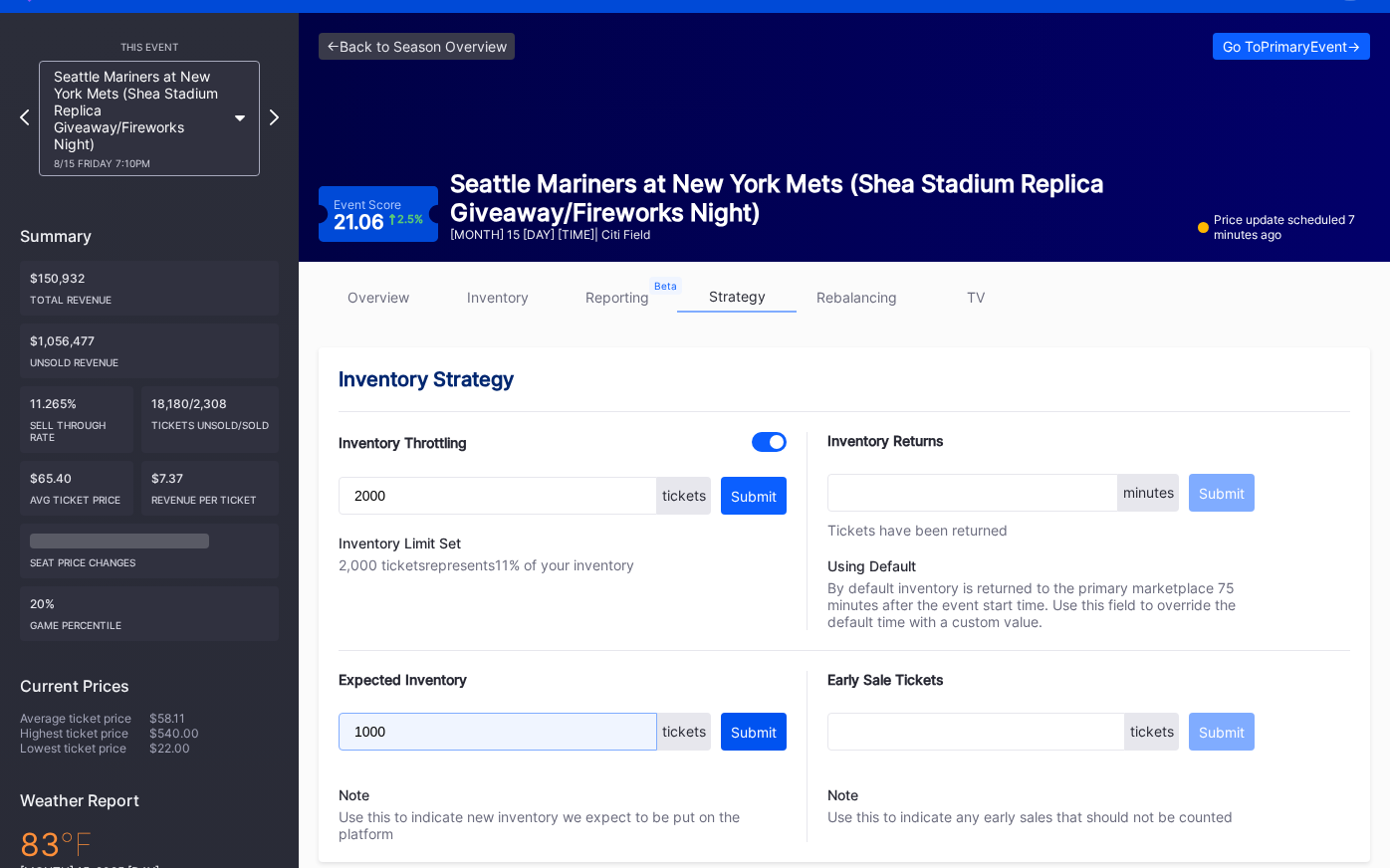 type on "1000" 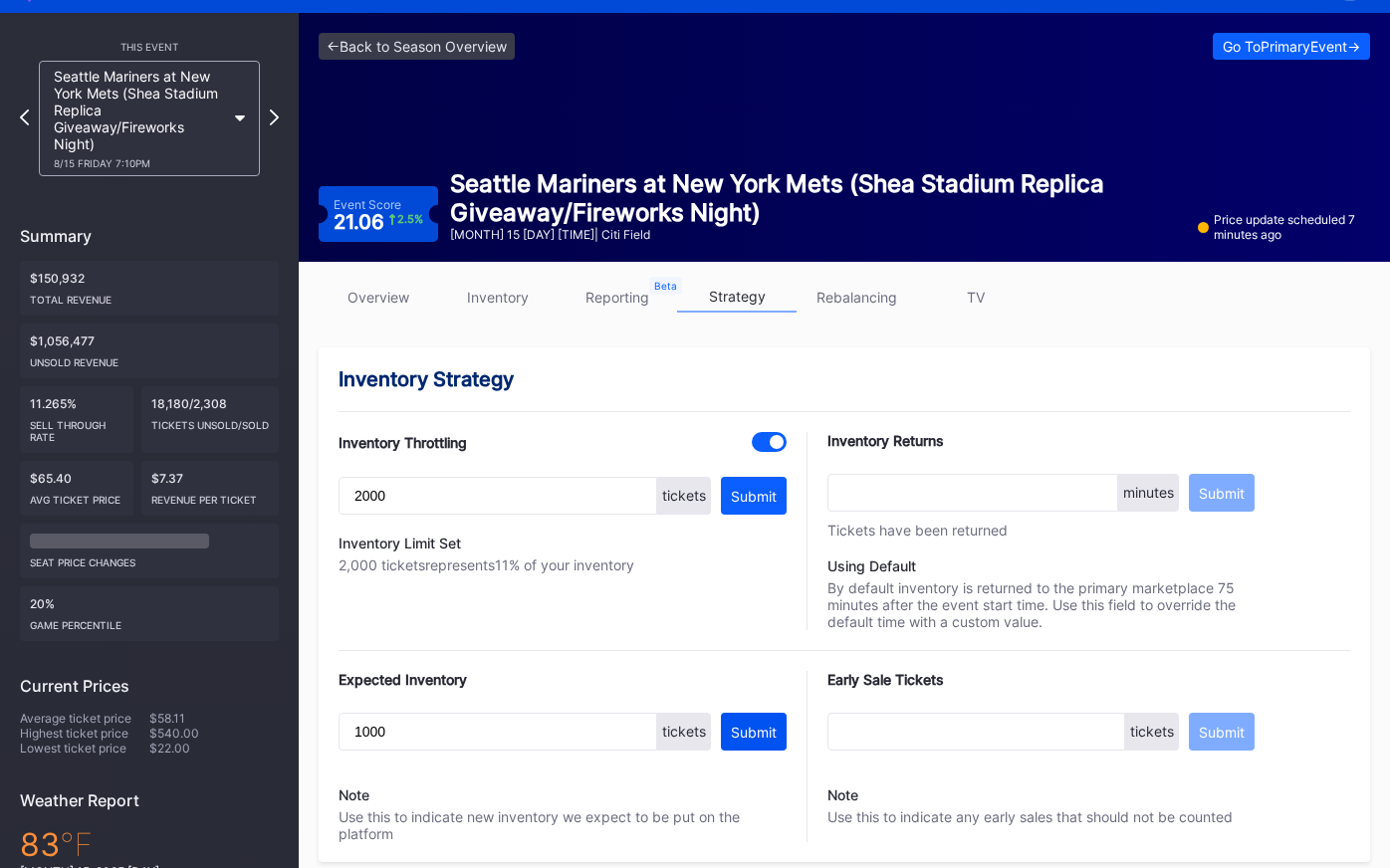 click on "Submit" at bounding box center (754, 732) 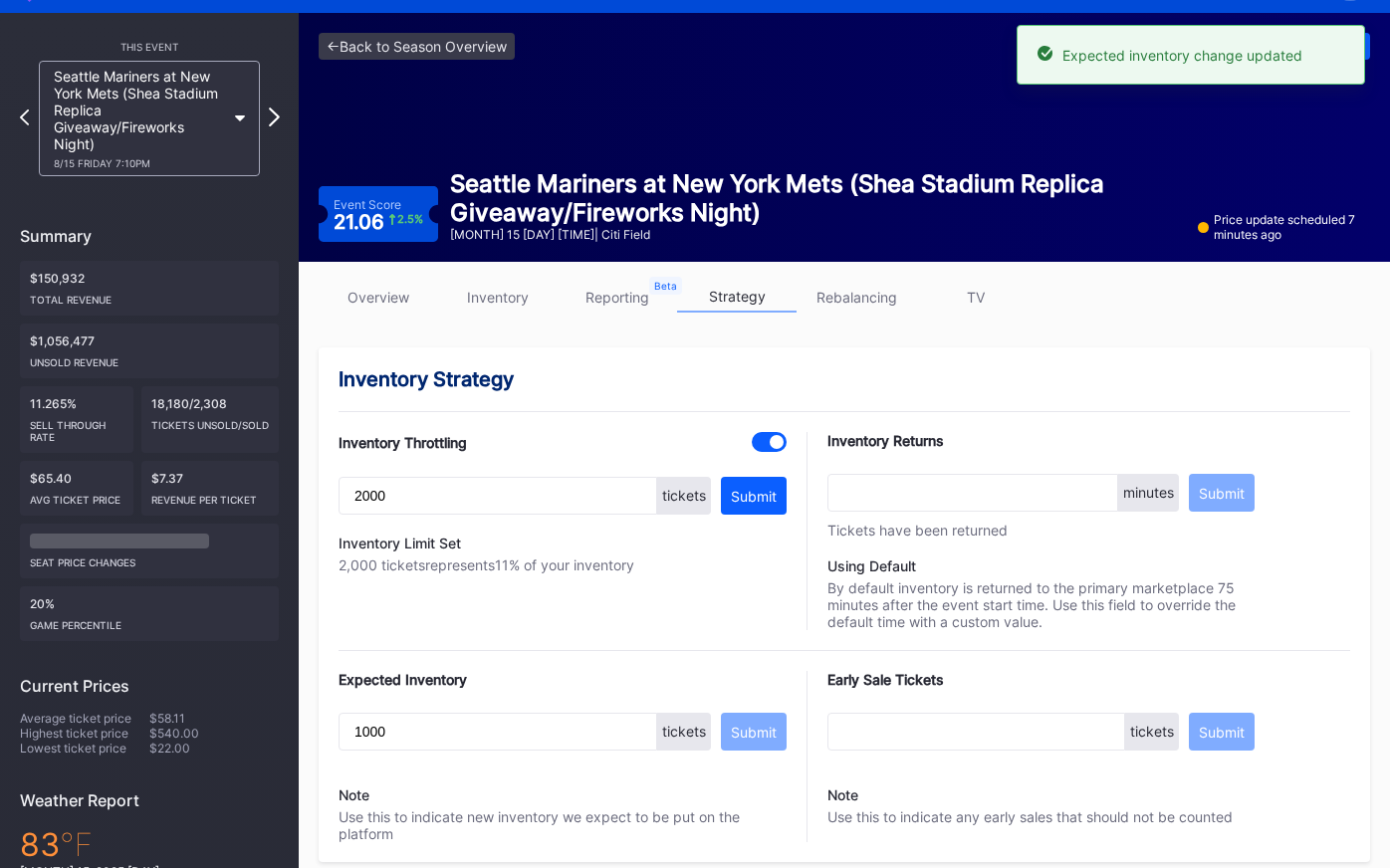 click 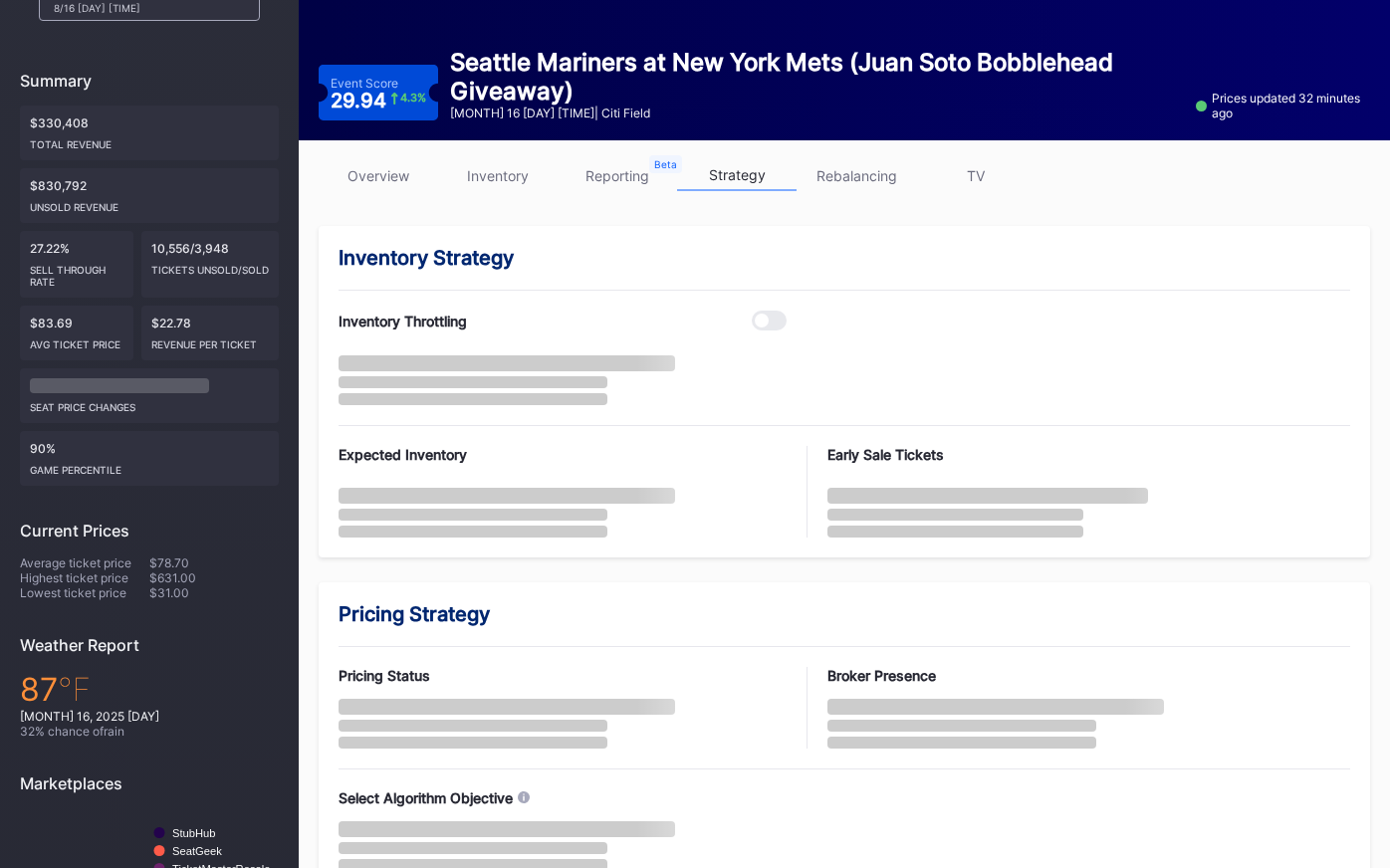 scroll, scrollTop: 249, scrollLeft: 0, axis: vertical 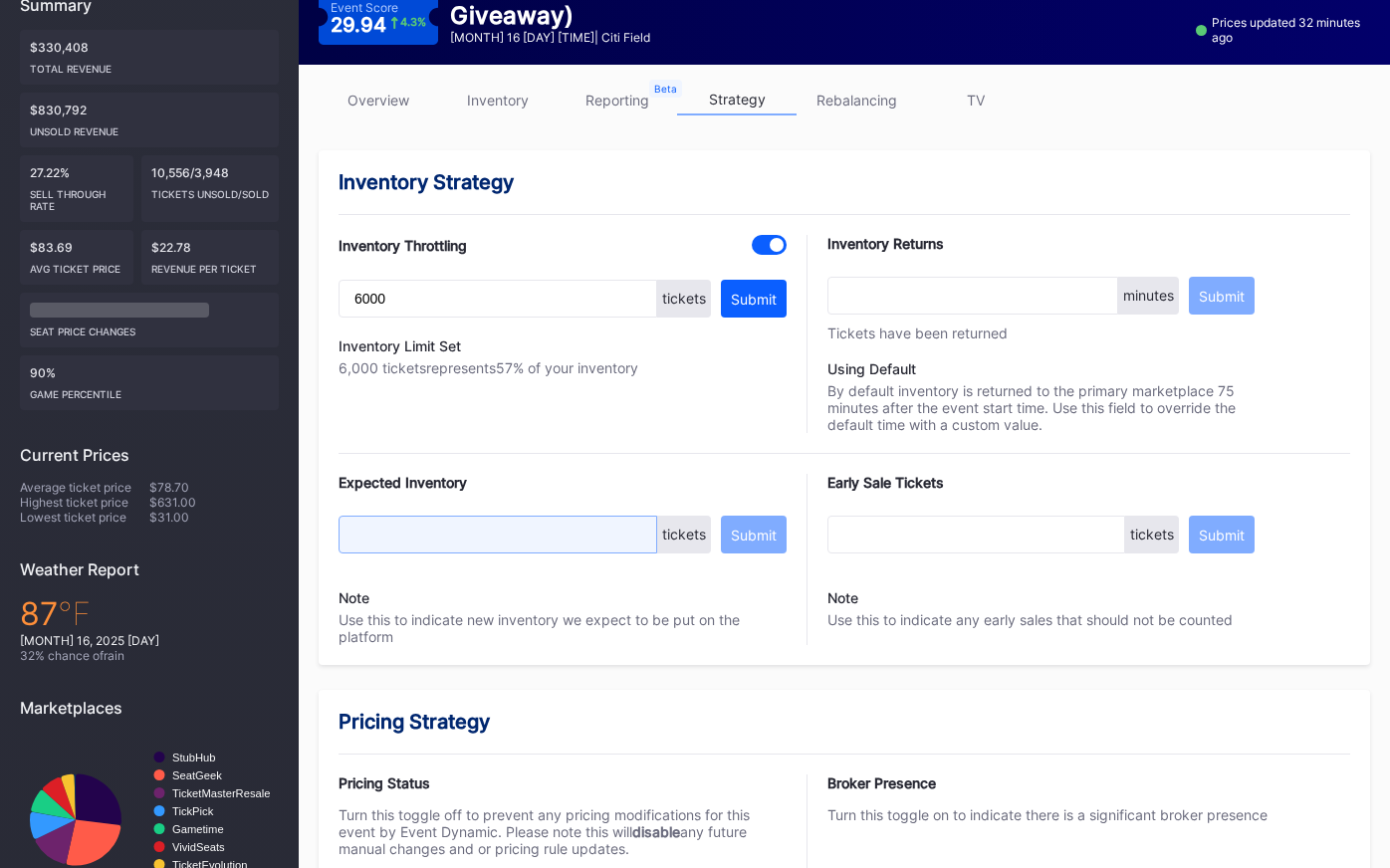 click at bounding box center (498, 535) 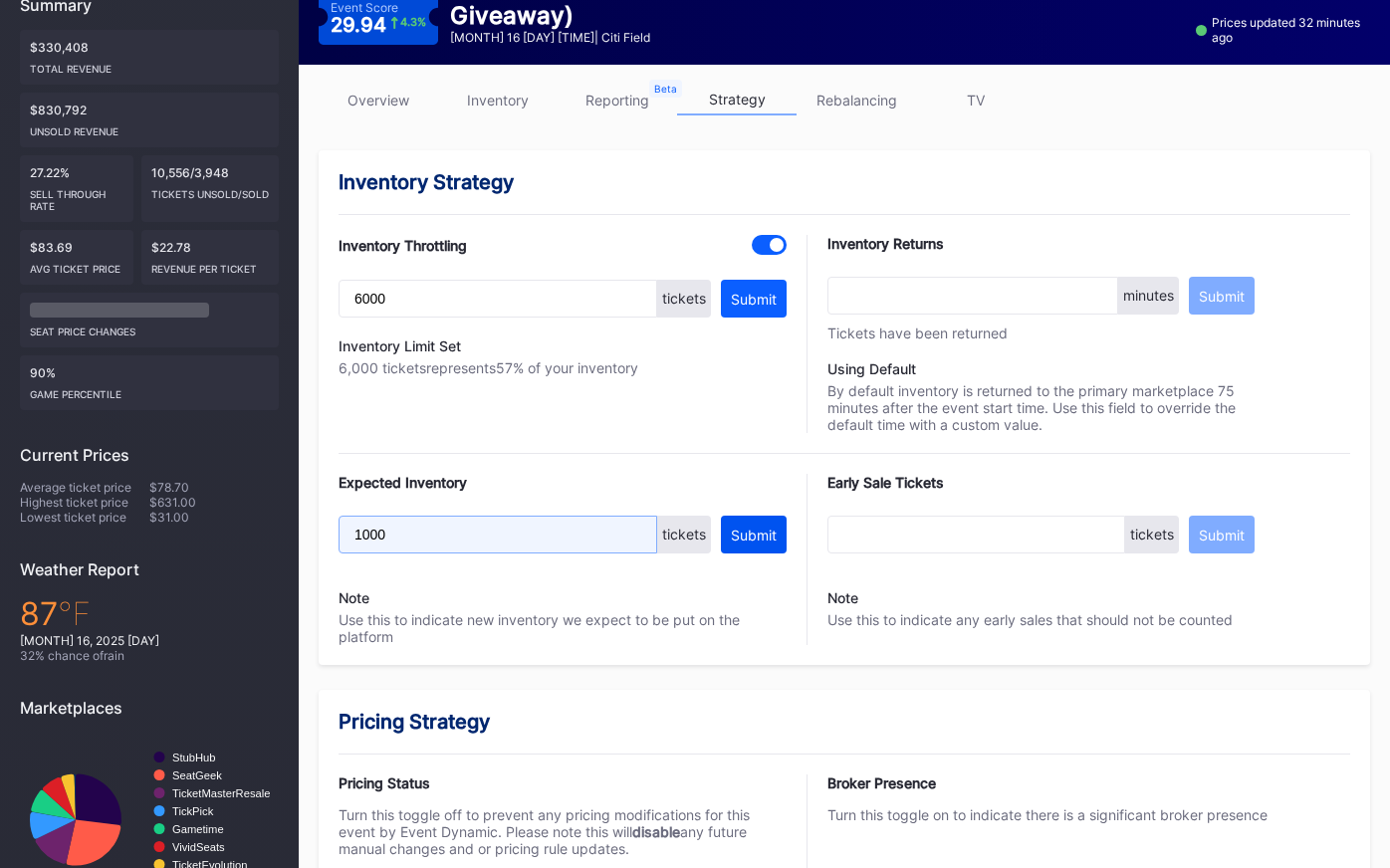 type on "1000" 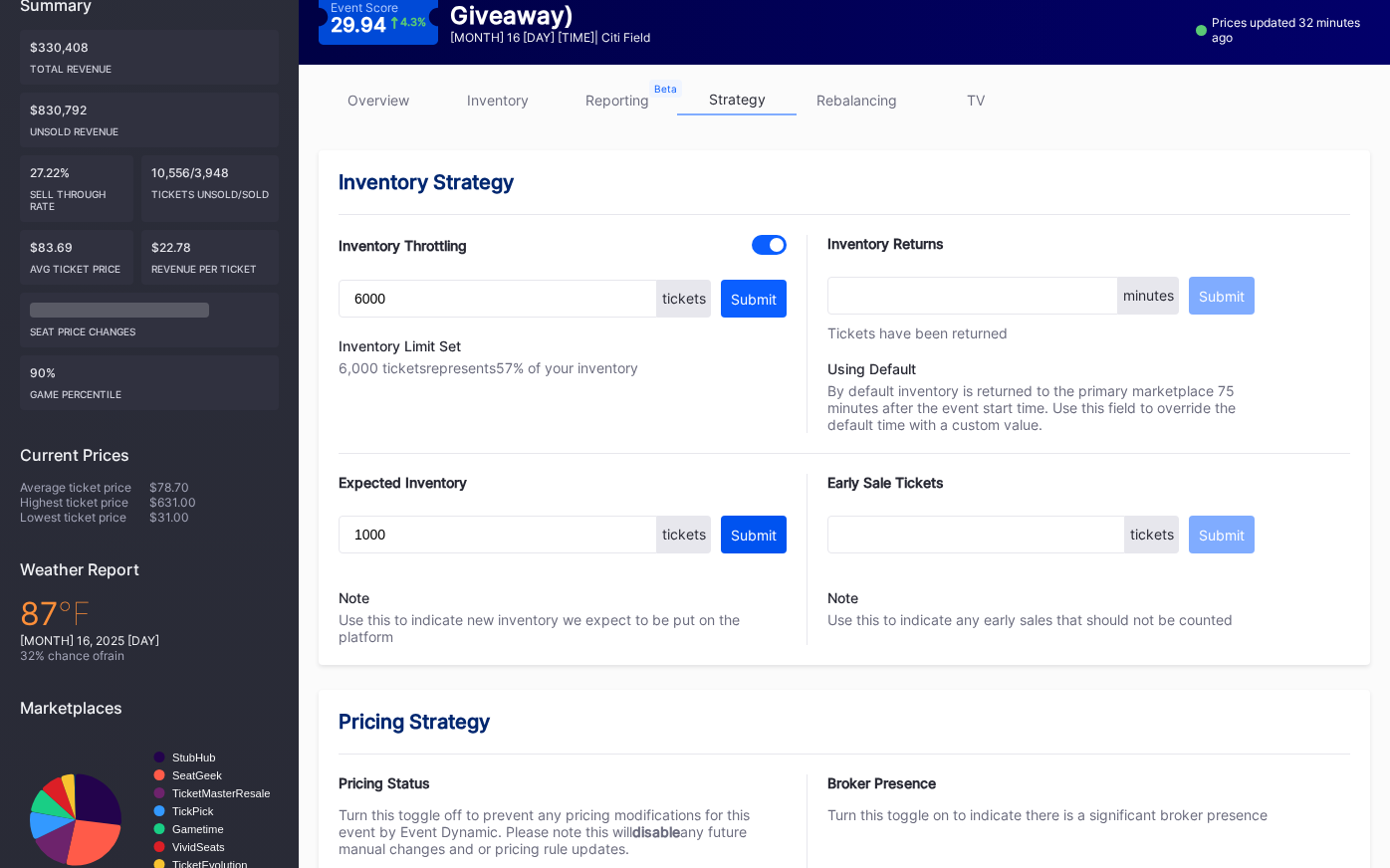 click on "Submit" at bounding box center [754, 535] 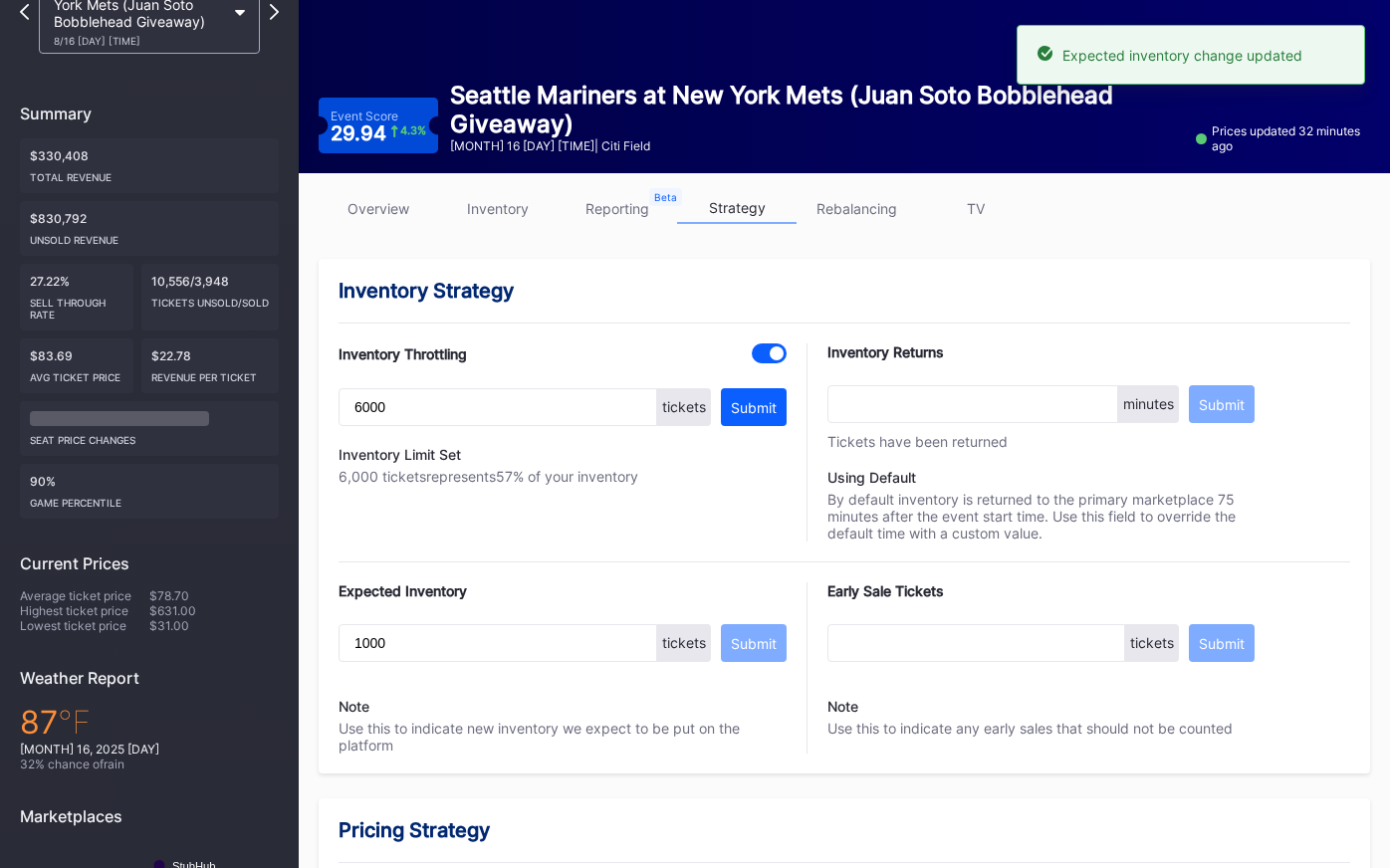scroll, scrollTop: 0, scrollLeft: 0, axis: both 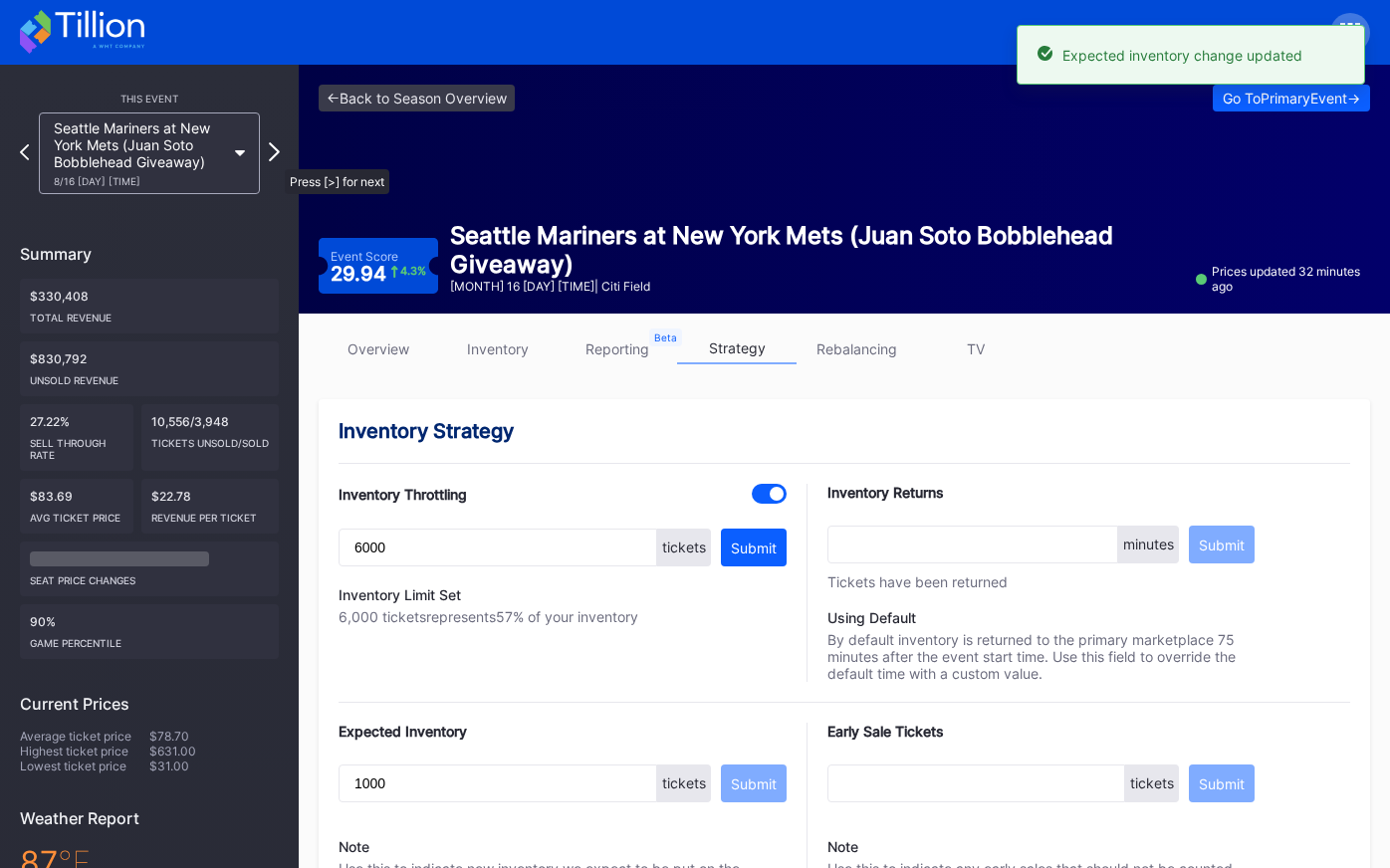 click 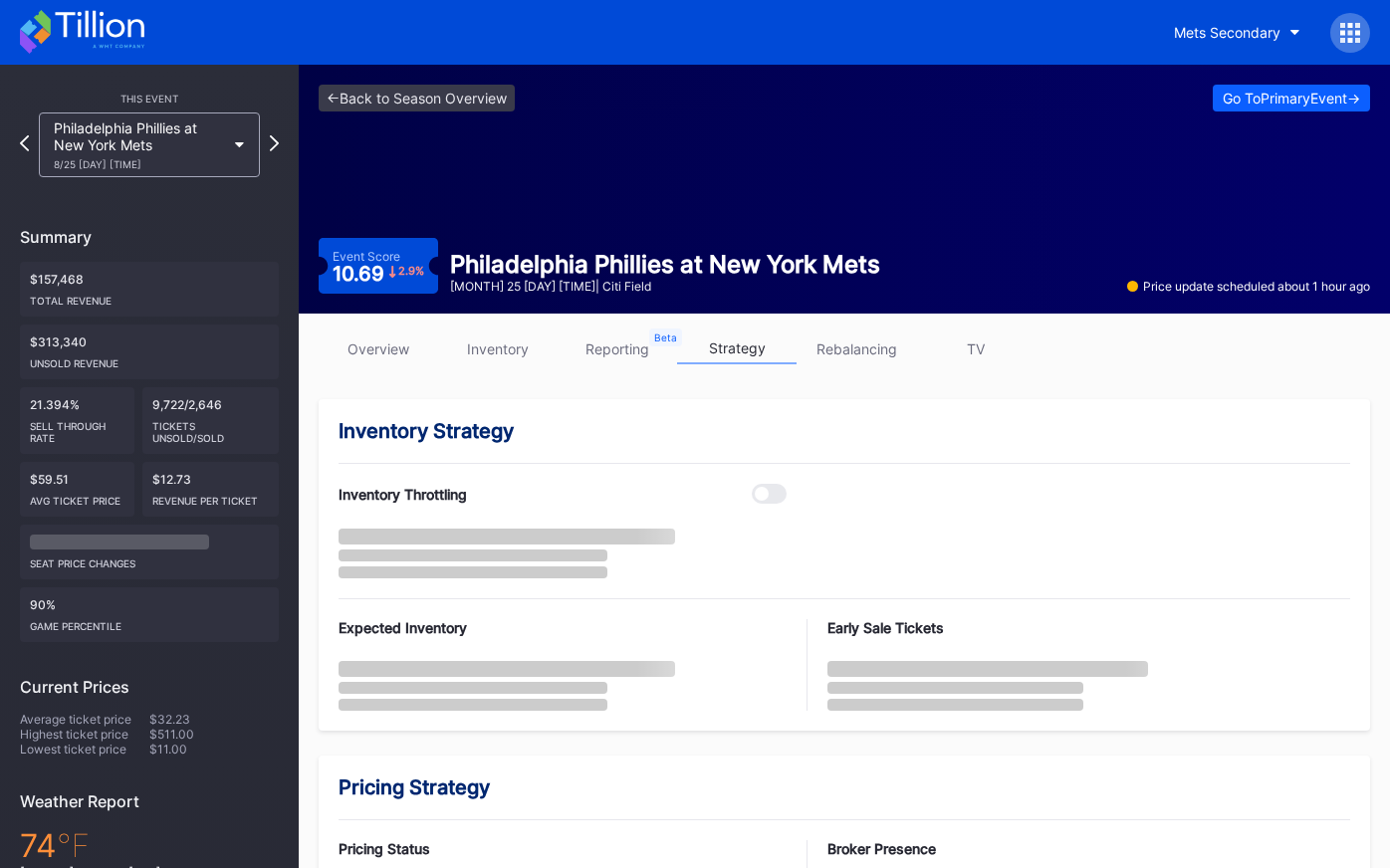 scroll, scrollTop: 14, scrollLeft: 0, axis: vertical 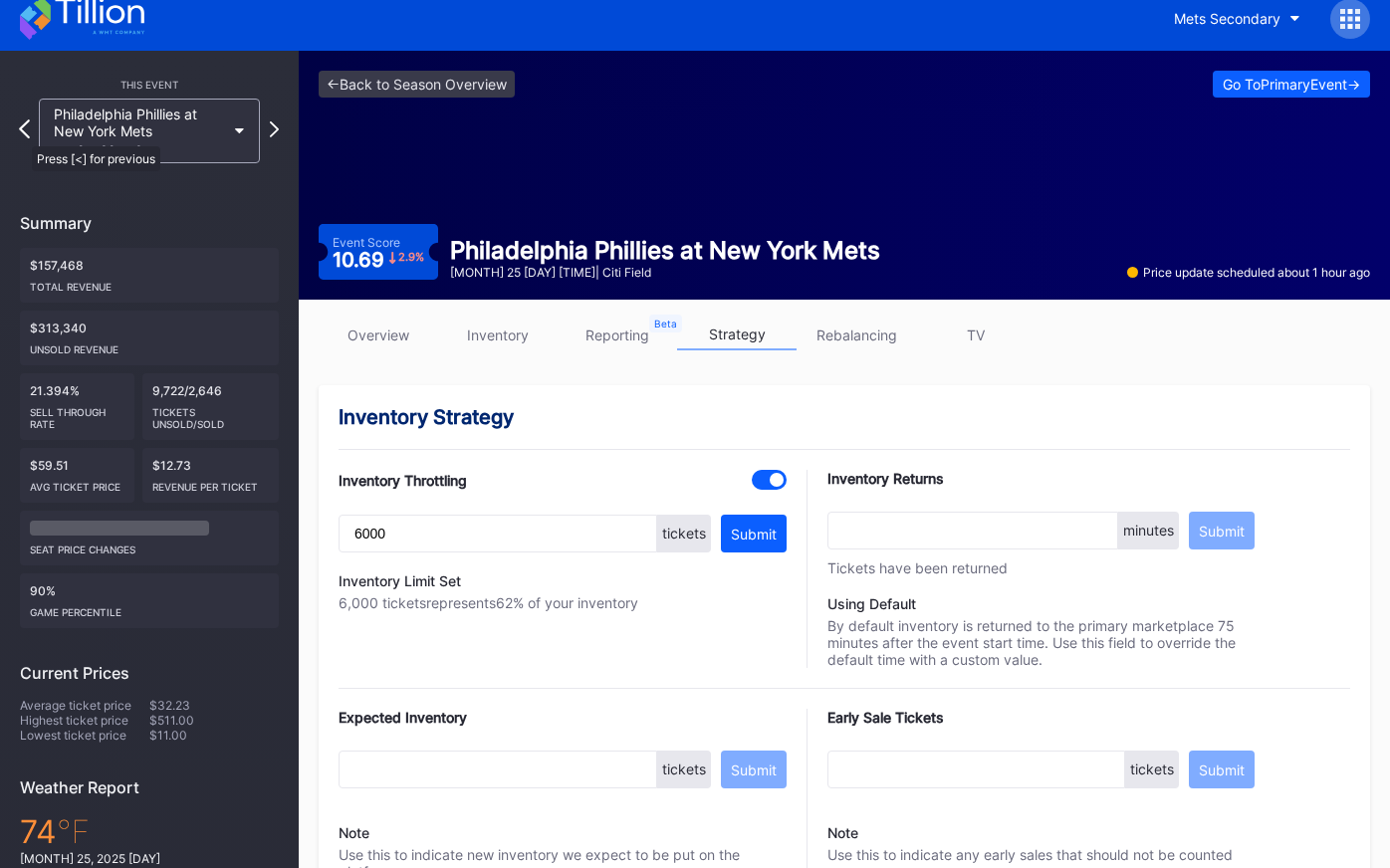 click 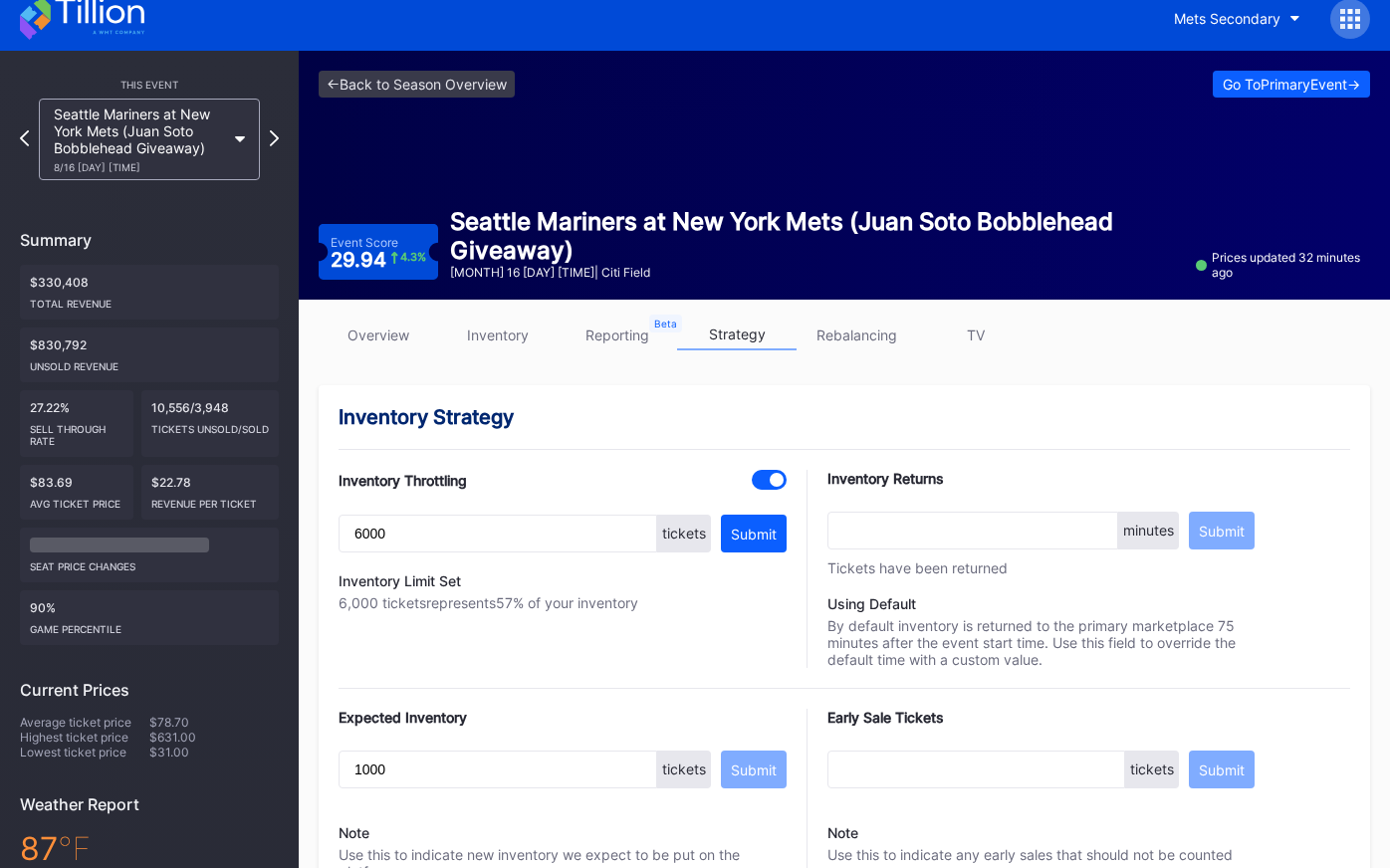 scroll, scrollTop: 0, scrollLeft: 0, axis: both 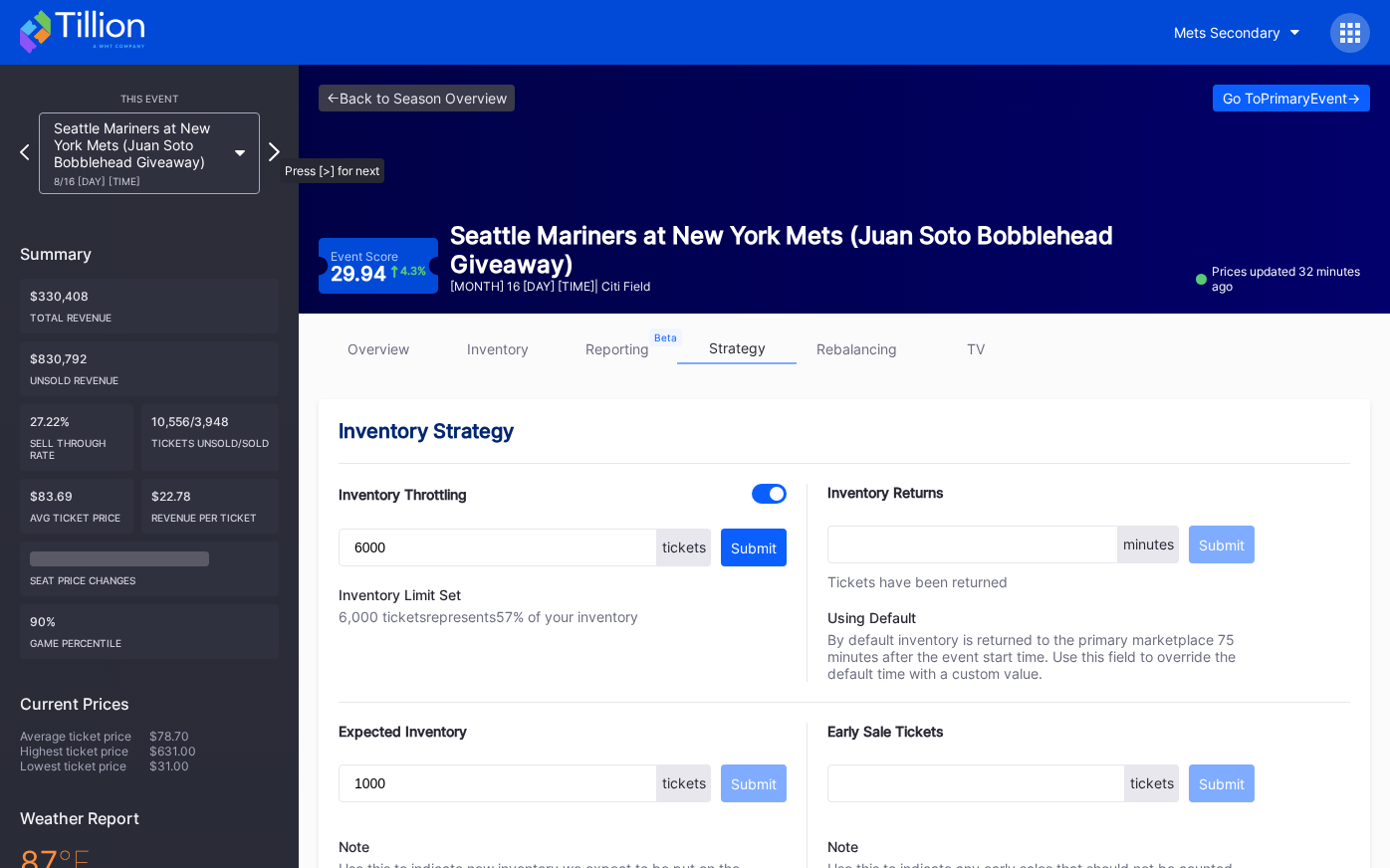 click 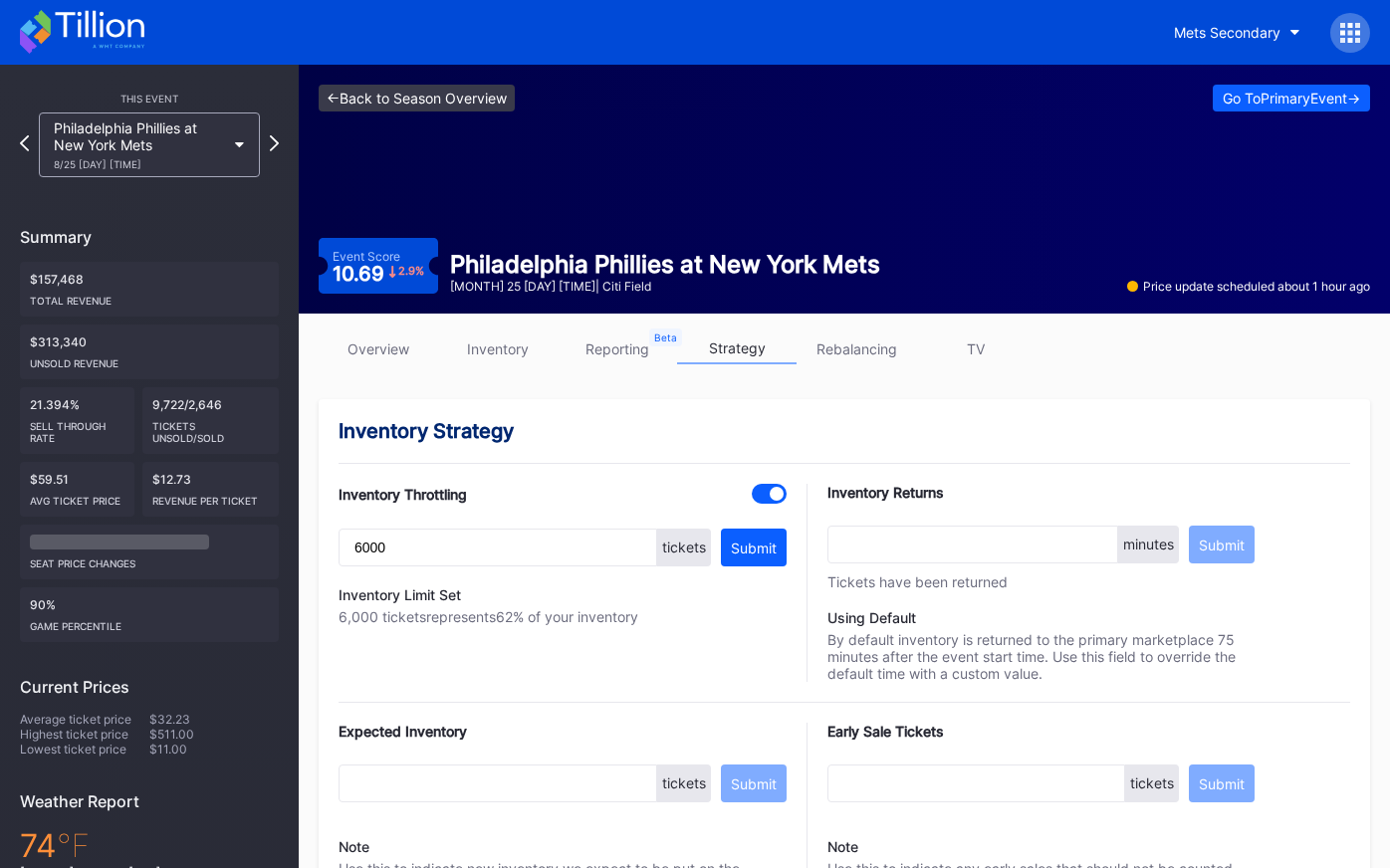 click on "<-  Back to Season Overview" at bounding box center (416, 98) 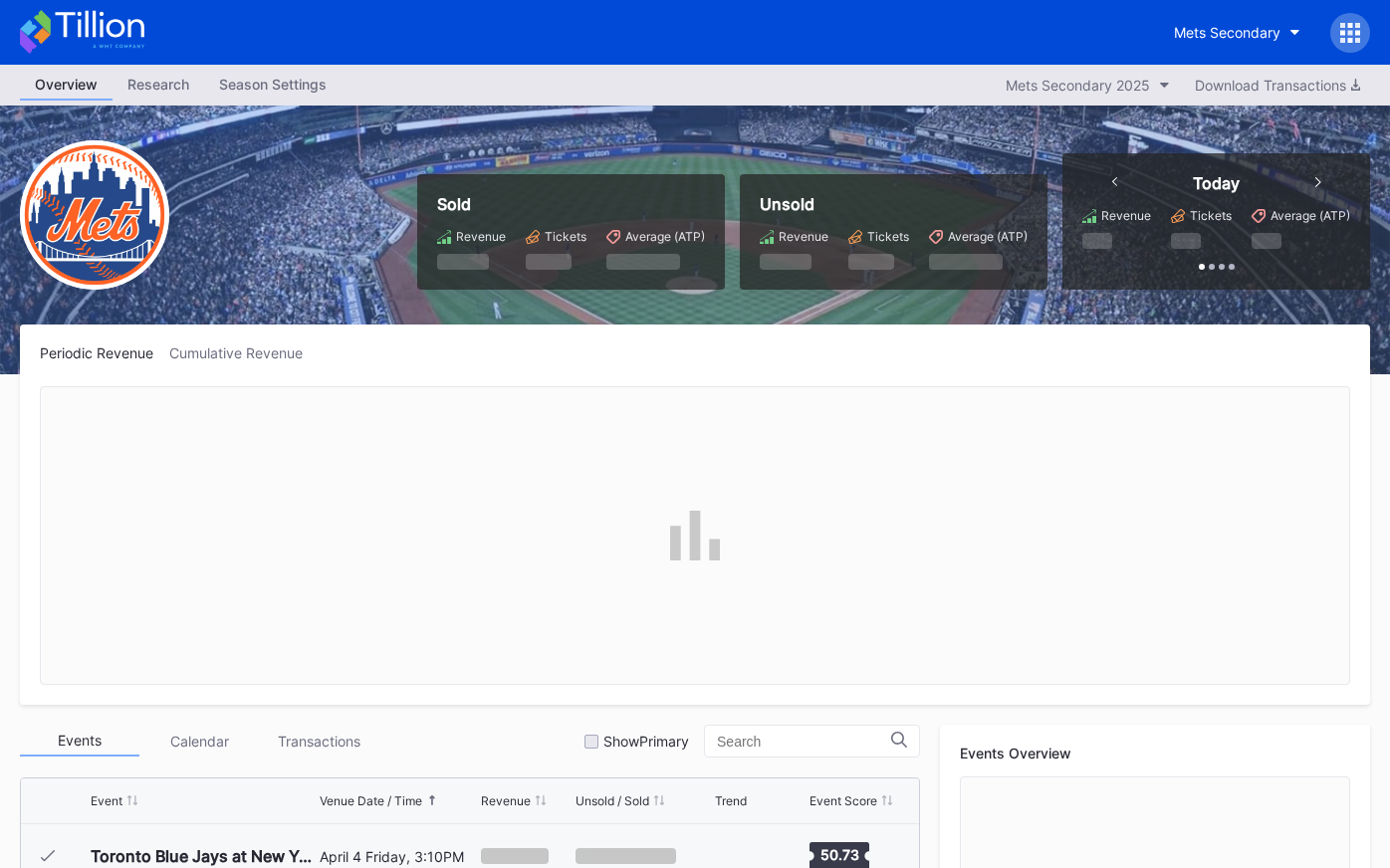 scroll, scrollTop: 637, scrollLeft: 0, axis: vertical 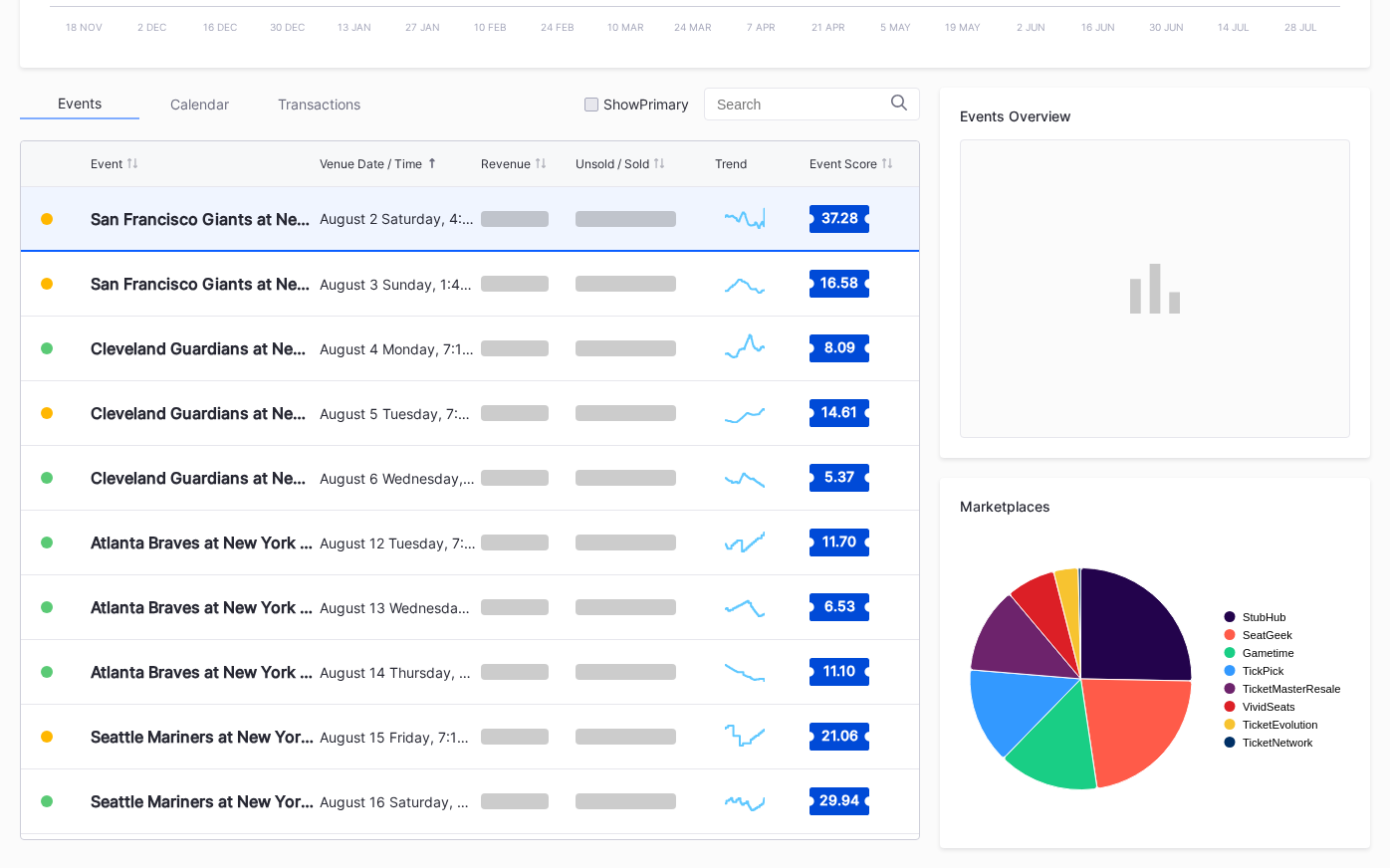 click on "August 2 Saturday, 4:10PM" at bounding box center [397, 218] 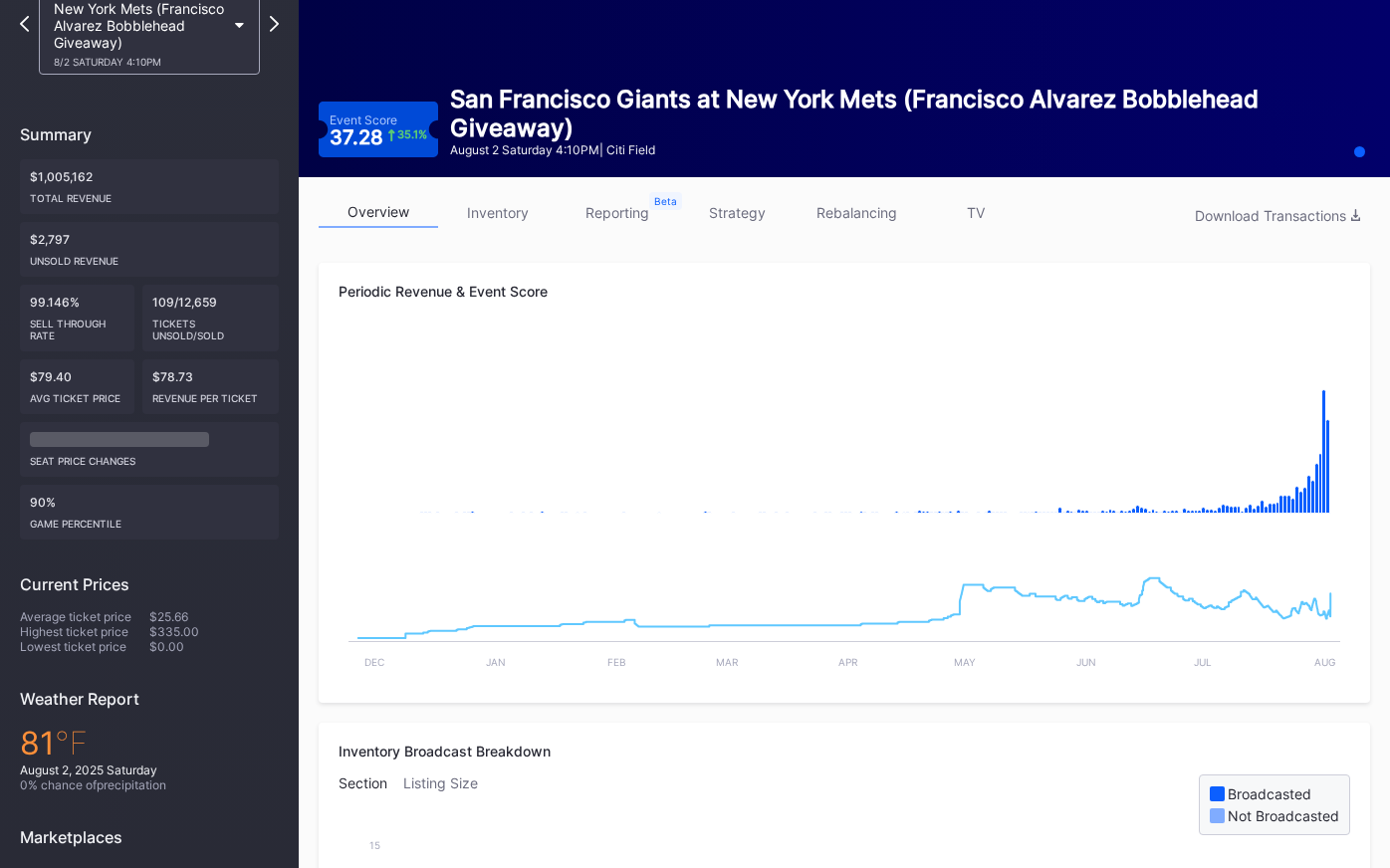 scroll, scrollTop: 0, scrollLeft: 0, axis: both 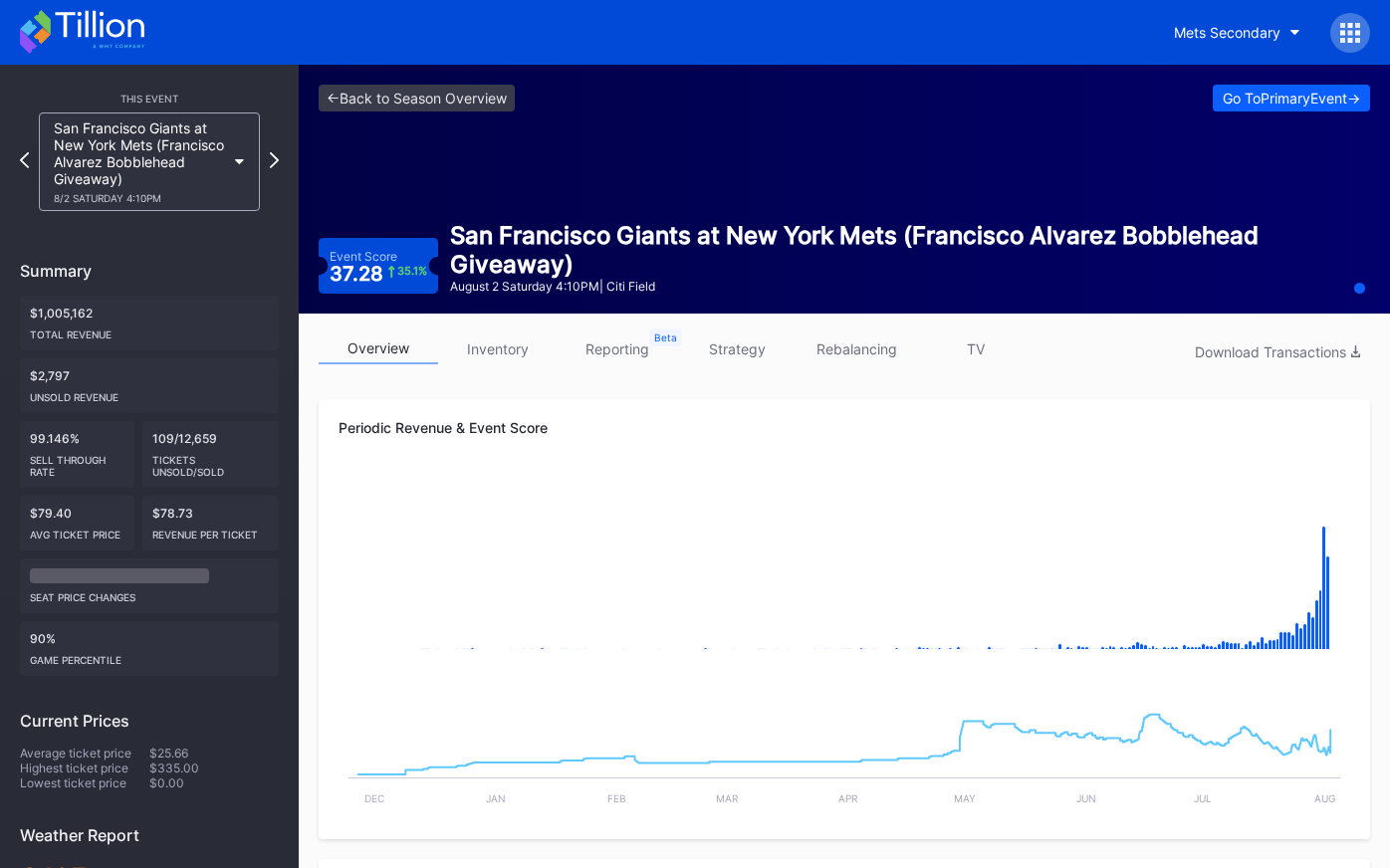 click on "inventory" at bounding box center [498, 348] 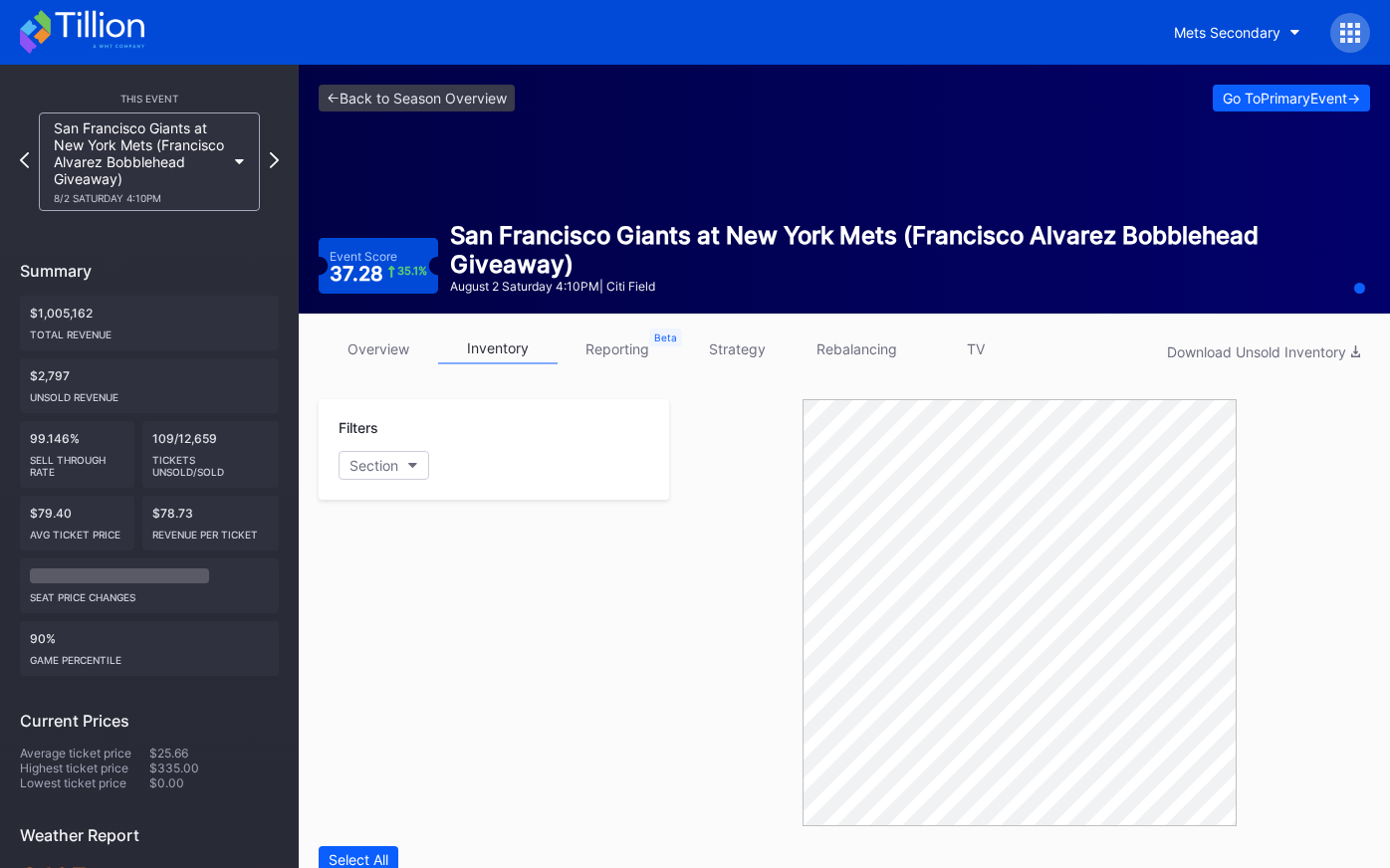 scroll, scrollTop: 583, scrollLeft: 0, axis: vertical 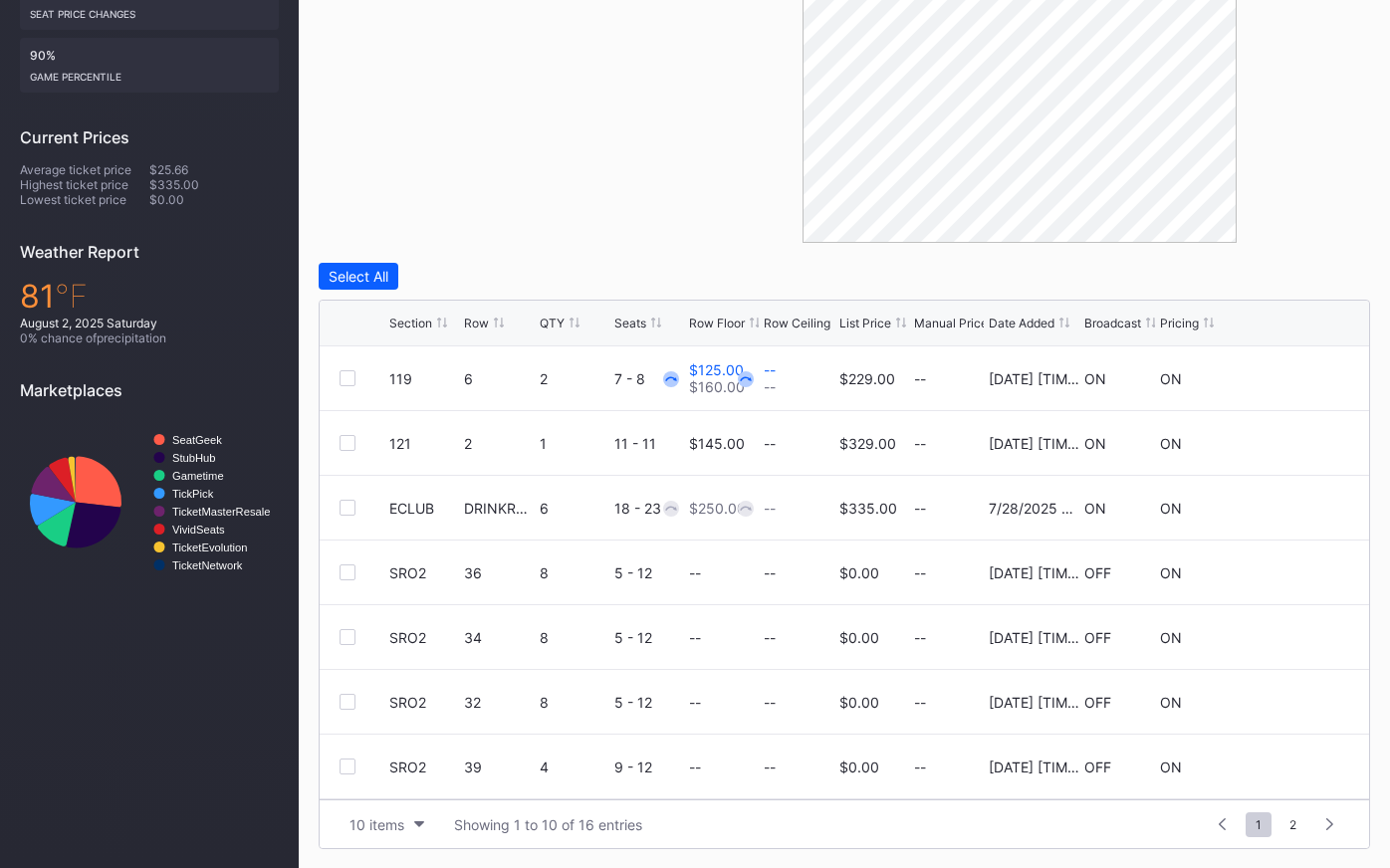 click on "List Price" at bounding box center (865, 323) 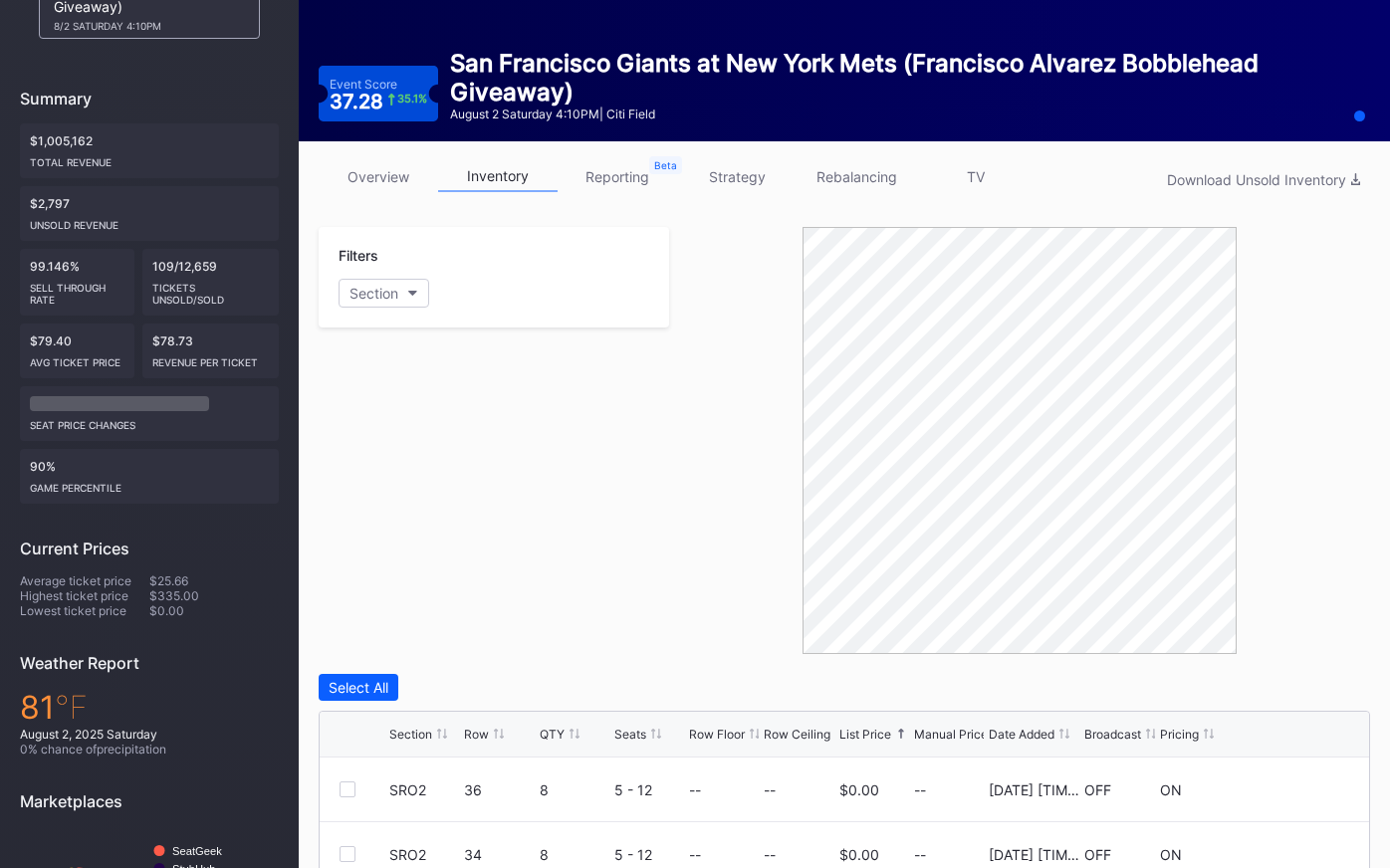 scroll, scrollTop: 0, scrollLeft: 0, axis: both 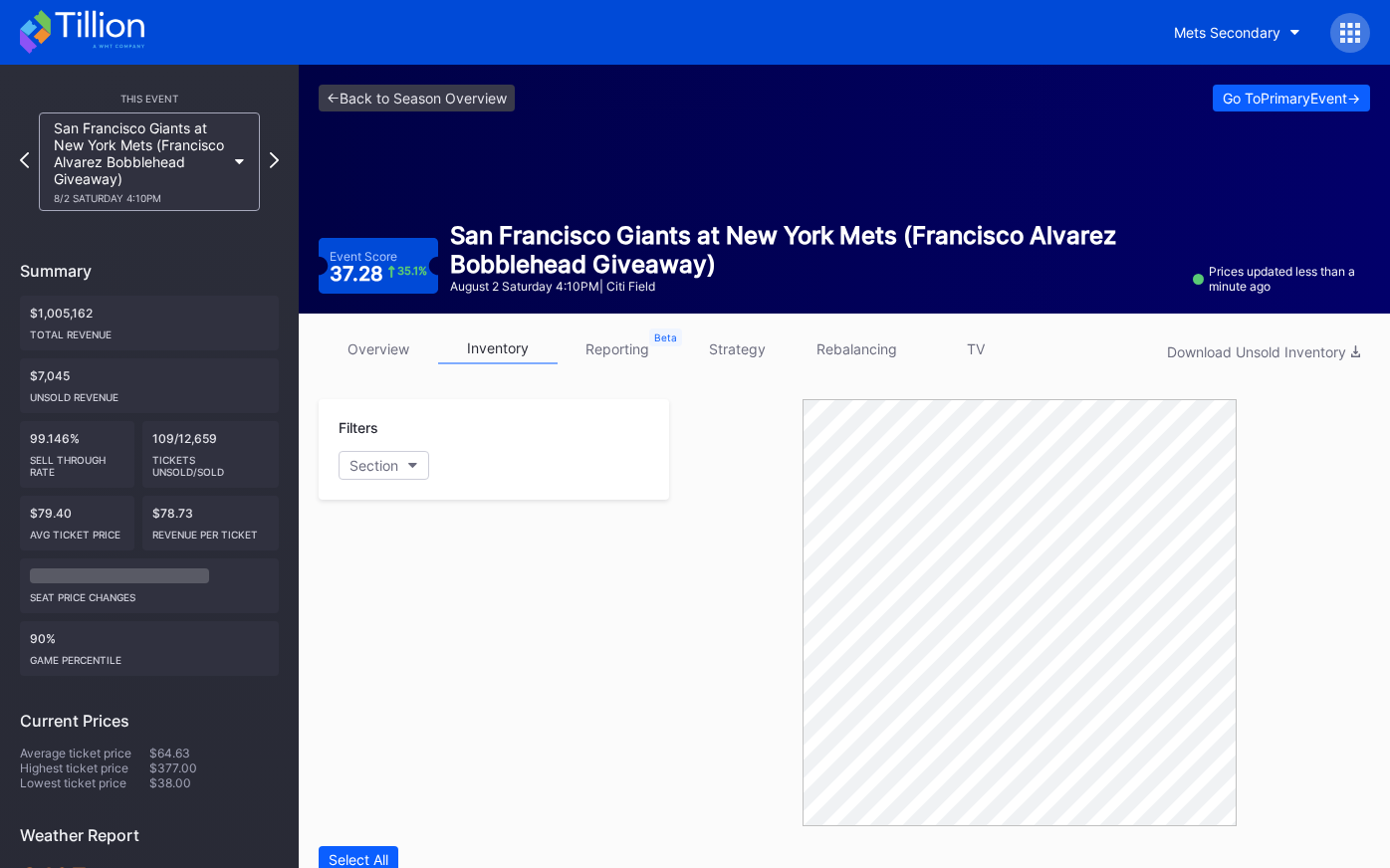 click on "overview" at bounding box center (378, 348) 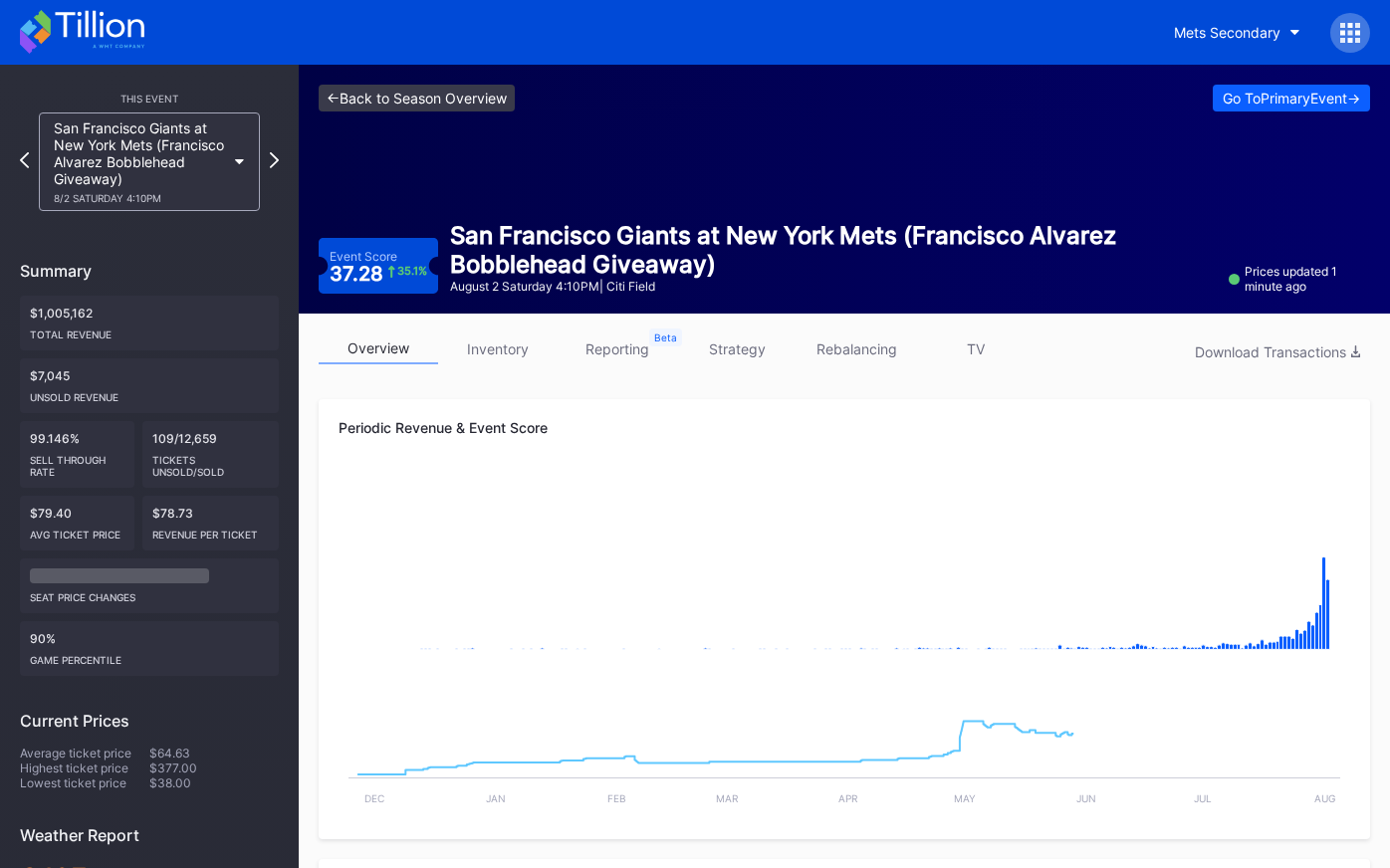 click on "<-  Back to Season Overview" at bounding box center [416, 98] 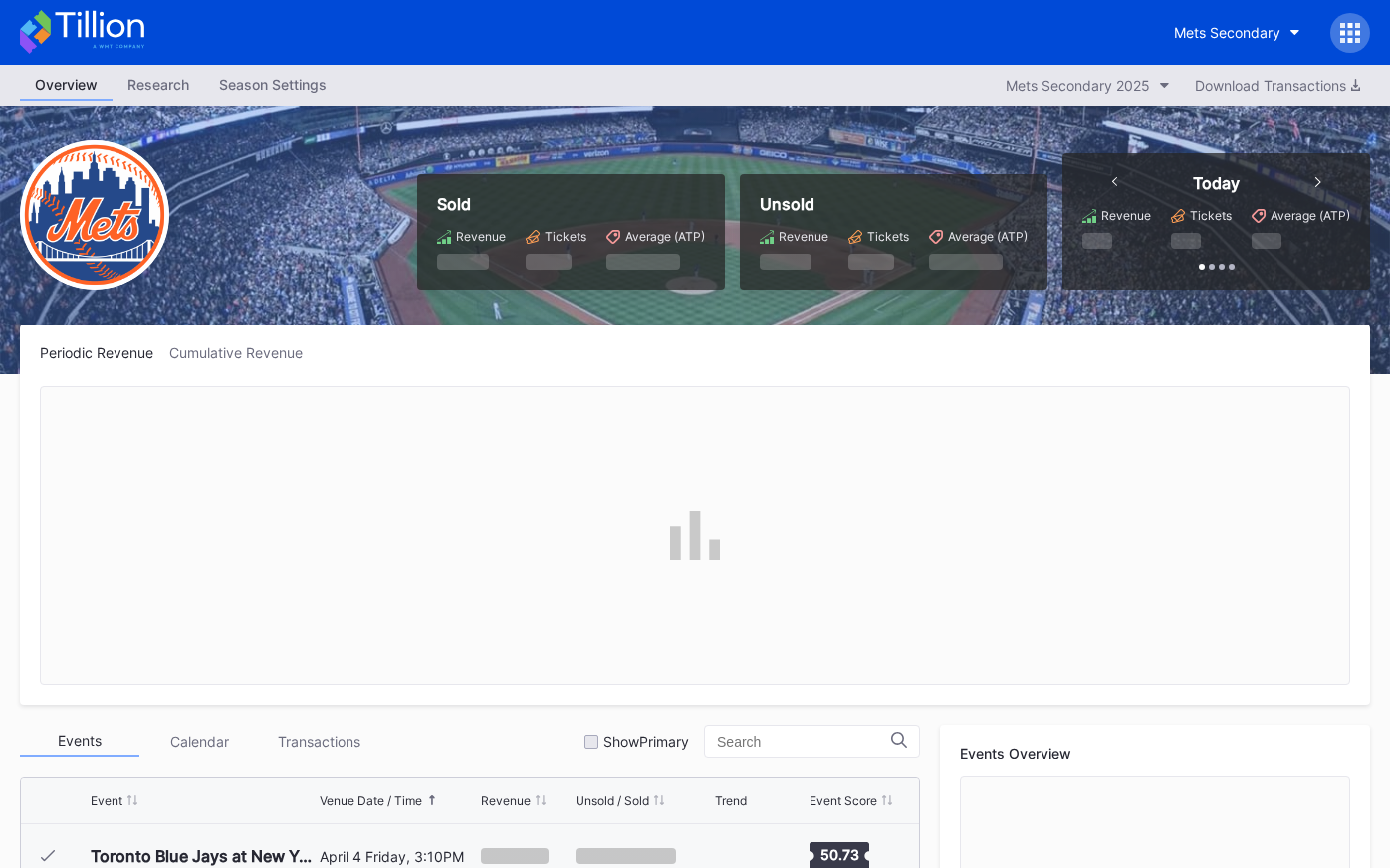 scroll, scrollTop: 637, scrollLeft: 0, axis: vertical 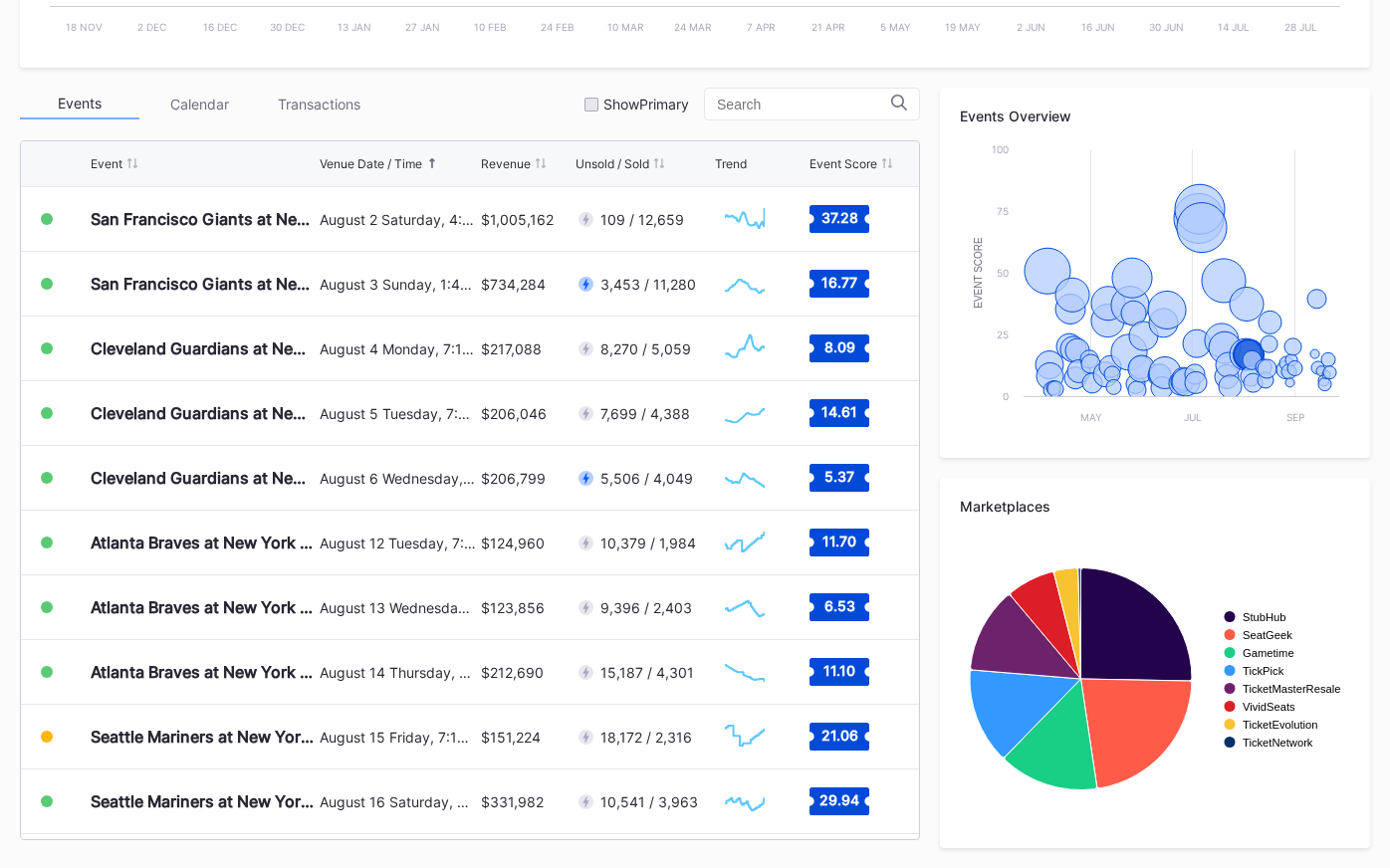 click on "August 3 Sunday, 1:40PM" at bounding box center (397, 284) 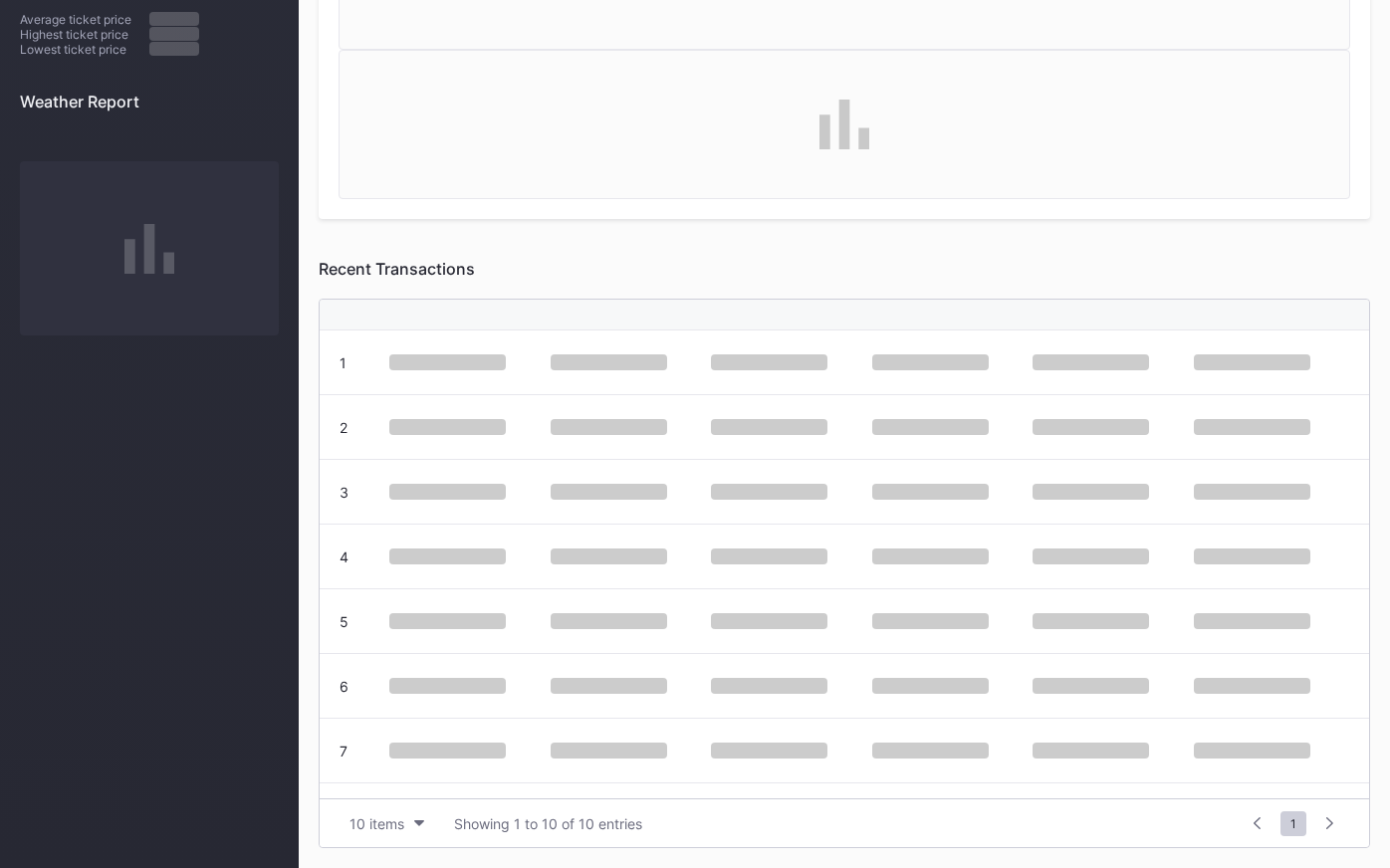 scroll, scrollTop: 0, scrollLeft: 0, axis: both 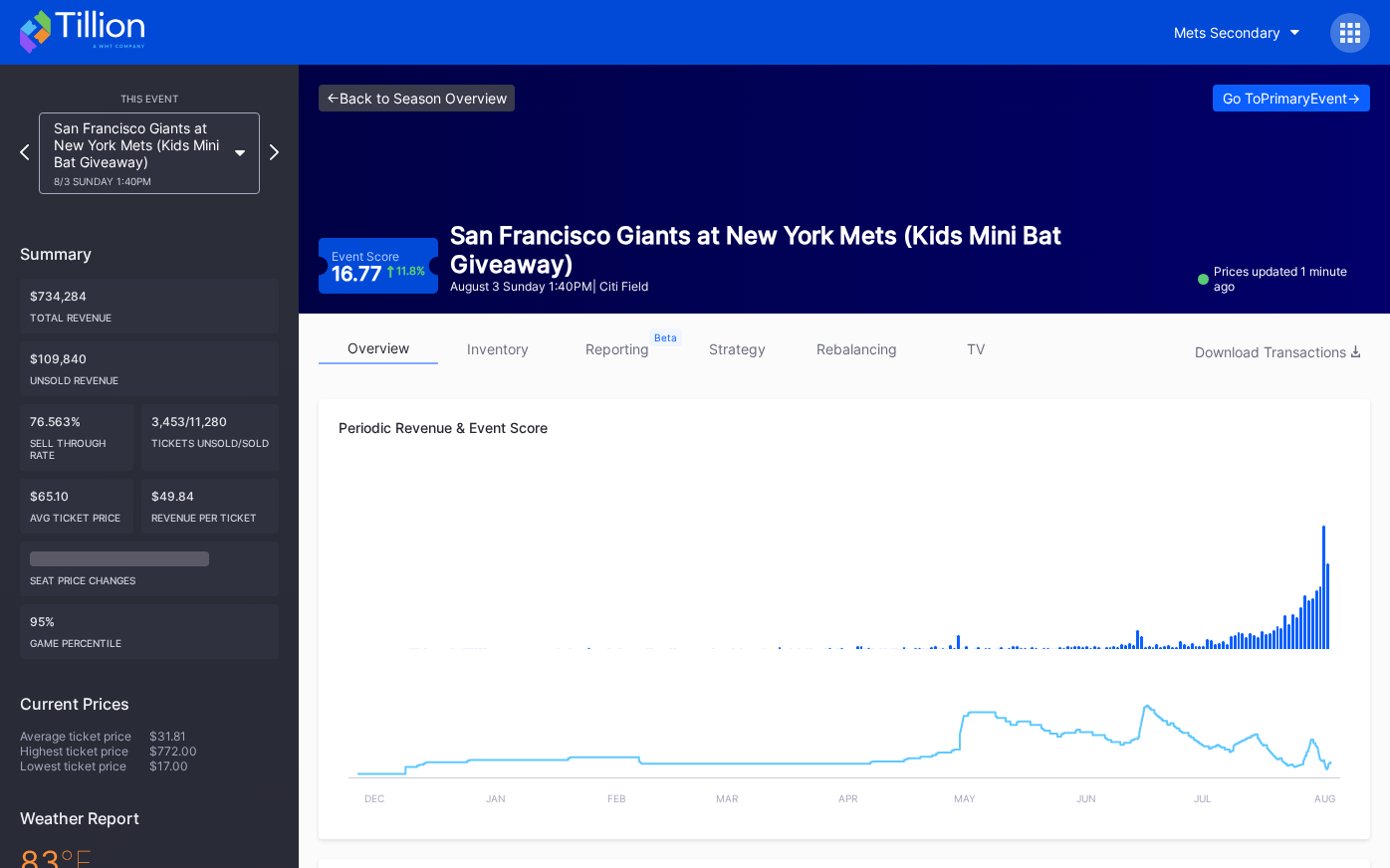 click on "<-  Back to Season Overview" at bounding box center (416, 98) 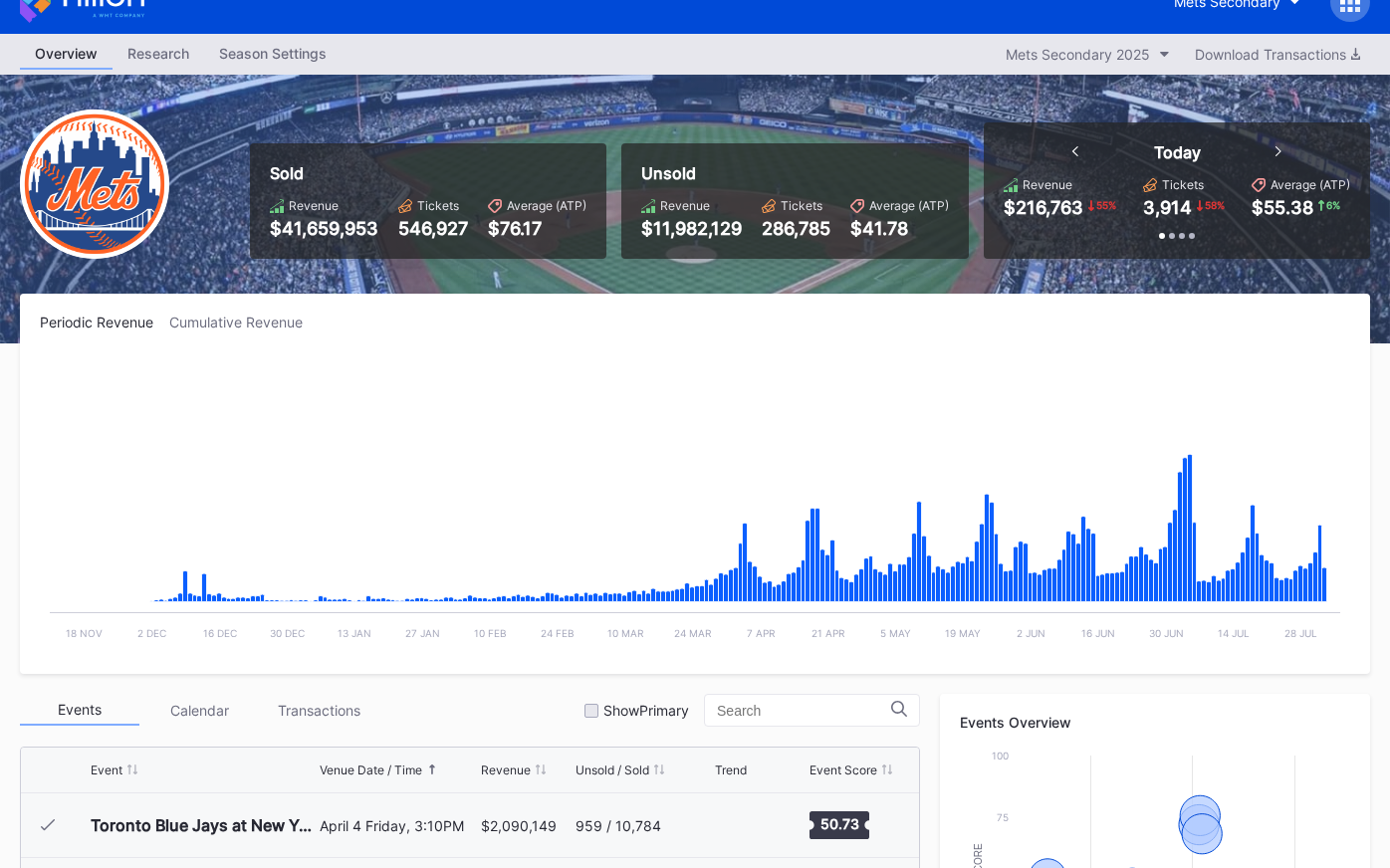 scroll, scrollTop: 173, scrollLeft: 0, axis: vertical 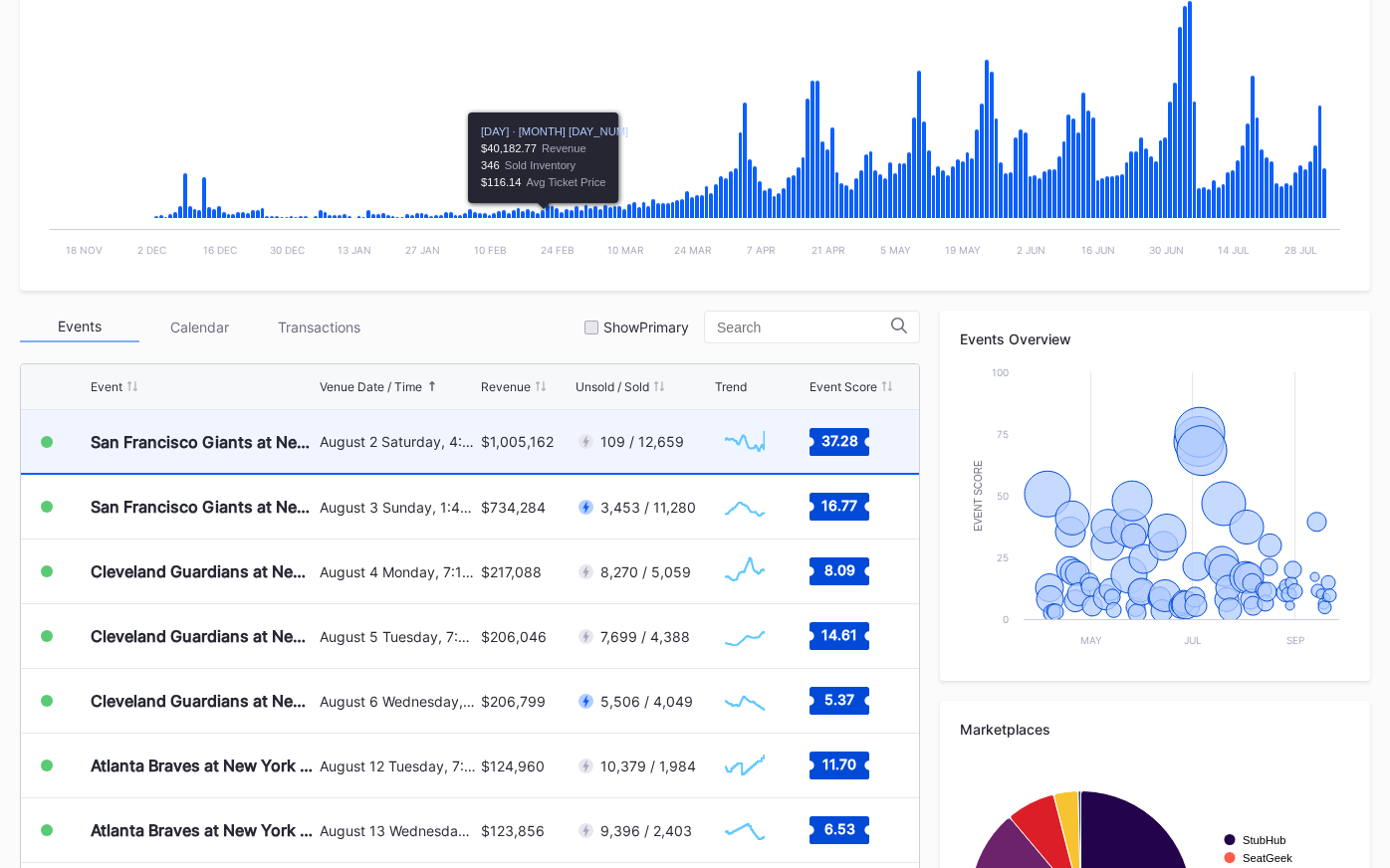 click on "$1,005,162" at bounding box center [517, 441] 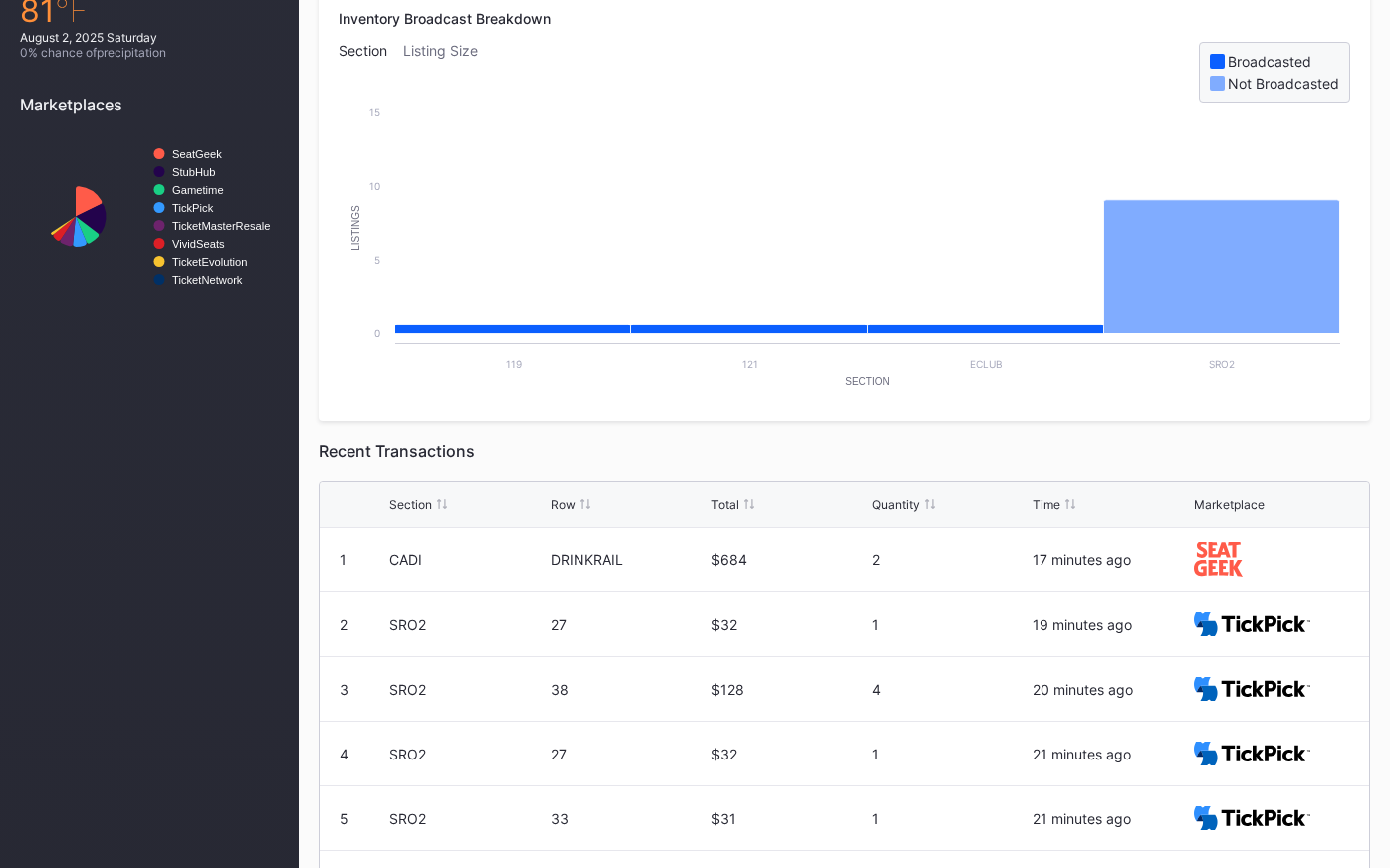 scroll, scrollTop: 1050, scrollLeft: 0, axis: vertical 